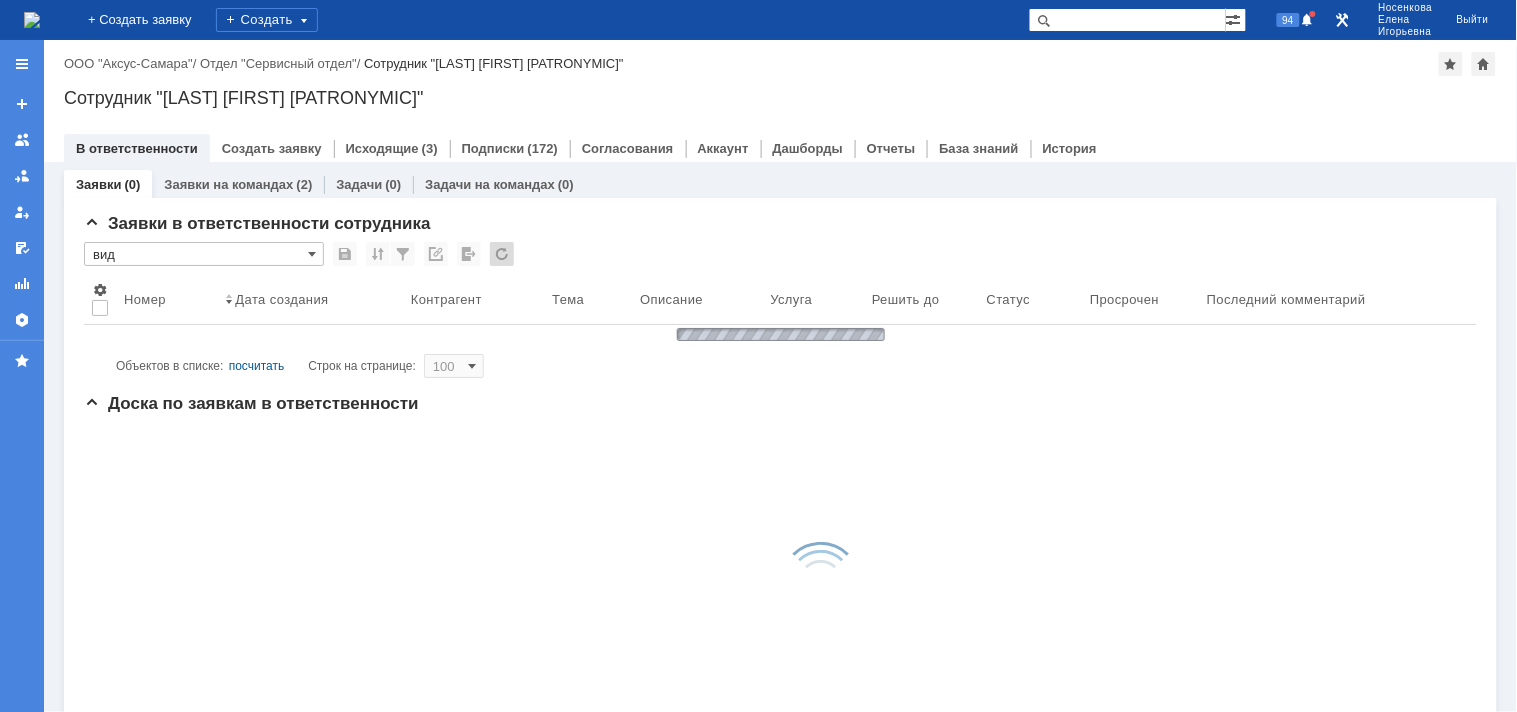 scroll, scrollTop: 0, scrollLeft: 0, axis: both 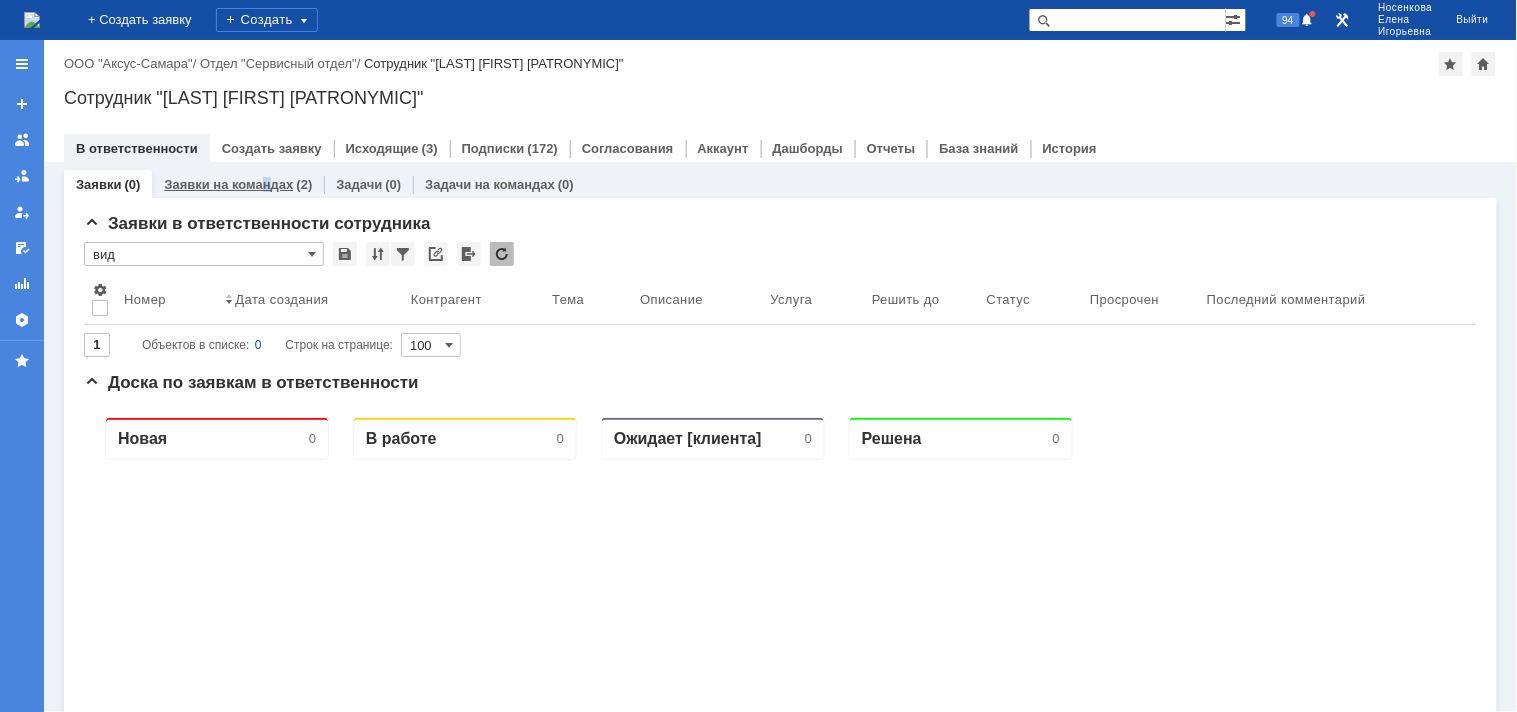 click on "Заявки на командах (2)" at bounding box center [238, 184] 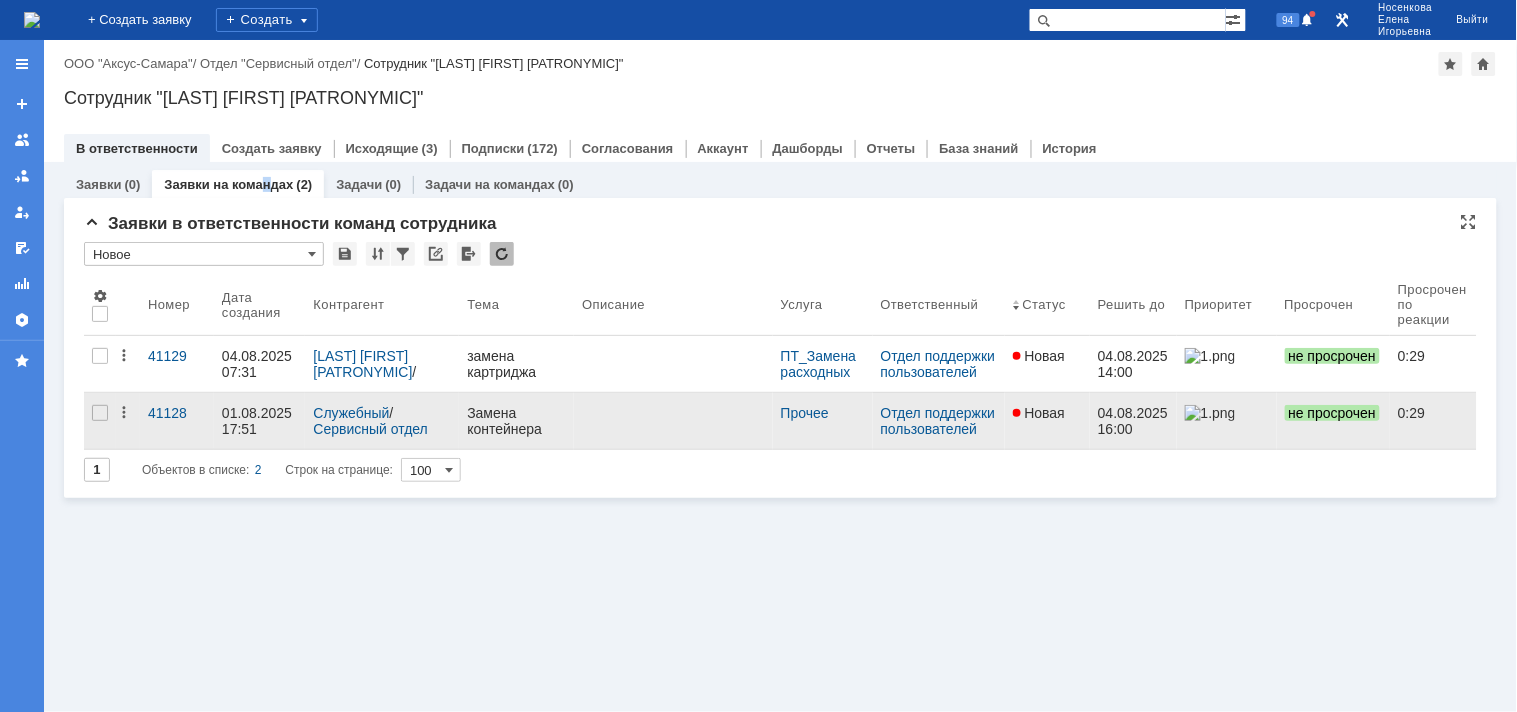 scroll, scrollTop: 0, scrollLeft: 0, axis: both 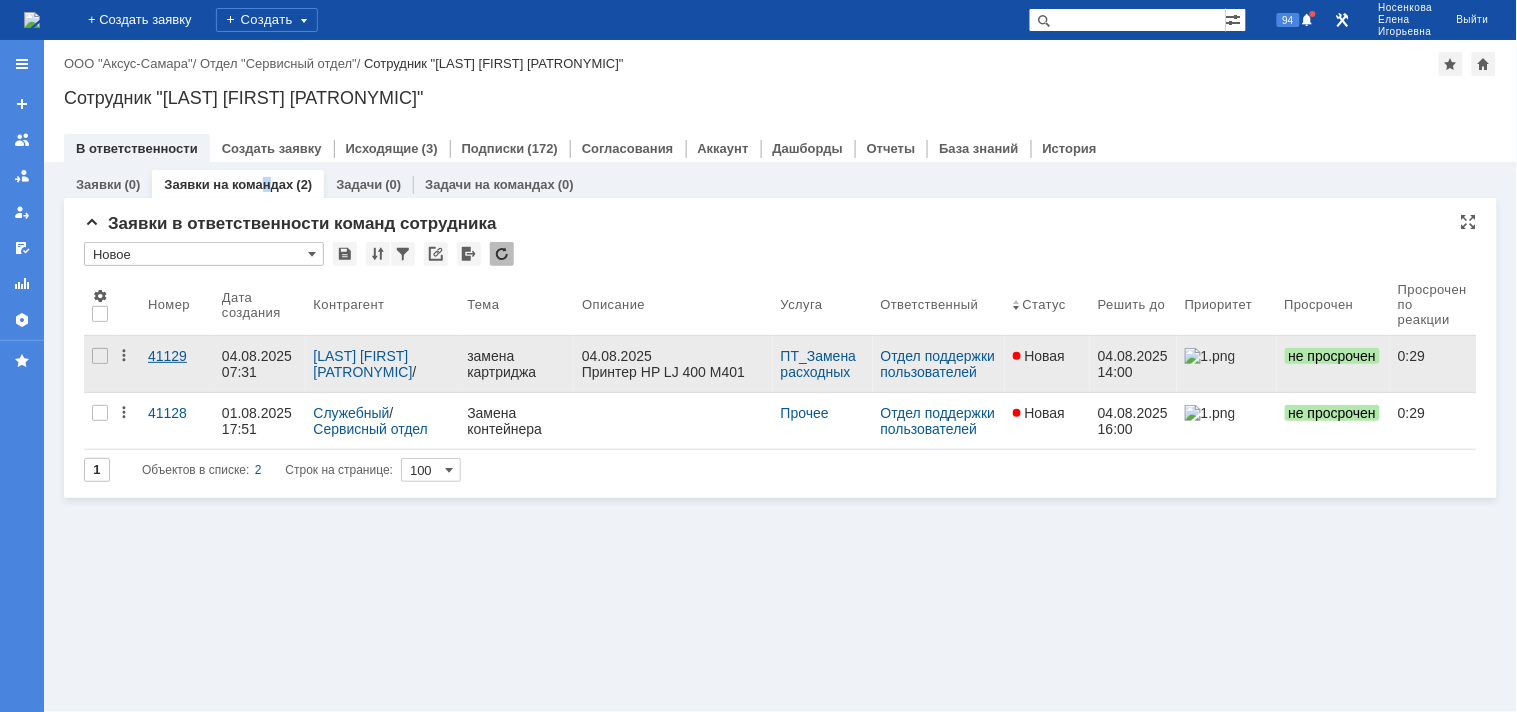 click on "41129" at bounding box center [177, 356] 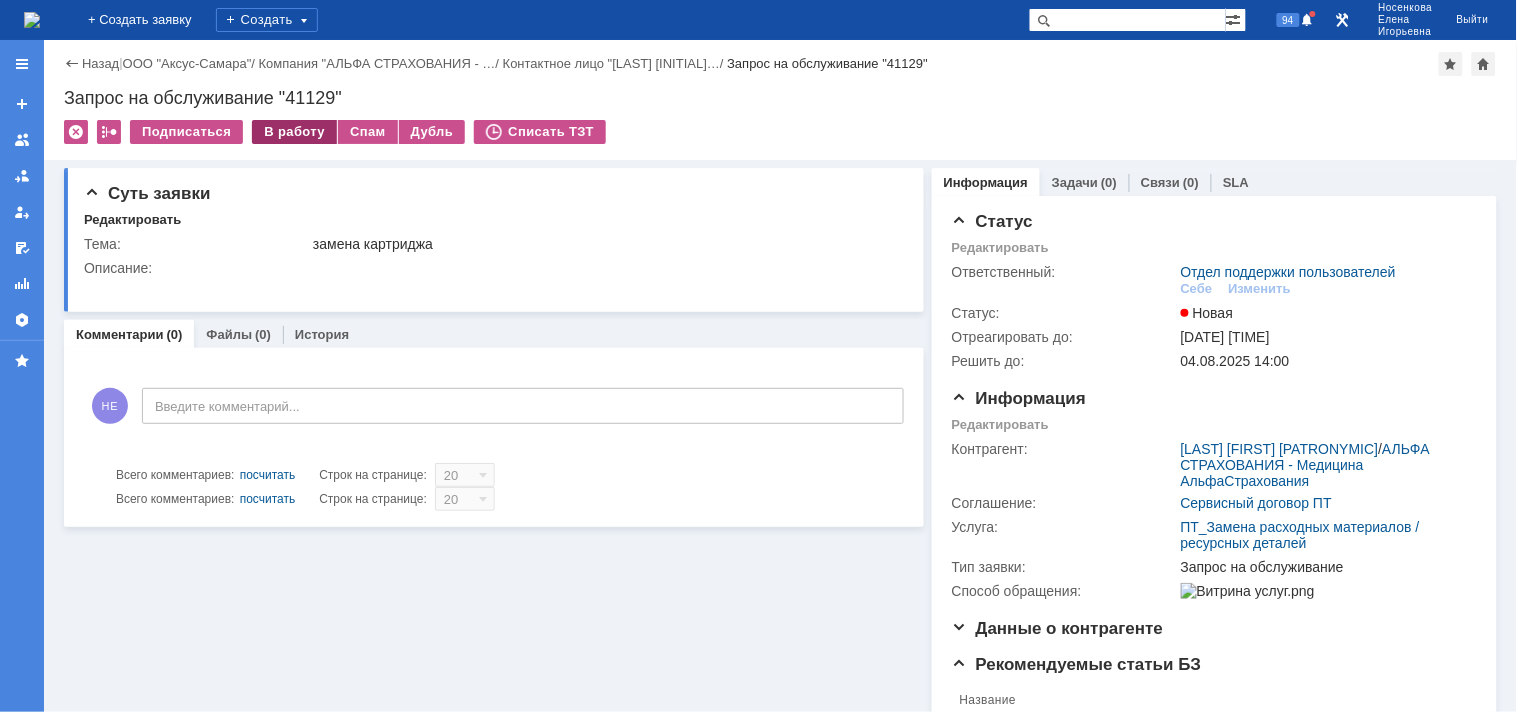 scroll, scrollTop: 0, scrollLeft: 0, axis: both 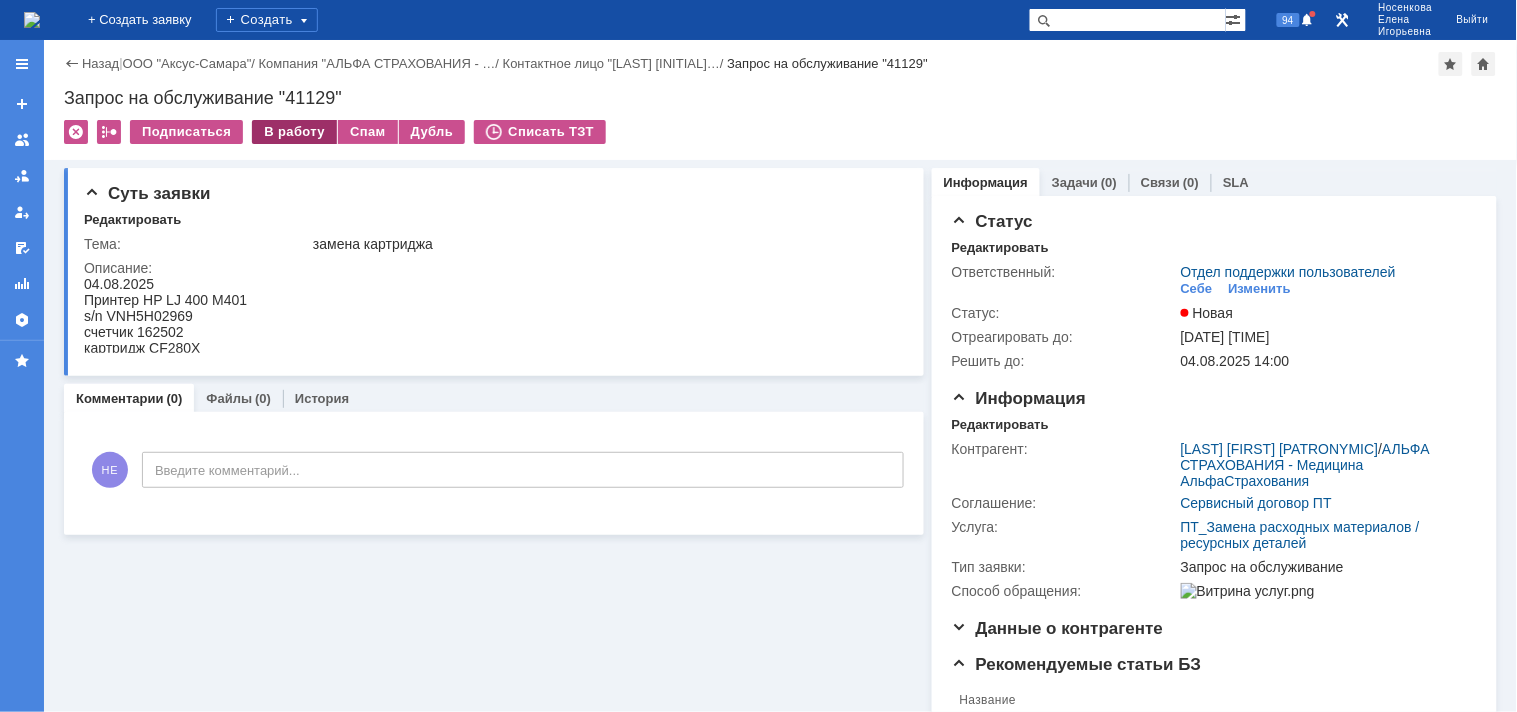 click on "В работу" at bounding box center [294, 132] 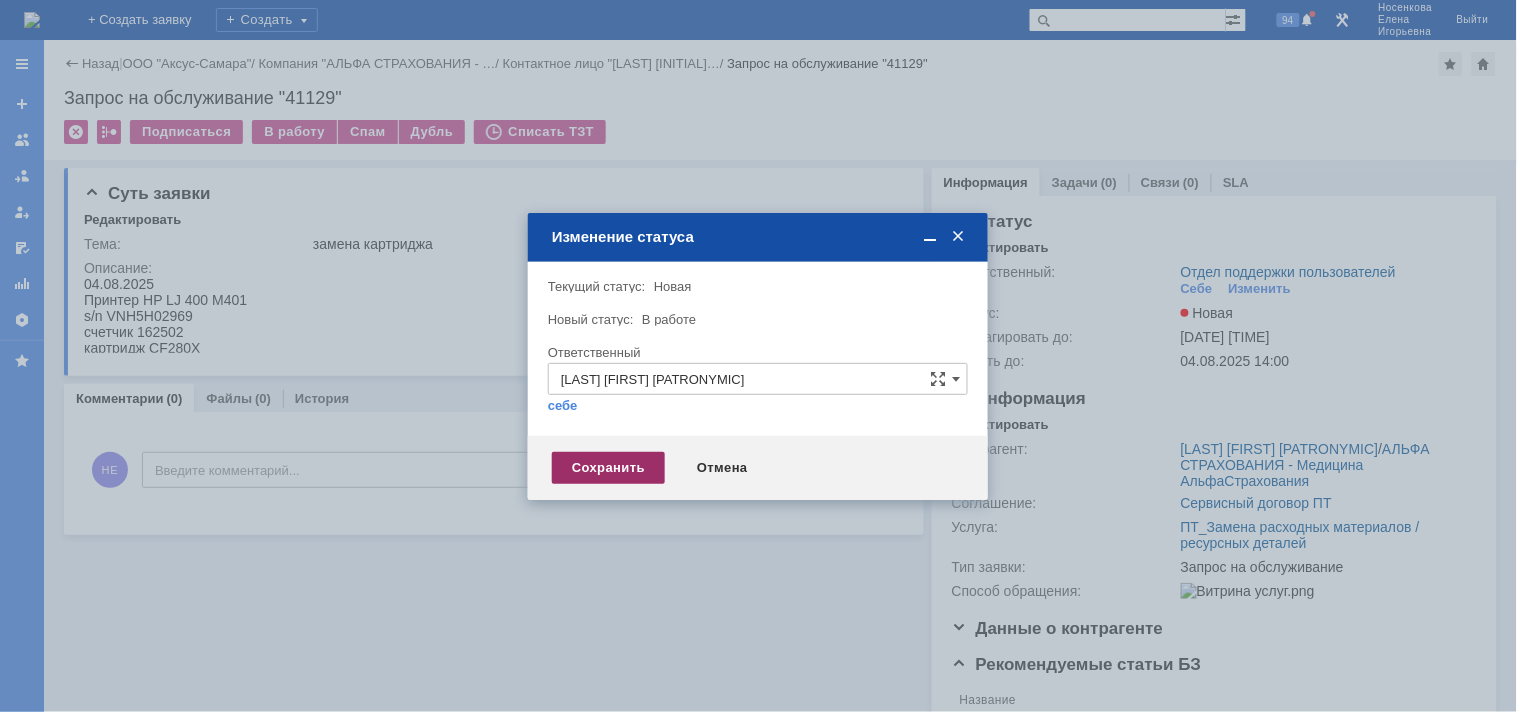 click on "Сохранить" at bounding box center [608, 468] 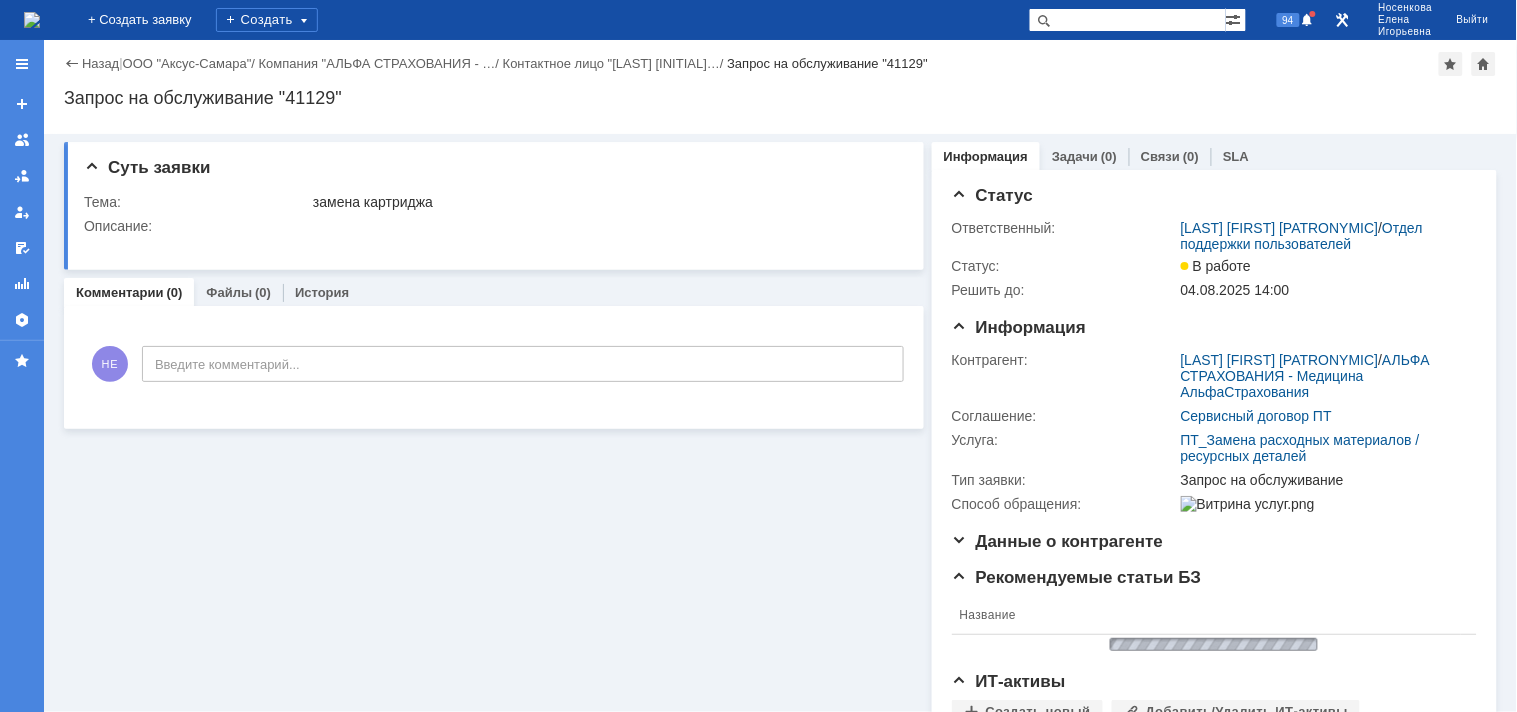 scroll, scrollTop: 0, scrollLeft: 0, axis: both 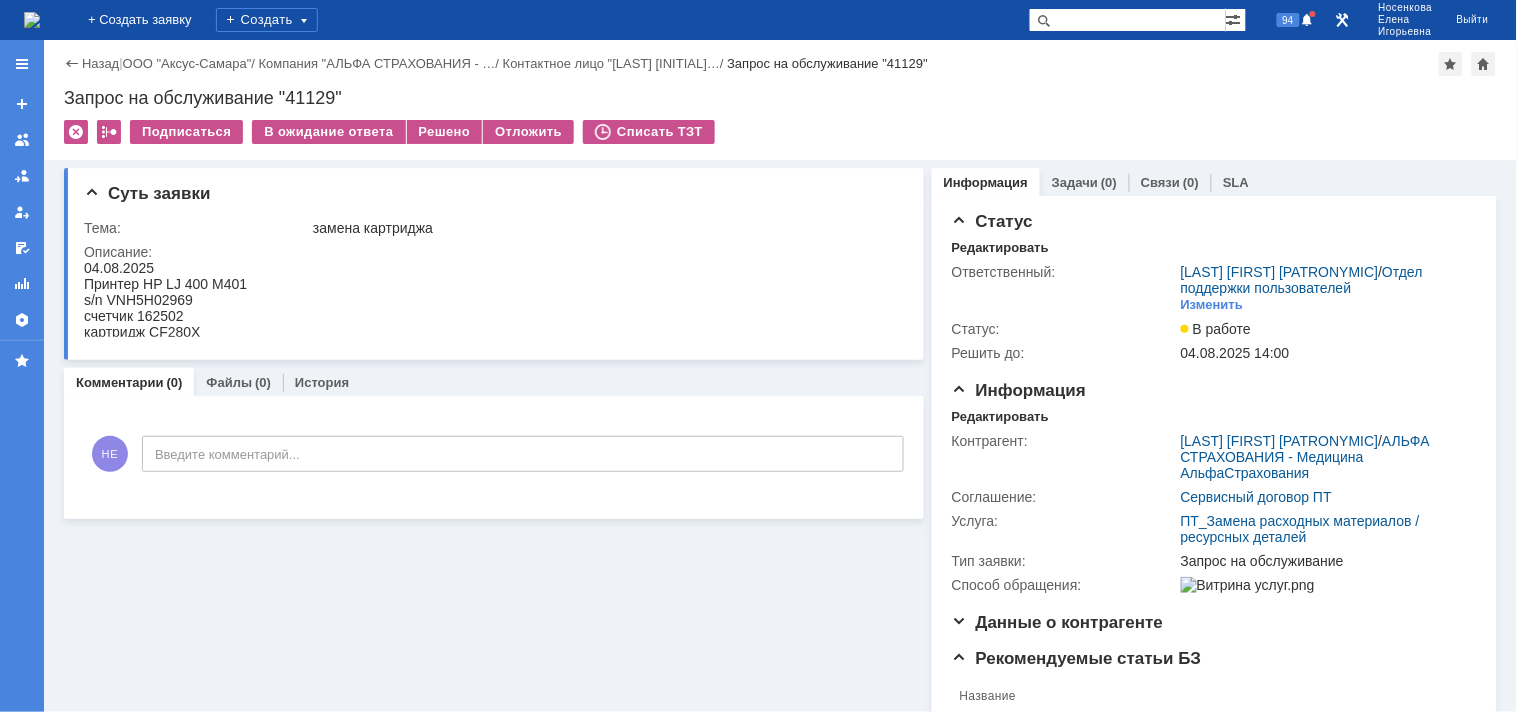 click at bounding box center [32, 20] 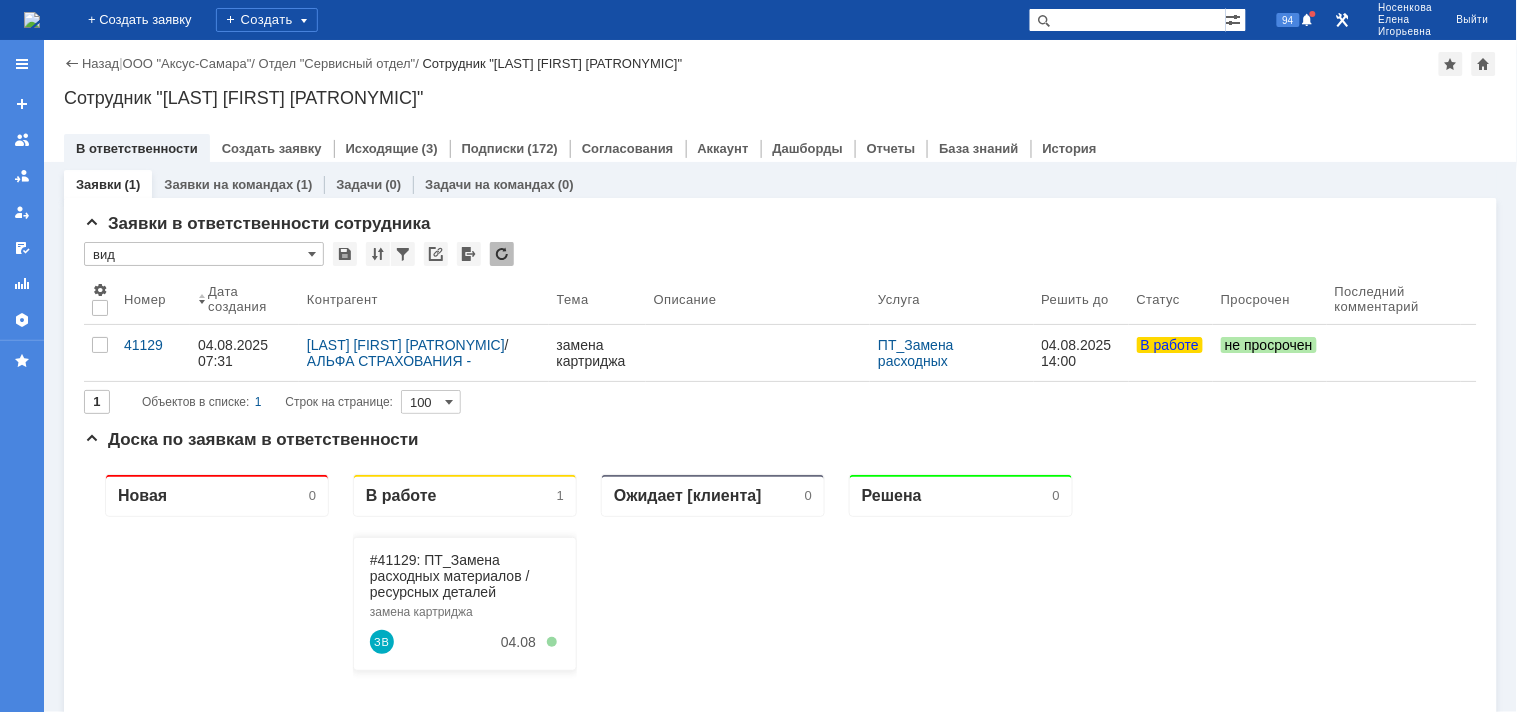 scroll, scrollTop: 0, scrollLeft: 0, axis: both 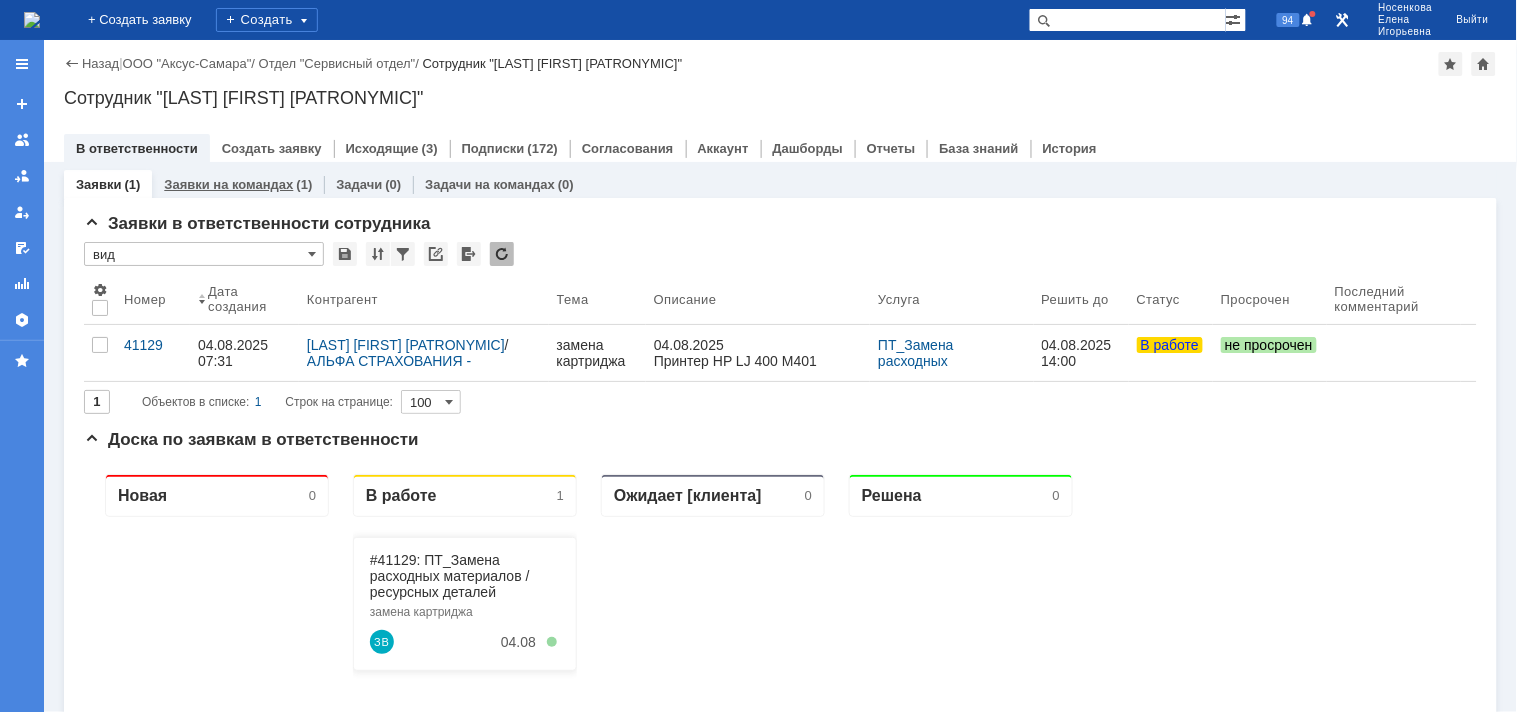 click on "Заявки на командах (1)" at bounding box center (238, 184) 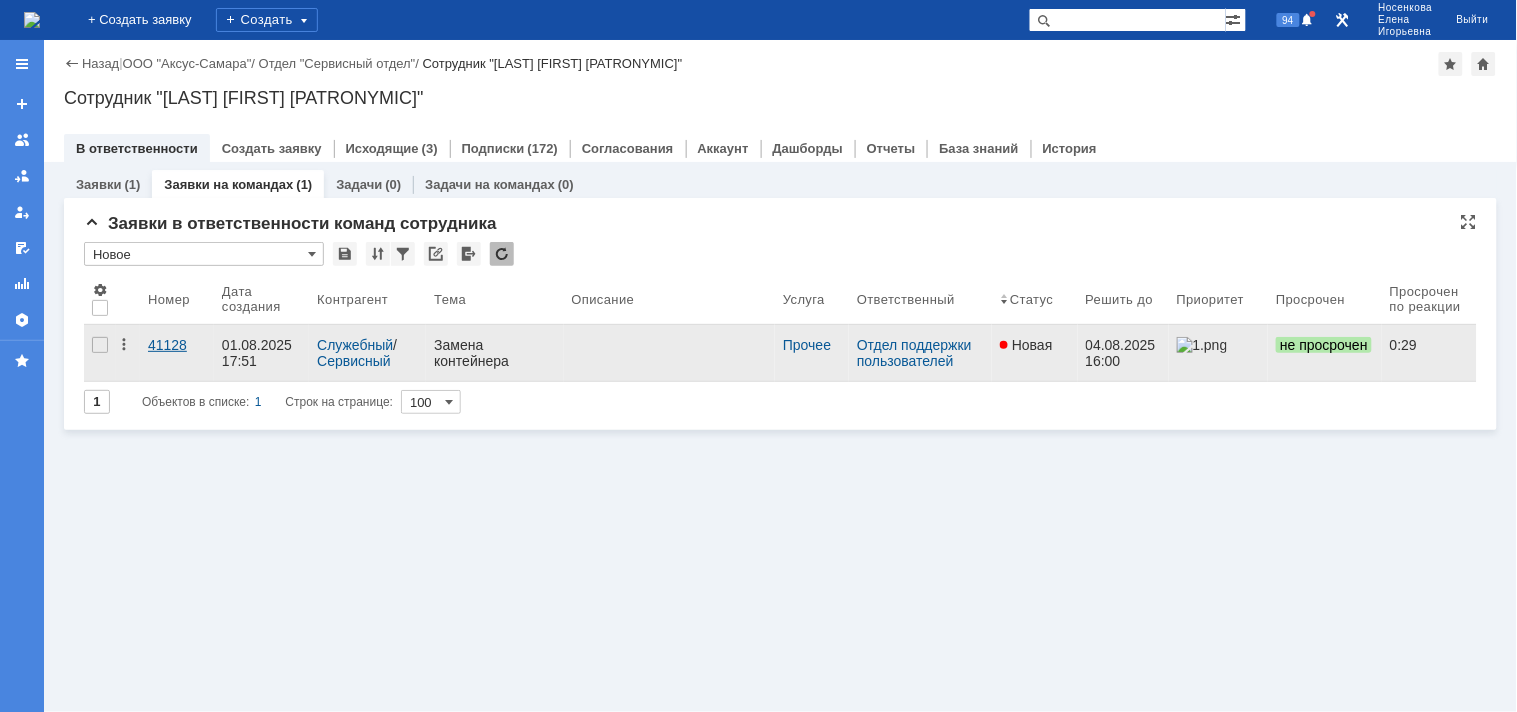 scroll, scrollTop: 0, scrollLeft: 0, axis: both 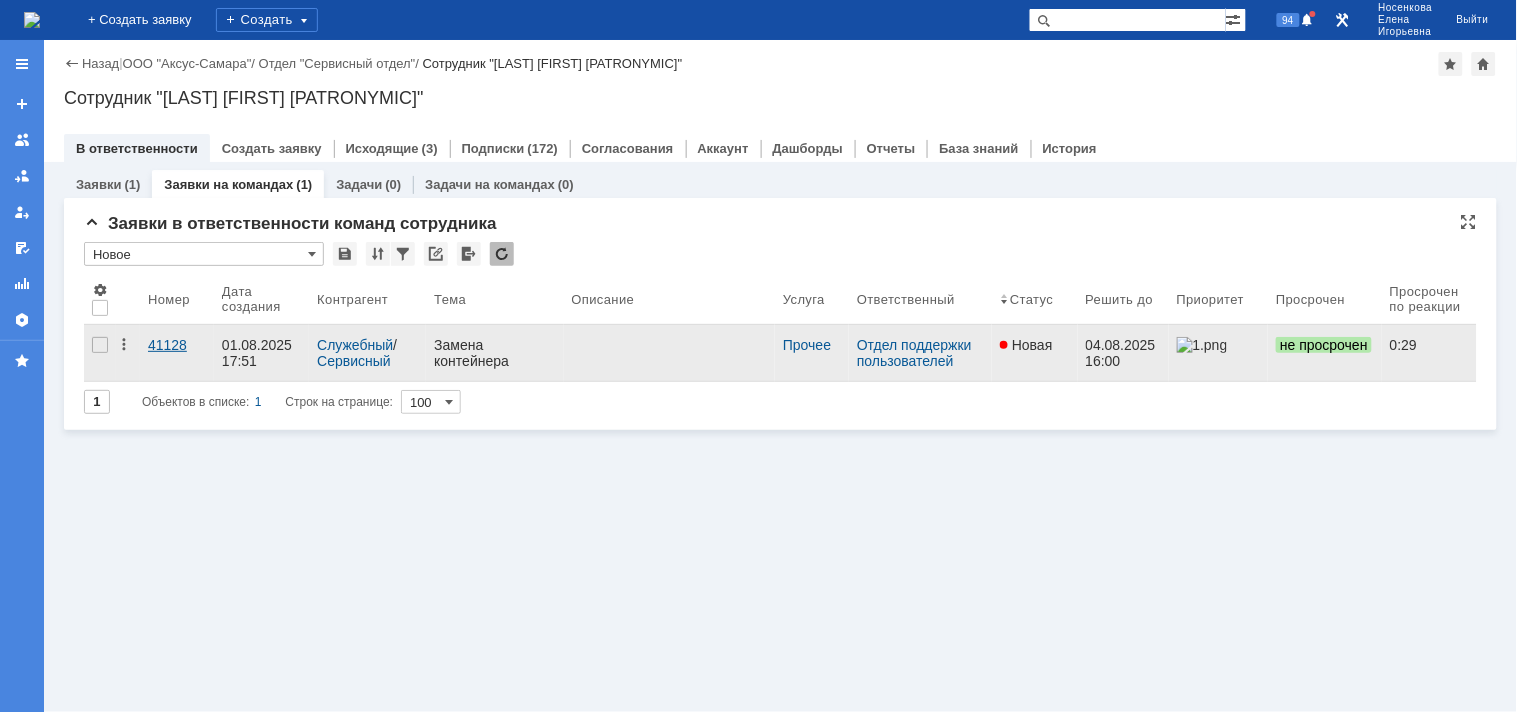 click on "41128" at bounding box center (177, 345) 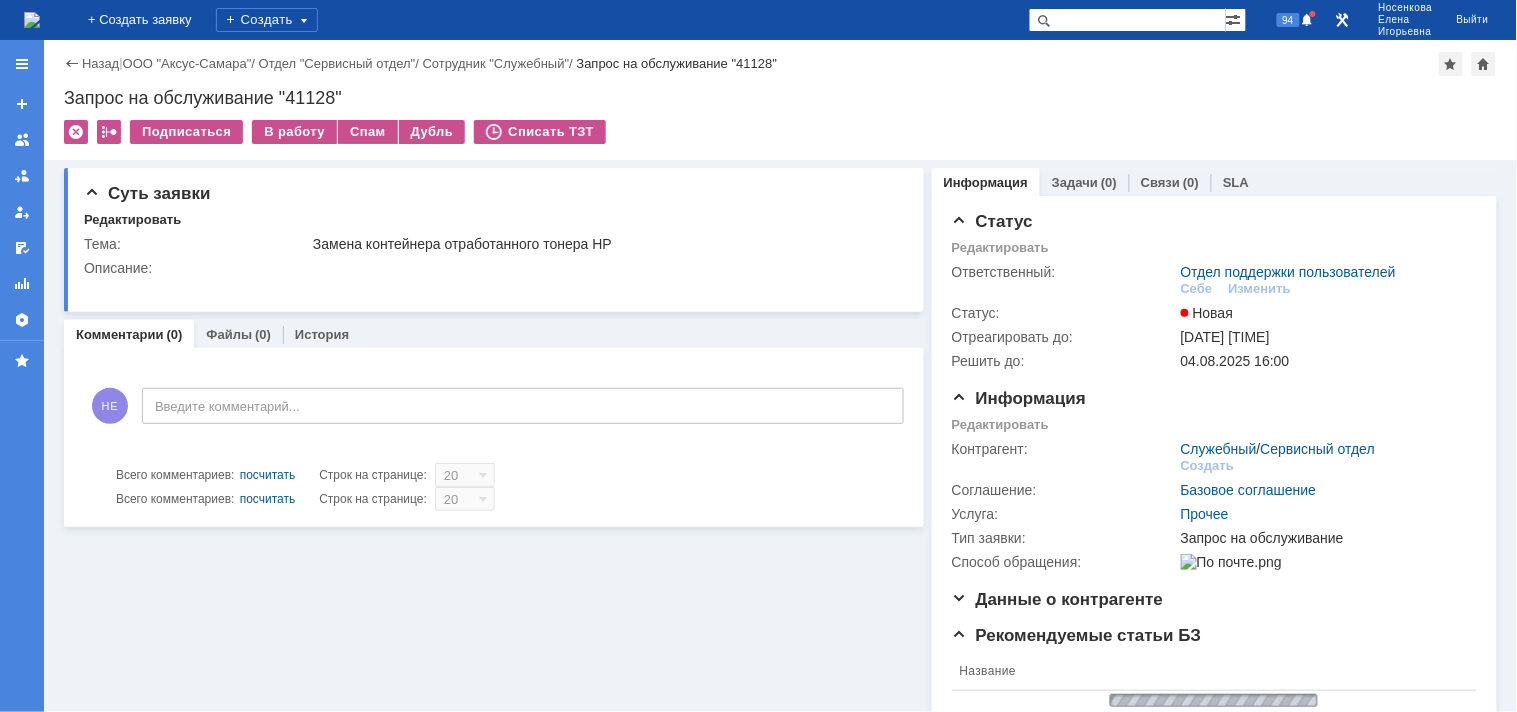 scroll, scrollTop: 0, scrollLeft: 0, axis: both 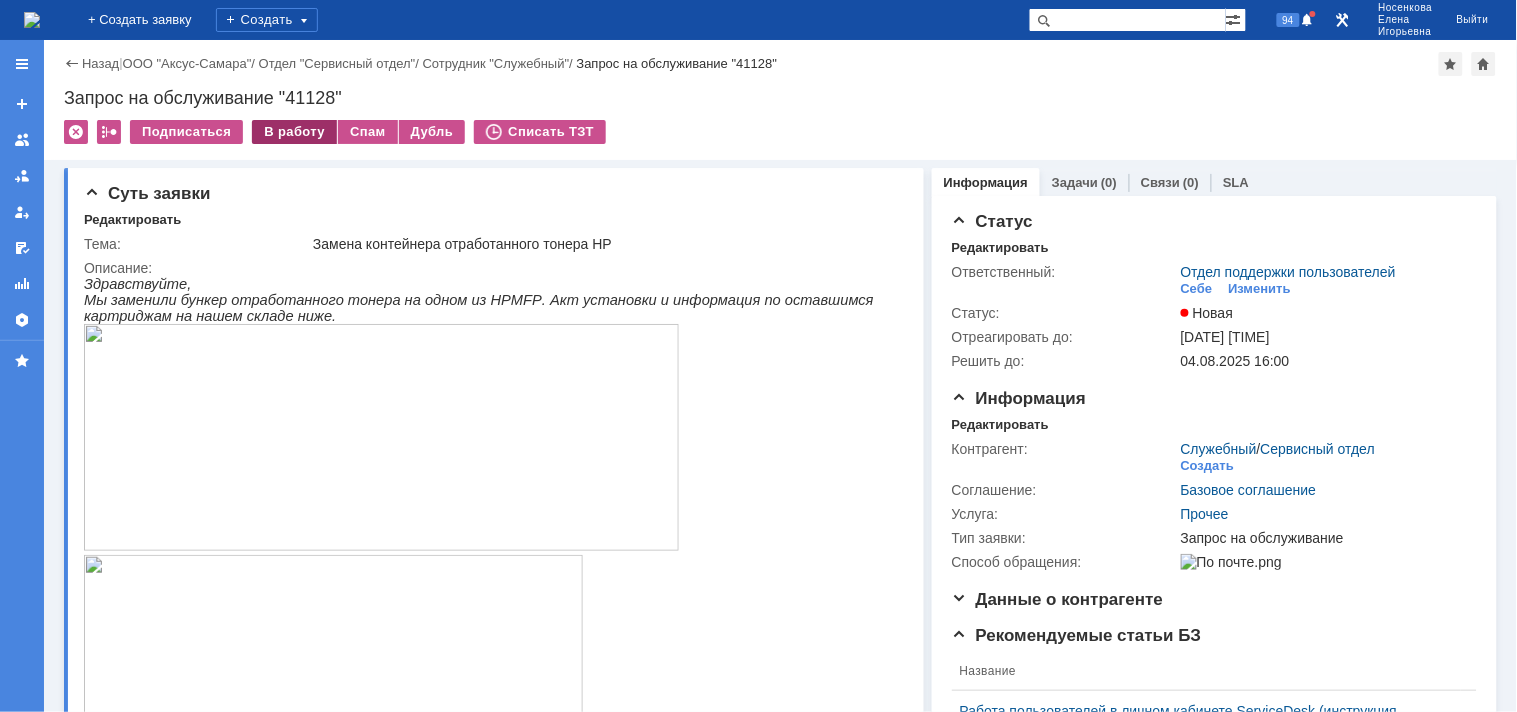 click on "В работу" at bounding box center (294, 132) 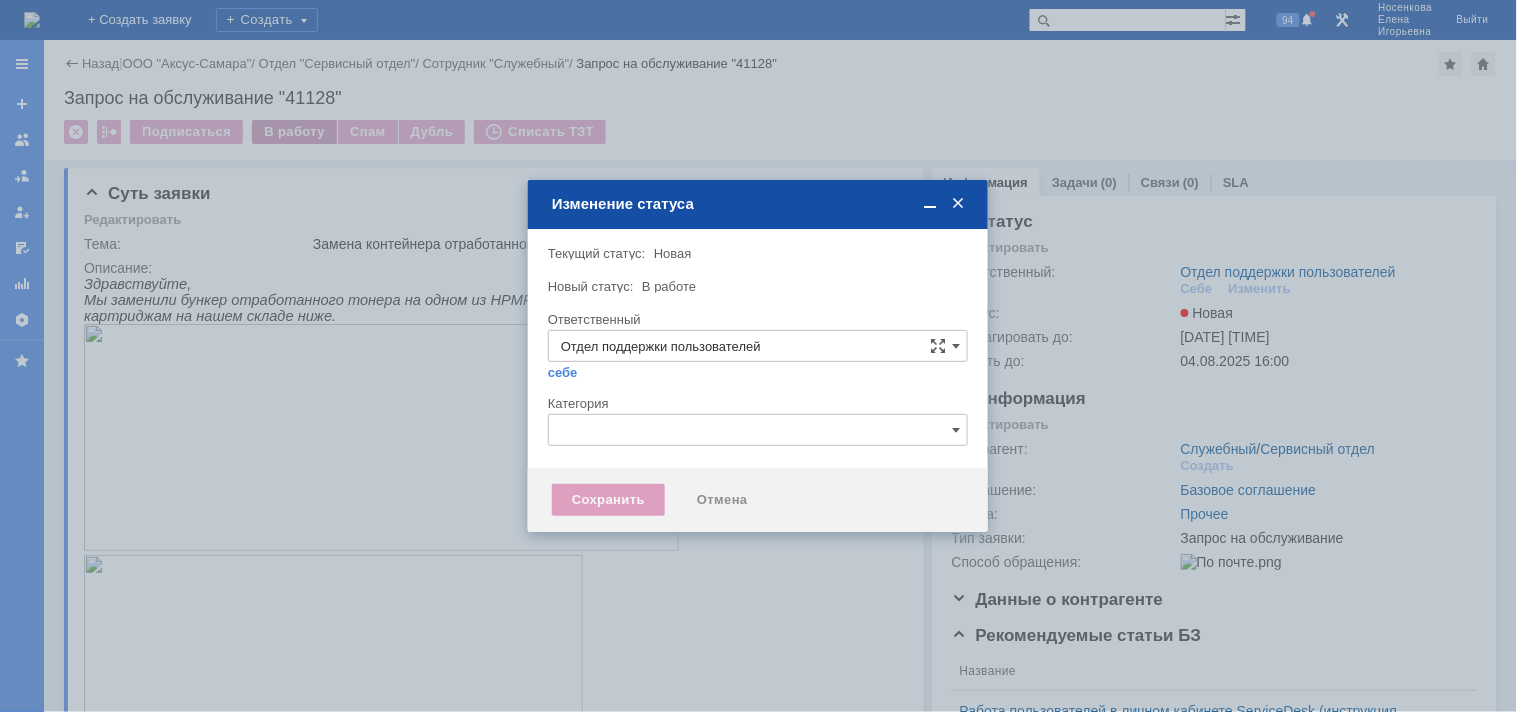 type on "[LAST] [FIRST] [MIDDLE]" 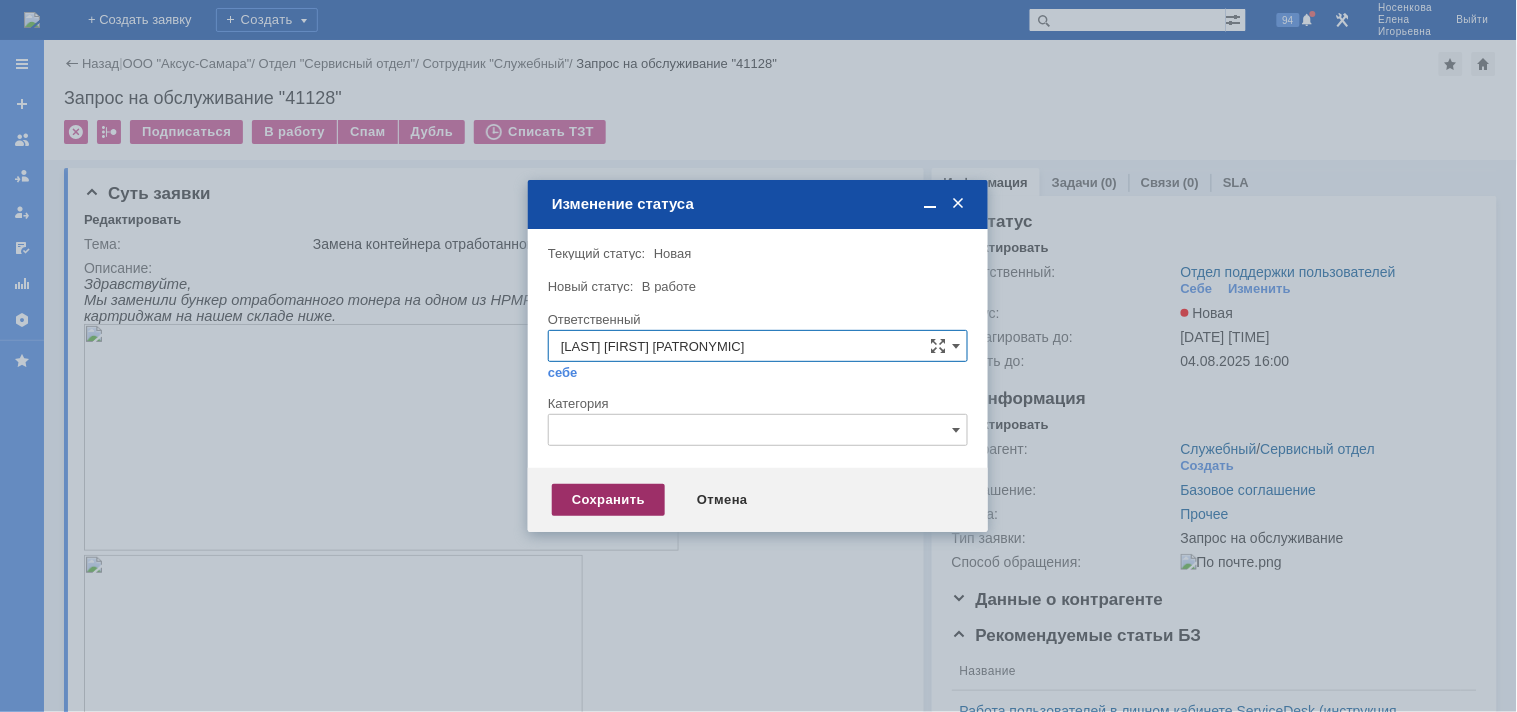 click on "Сохранить" at bounding box center [608, 500] 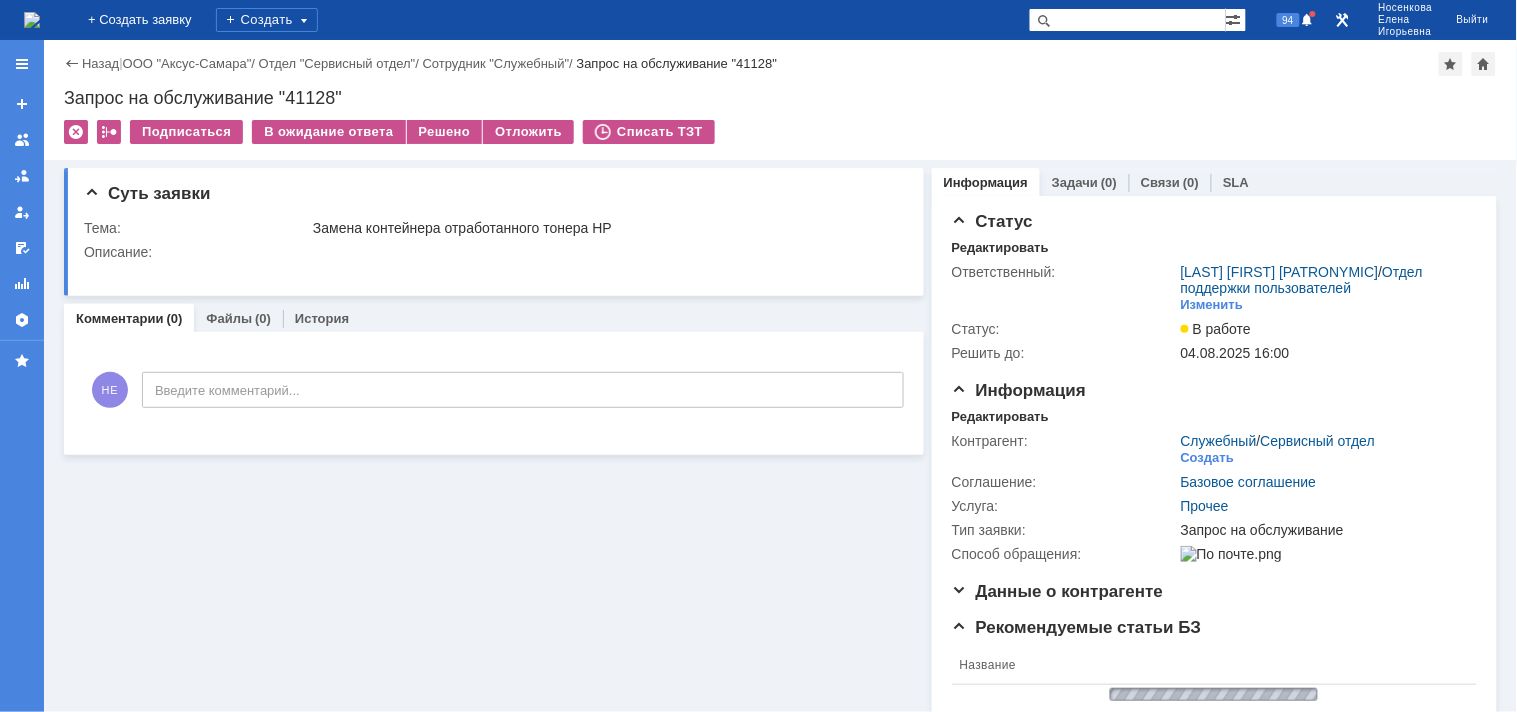 scroll, scrollTop: 0, scrollLeft: 0, axis: both 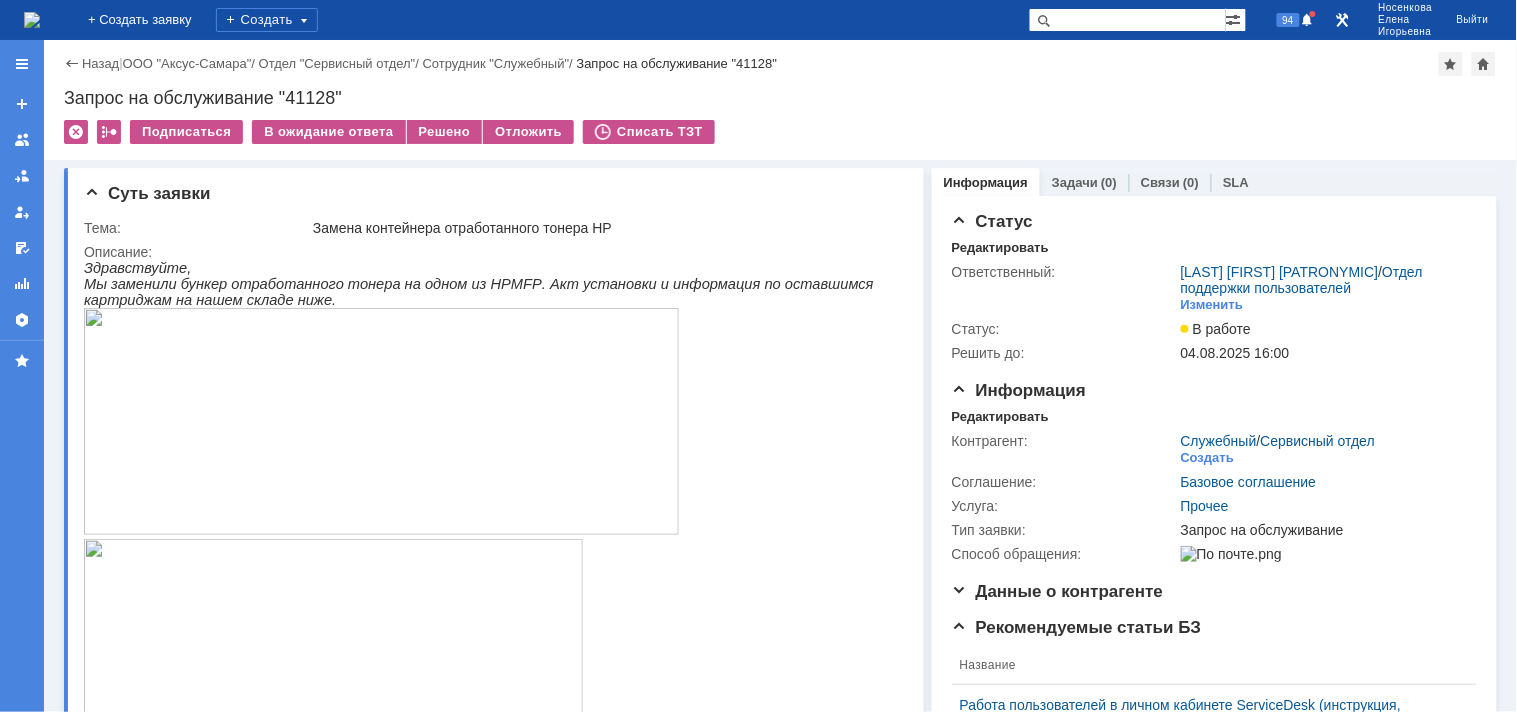 click at bounding box center [32, 20] 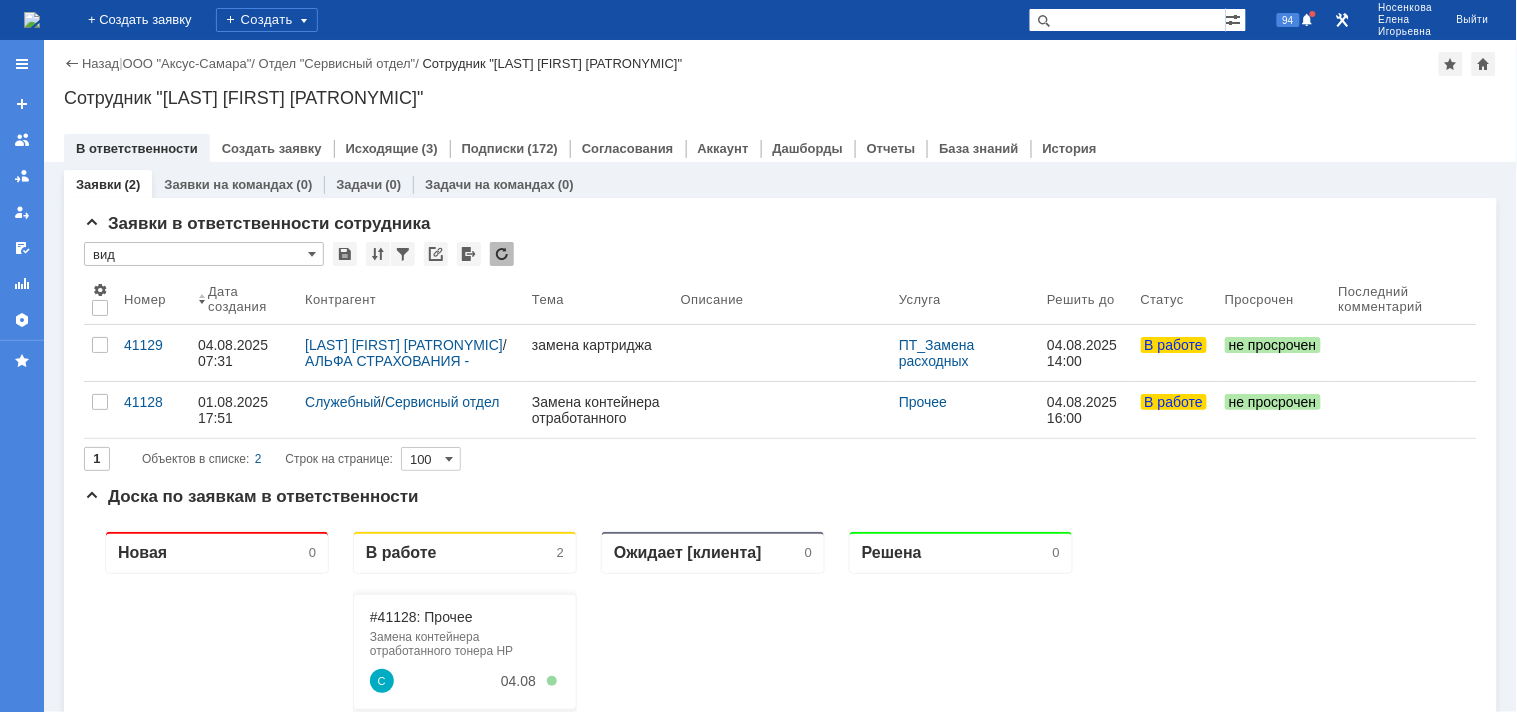 scroll, scrollTop: 0, scrollLeft: 0, axis: both 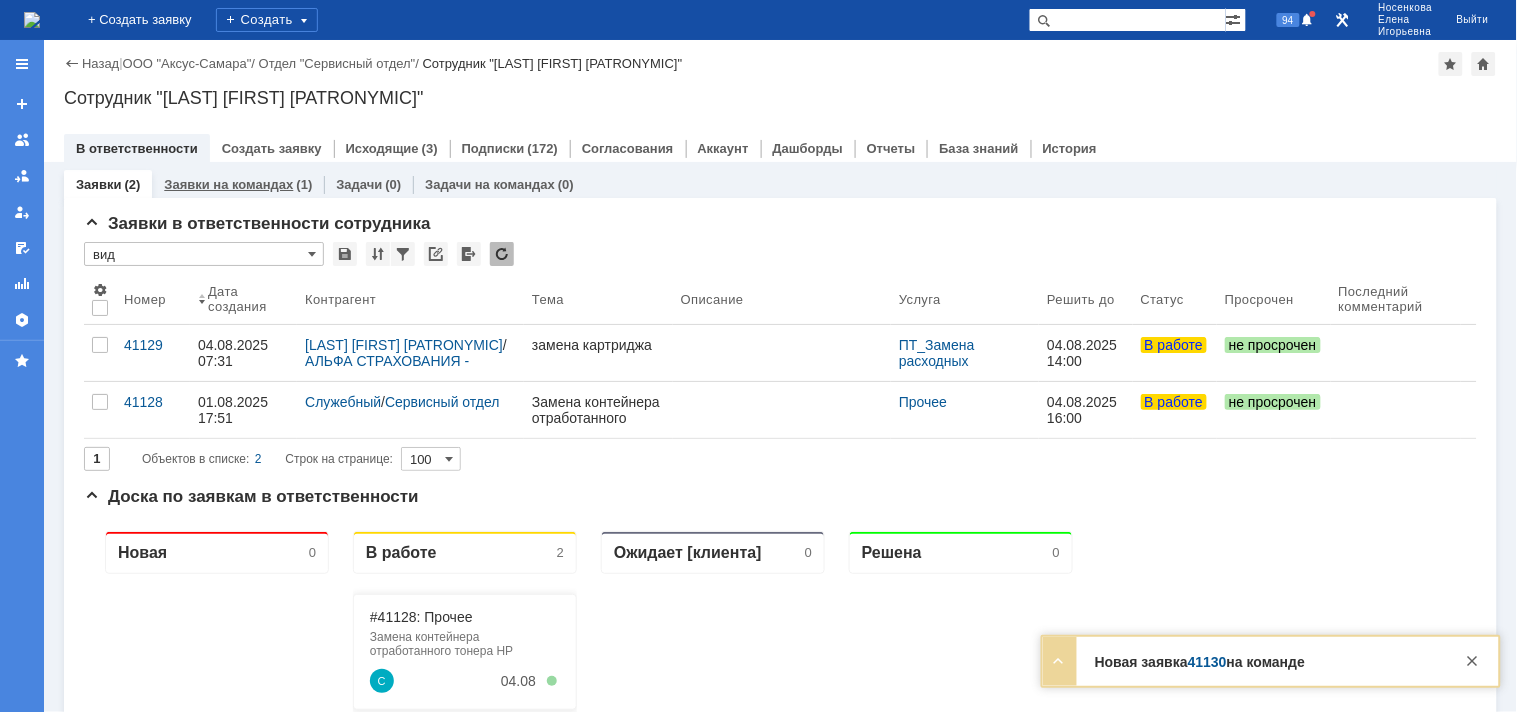 click on "Заявки на командах" at bounding box center (228, 184) 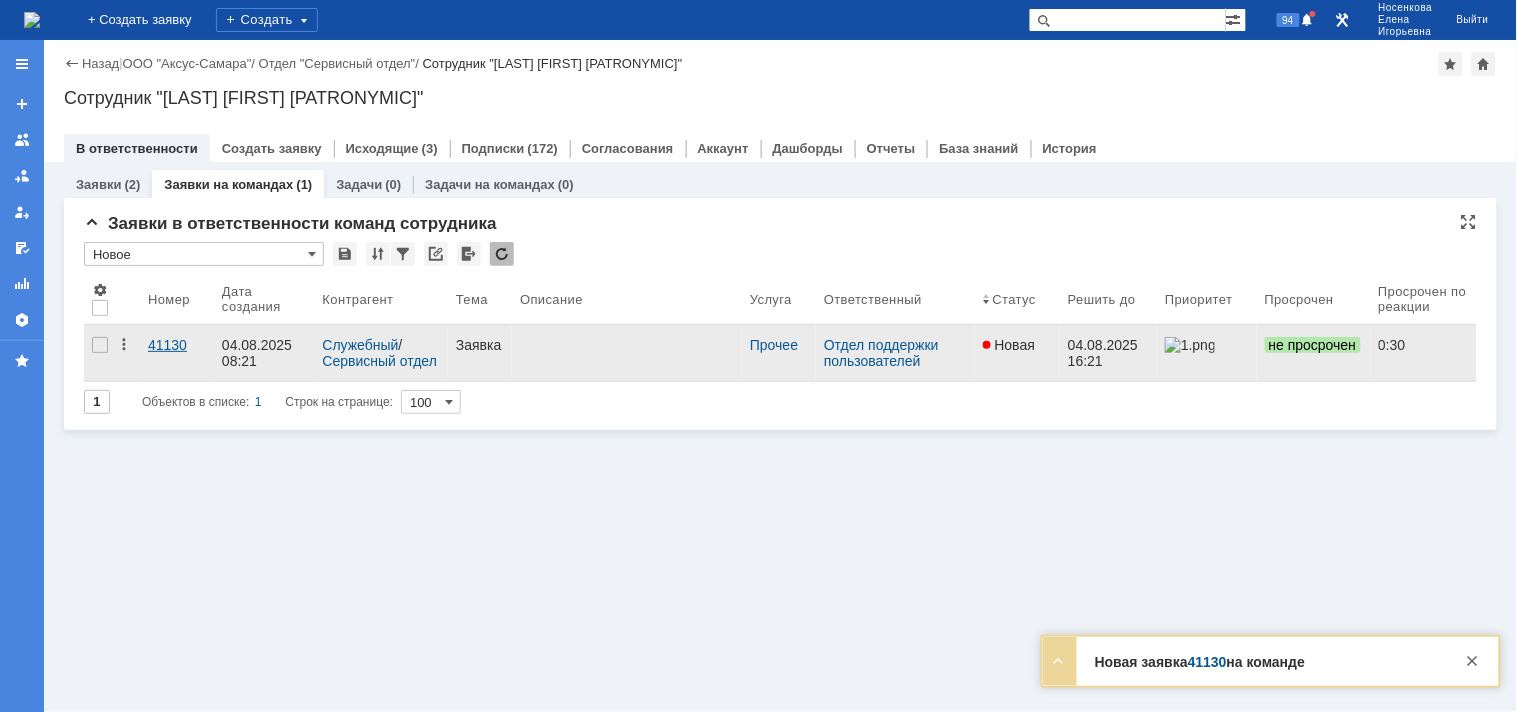 scroll, scrollTop: 0, scrollLeft: 0, axis: both 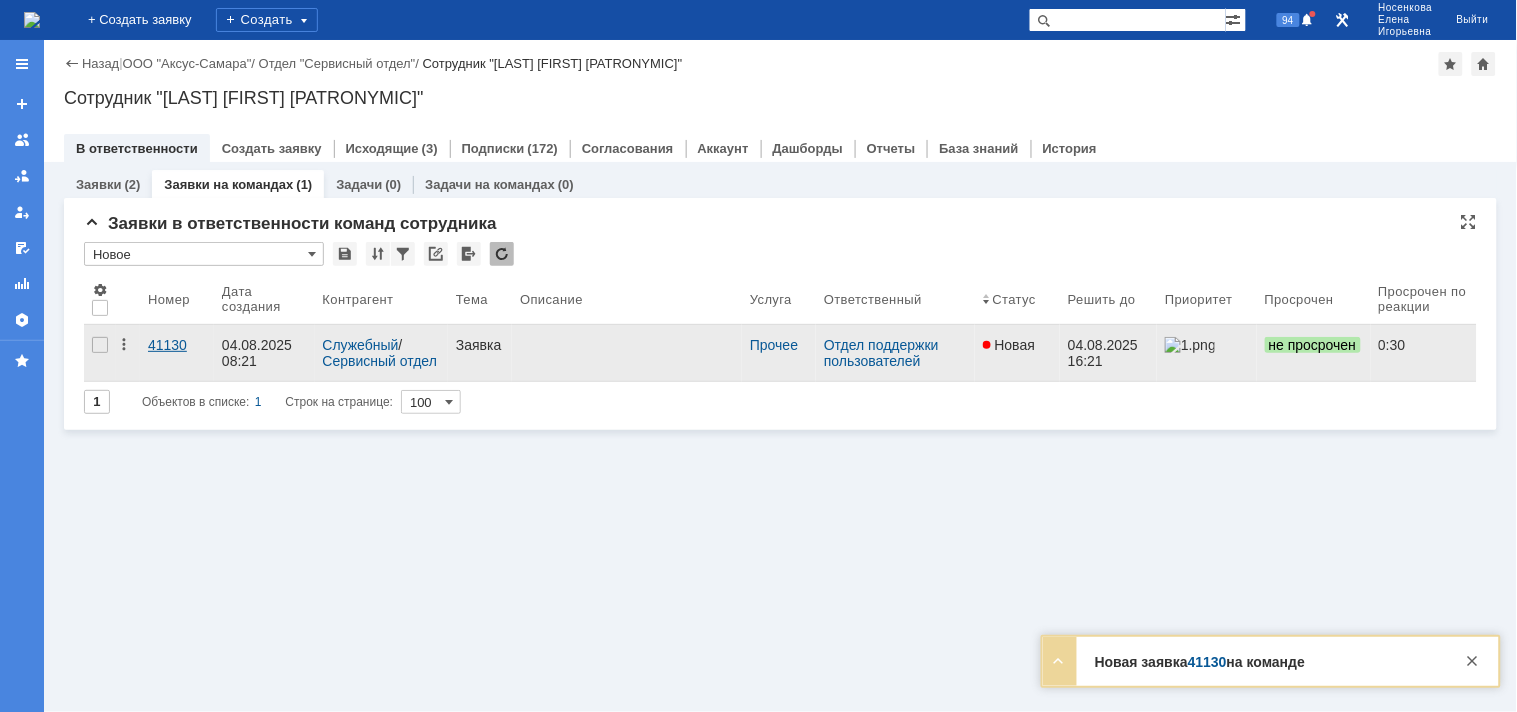 click on "41130" at bounding box center (177, 345) 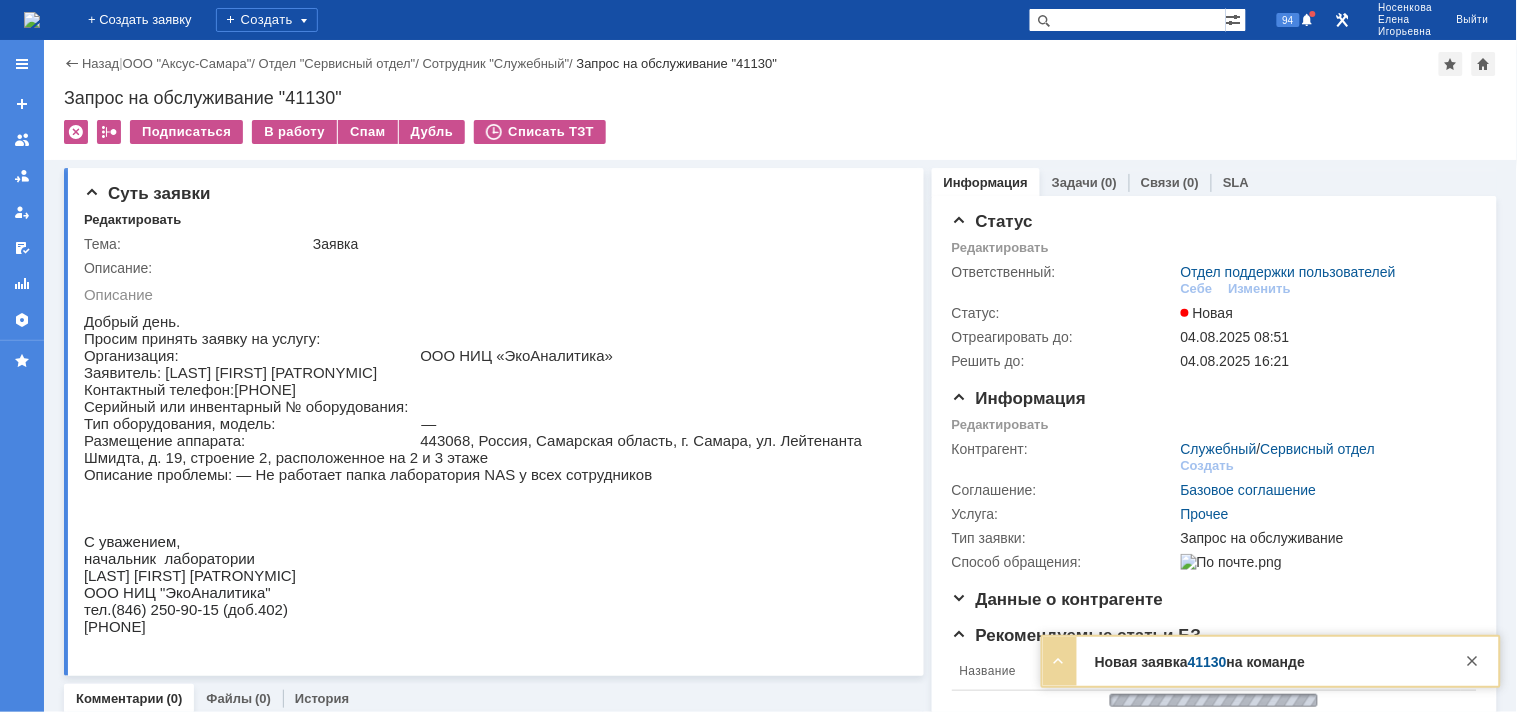 scroll, scrollTop: 0, scrollLeft: 0, axis: both 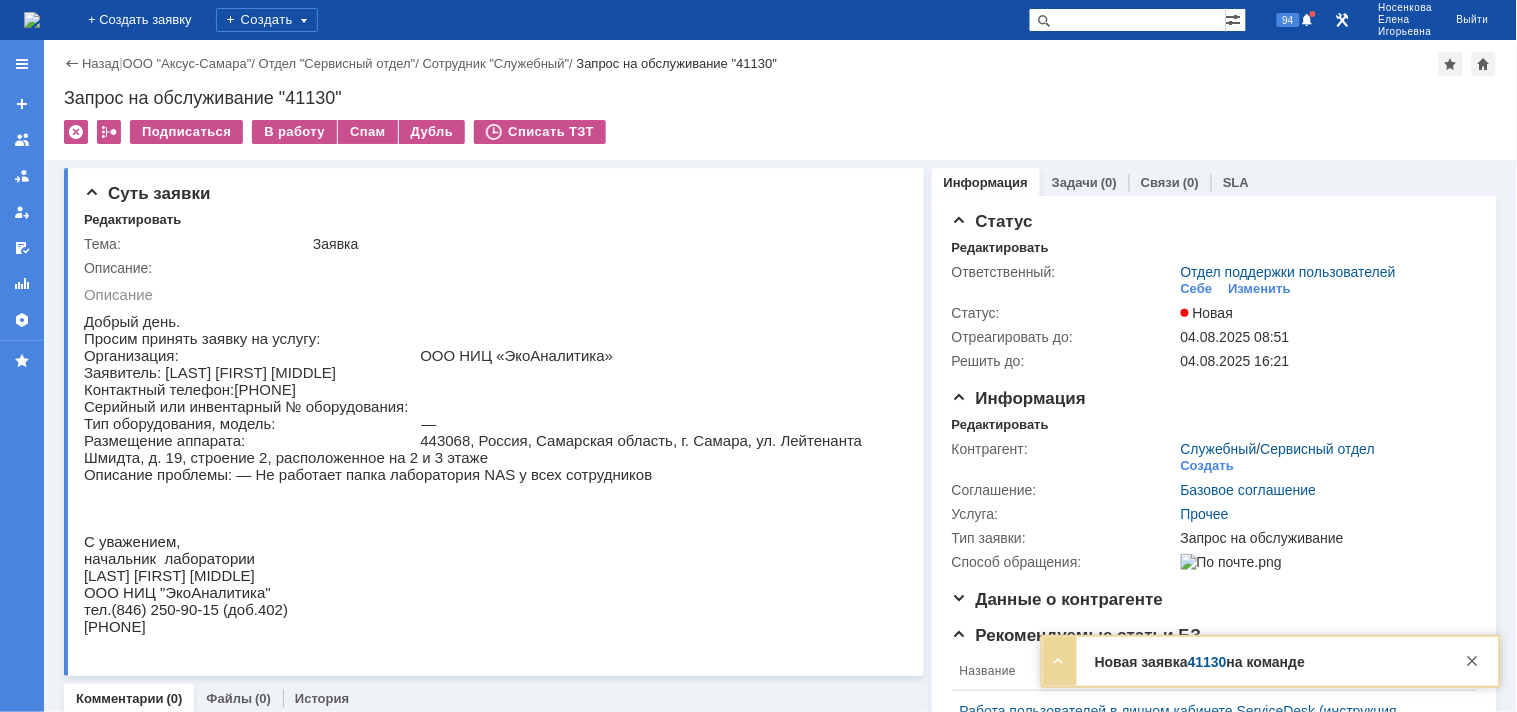 click at bounding box center (32, 20) 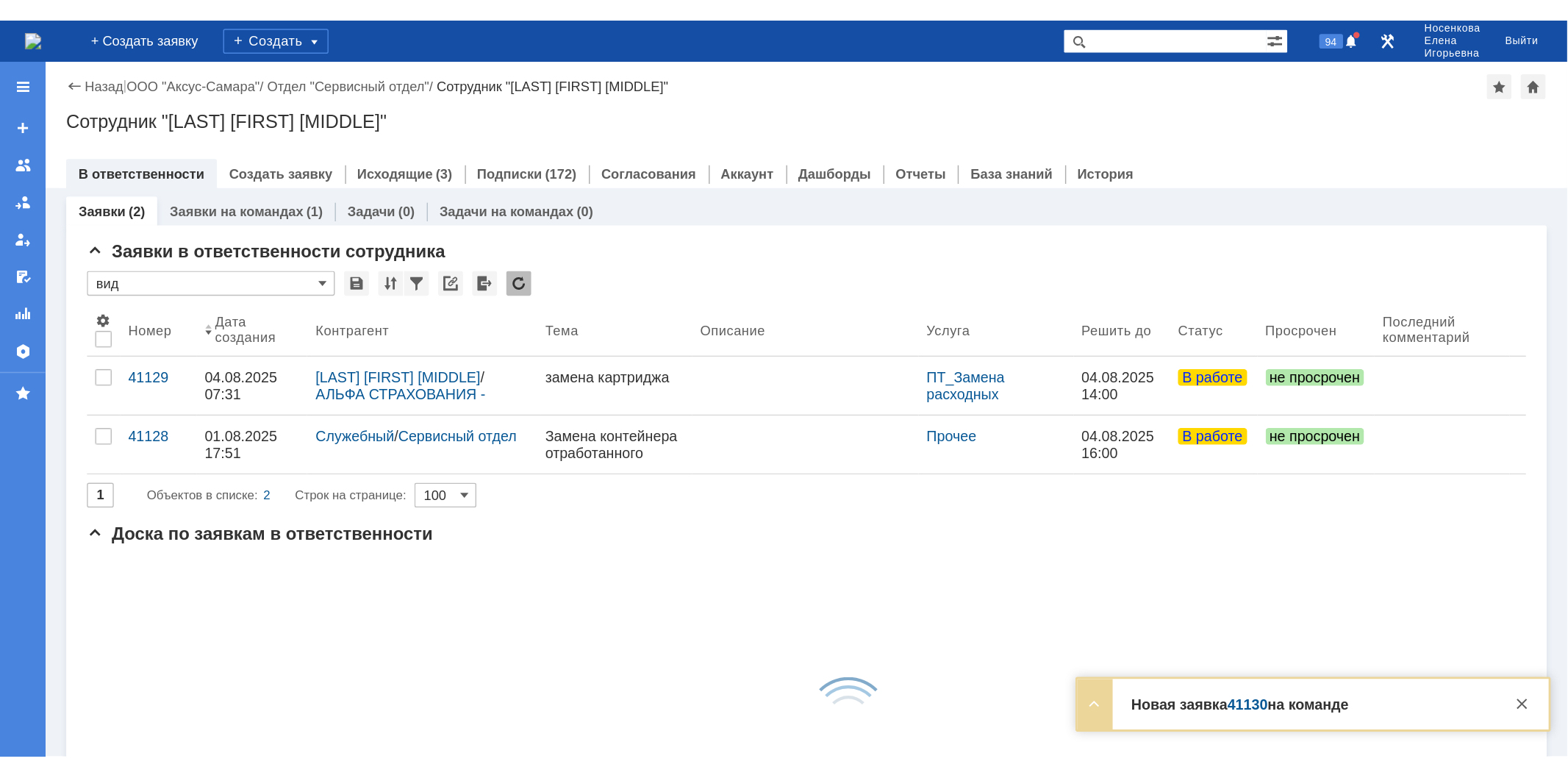 scroll, scrollTop: 0, scrollLeft: 0, axis: both 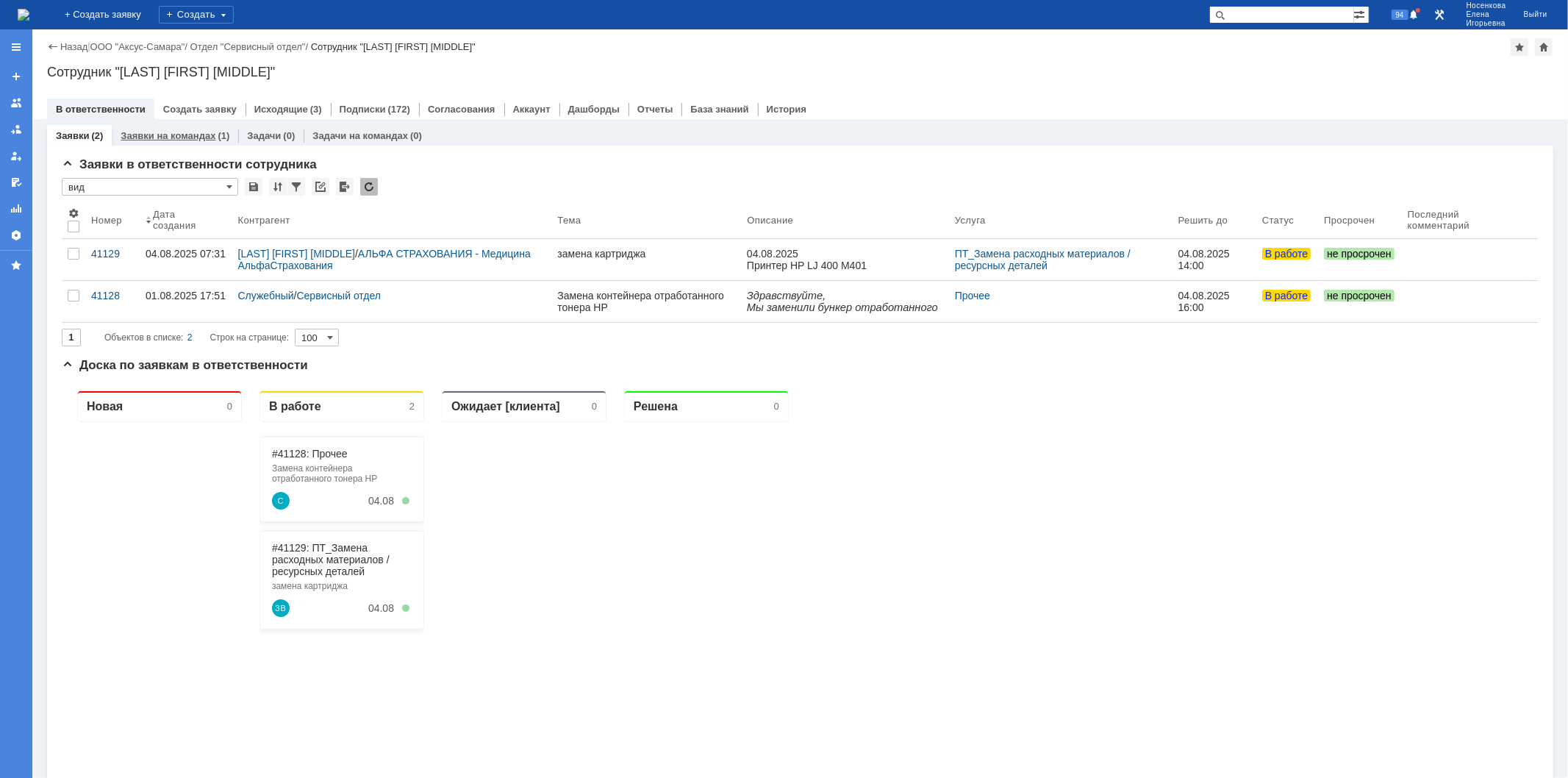 click on "Заявки на командах" at bounding box center (168, 135) 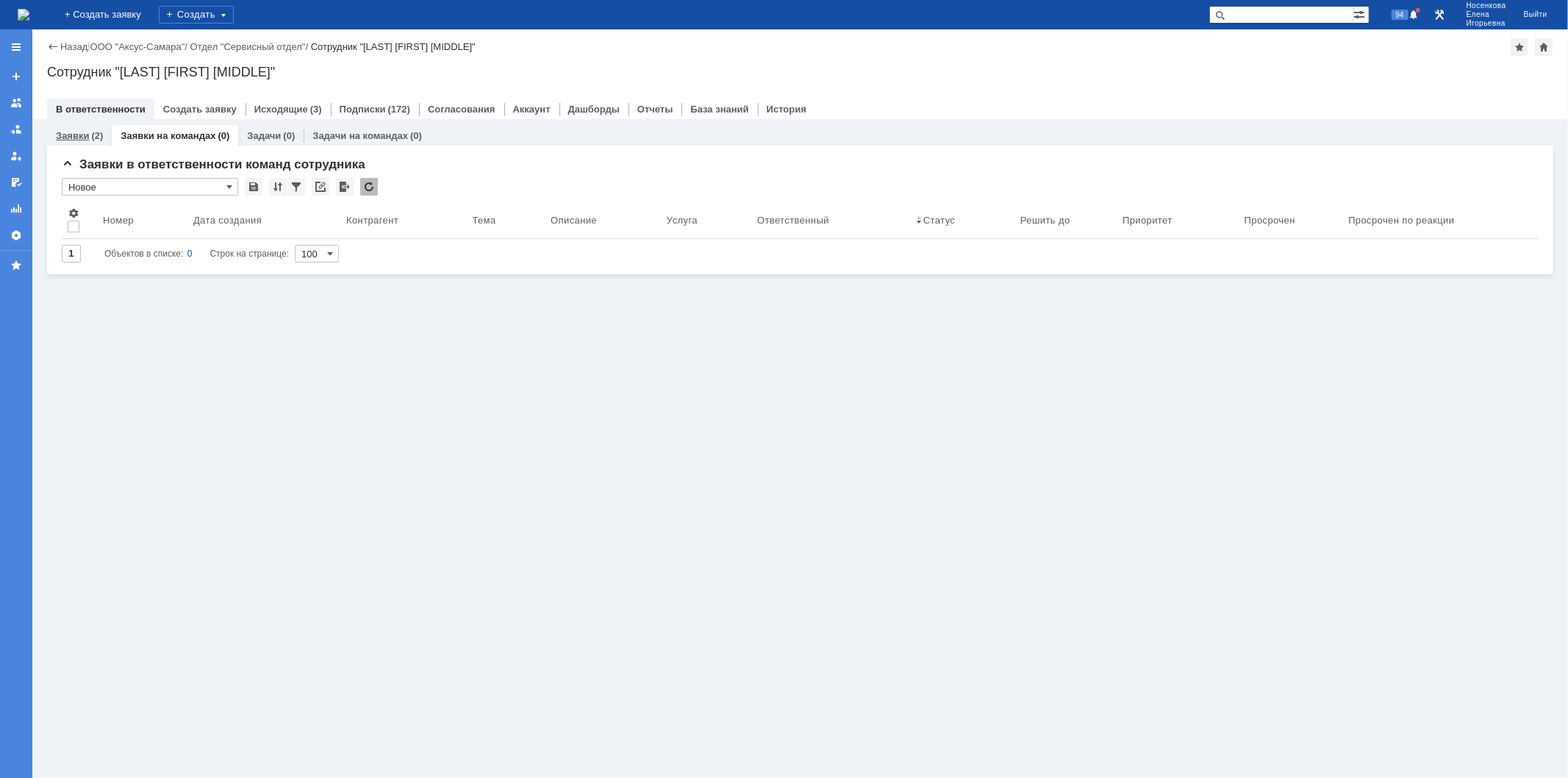 click on "Заявки" at bounding box center (72, 135) 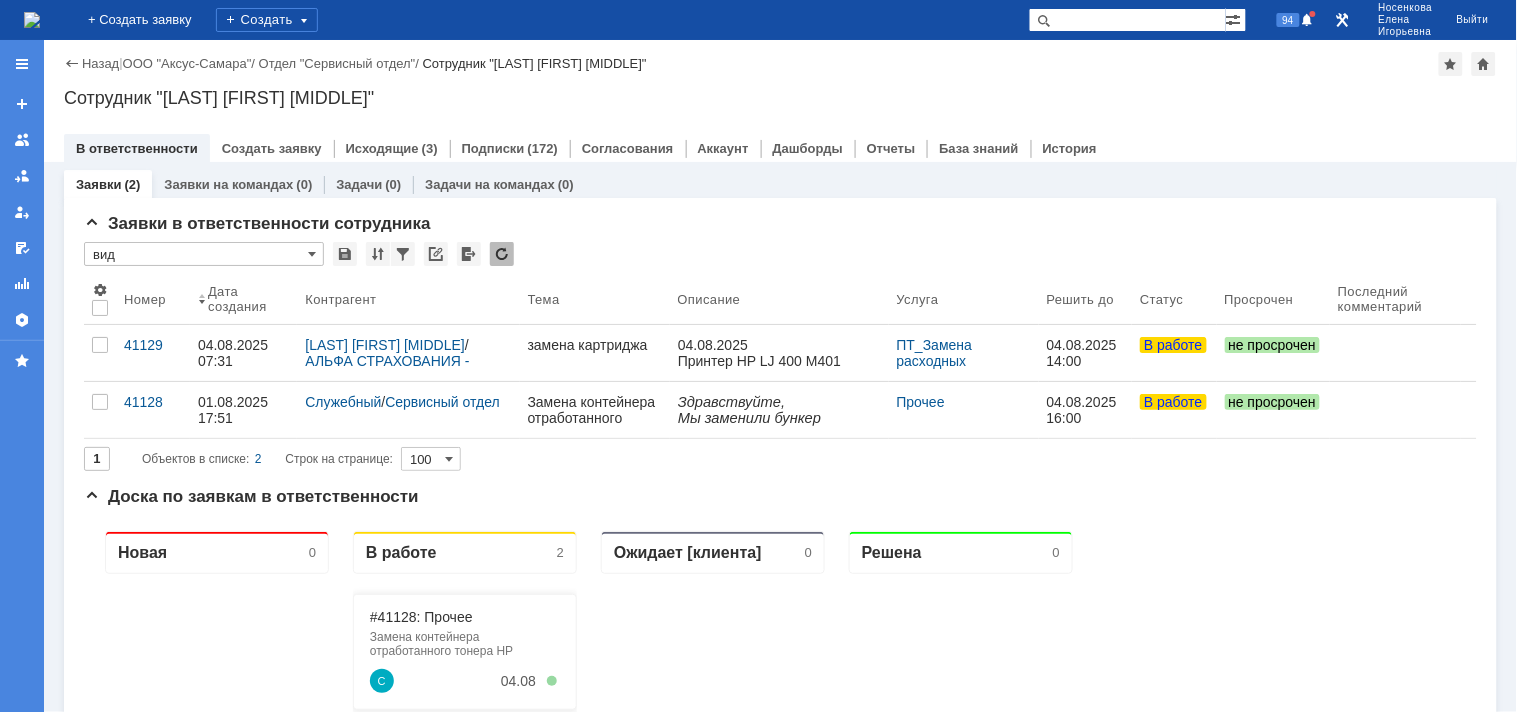 scroll, scrollTop: 0, scrollLeft: 0, axis: both 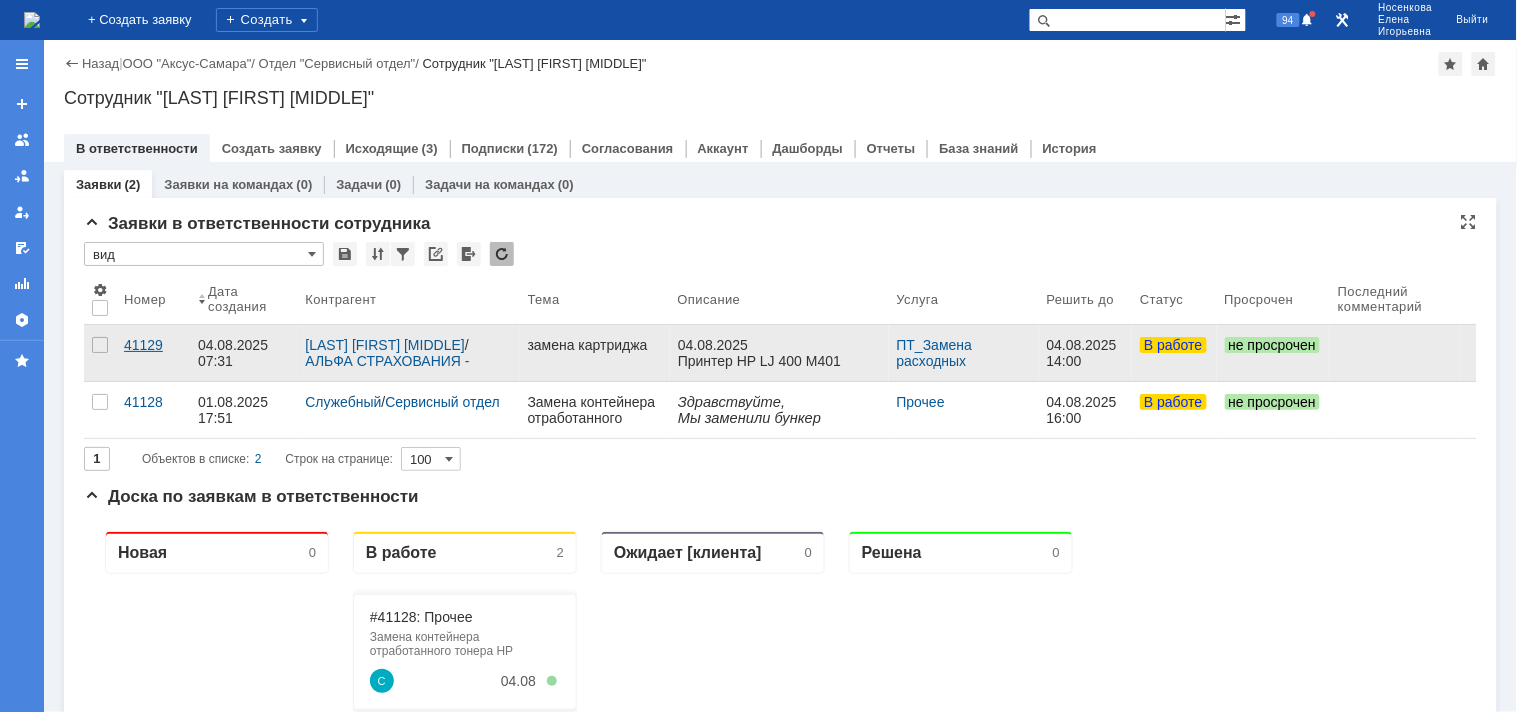 click on "41129" at bounding box center (153, 345) 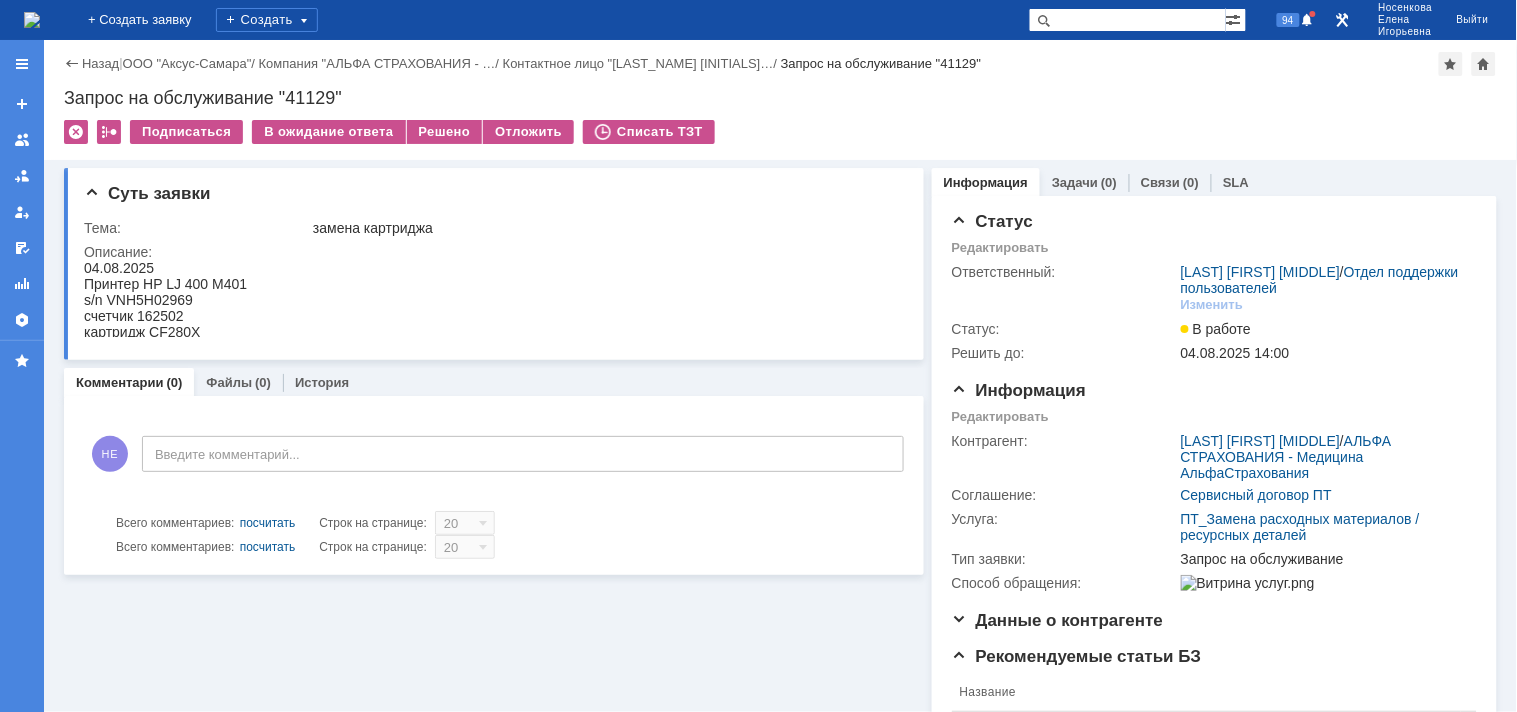 scroll, scrollTop: 0, scrollLeft: 0, axis: both 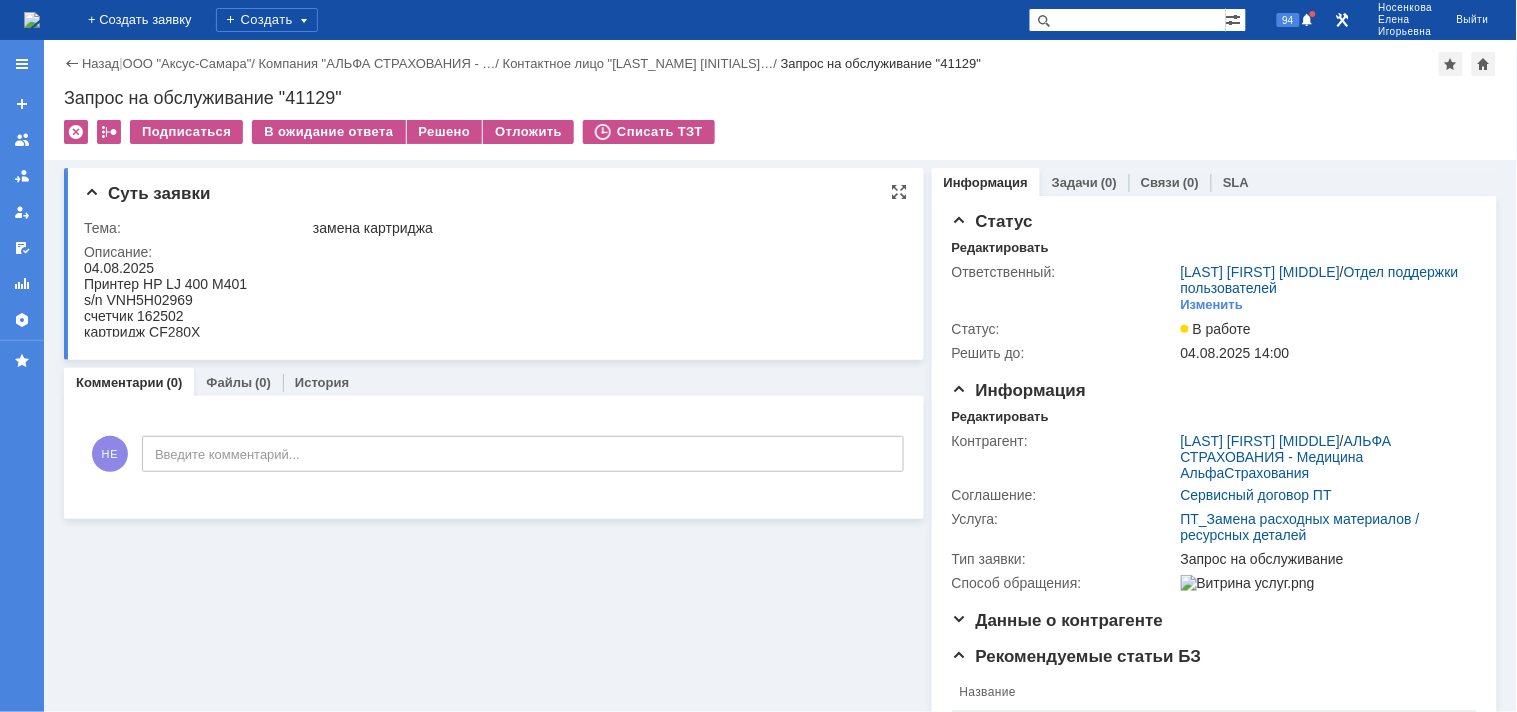 click on "s/n VNH5H02969" at bounding box center [164, 299] 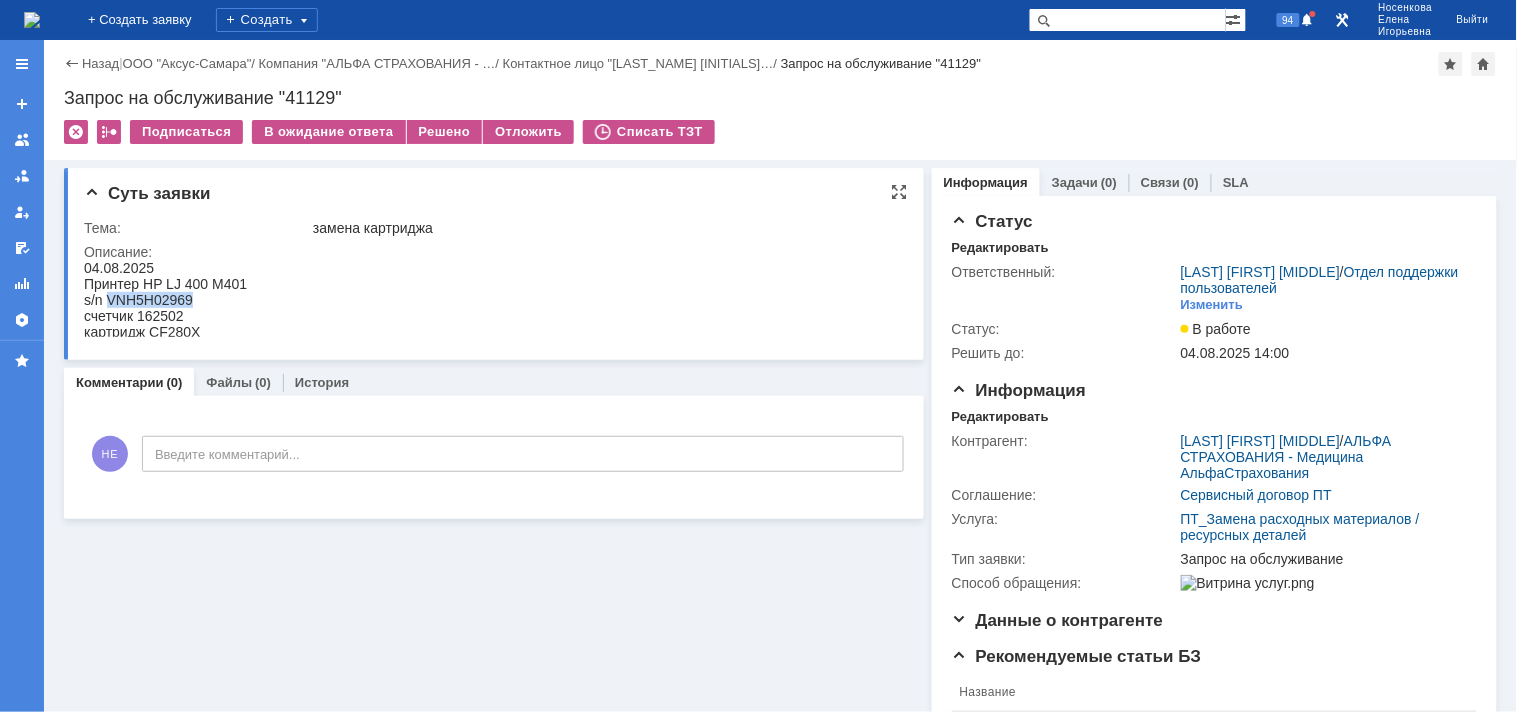 click on "s/n VNH5H02969" at bounding box center [164, 299] 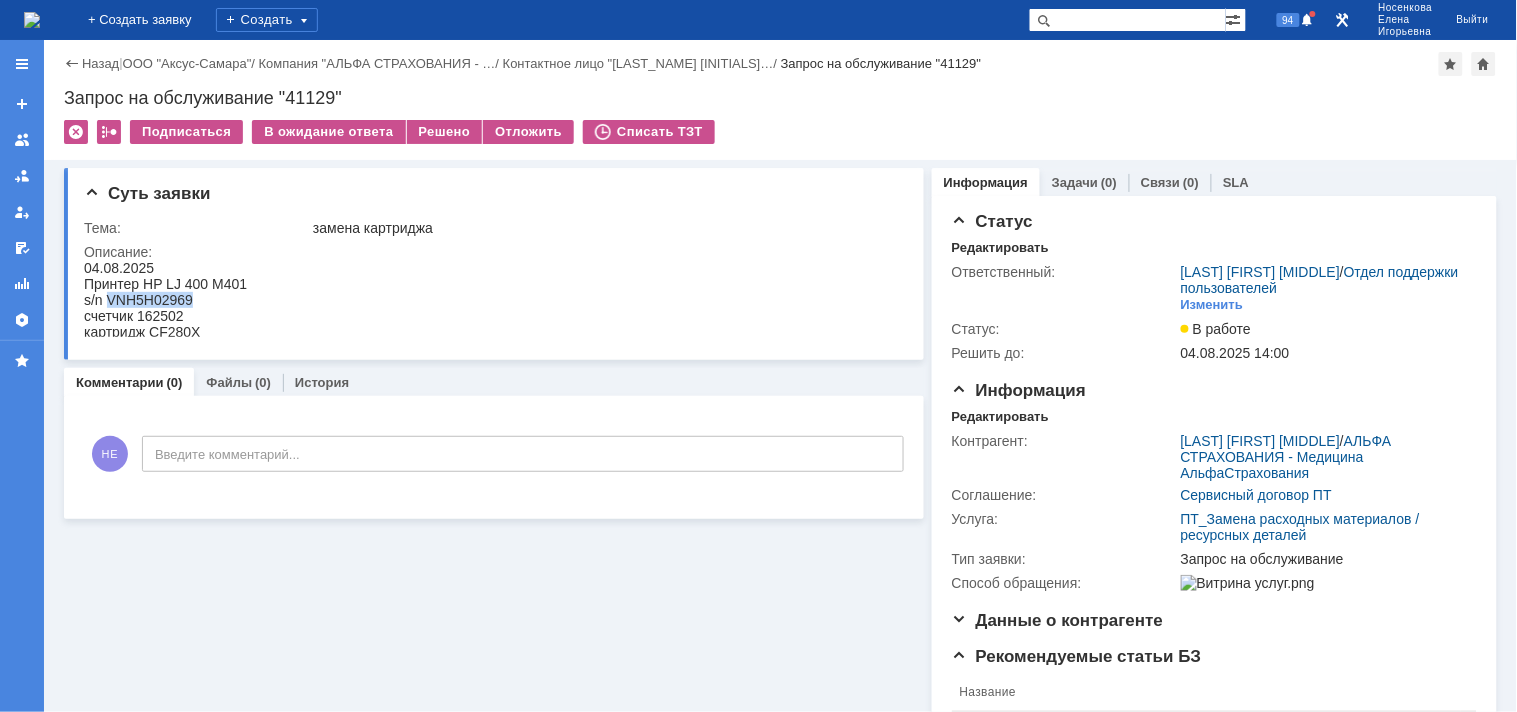 copy on "VNH5H02969" 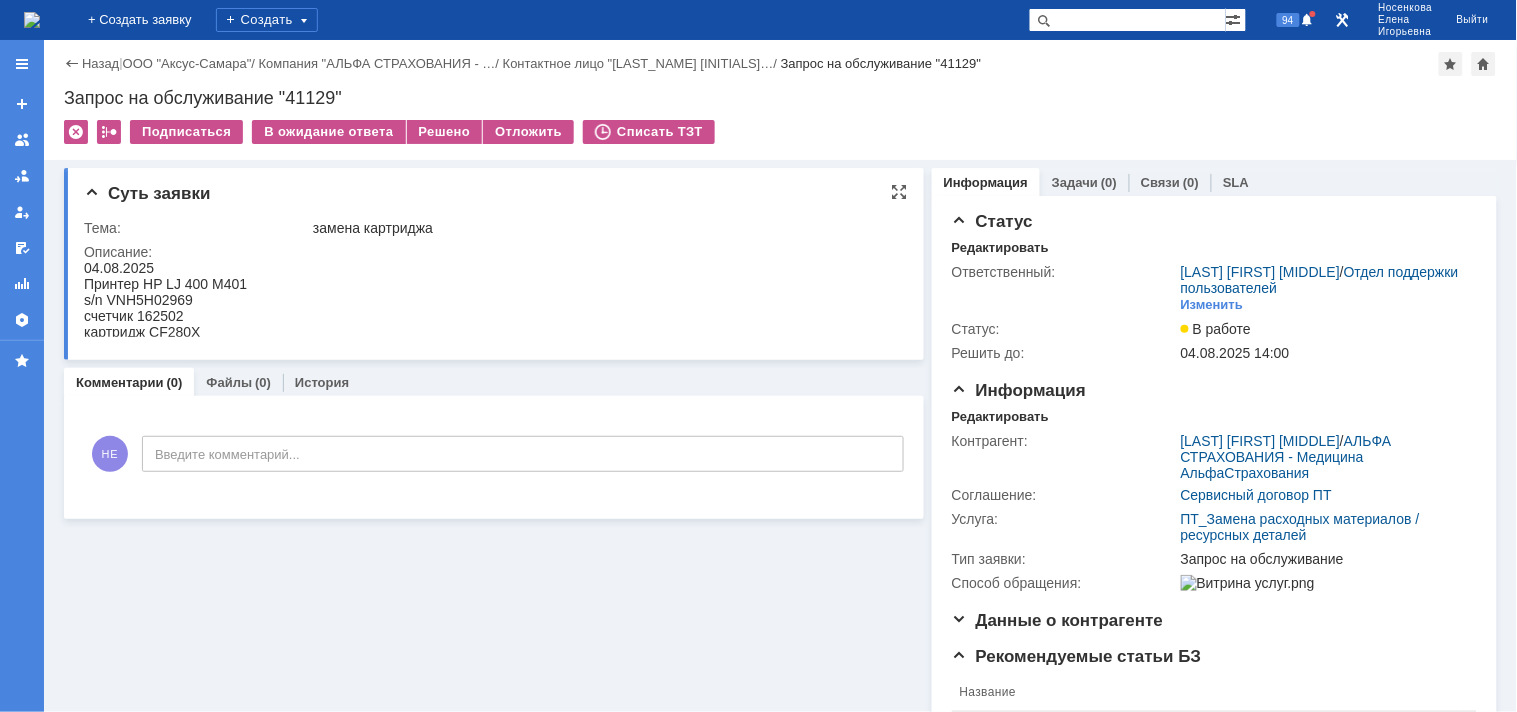 click on "счетчик 162502" at bounding box center [164, 315] 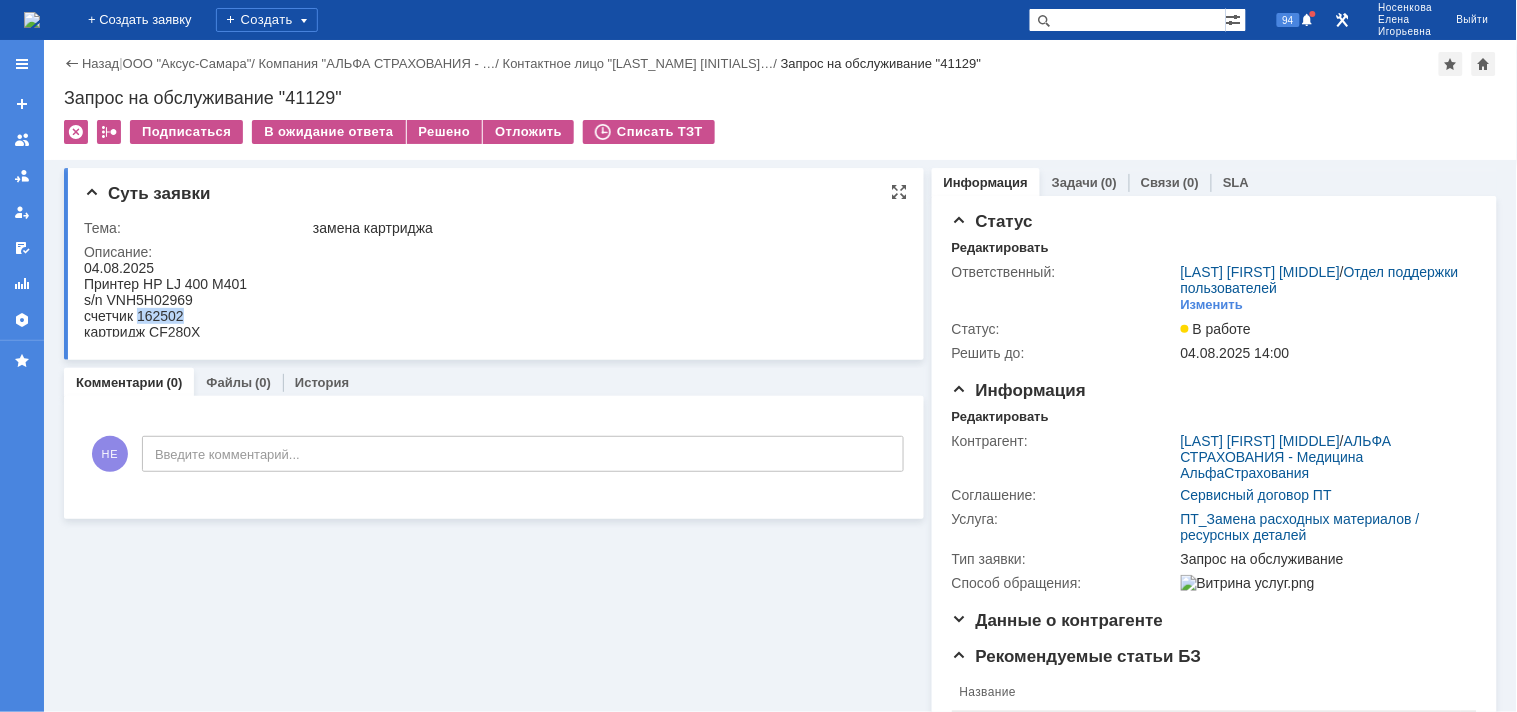 click on "счетчик 162502" at bounding box center (164, 315) 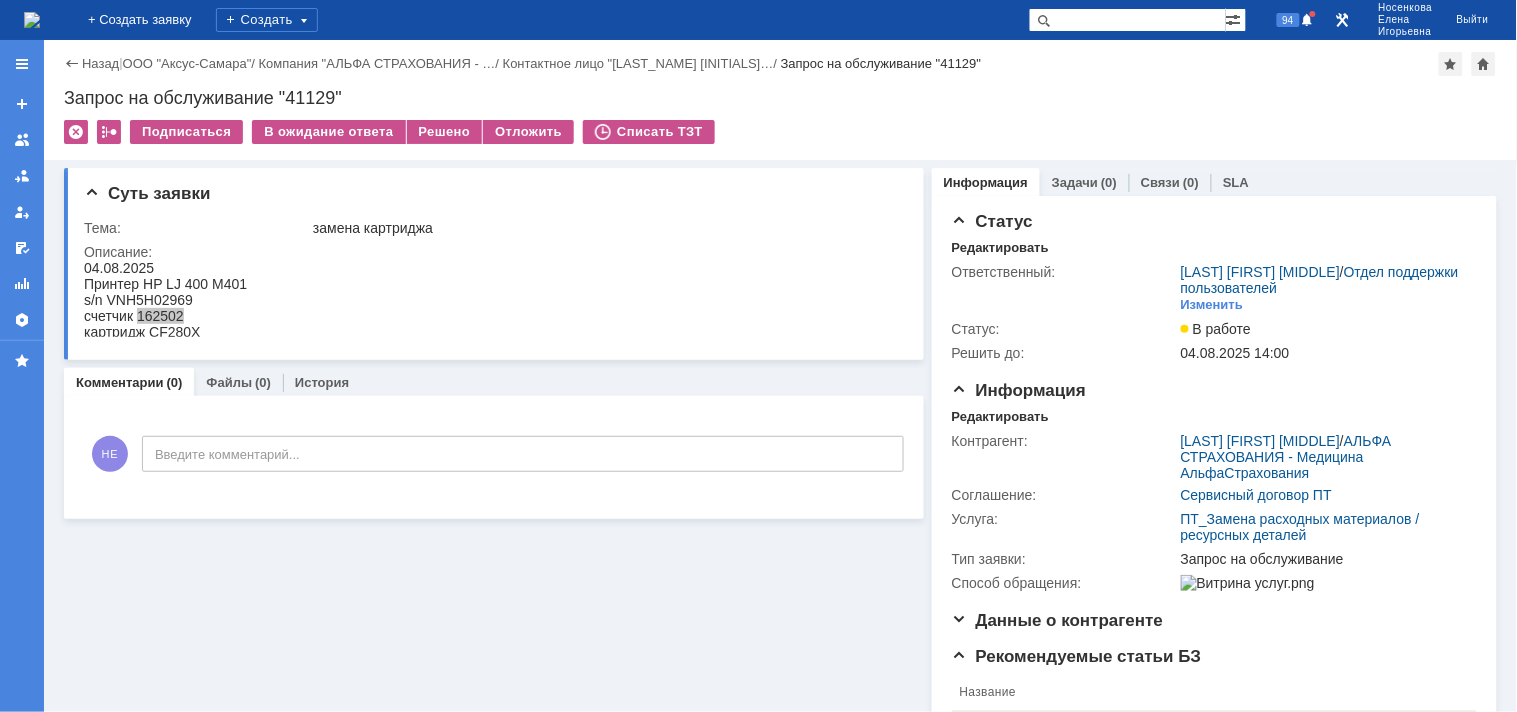 click on "Запрос на обслуживание "41129"" at bounding box center [780, 98] 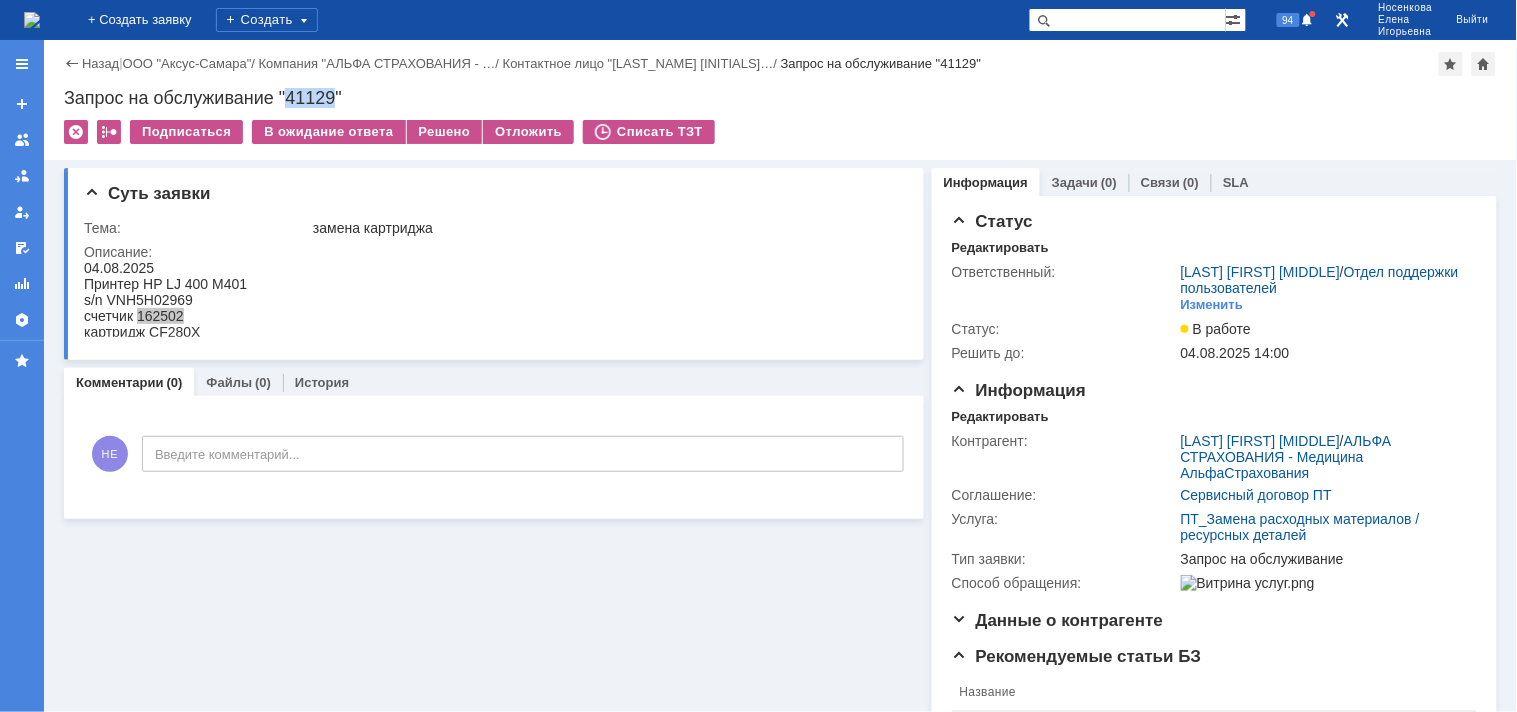 click on "Запрос на обслуживание "41129"" at bounding box center (780, 98) 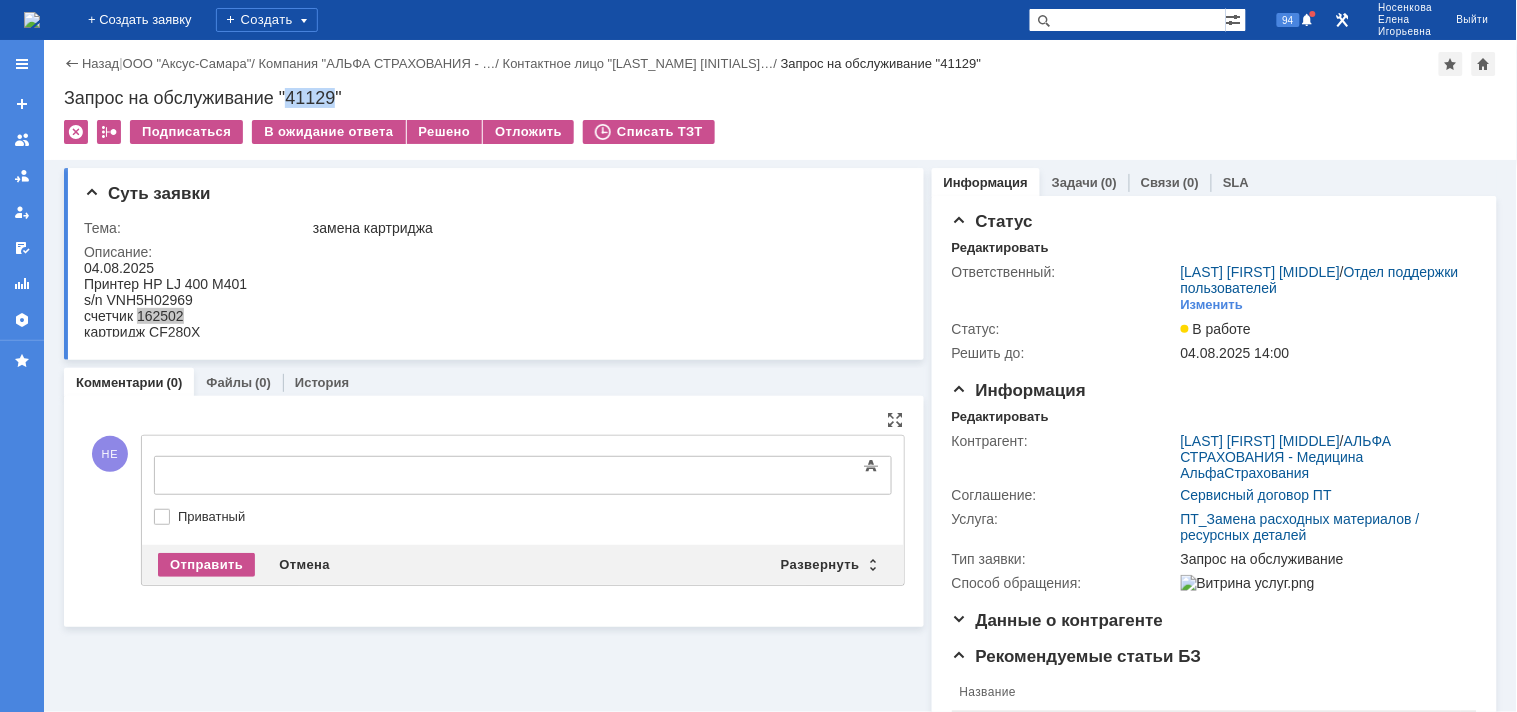 scroll, scrollTop: 0, scrollLeft: 0, axis: both 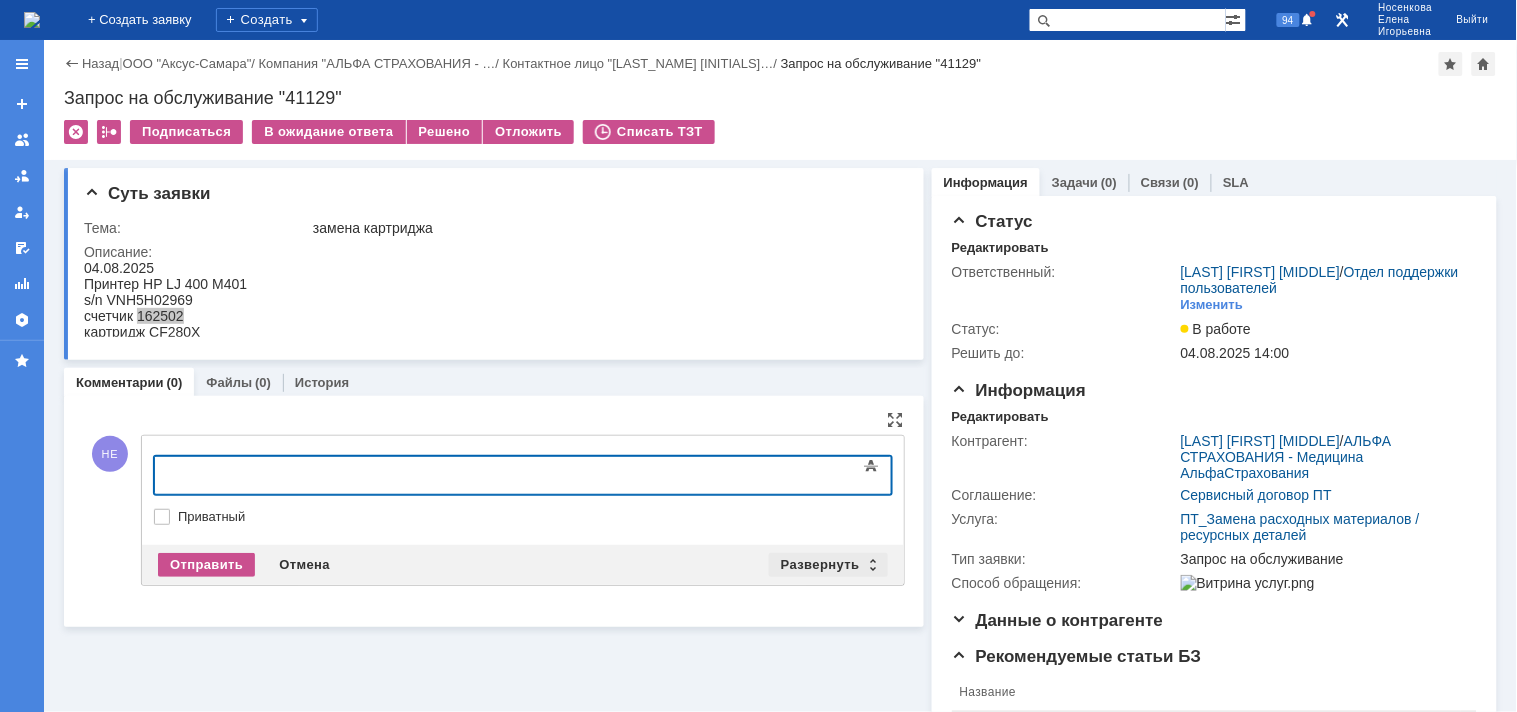 click on "Развернуть" at bounding box center (828, 565) 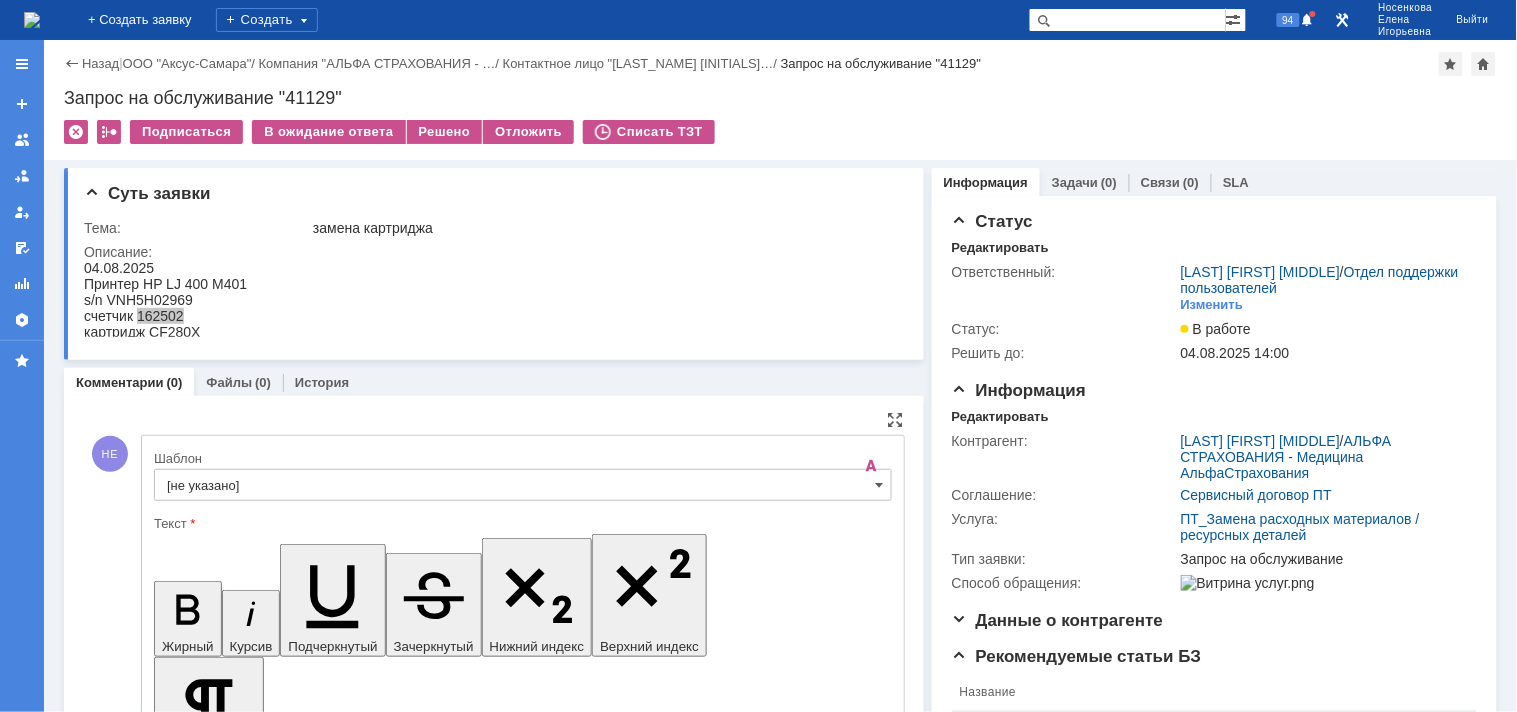 scroll, scrollTop: 0, scrollLeft: 0, axis: both 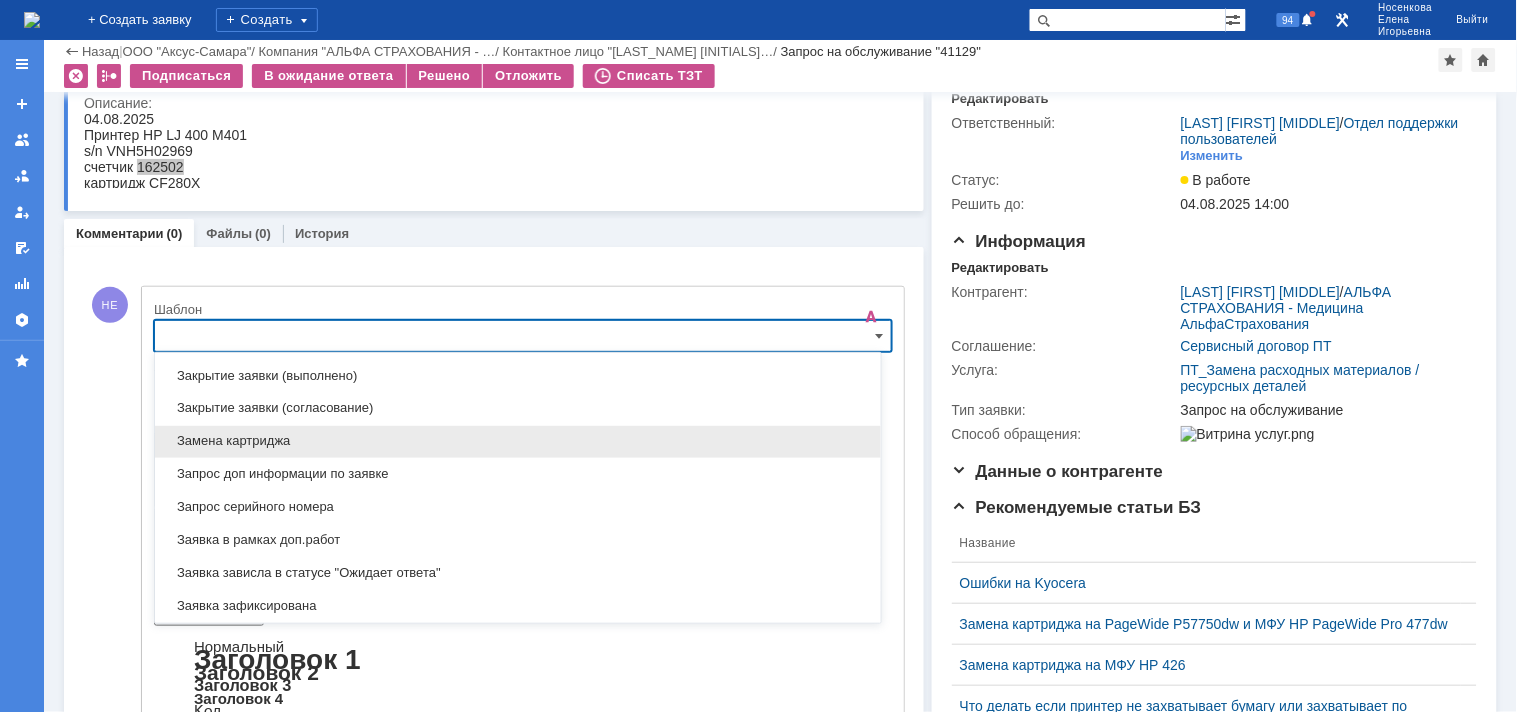 click on "Замена картриджа" at bounding box center (518, 442) 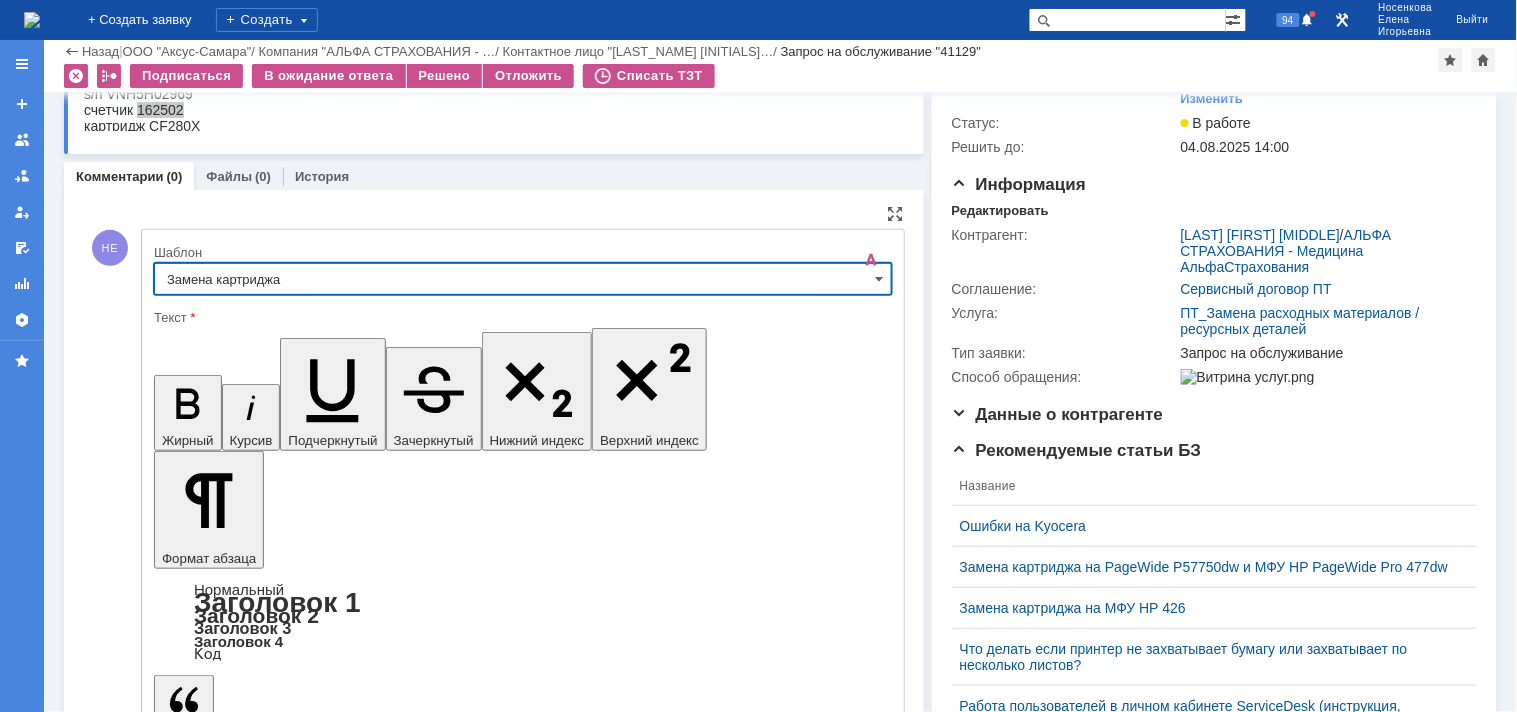 type on "Замена картриджа" 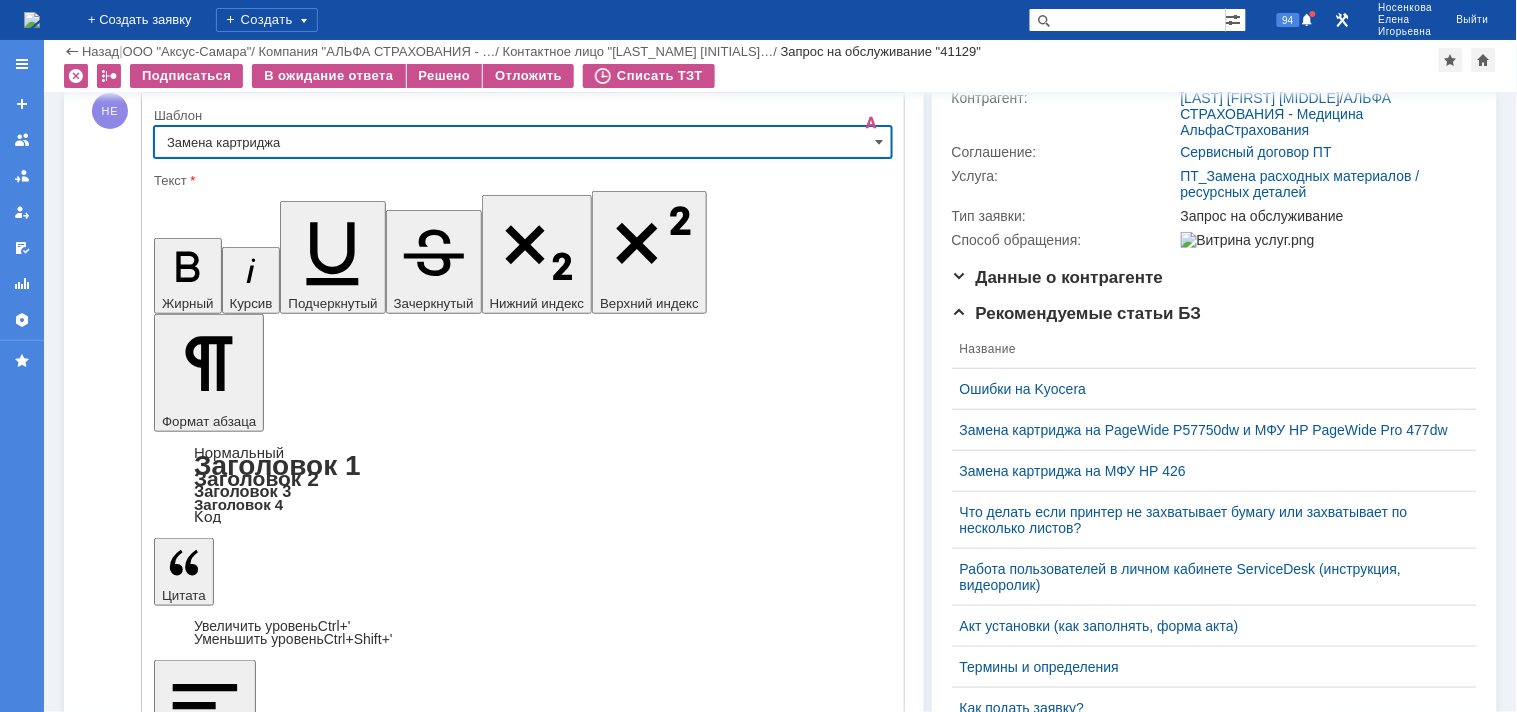 scroll, scrollTop: 303, scrollLeft: 0, axis: vertical 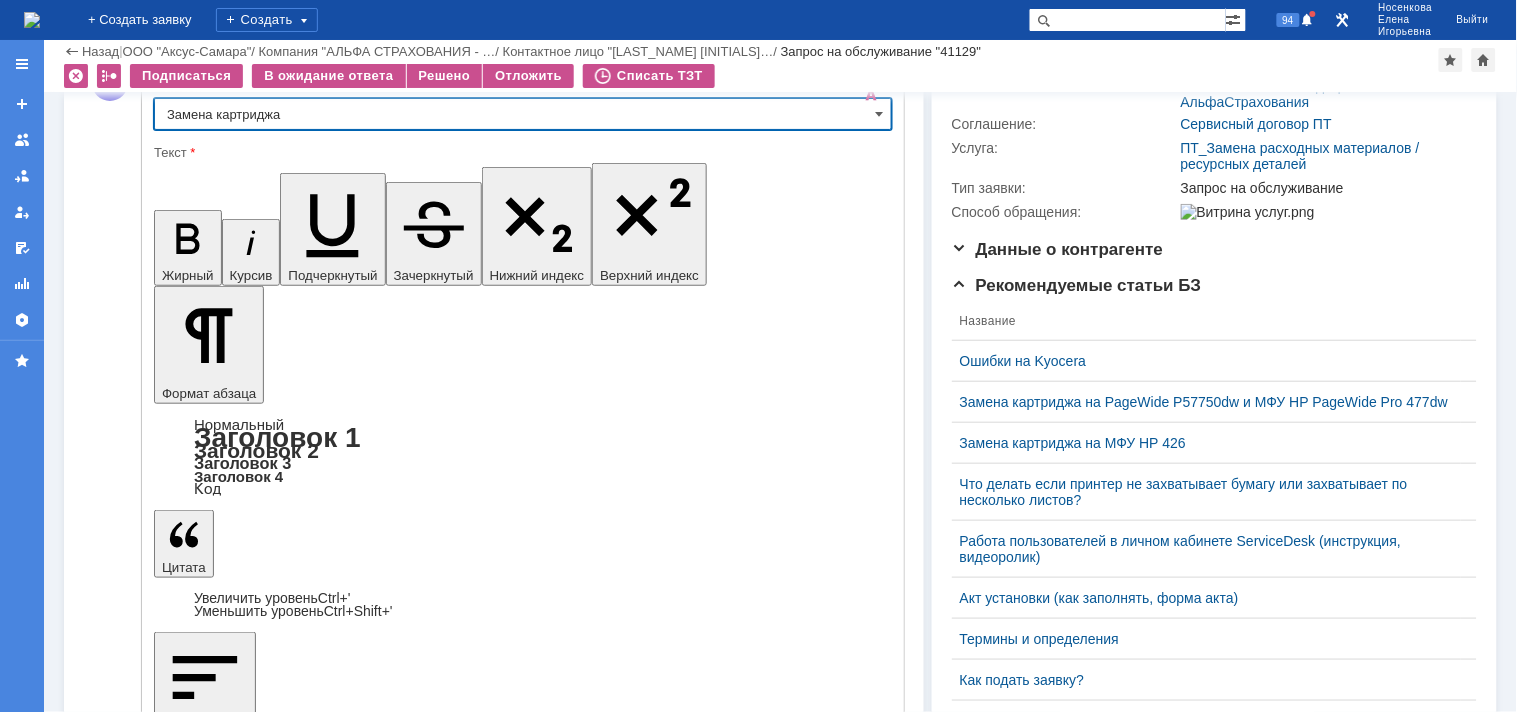 click on "Отправить" at bounding box center (206, 5281) 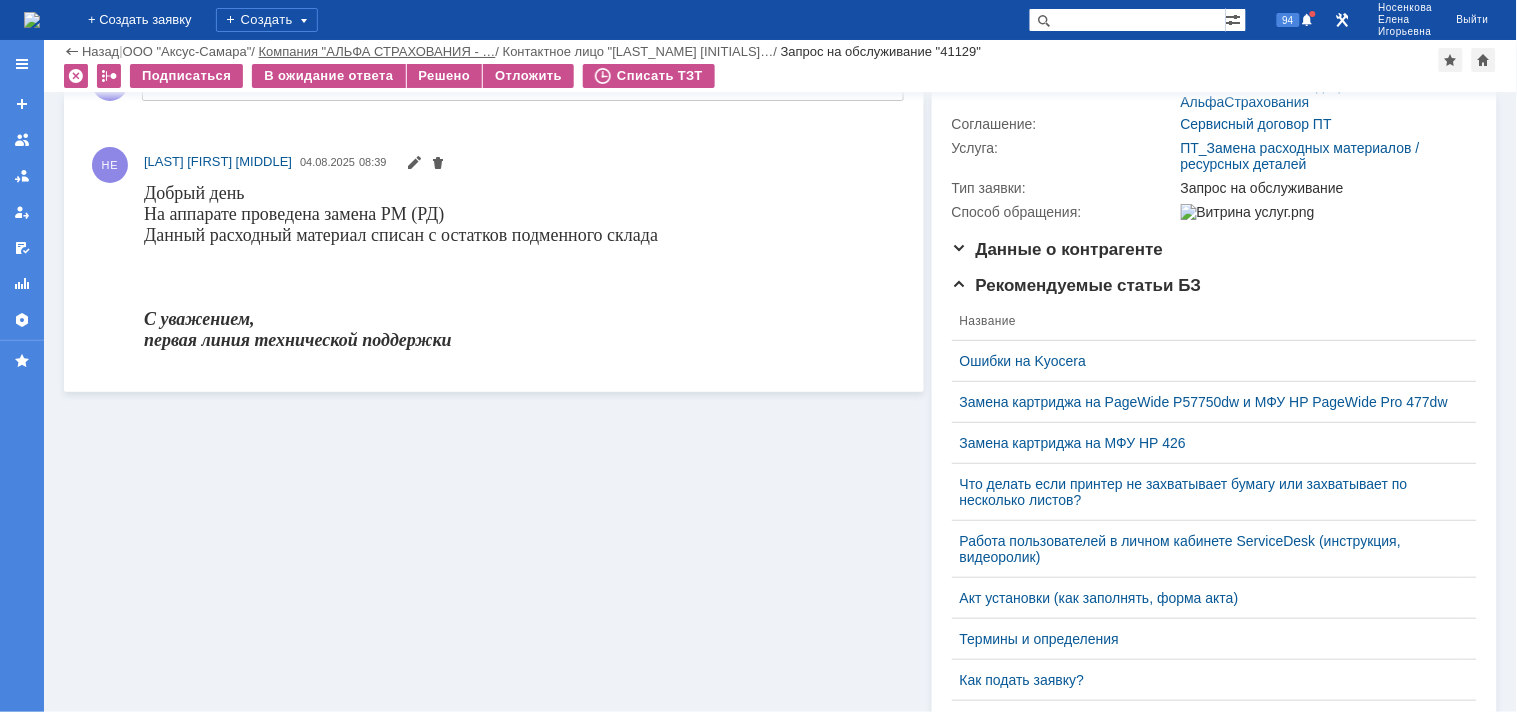 scroll, scrollTop: 0, scrollLeft: 0, axis: both 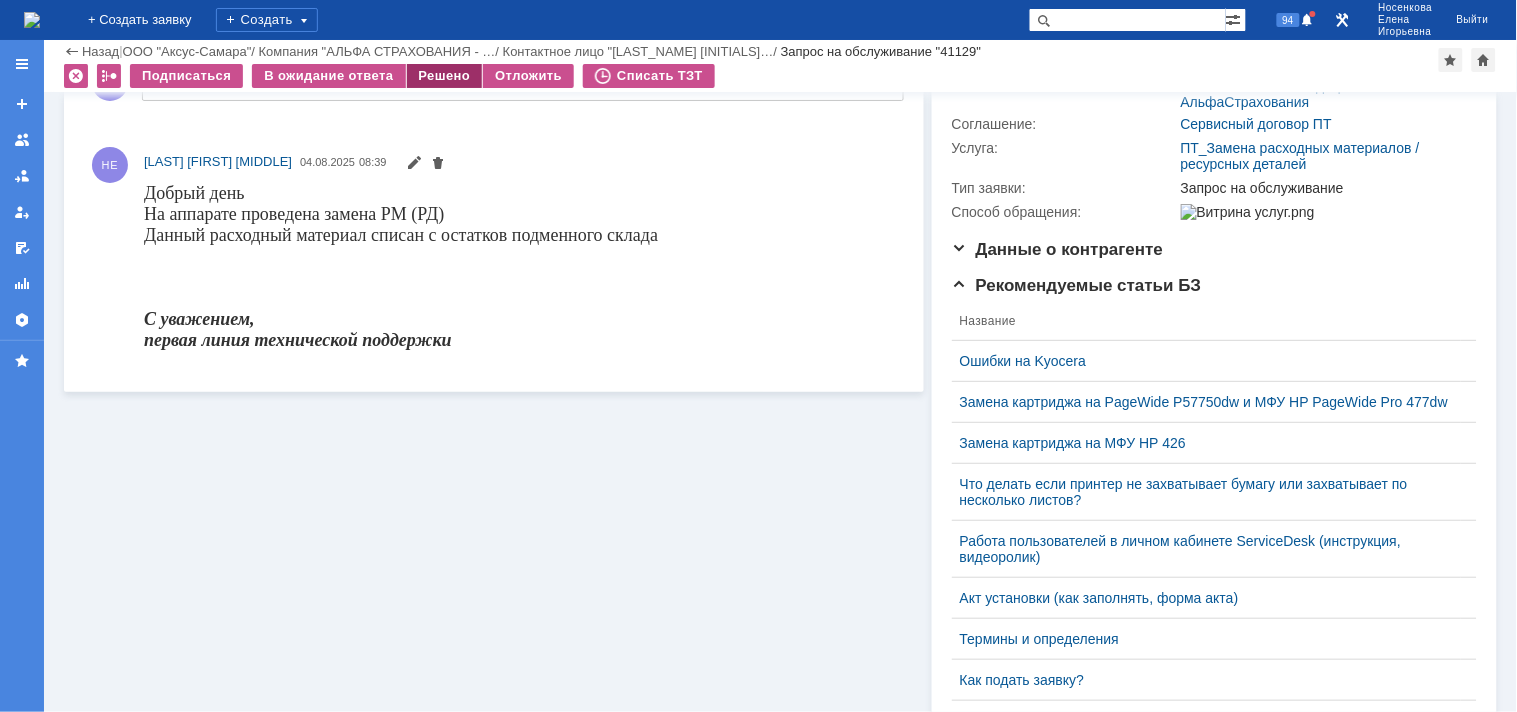 click on "Решено" at bounding box center (445, 76) 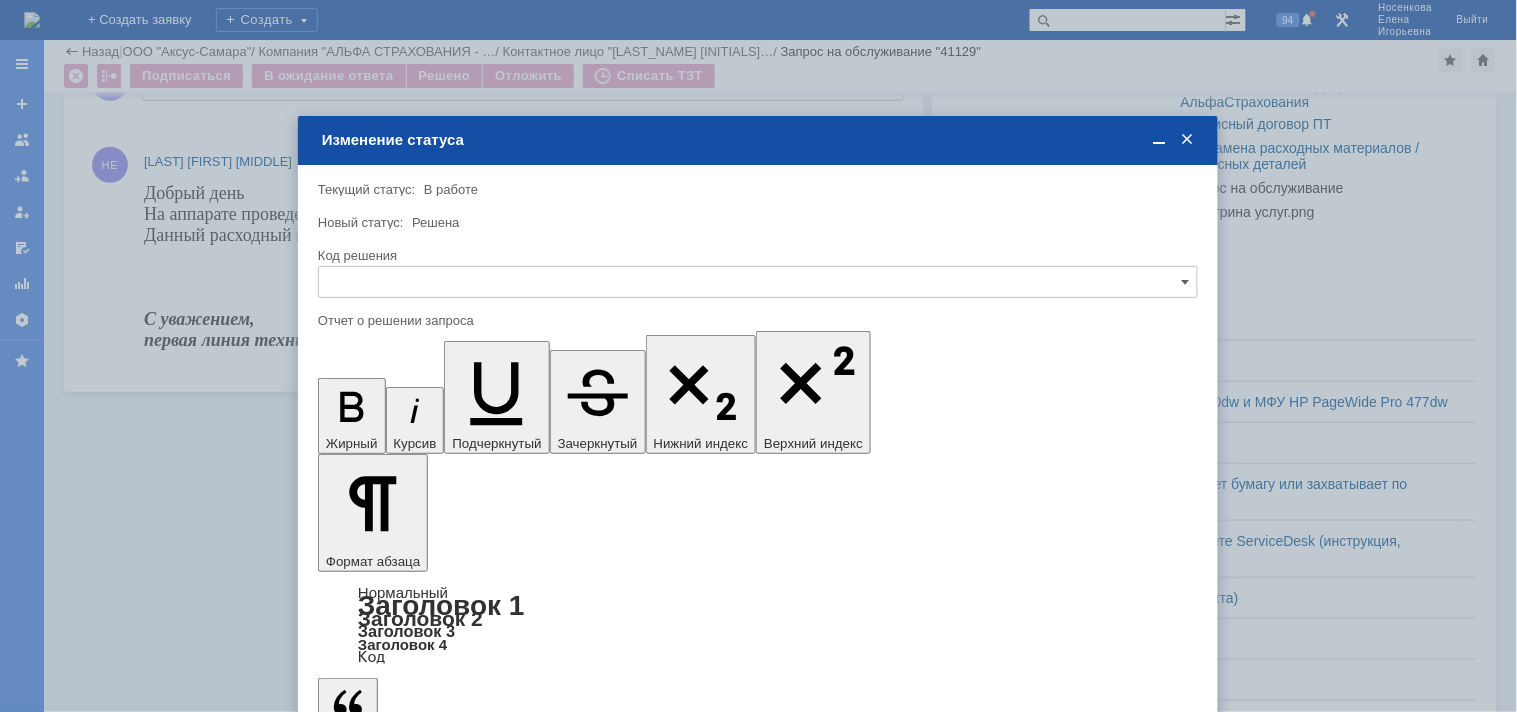 scroll, scrollTop: 0, scrollLeft: 0, axis: both 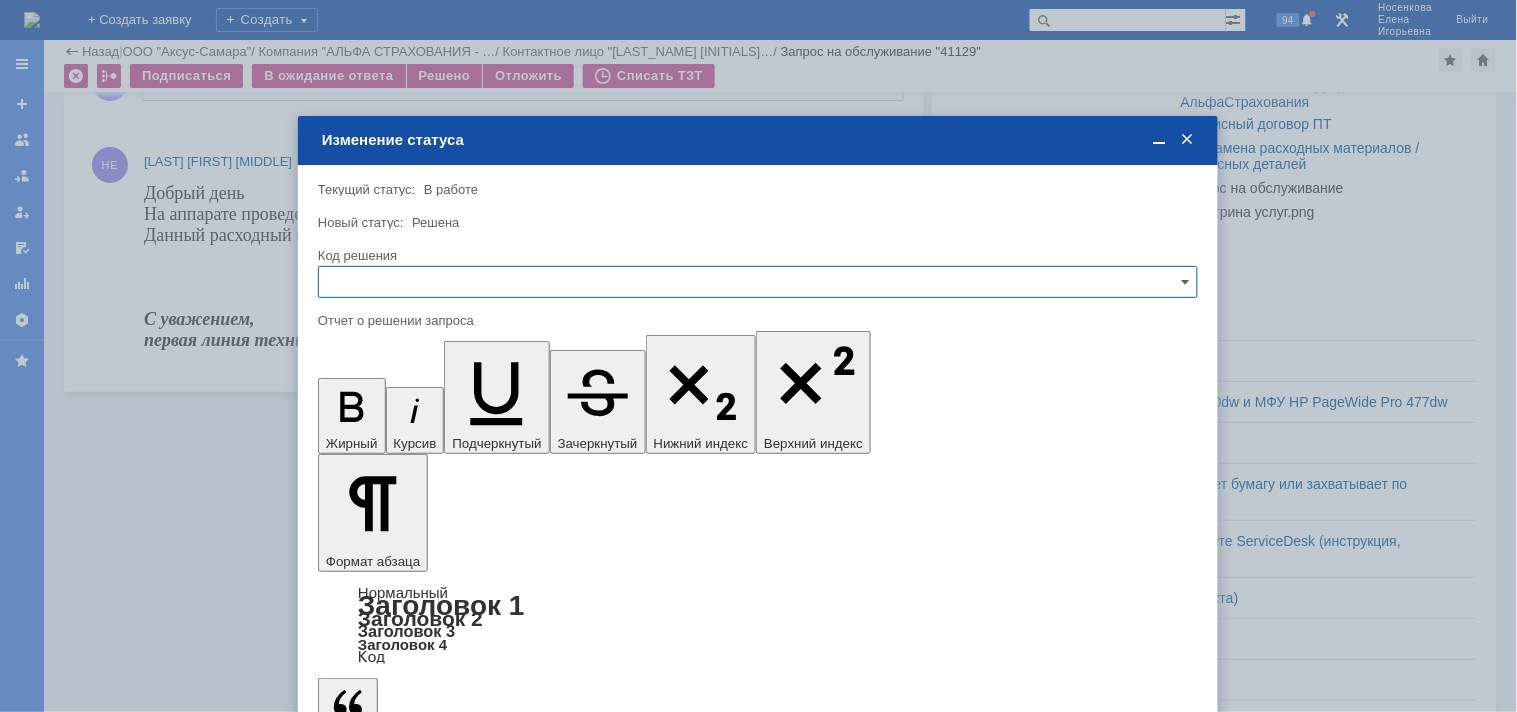 click at bounding box center (758, 282) 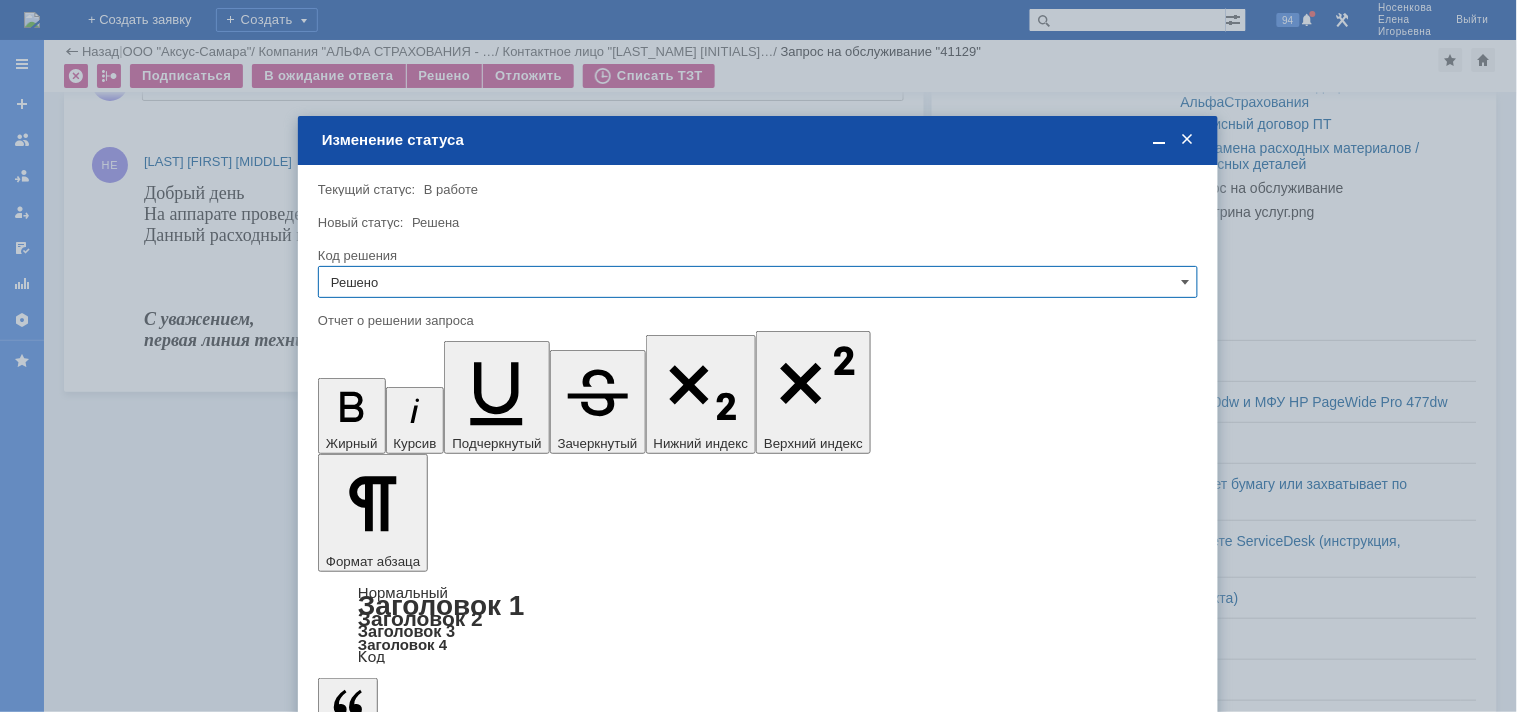 type on "Решено" 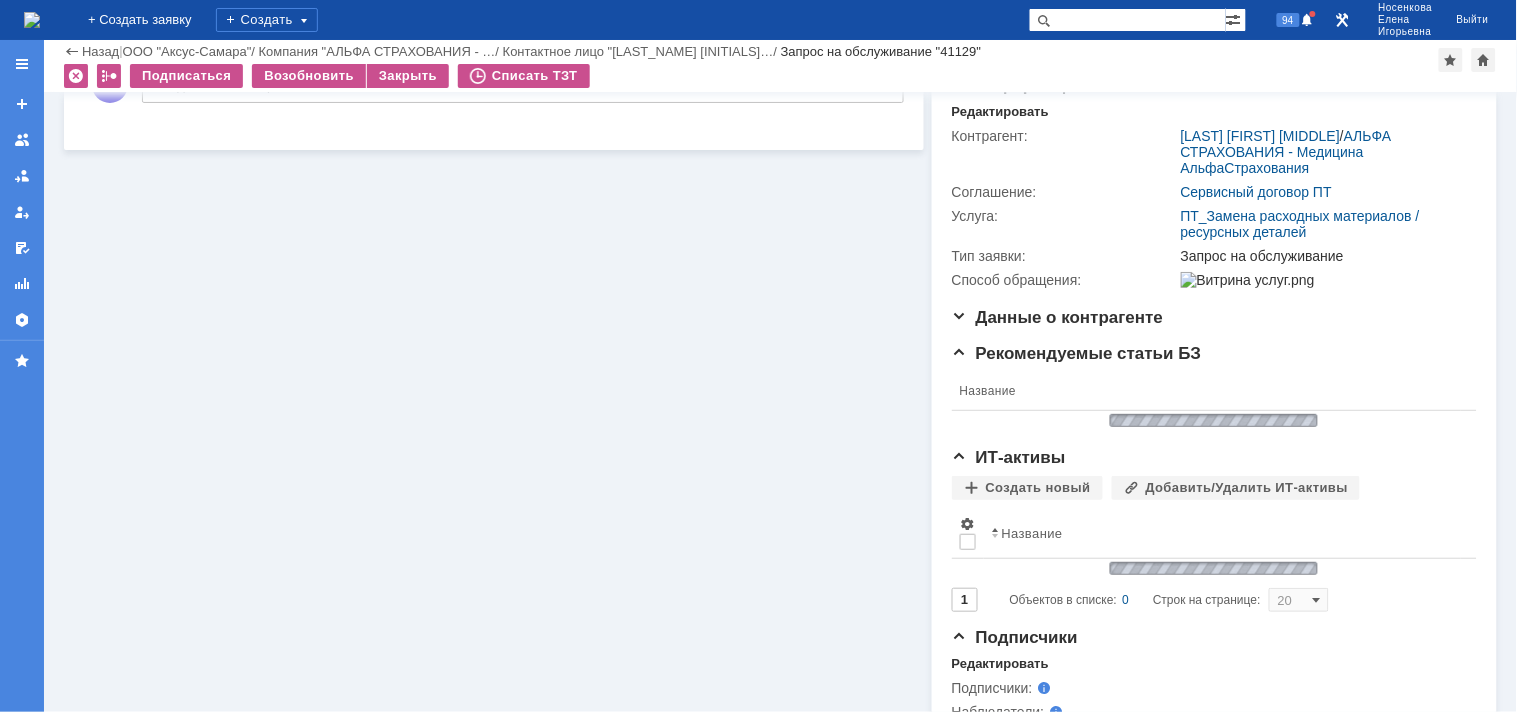 scroll, scrollTop: 0, scrollLeft: 0, axis: both 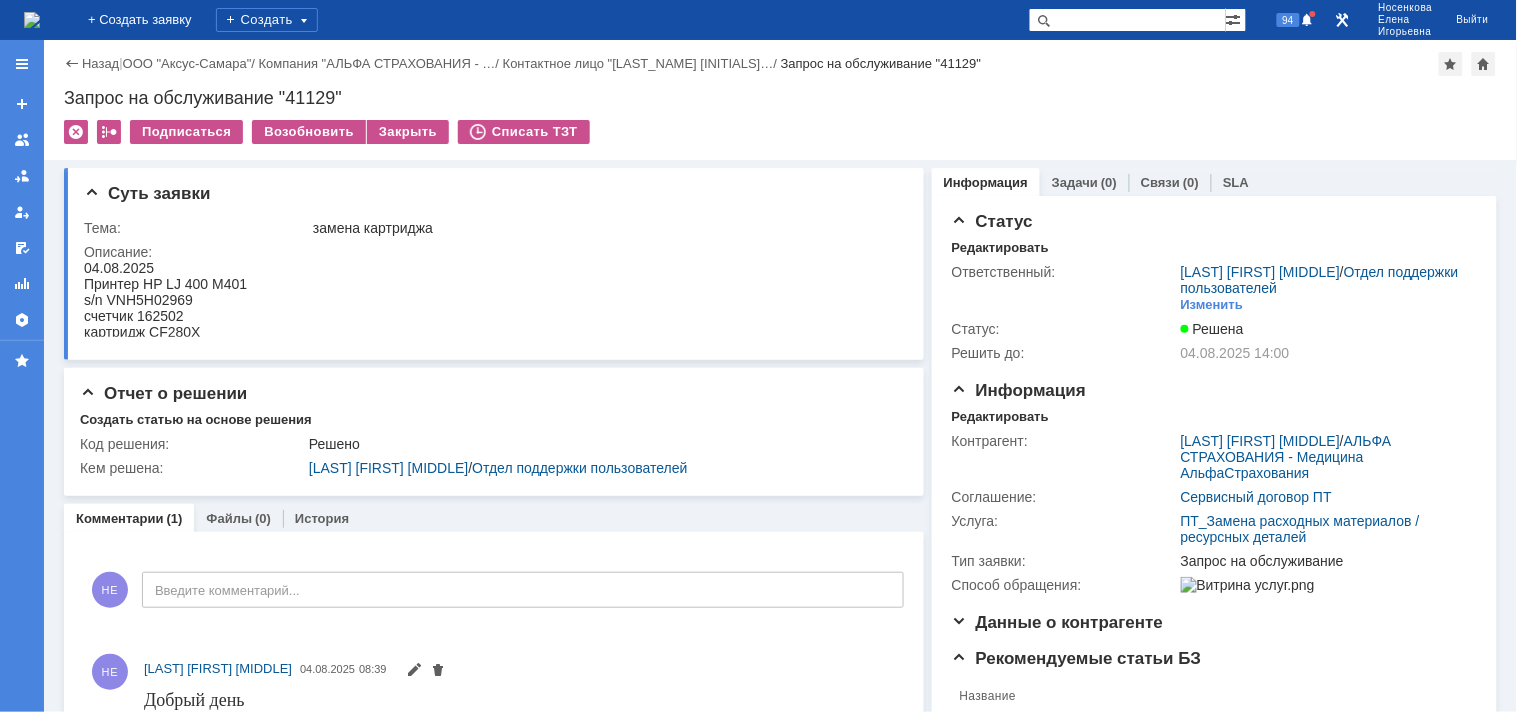 click at bounding box center (32, 20) 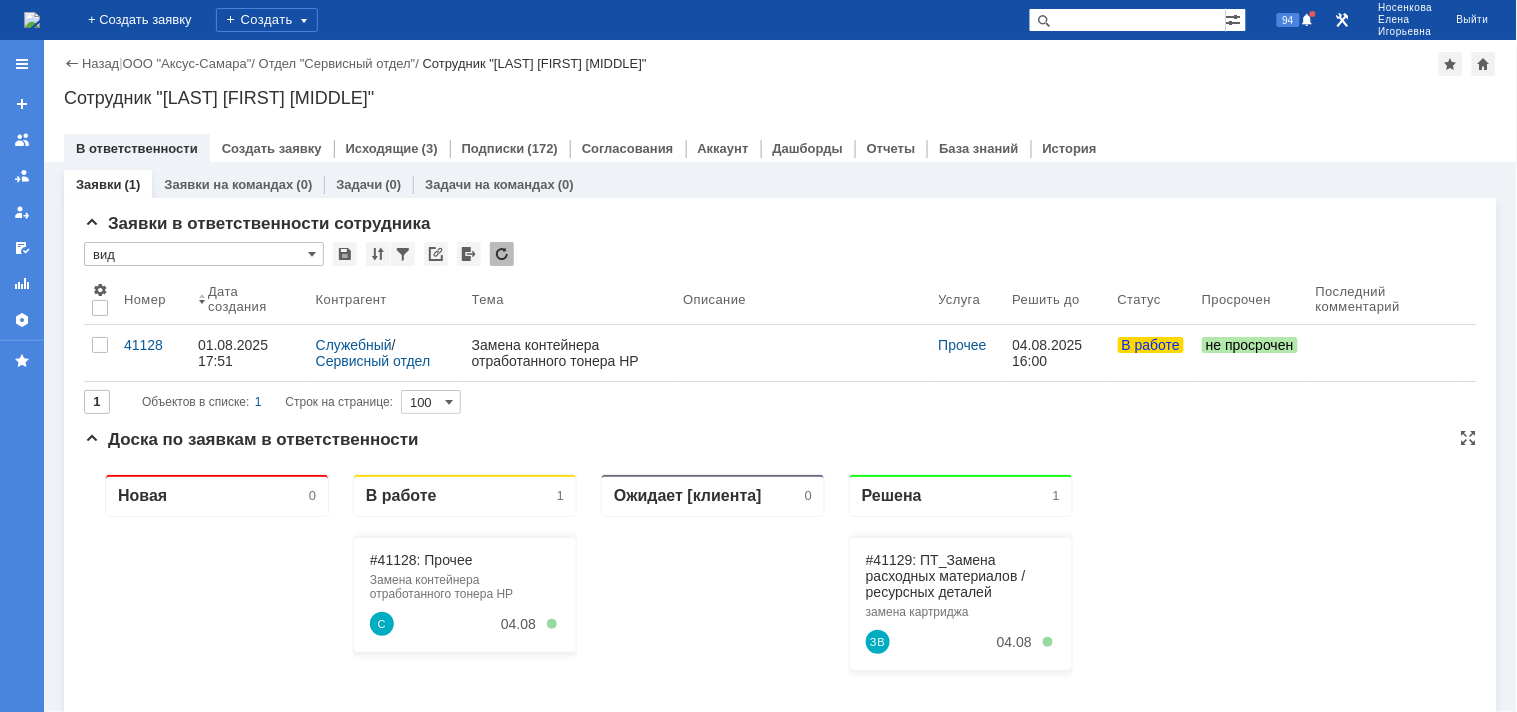 scroll, scrollTop: 0, scrollLeft: 0, axis: both 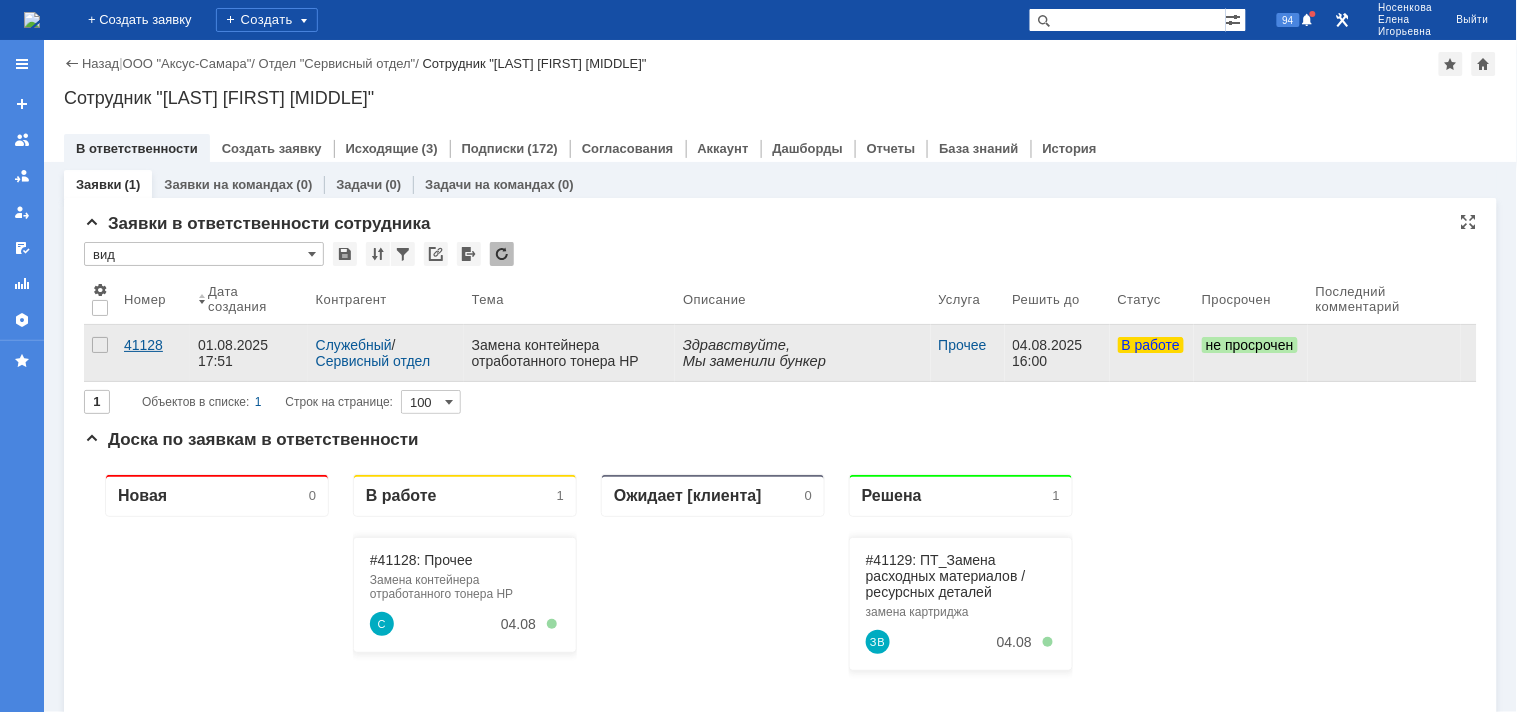 click on "41128" at bounding box center (153, 345) 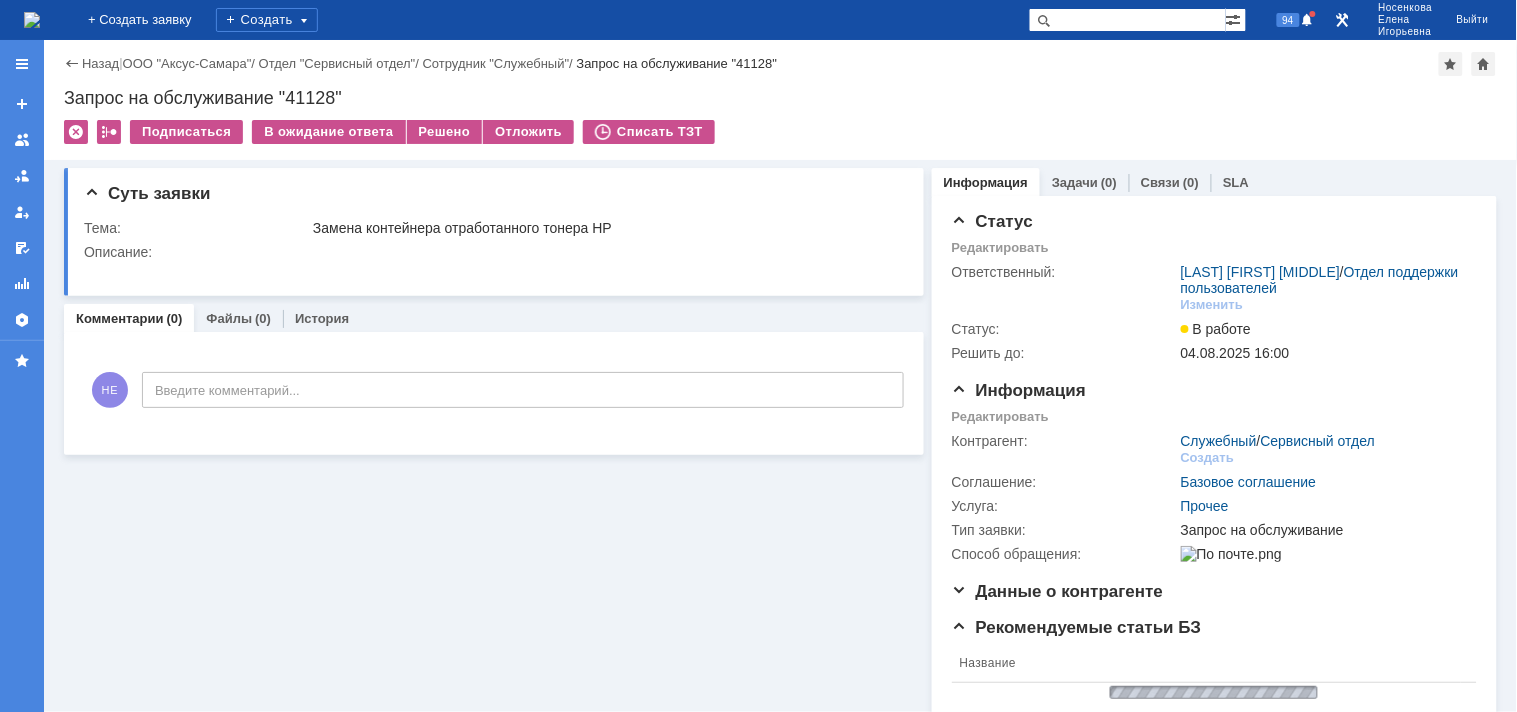 scroll, scrollTop: 0, scrollLeft: 0, axis: both 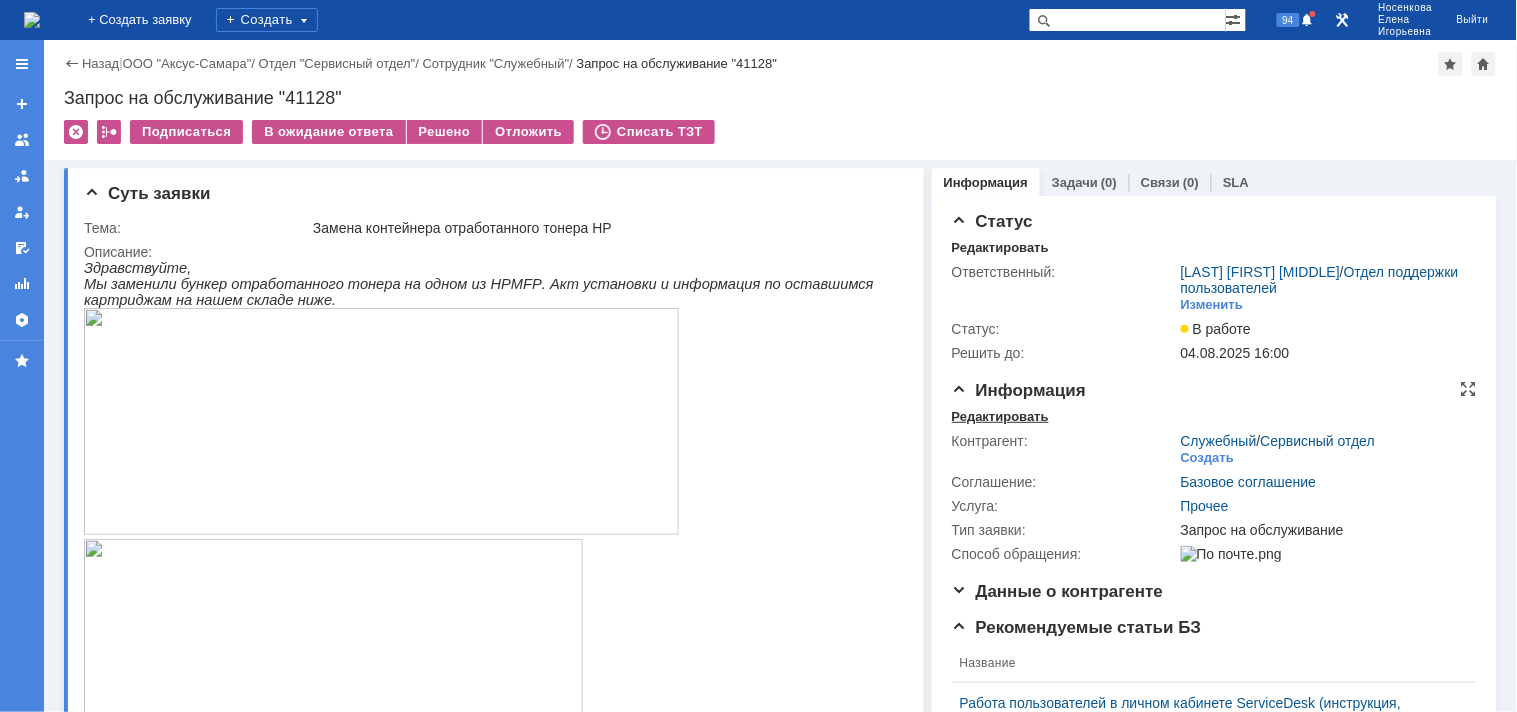 click on "Редактировать" at bounding box center (1000, 417) 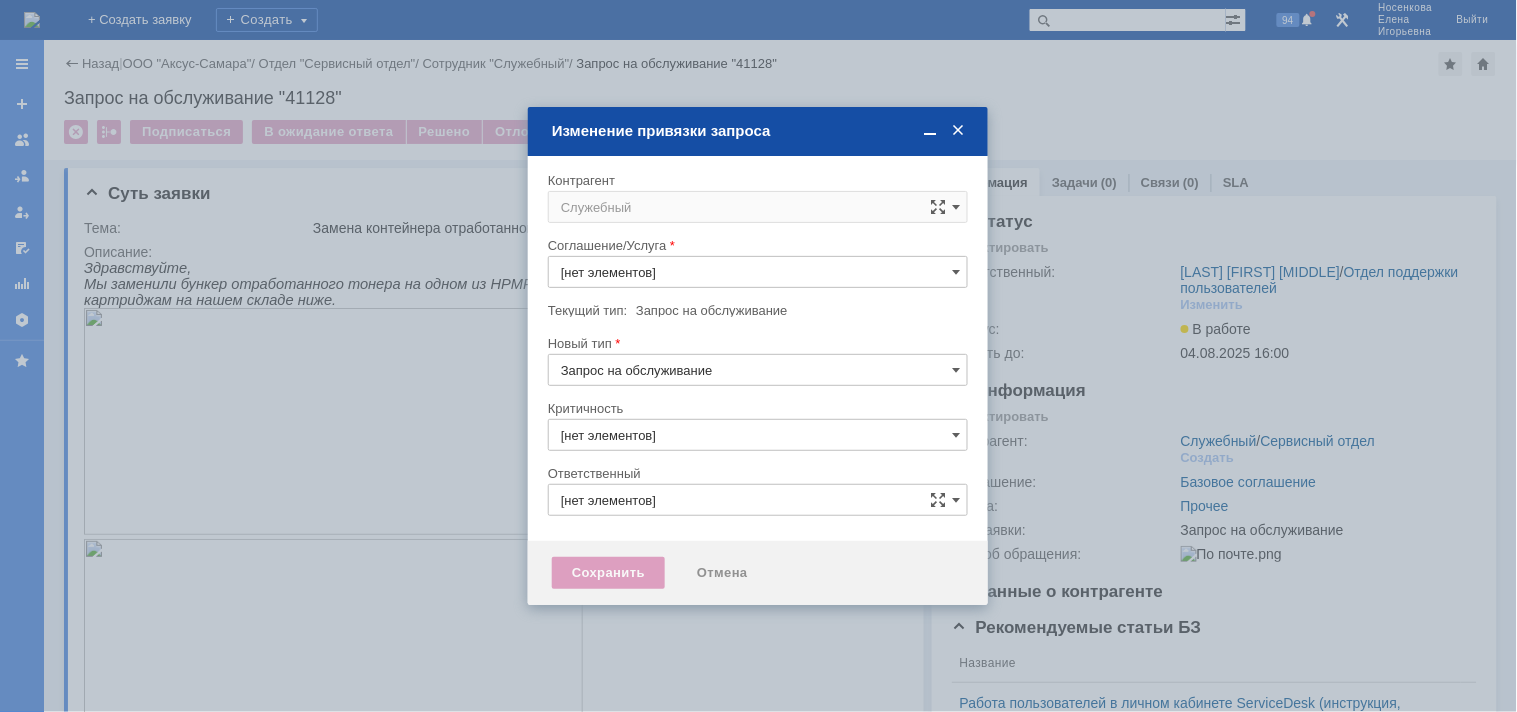 type on "Прочее" 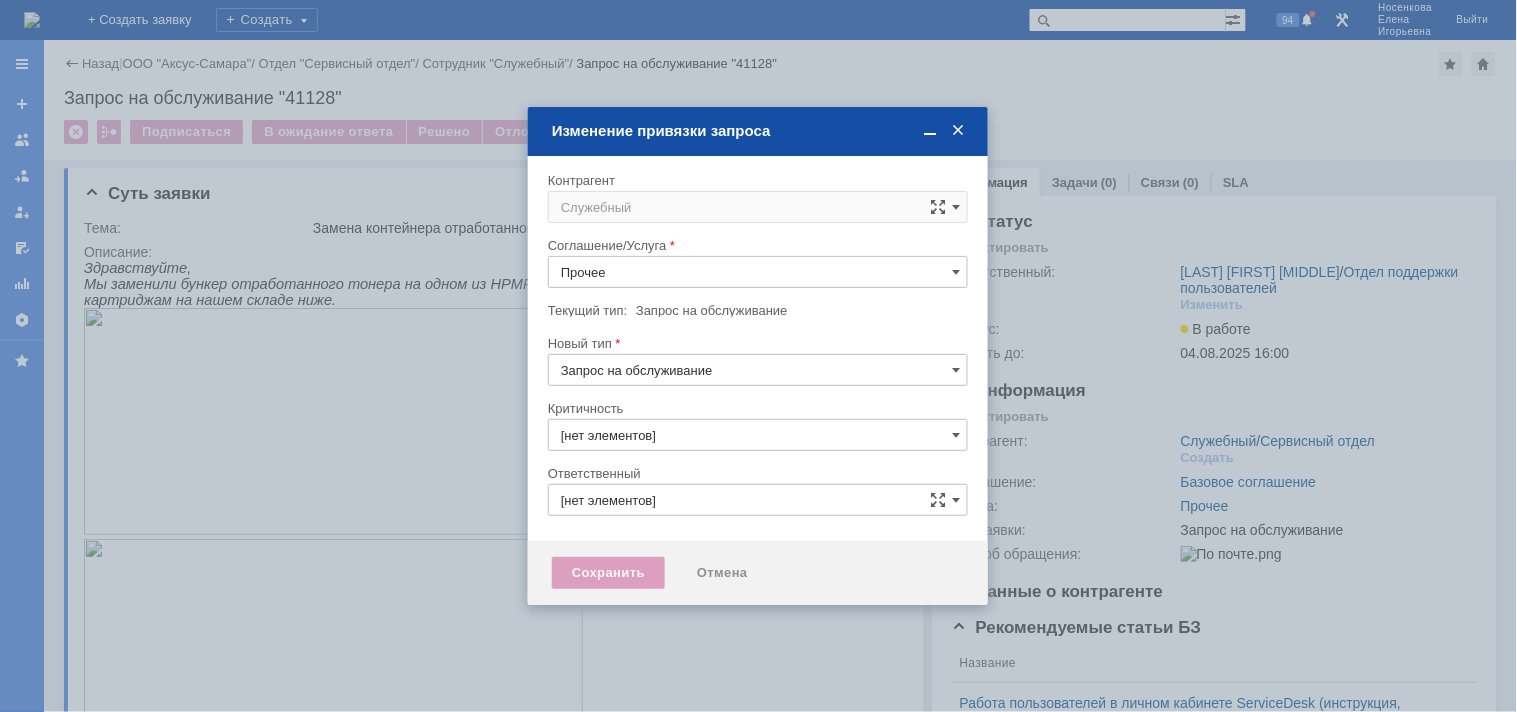 type on "3. Низкая" 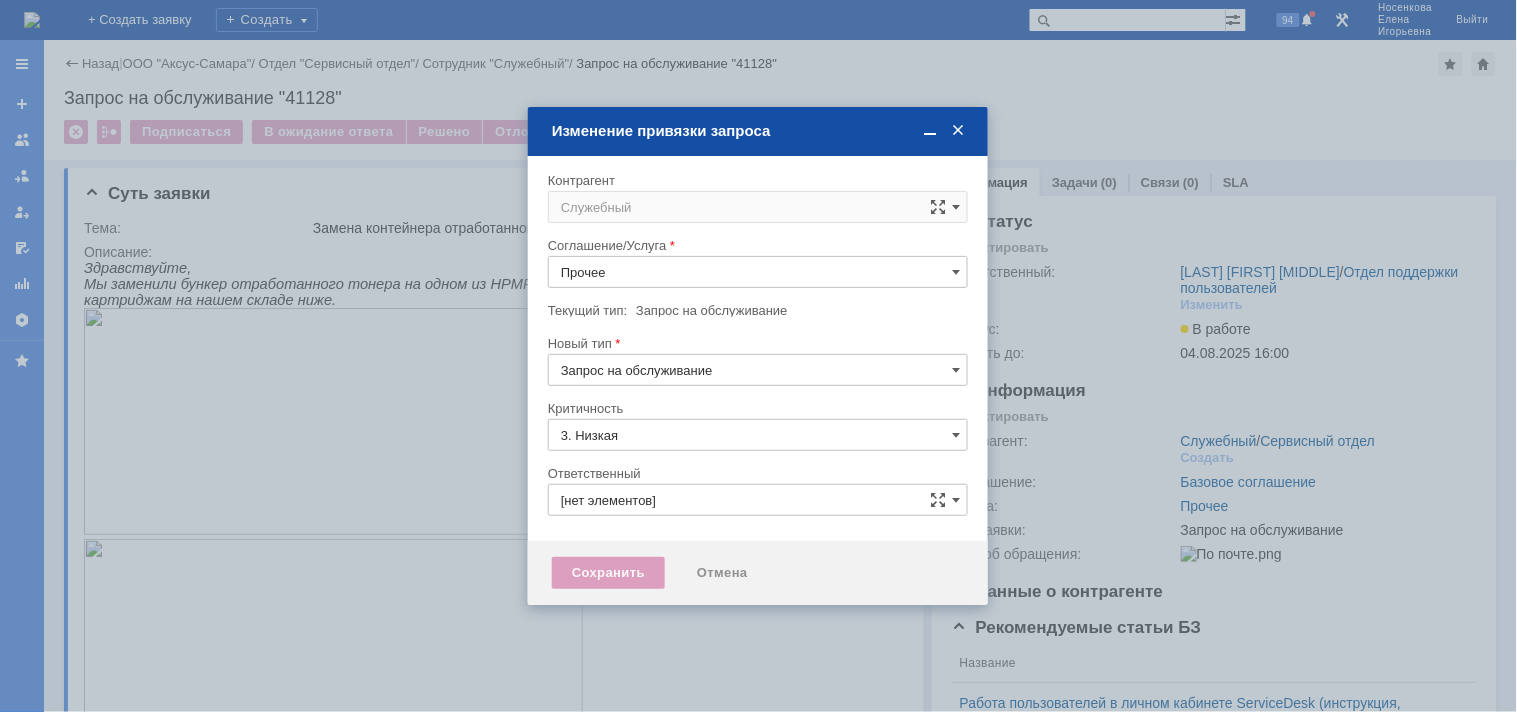 type on "[LAST] [FIRST] [PATRONYMIC]" 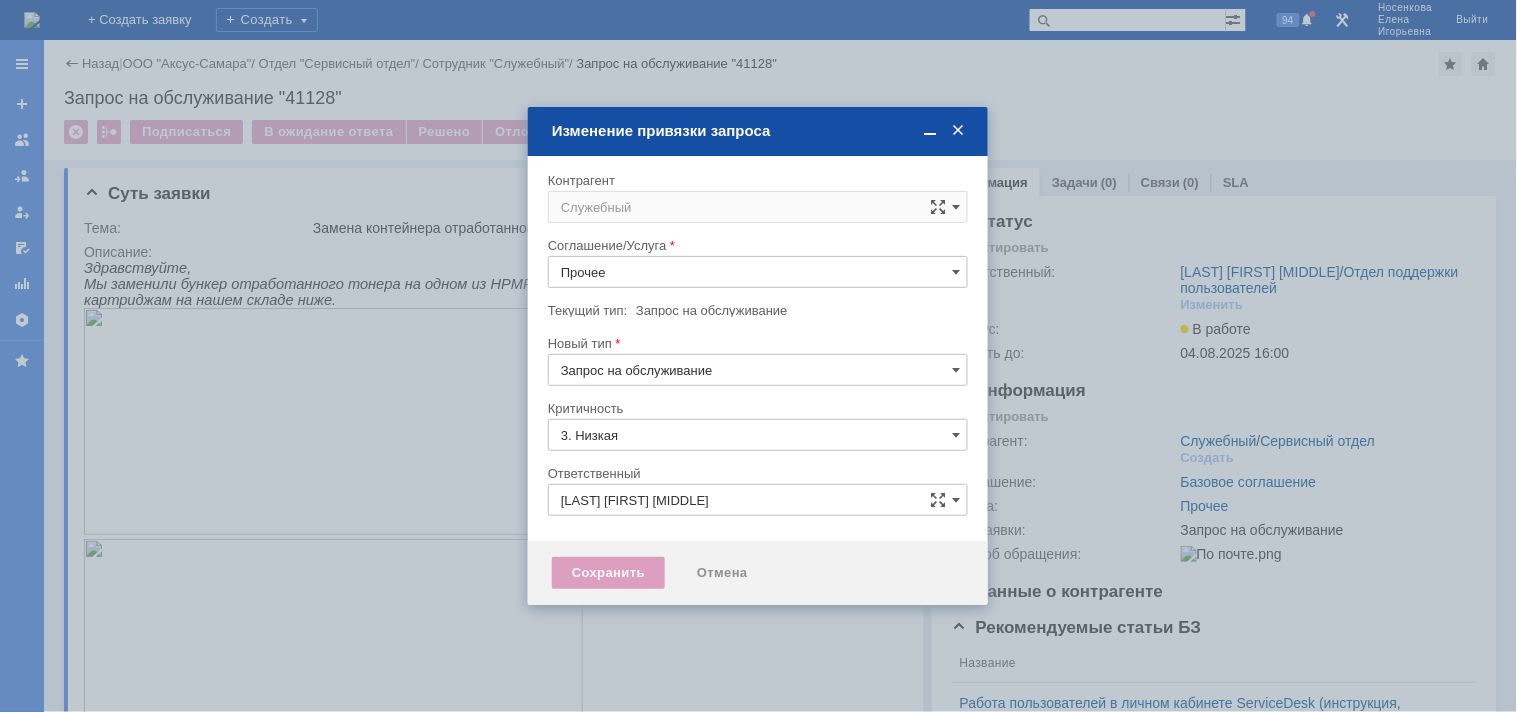 type on "[не указано]" 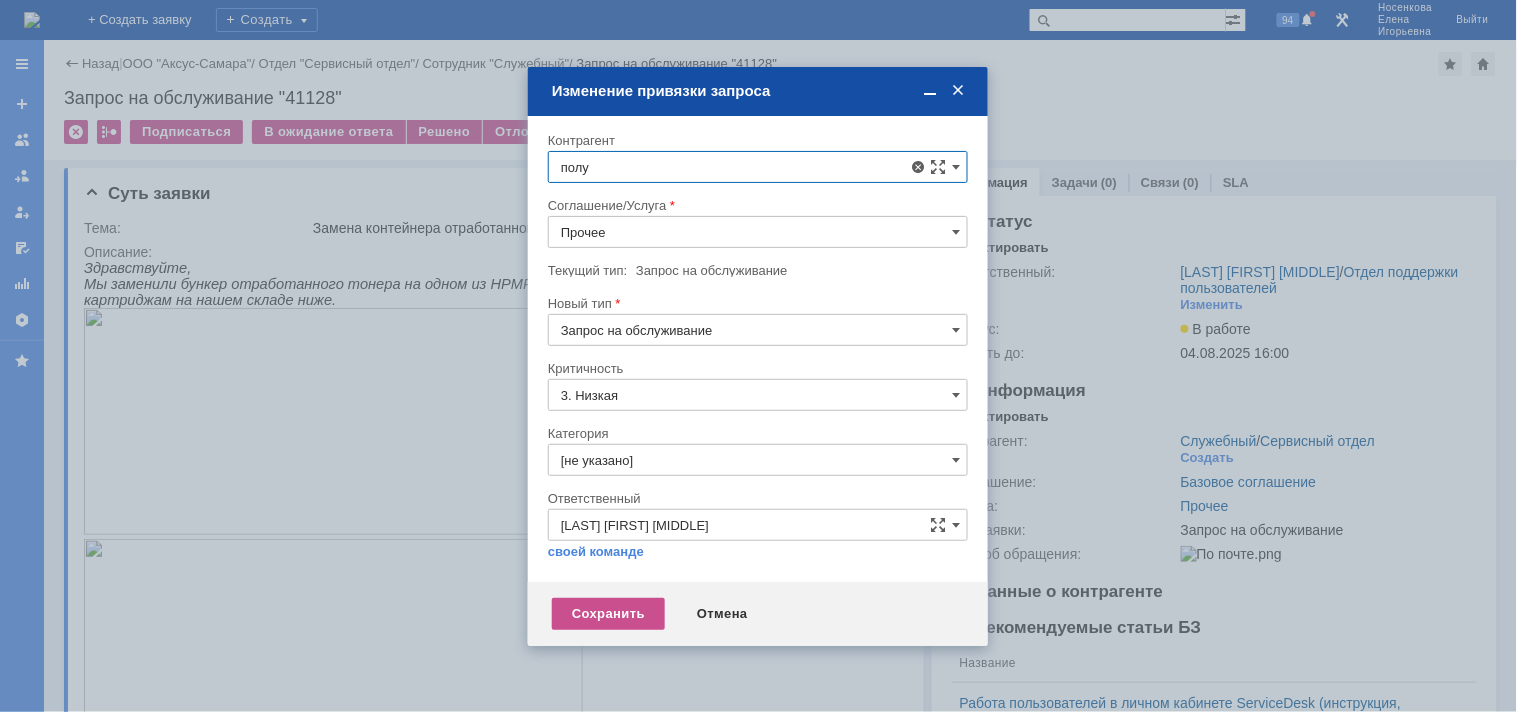click on "[LAST] [FIRST]" at bounding box center [653, 479] 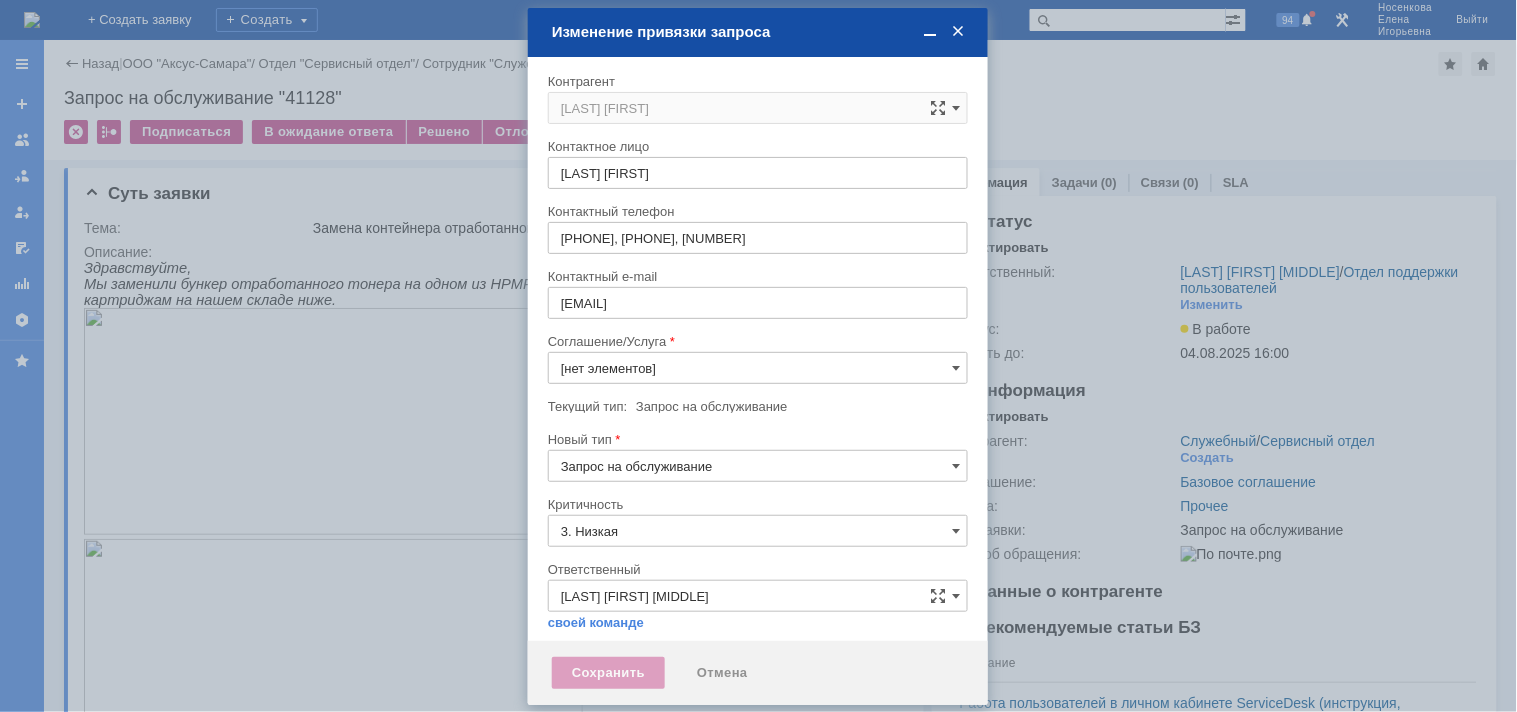 type on "Прочее" 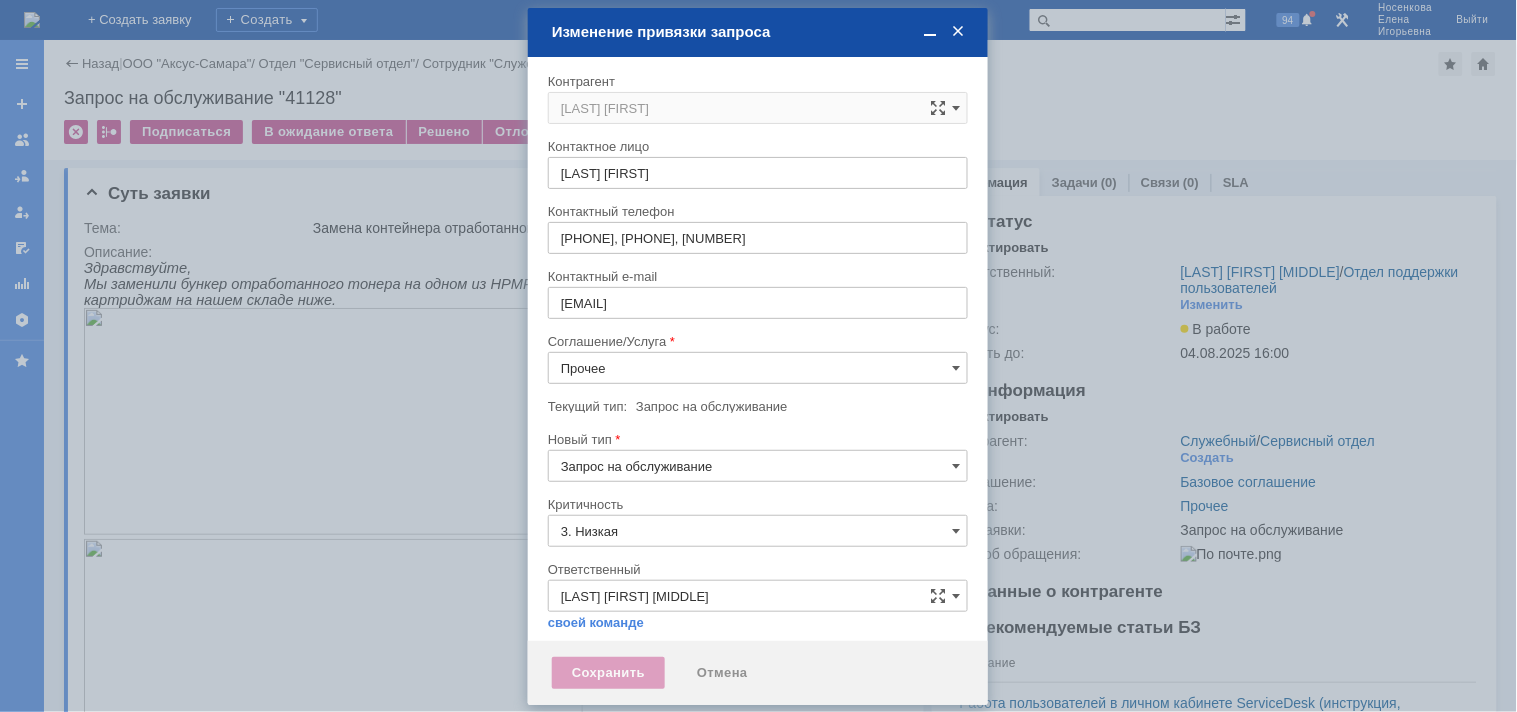type on "[не указано]" 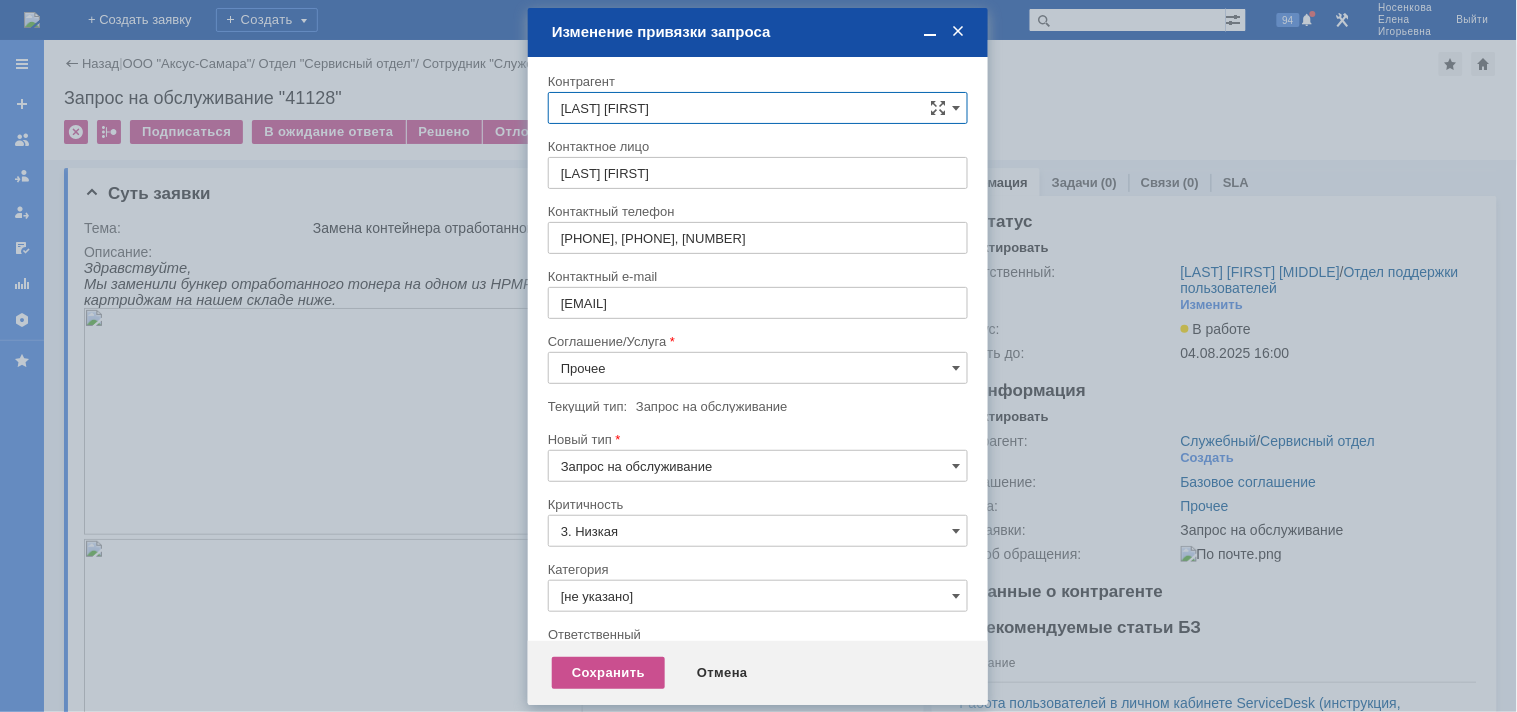 click on "Прочее" at bounding box center (758, 368) 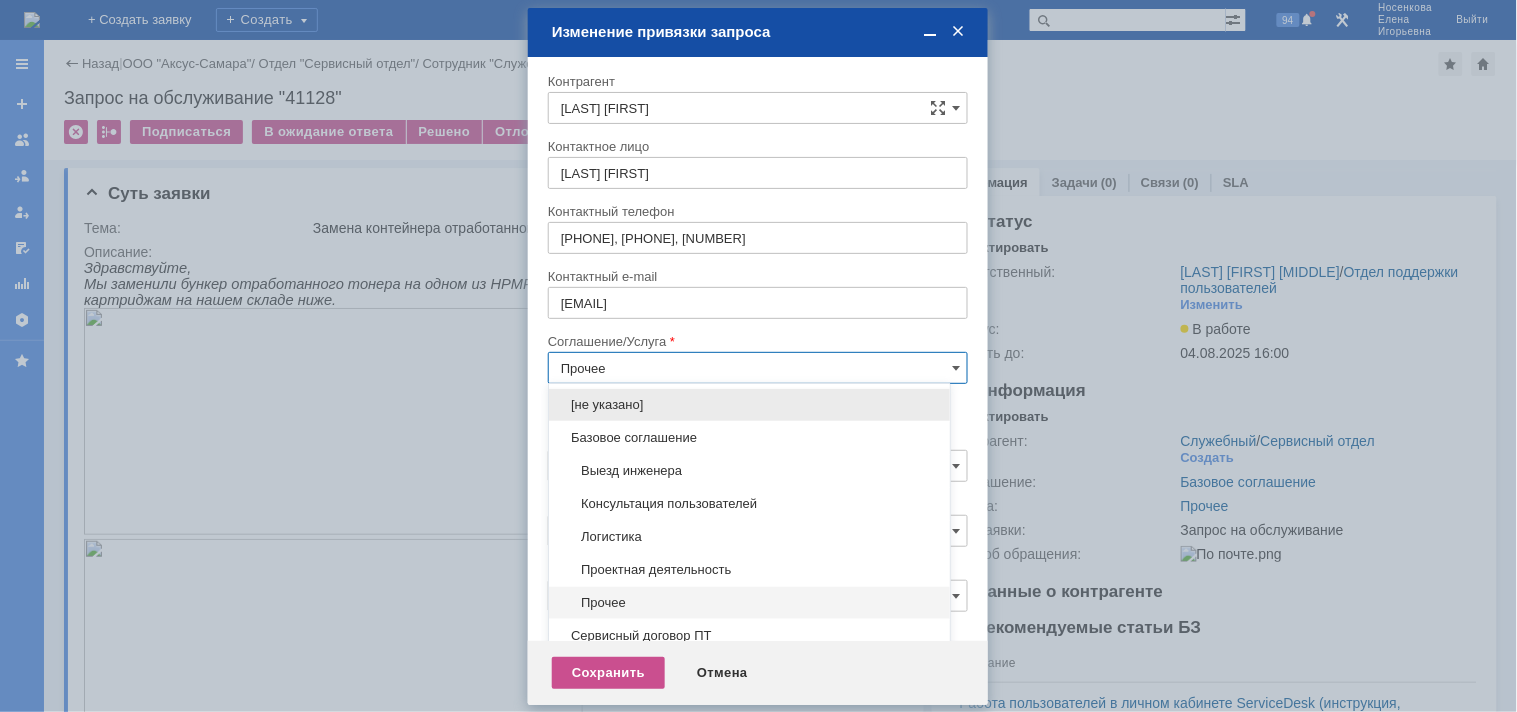 scroll, scrollTop: 34, scrollLeft: 0, axis: vertical 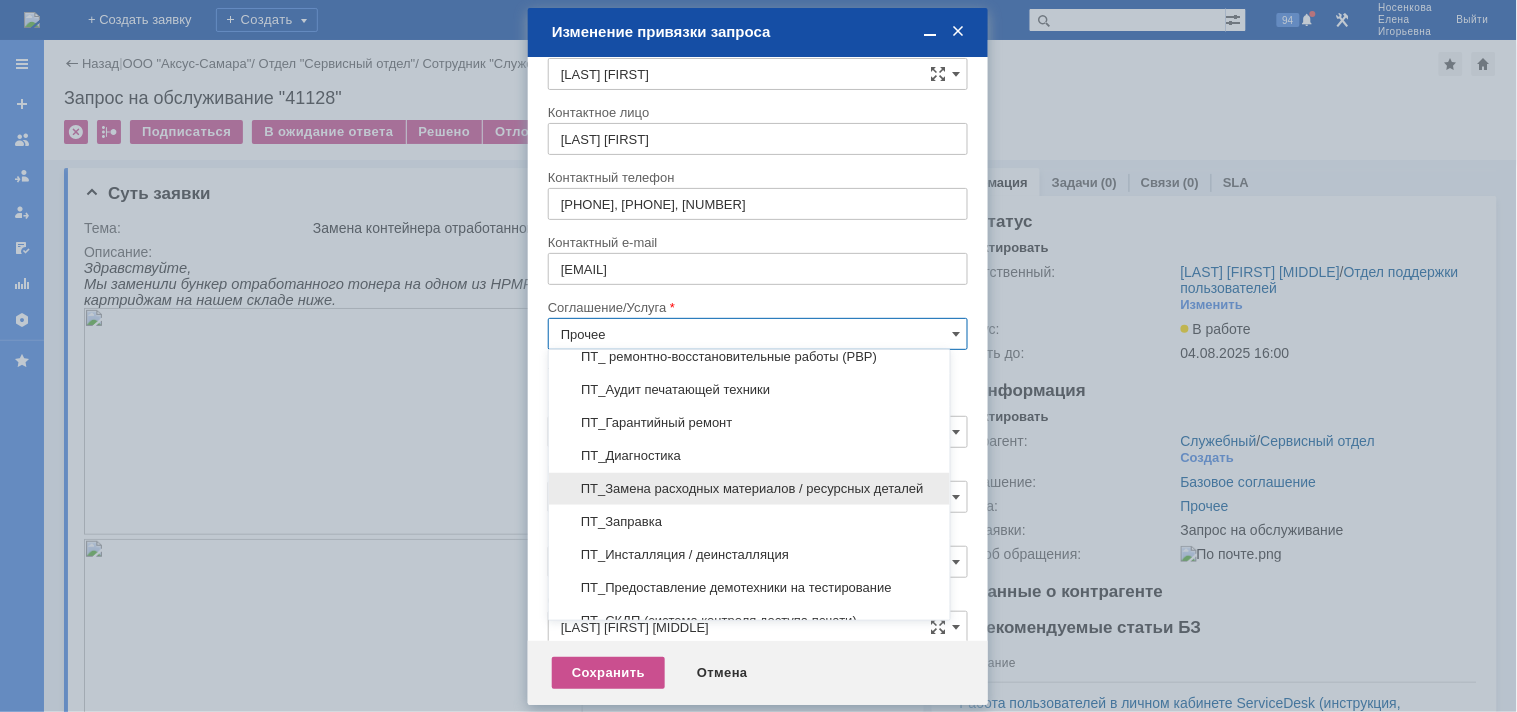 click on "ПТ_Замена расходных материалов / ресурсных деталей" at bounding box center (749, 489) 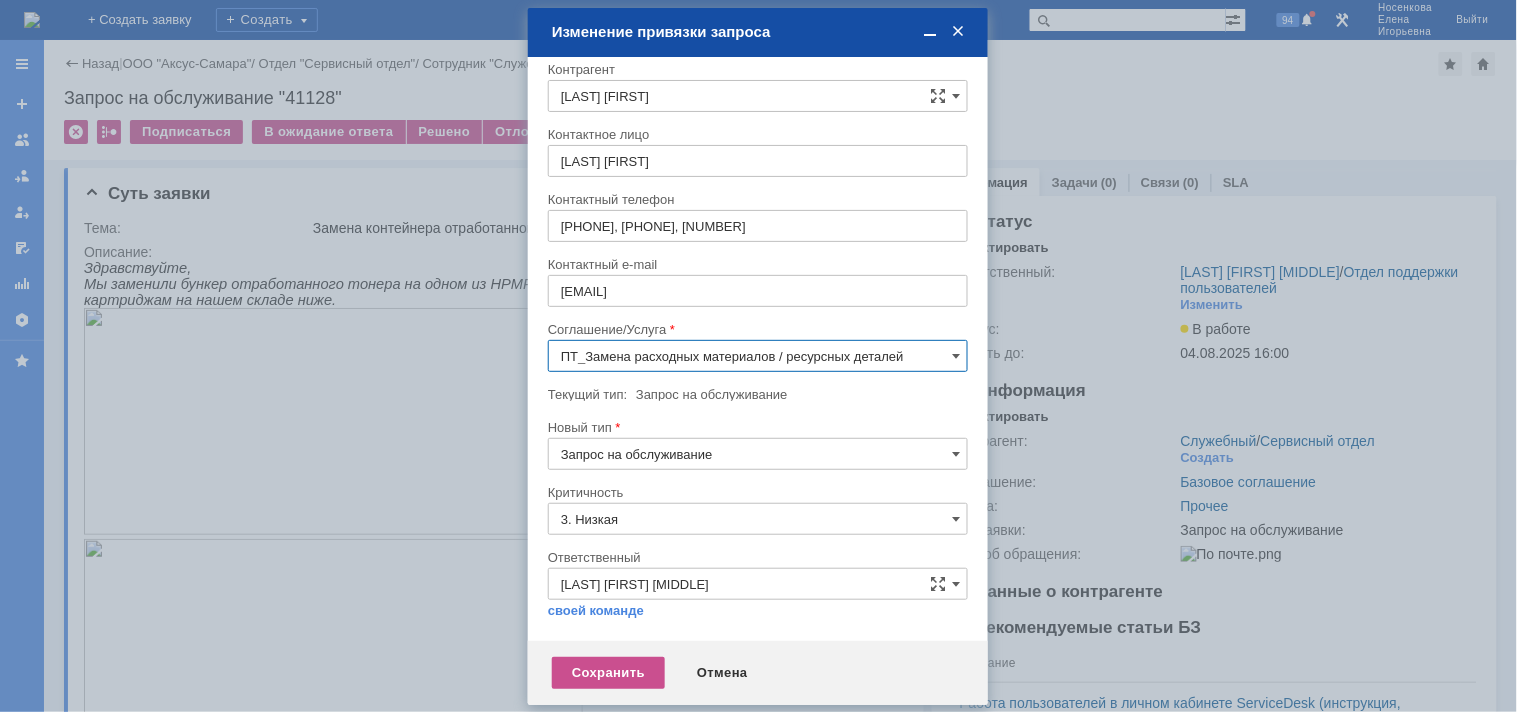 scroll, scrollTop: 11, scrollLeft: 0, axis: vertical 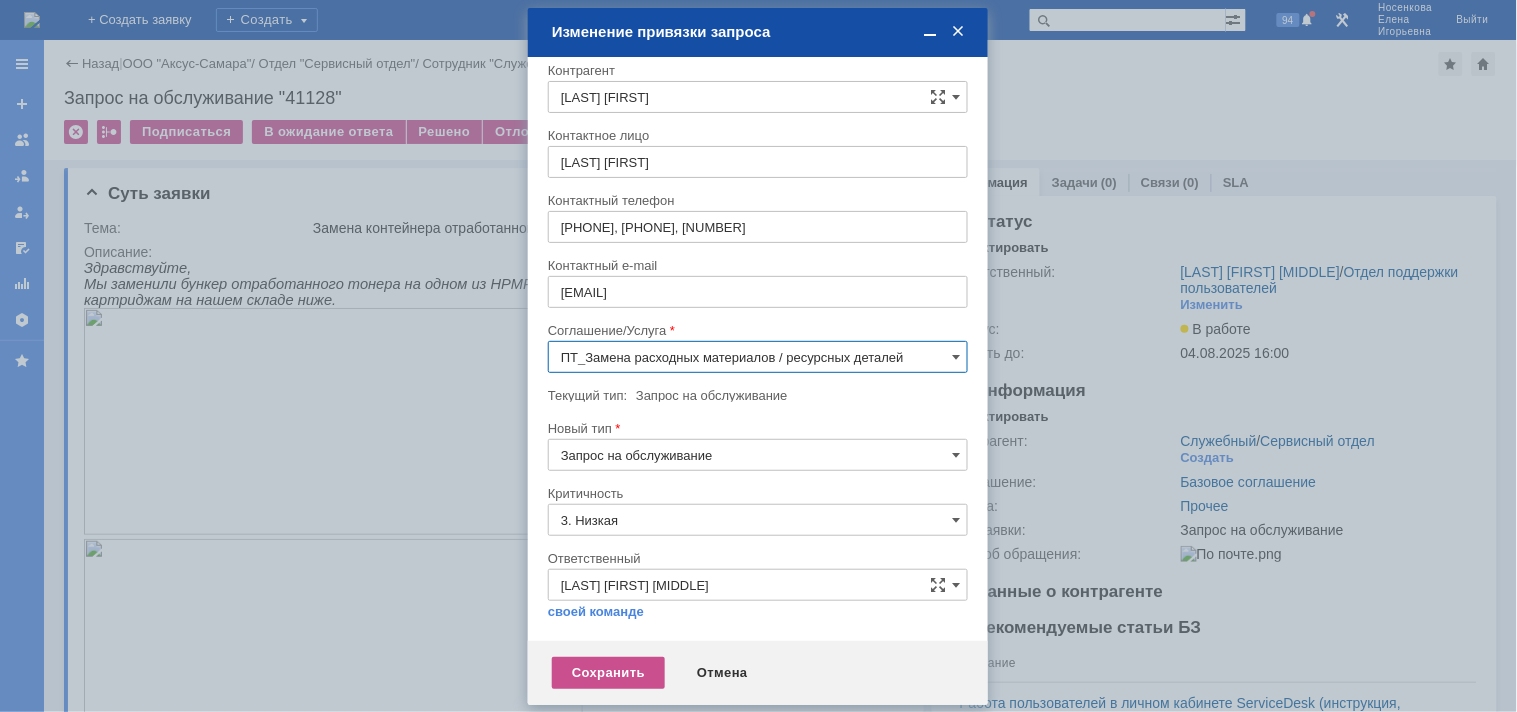 type on "ПТ_Замена расходных материалов / ресурсных деталей" 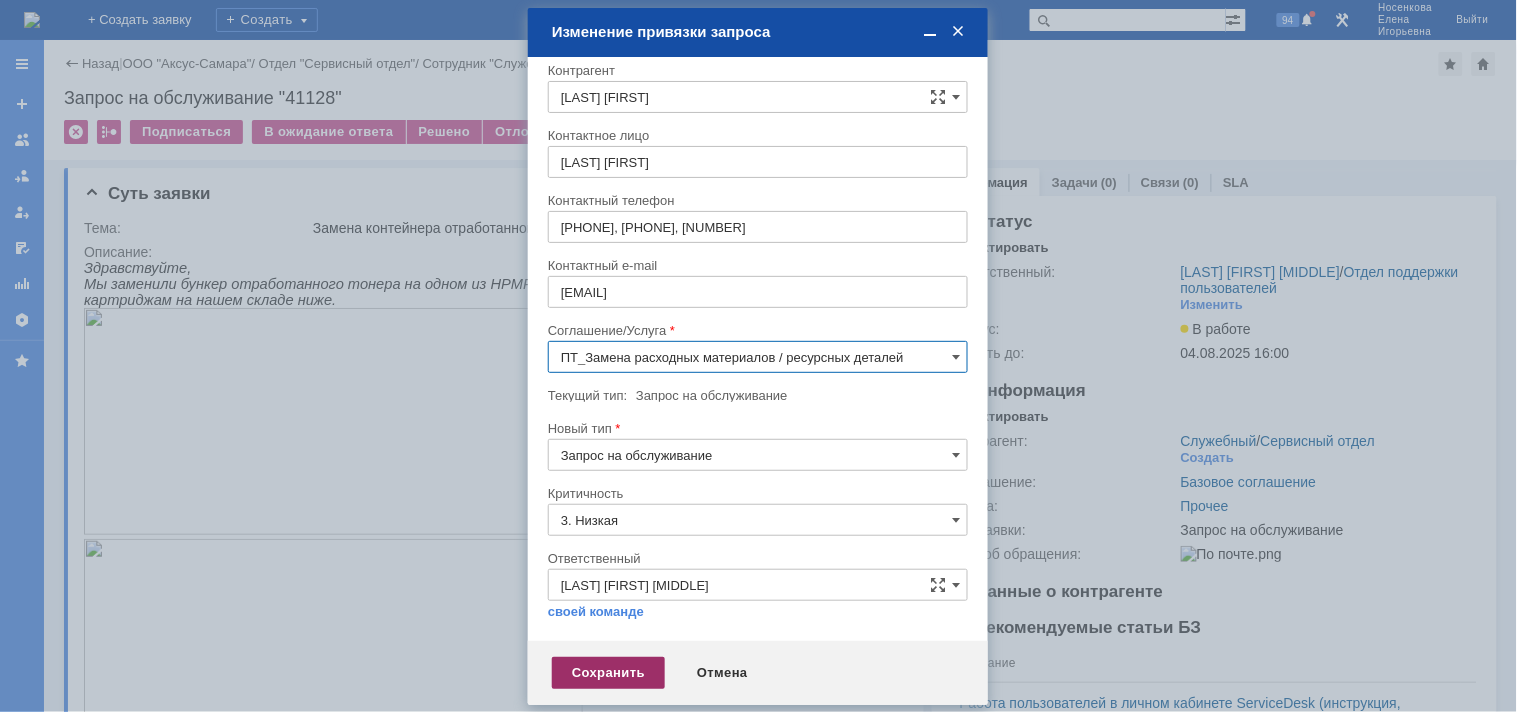 click on "Сохранить" at bounding box center [608, 673] 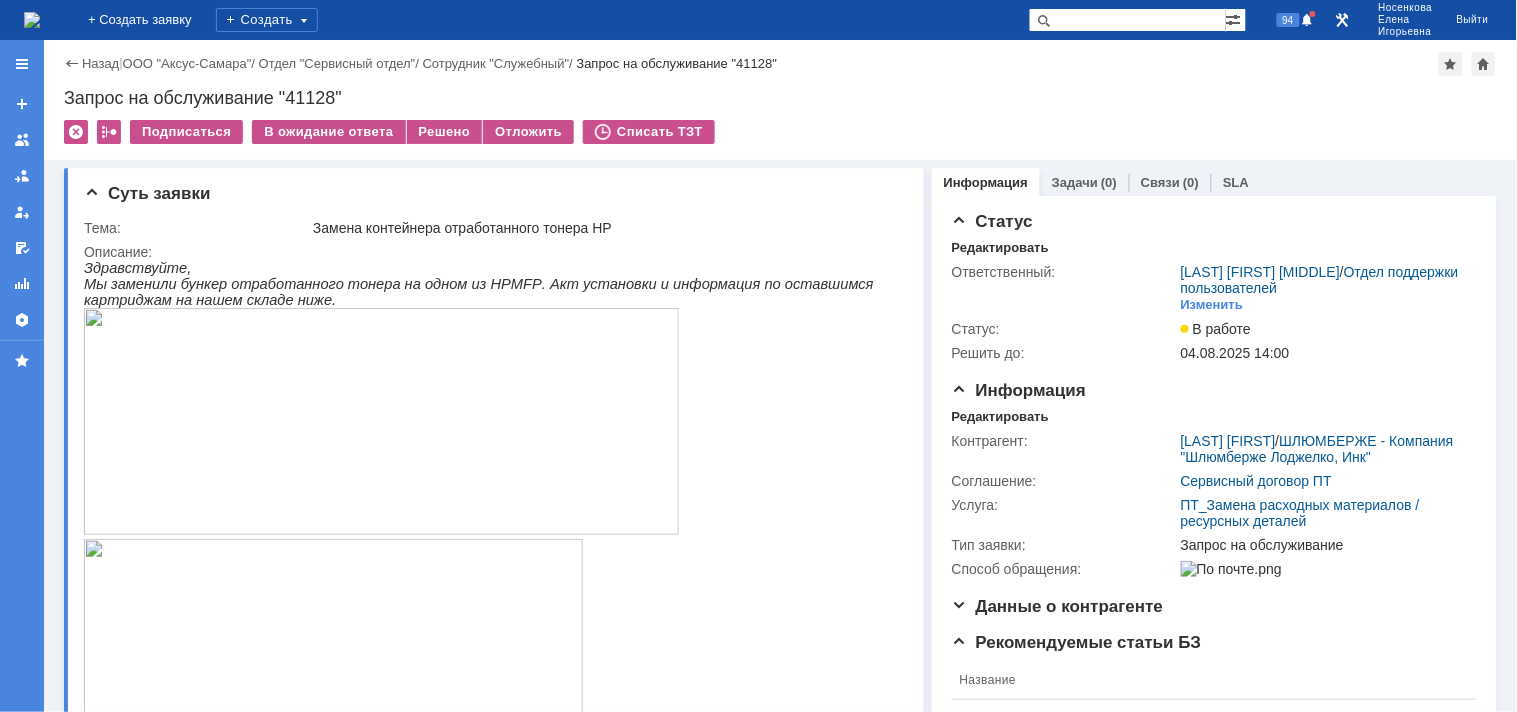 scroll, scrollTop: 0, scrollLeft: 0, axis: both 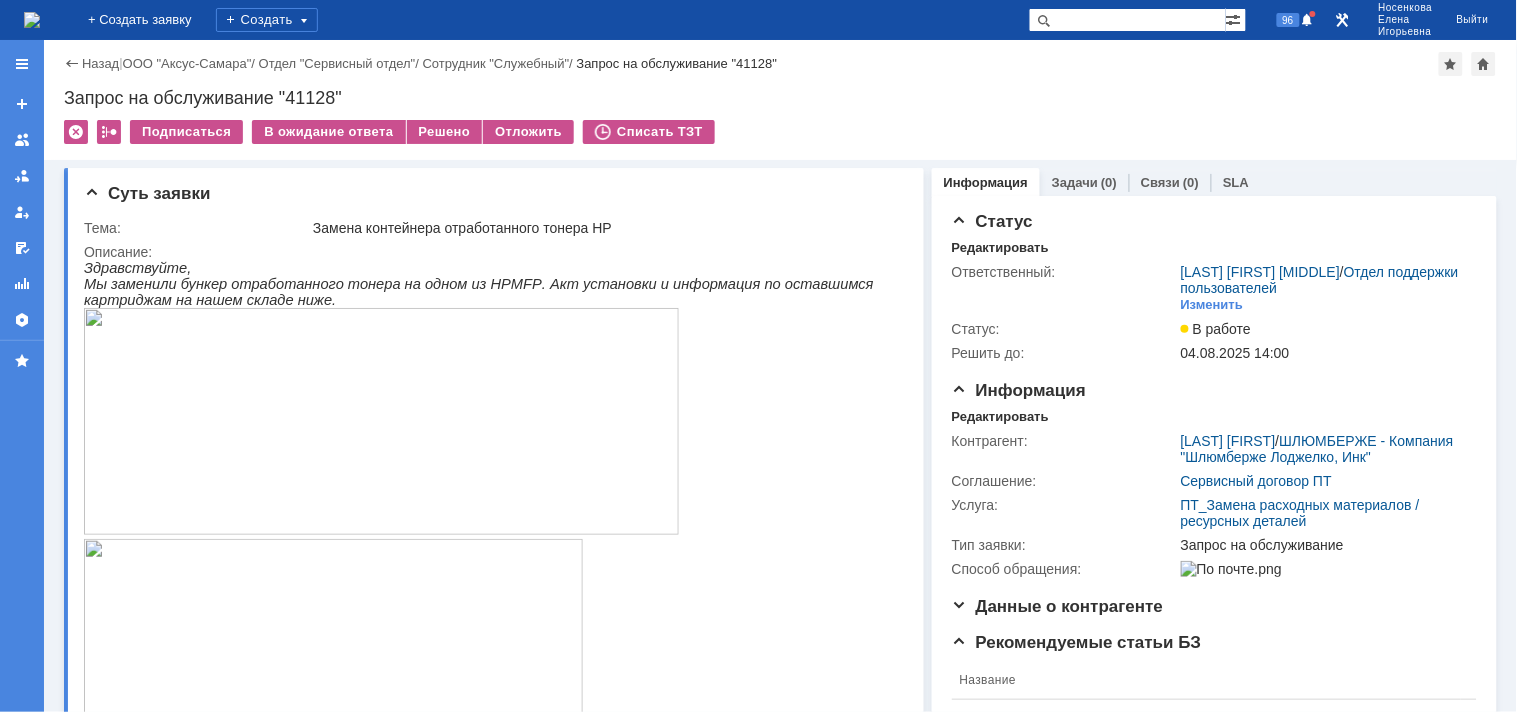 click on "Запрос на обслуживание "41128"" at bounding box center [780, 98] 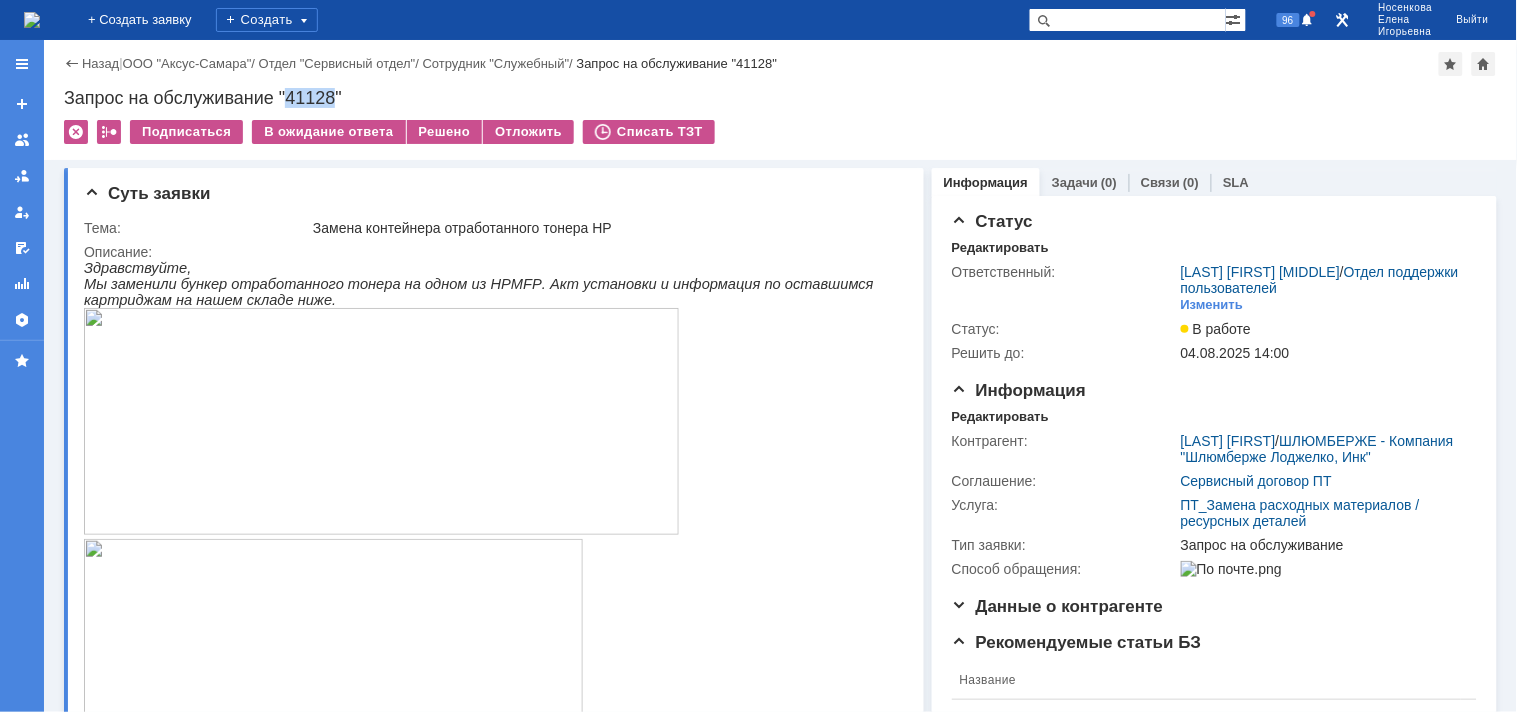 click on "Запрос на обслуживание "41128"" at bounding box center [780, 98] 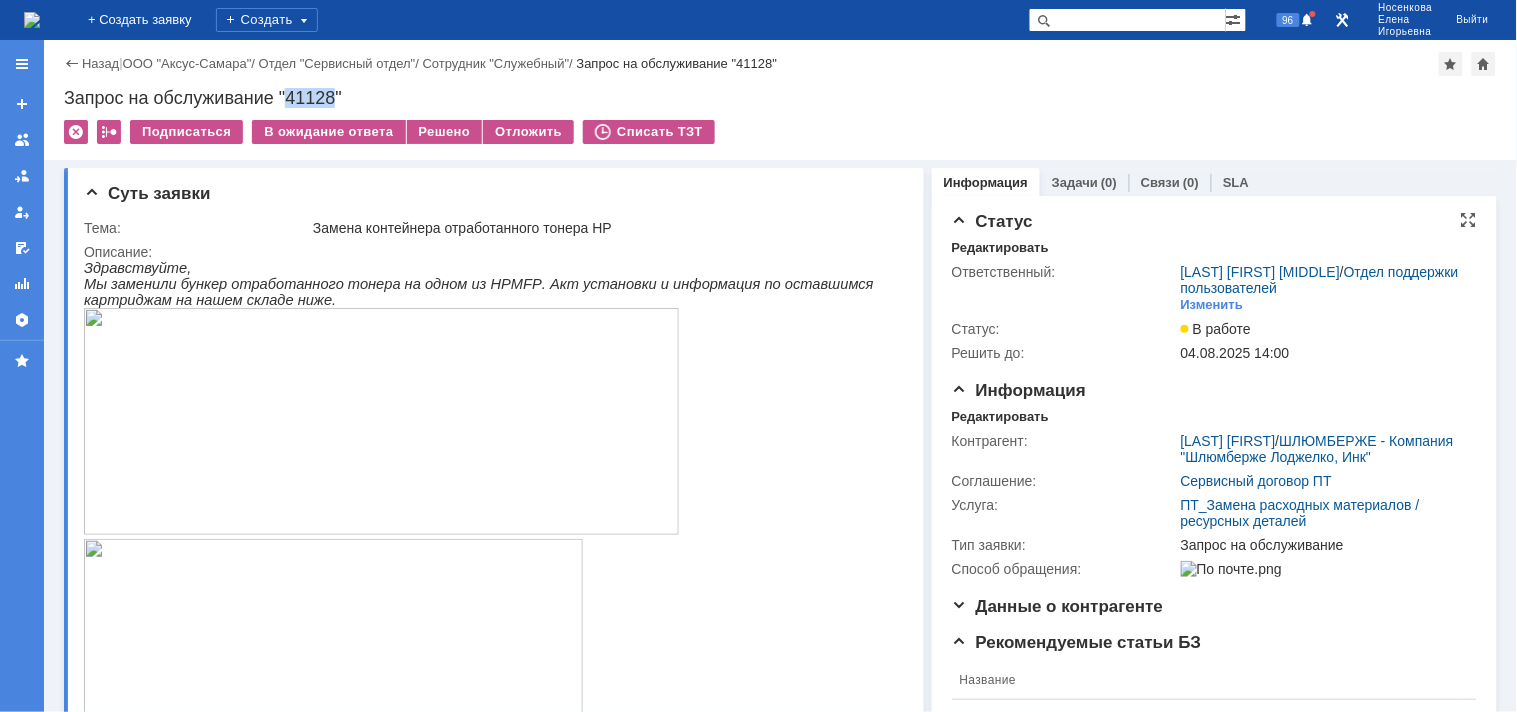 copy on "41128" 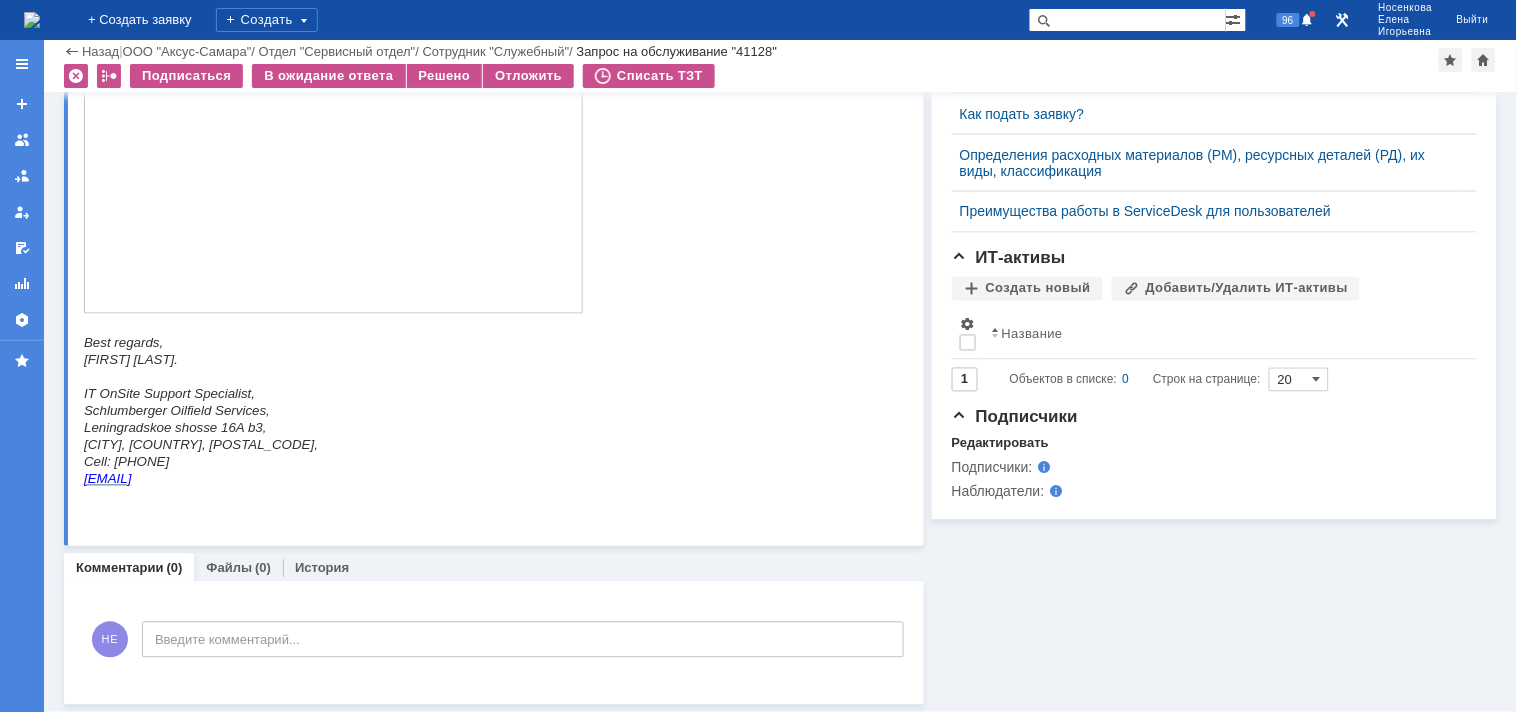 scroll, scrollTop: 858, scrollLeft: 0, axis: vertical 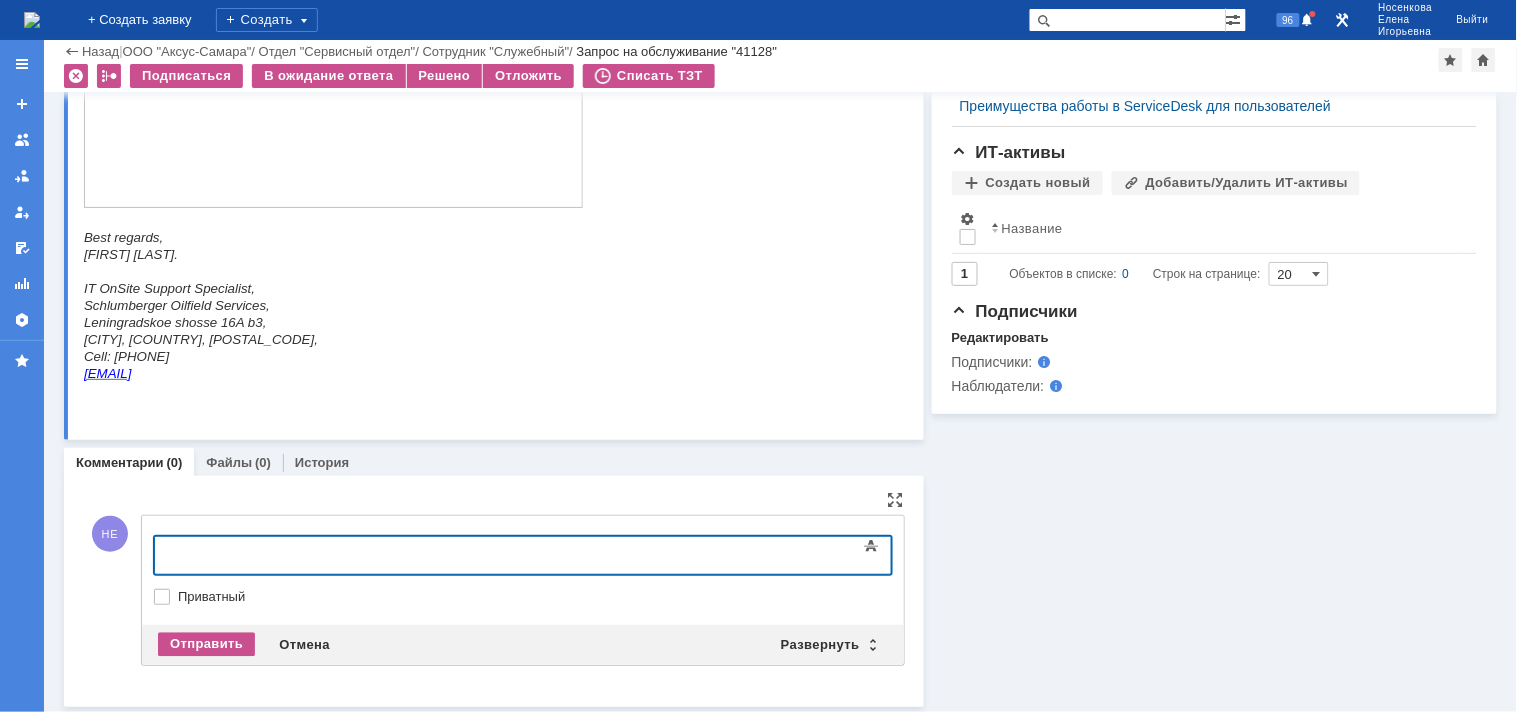 drag, startPoint x: 202, startPoint y: 547, endPoint x: 214, endPoint y: 568, distance: 24.186773 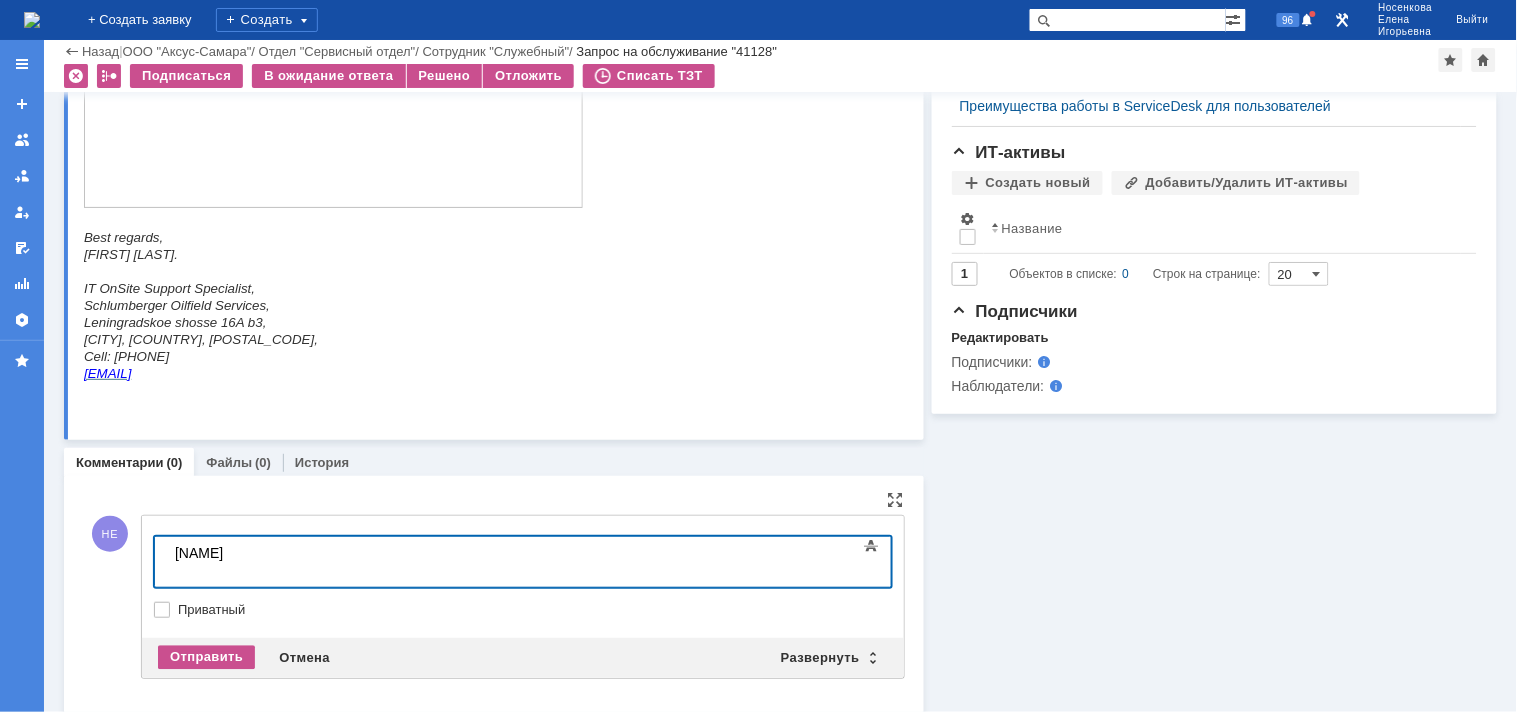 drag, startPoint x: 249, startPoint y: 544, endPoint x: 269, endPoint y: 547, distance: 20.22375 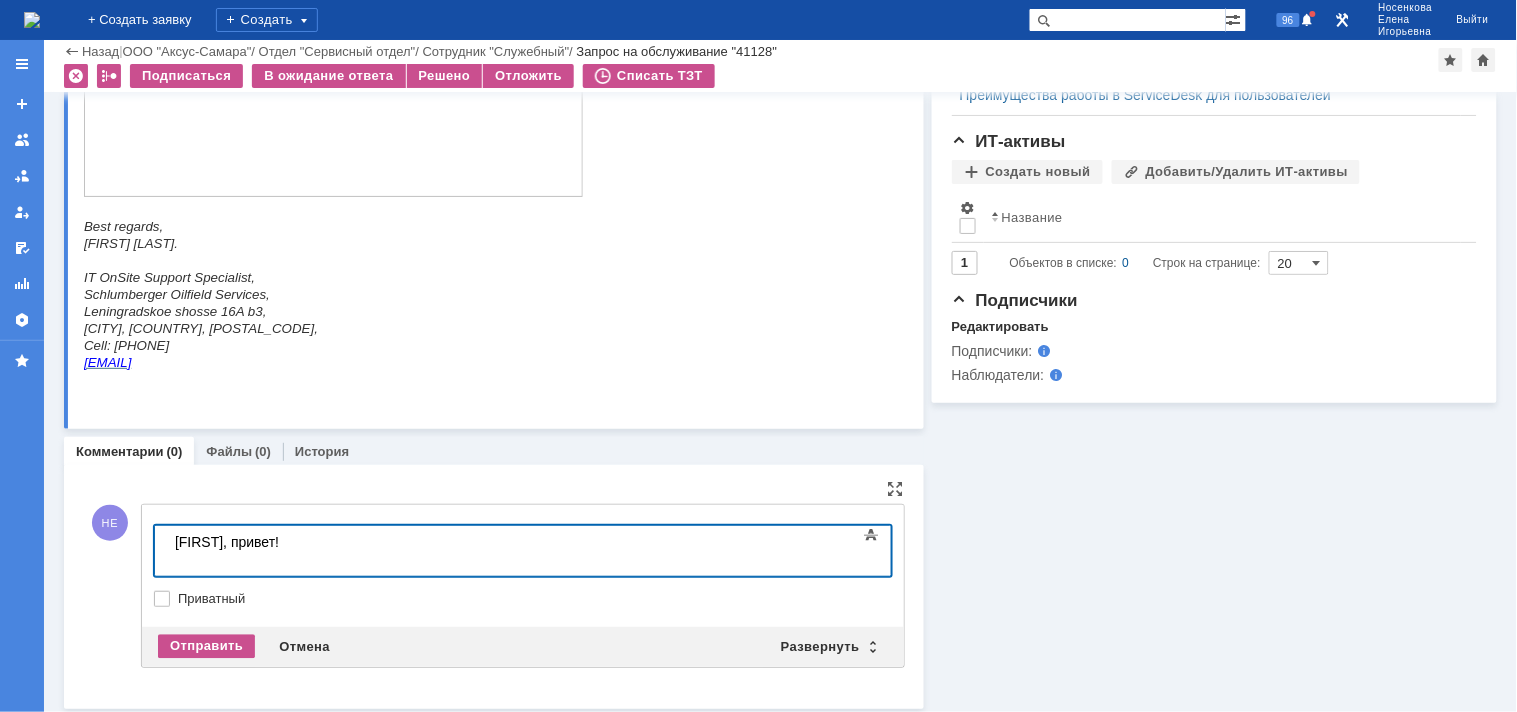 scroll, scrollTop: 976, scrollLeft: 0, axis: vertical 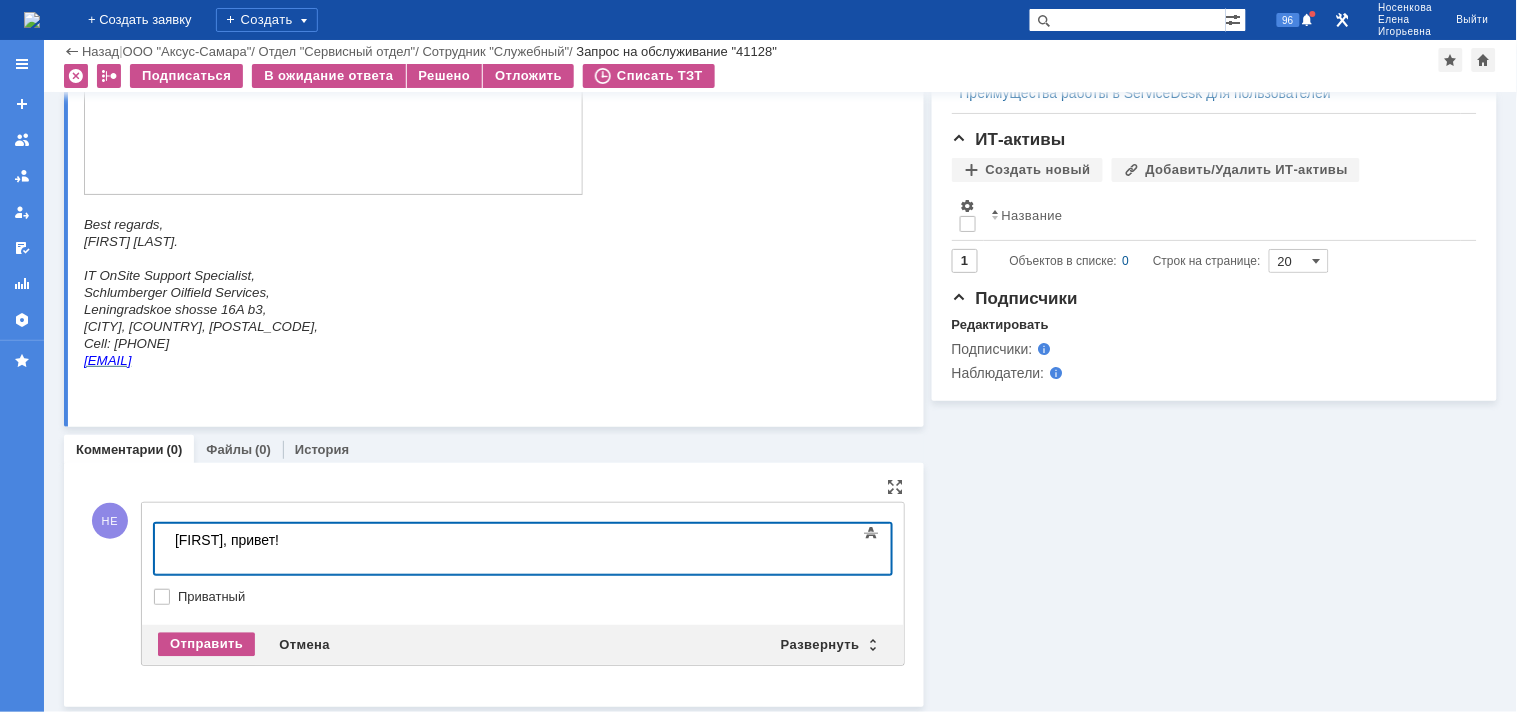 click on "Сергей, привет!" at bounding box center [316, 539] 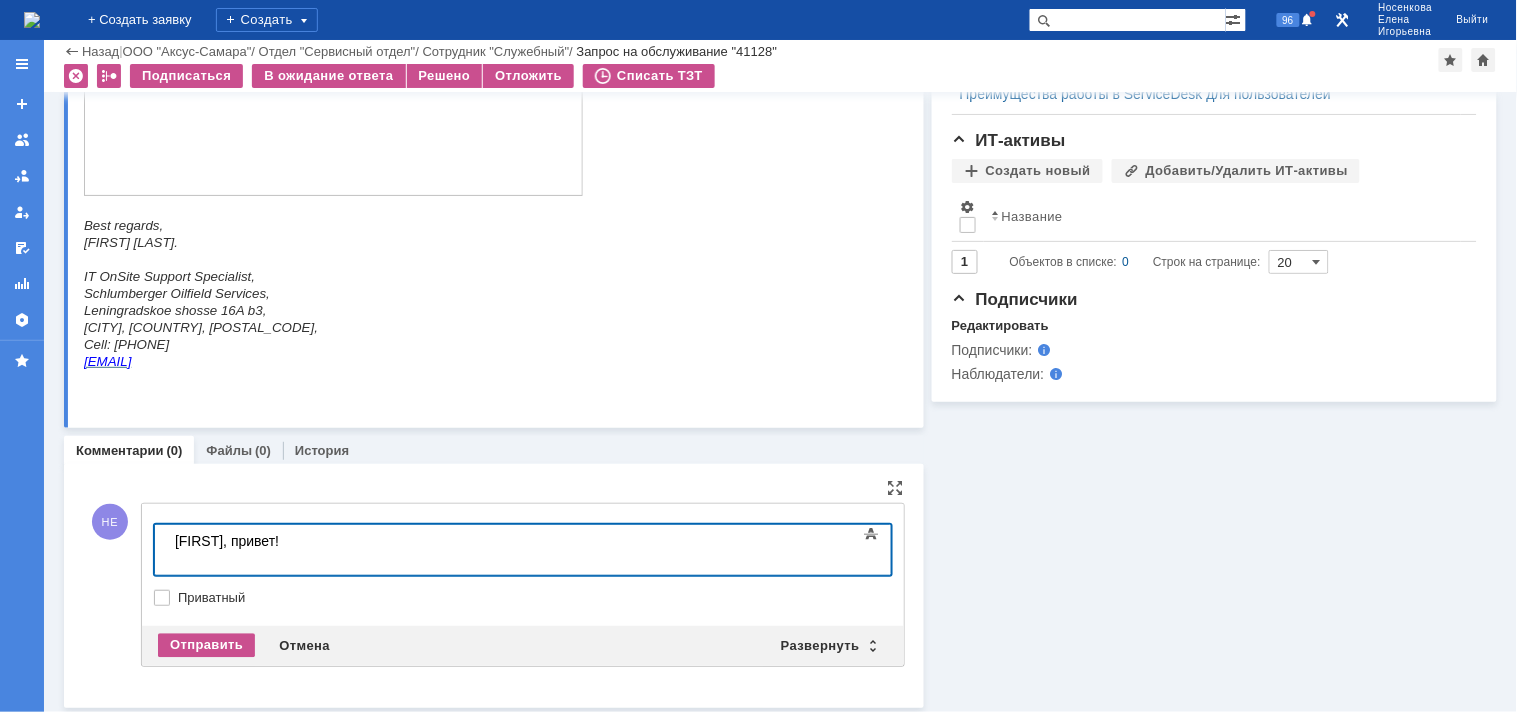 scroll, scrollTop: 976, scrollLeft: 0, axis: vertical 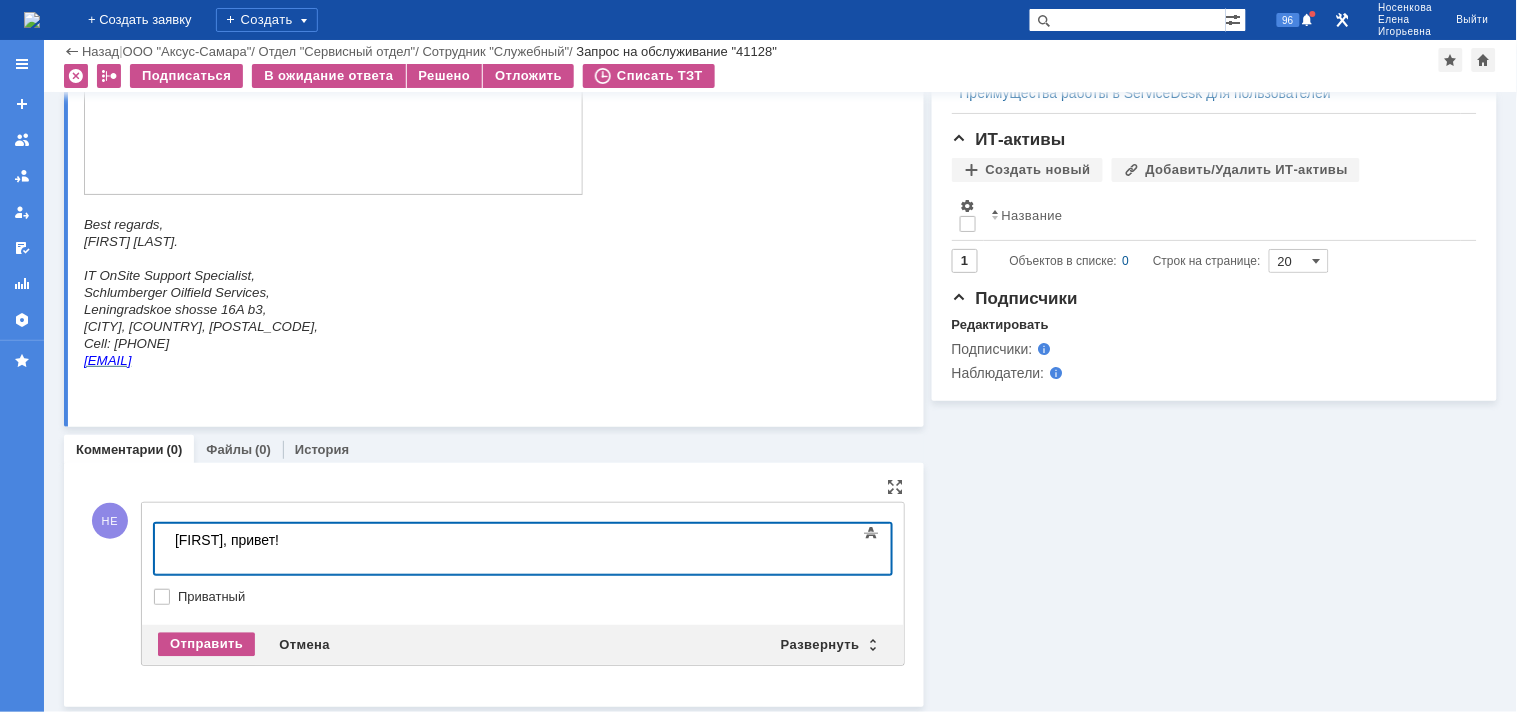 drag, startPoint x: 288, startPoint y: 541, endPoint x: 297, endPoint y: 527, distance: 16.643316 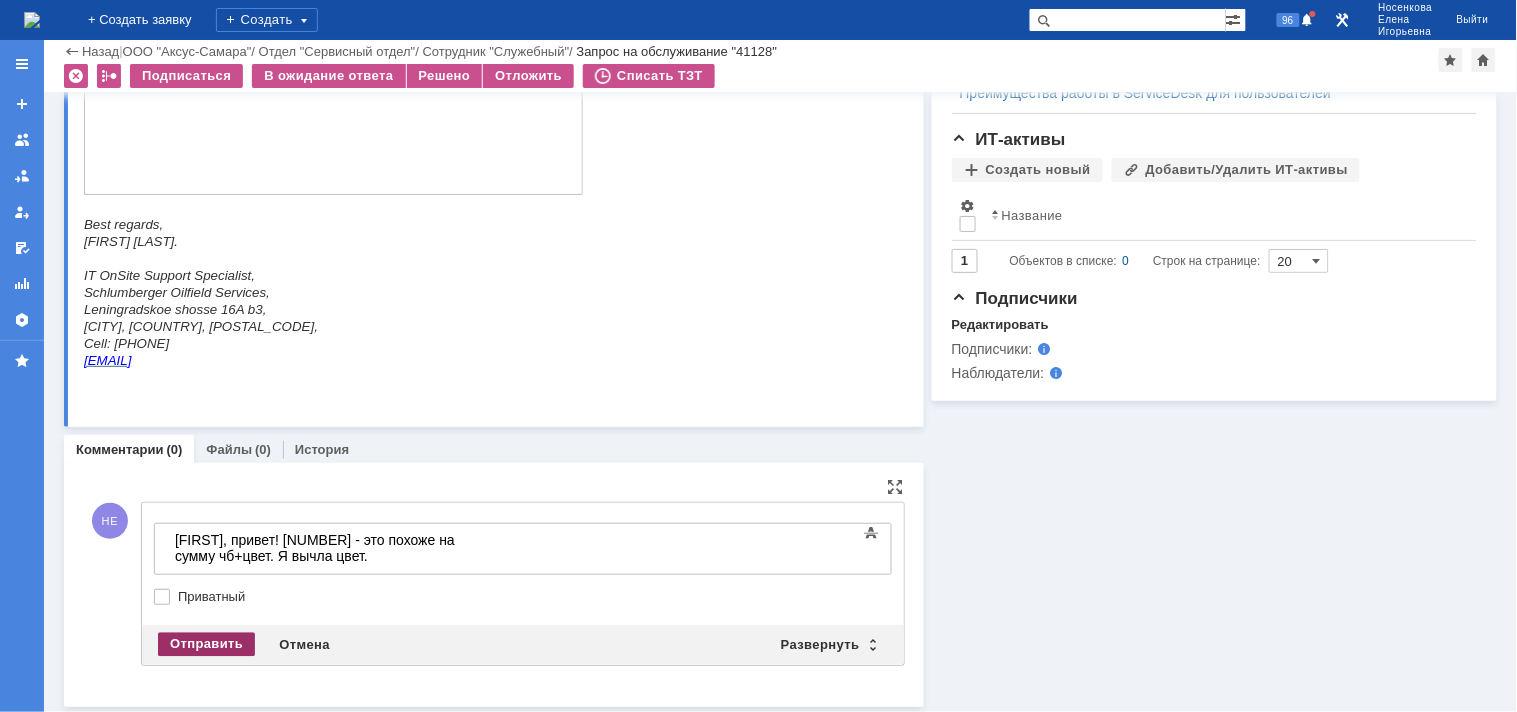click on "Отправить" at bounding box center [206, 645] 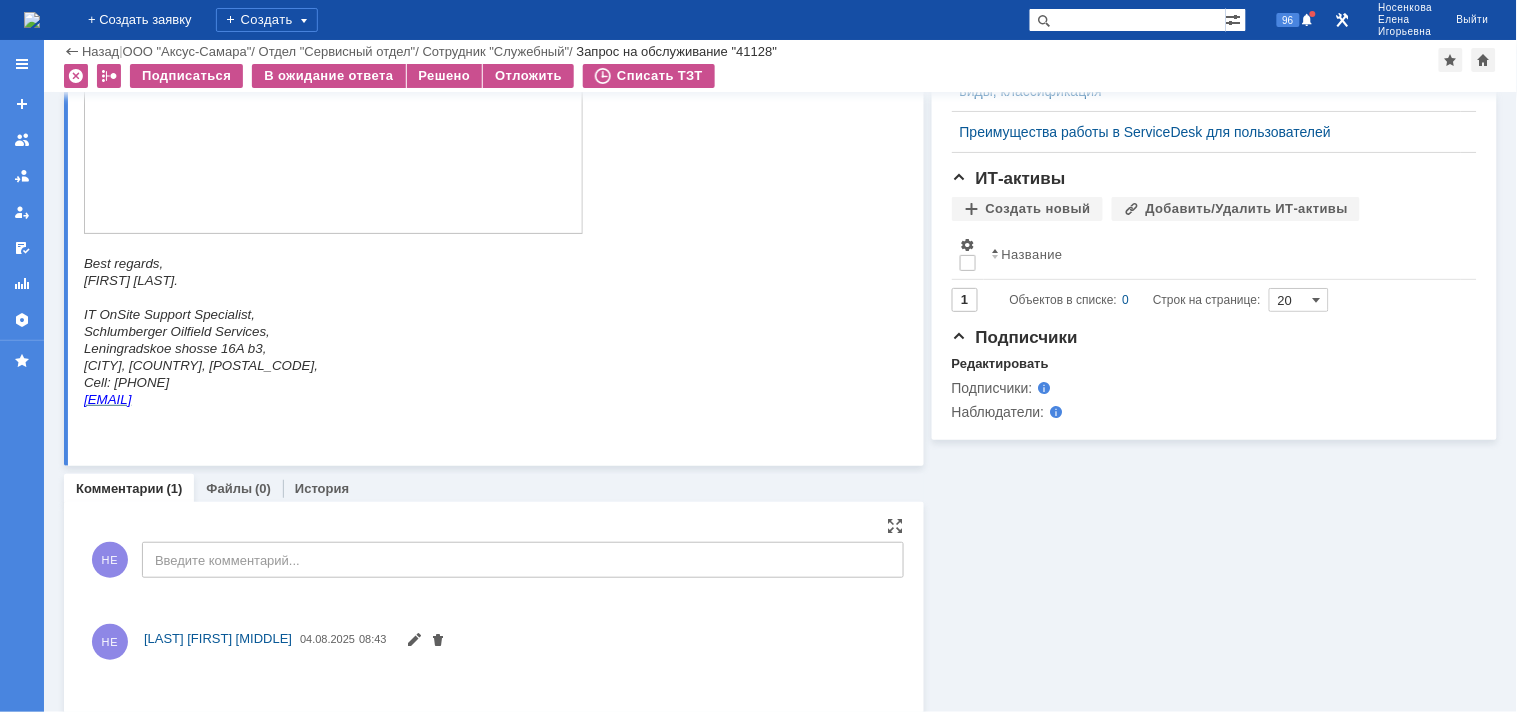 scroll, scrollTop: 960, scrollLeft: 0, axis: vertical 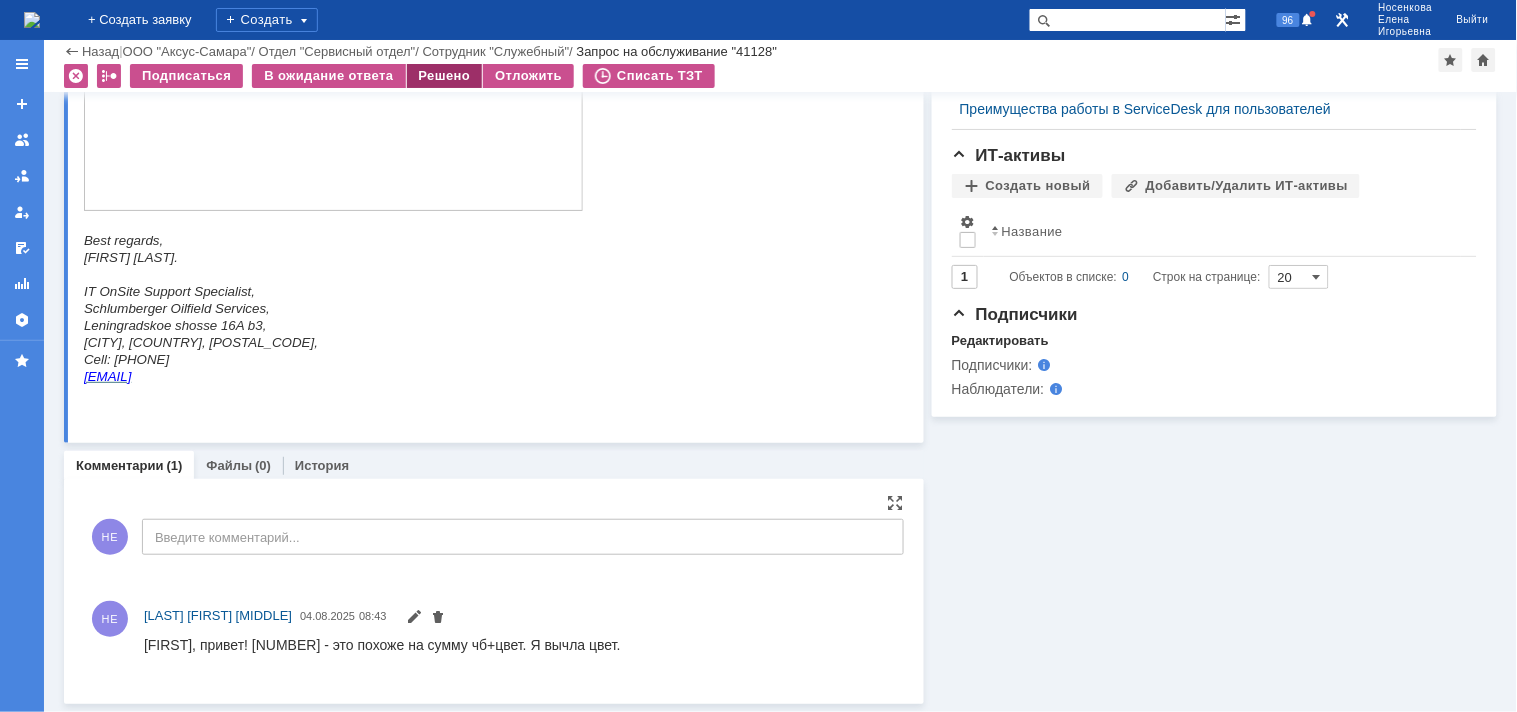 click on "Решено" at bounding box center [445, 76] 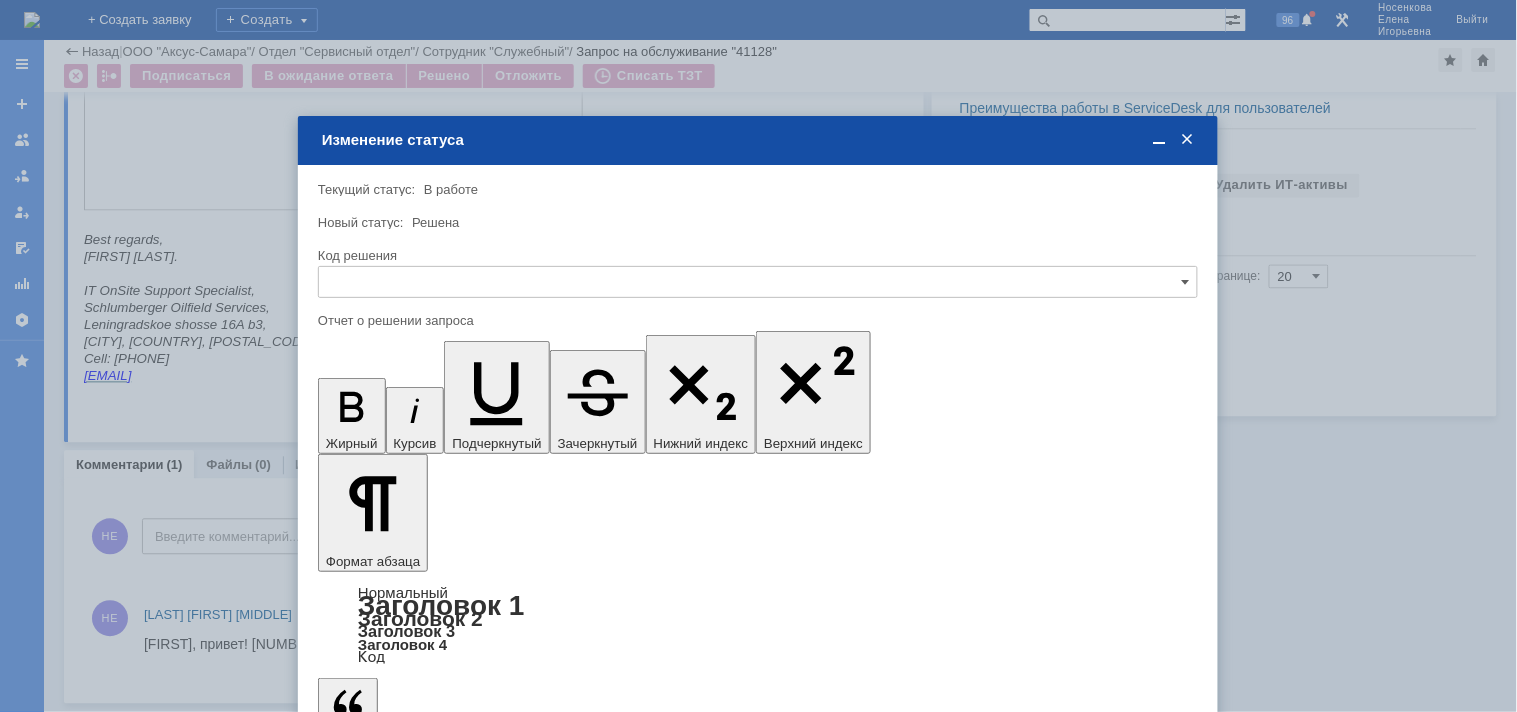 scroll, scrollTop: 0, scrollLeft: 0, axis: both 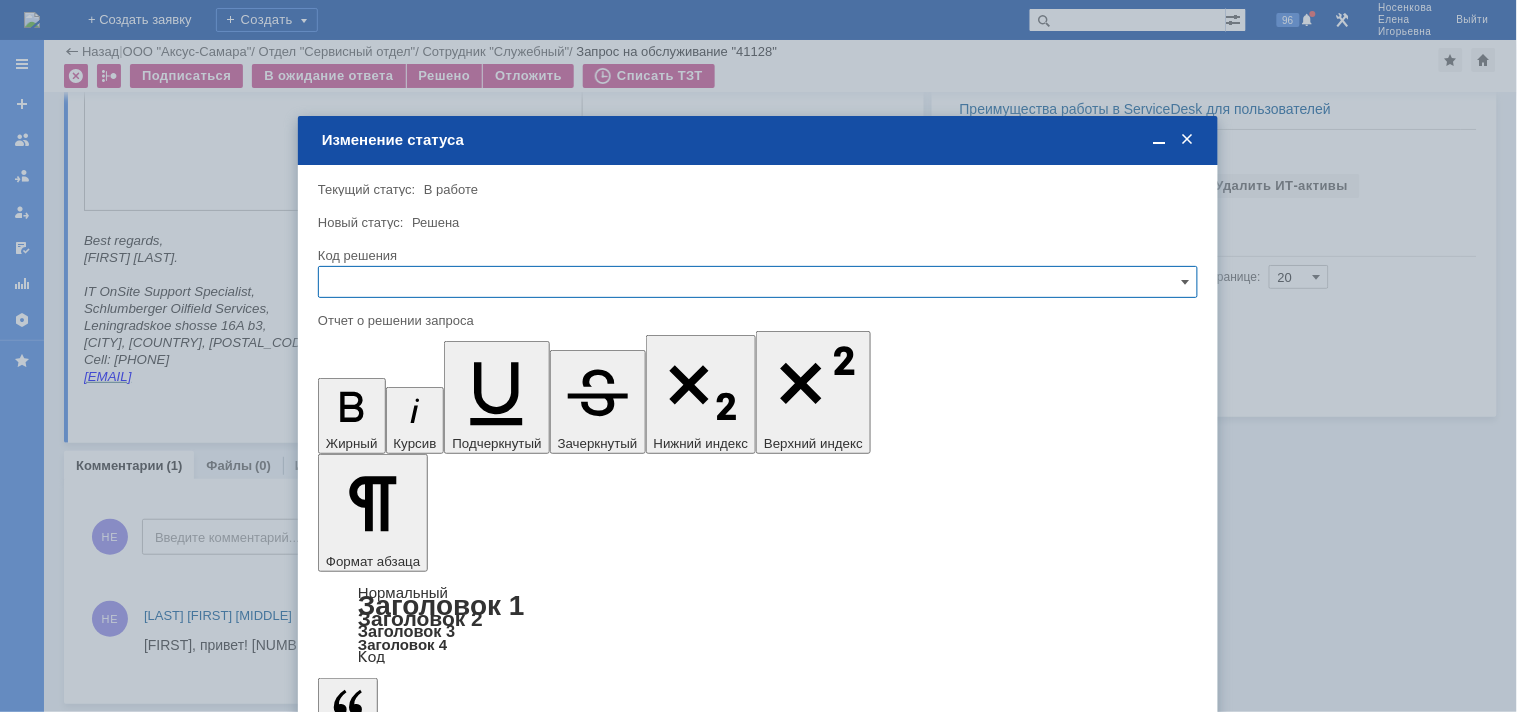 click at bounding box center (758, 282) 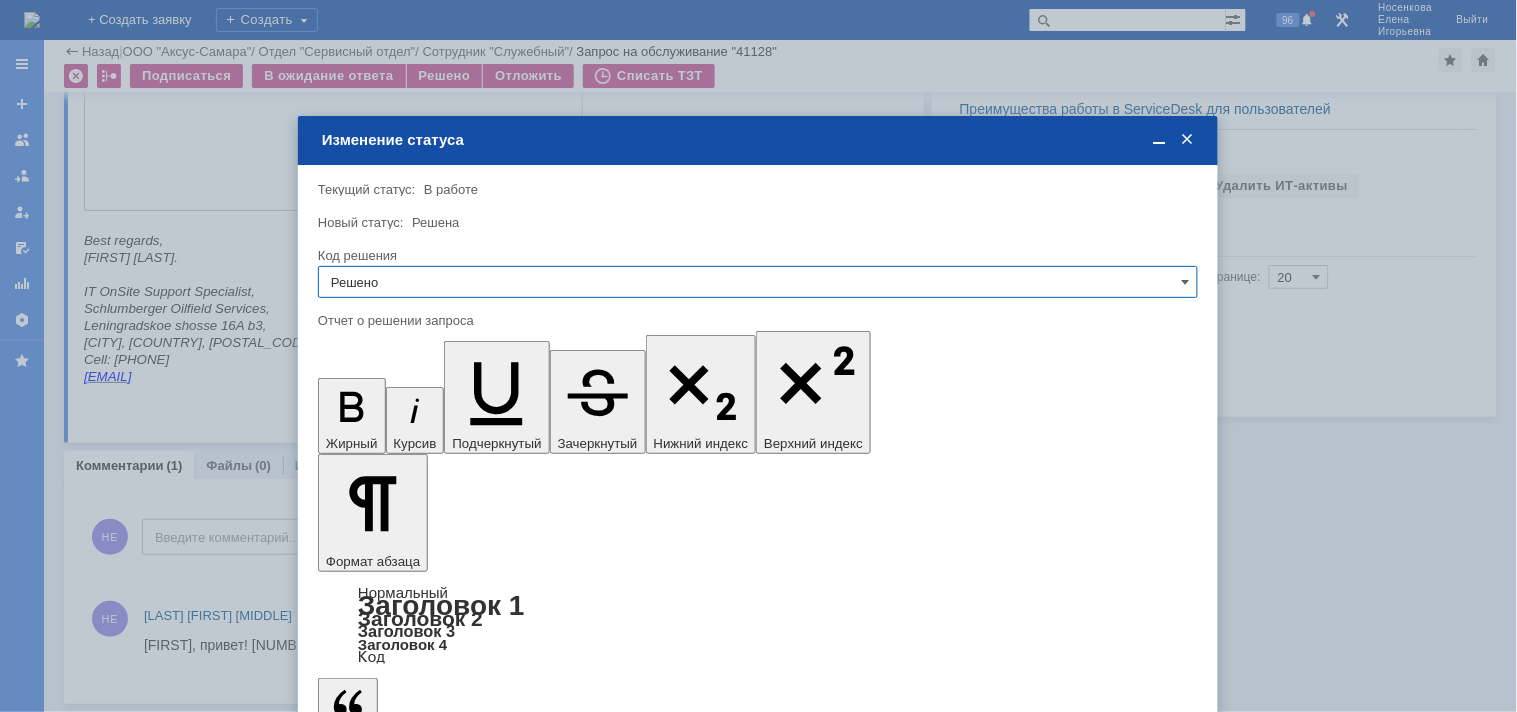 type on "Решено" 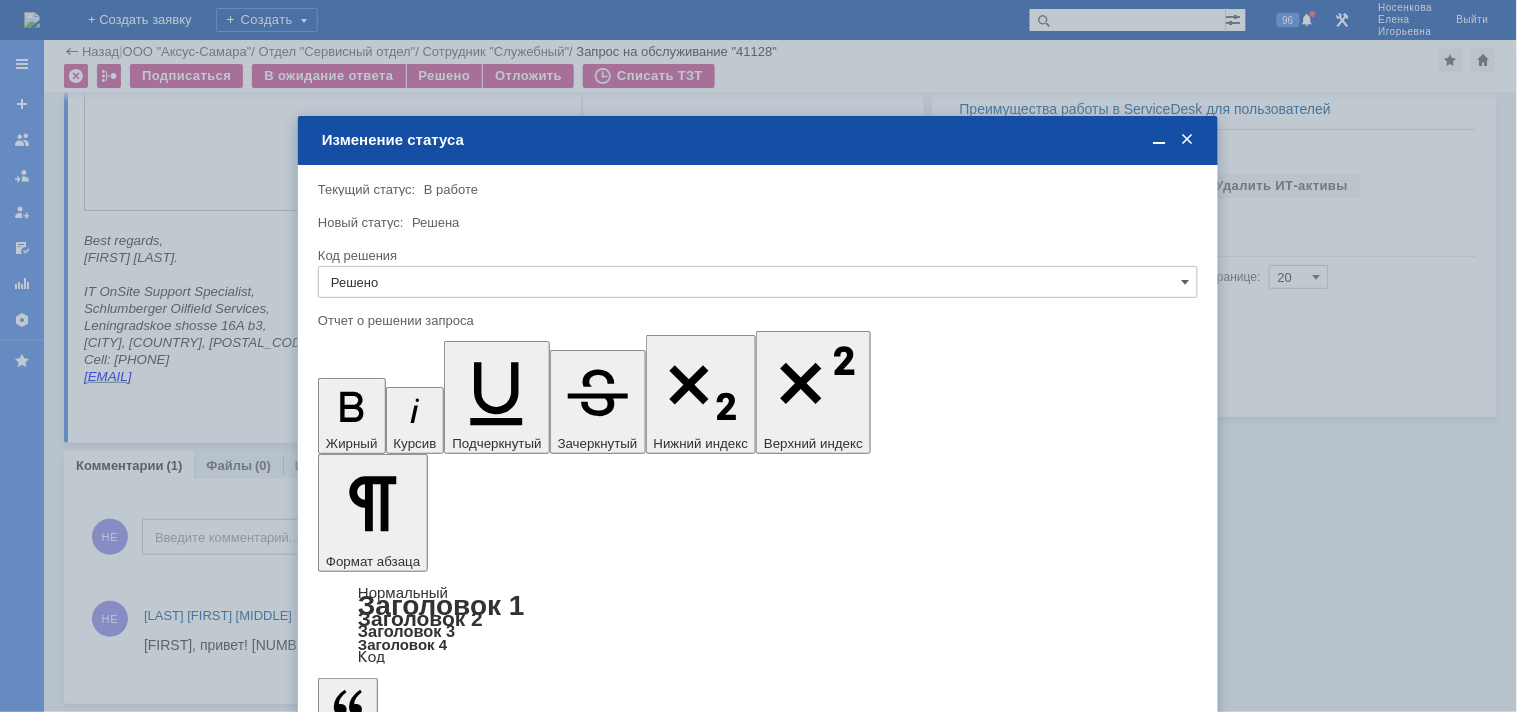 click on "Сохранить" at bounding box center (378, 781) 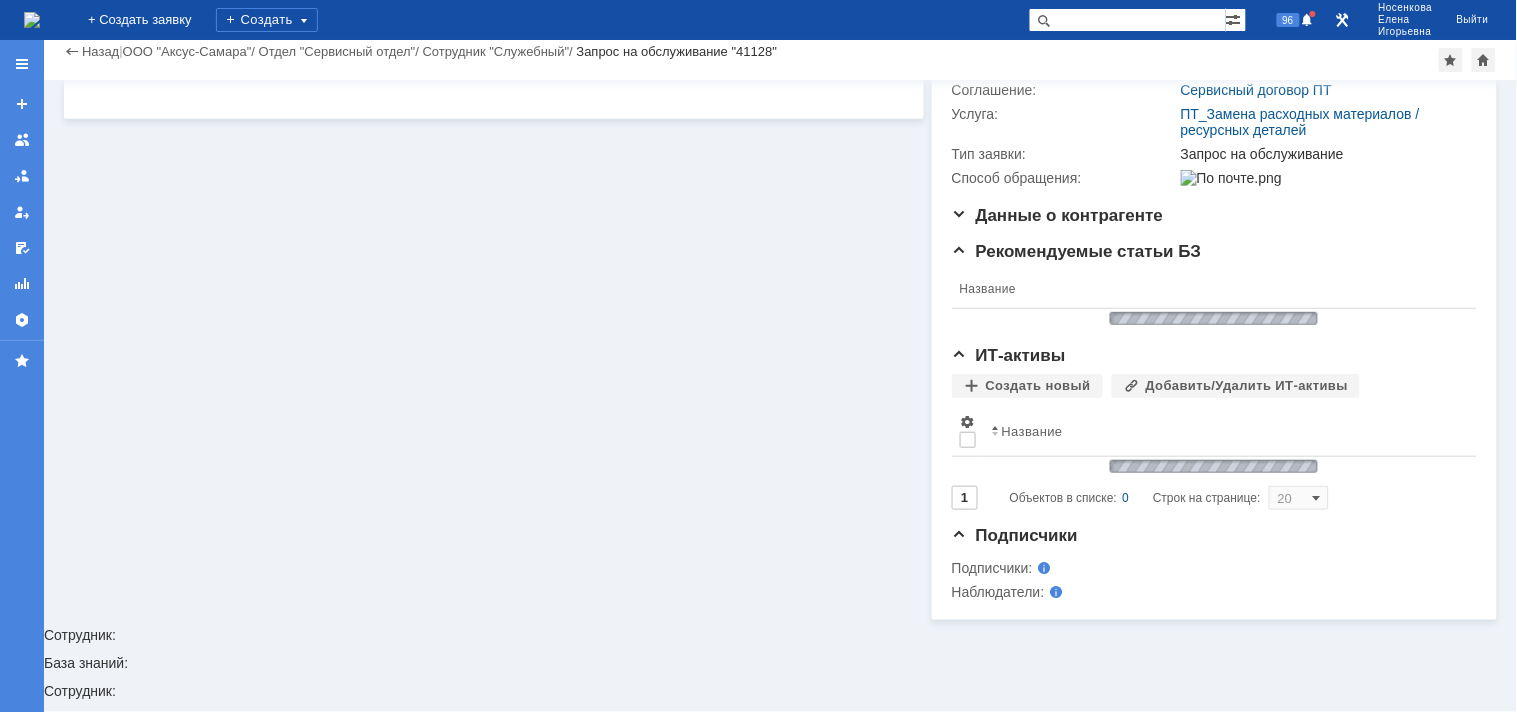 scroll, scrollTop: 271, scrollLeft: 0, axis: vertical 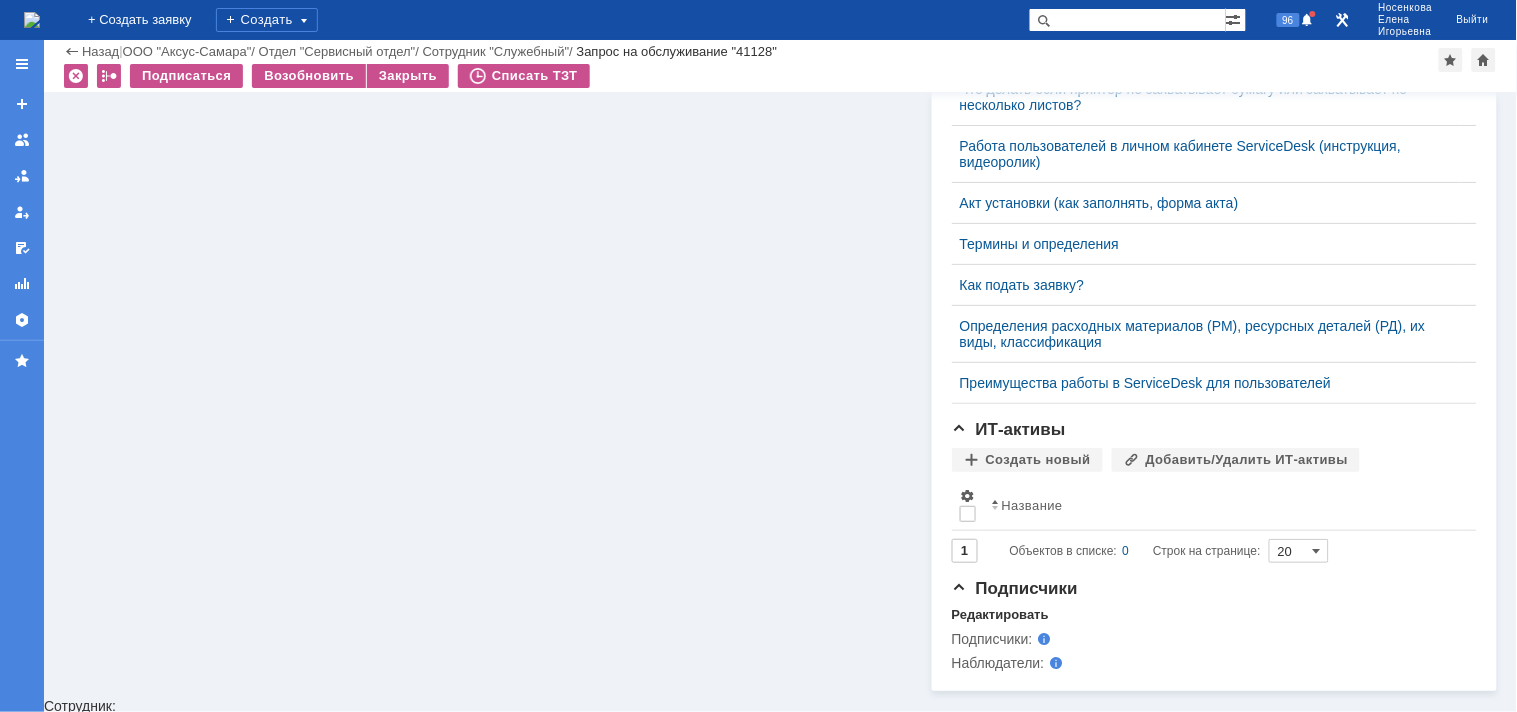 click at bounding box center [32, 20] 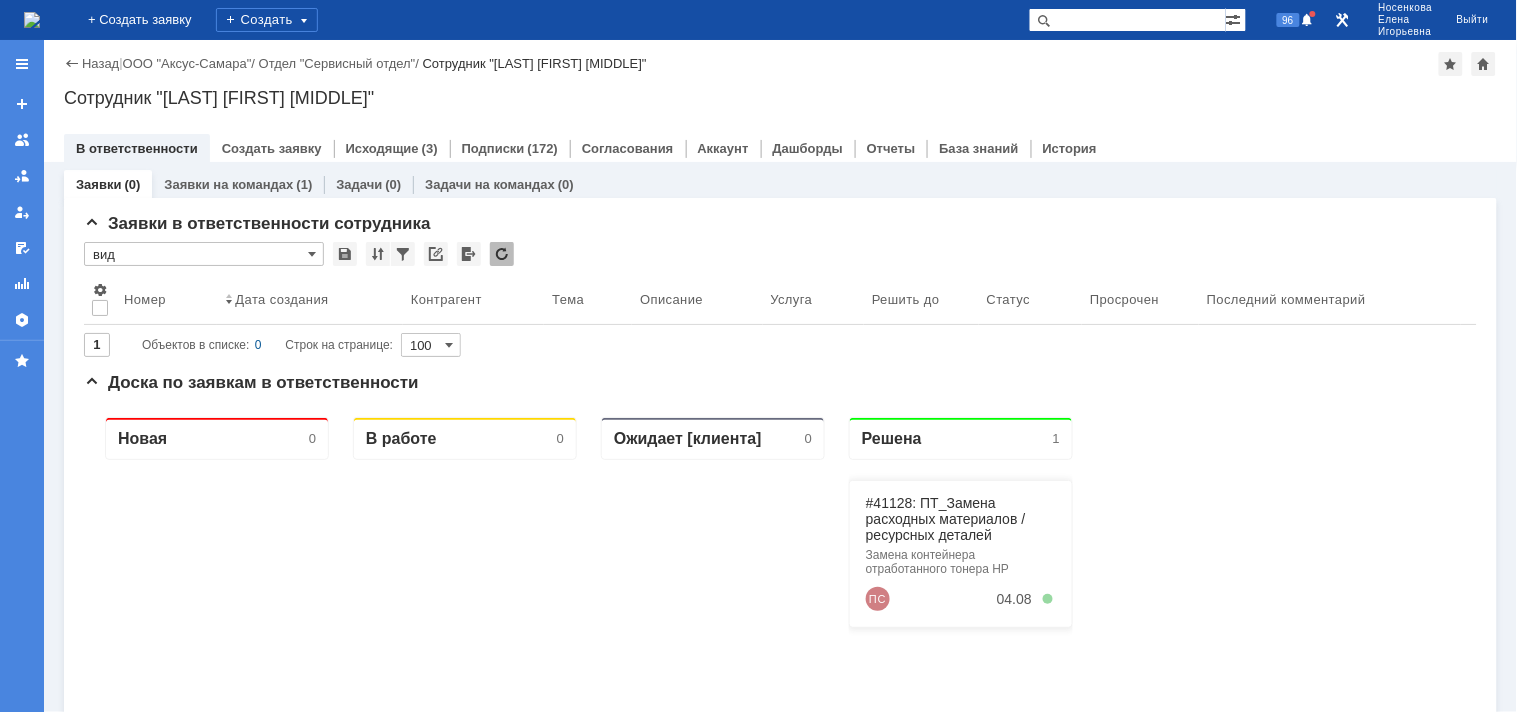 scroll, scrollTop: 0, scrollLeft: 0, axis: both 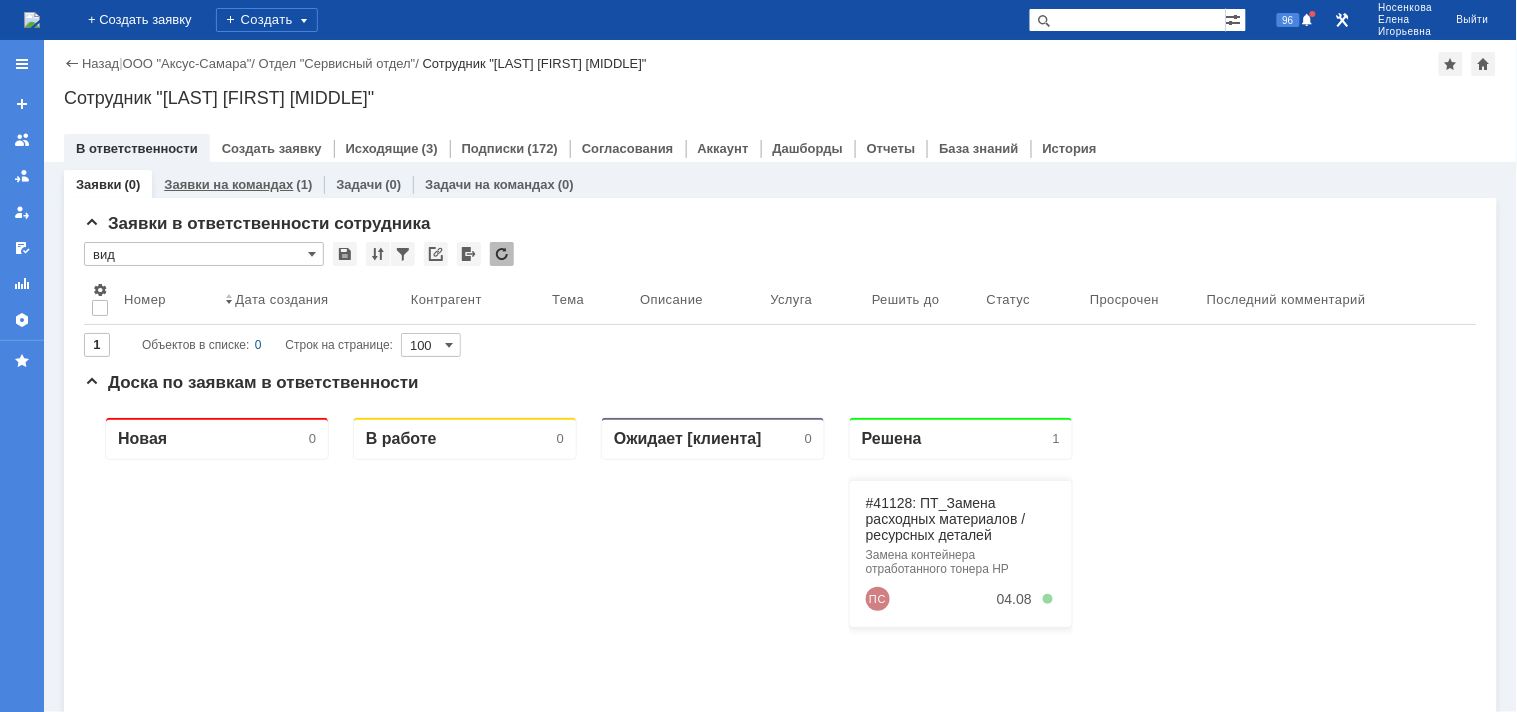click on "Заявки на командах" at bounding box center [228, 184] 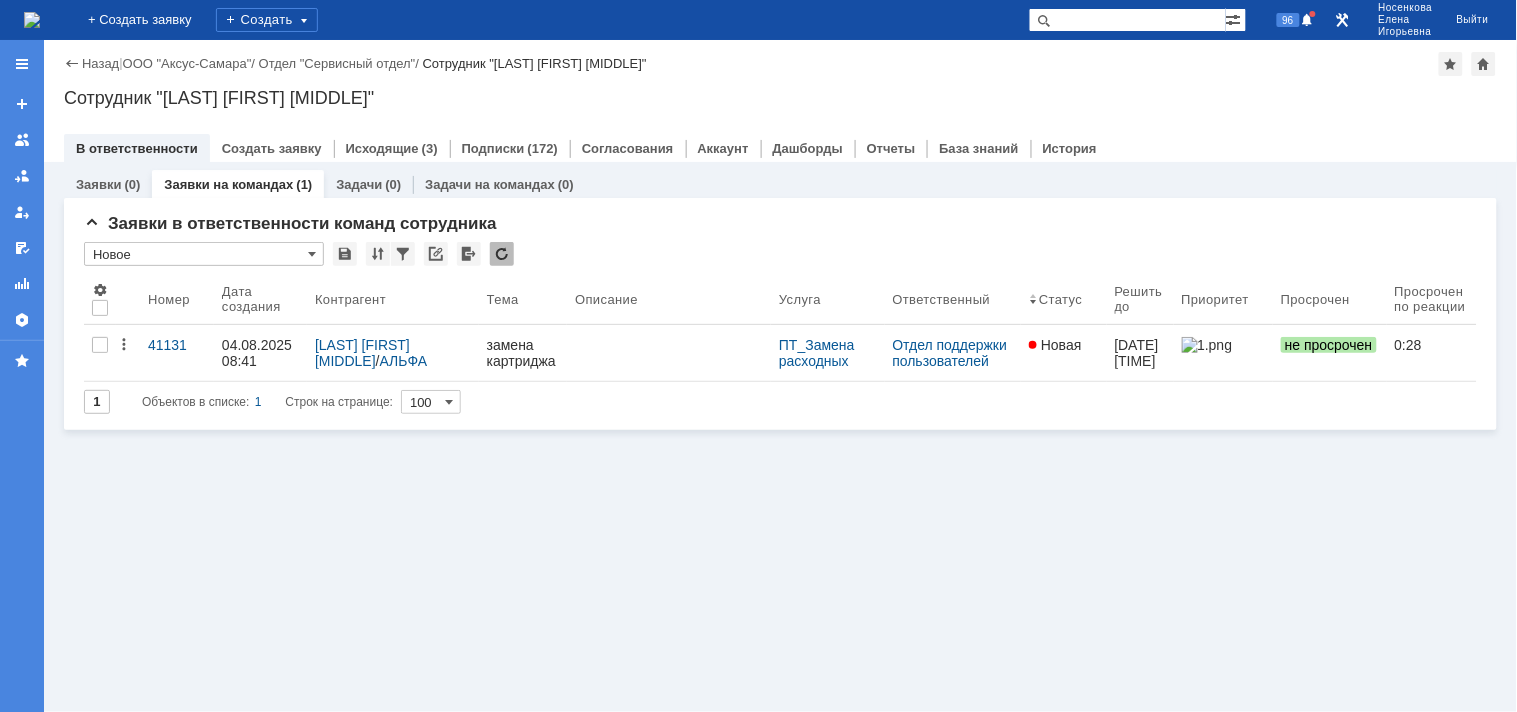 scroll, scrollTop: 0, scrollLeft: 0, axis: both 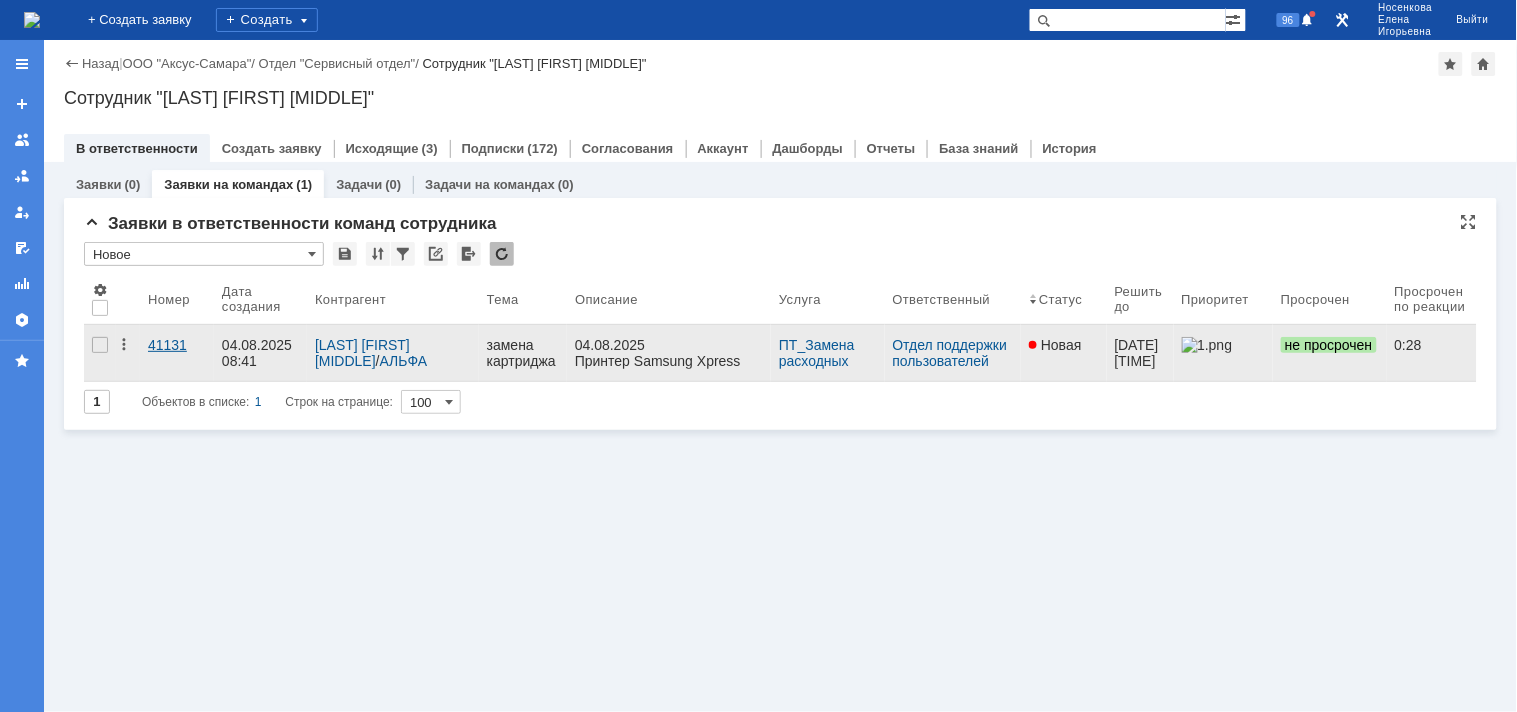 click on "41131" at bounding box center [177, 345] 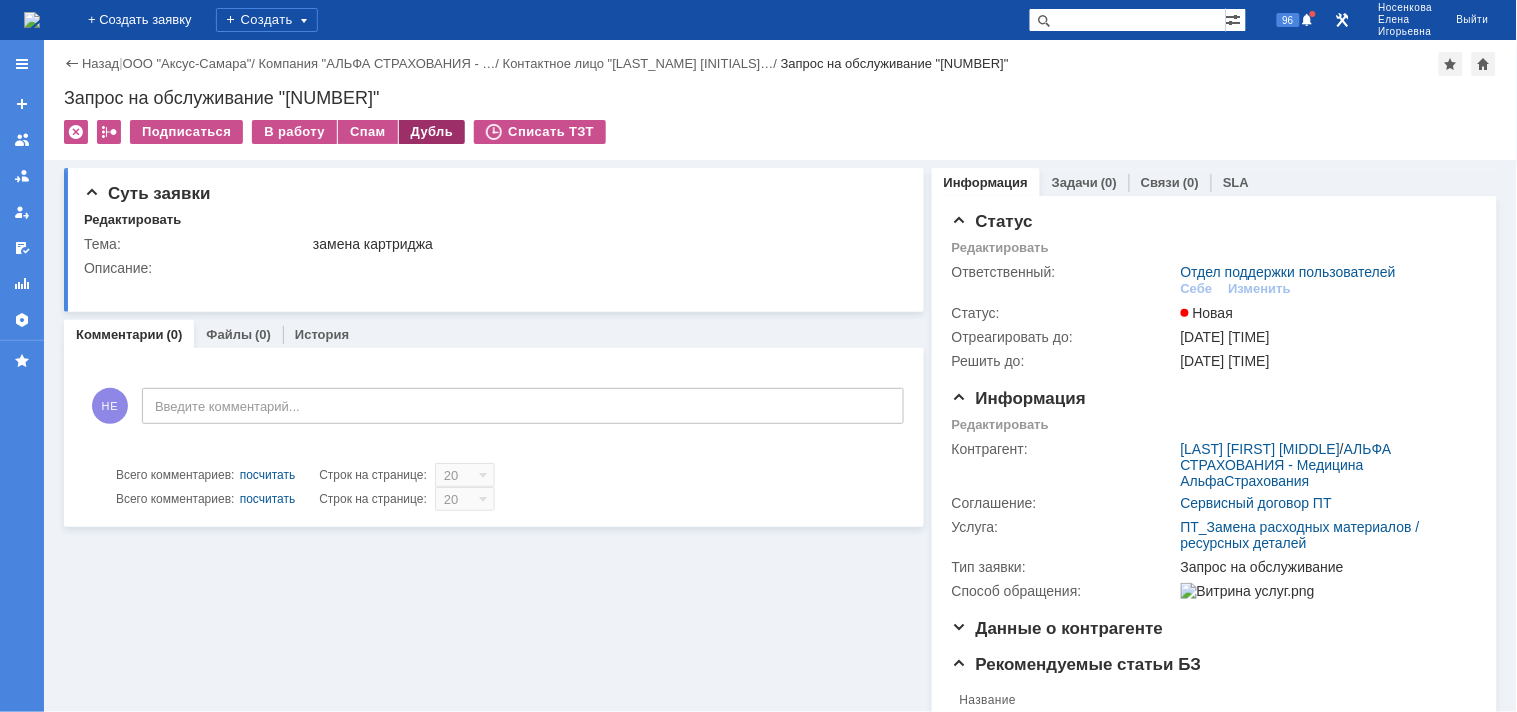 scroll, scrollTop: 0, scrollLeft: 0, axis: both 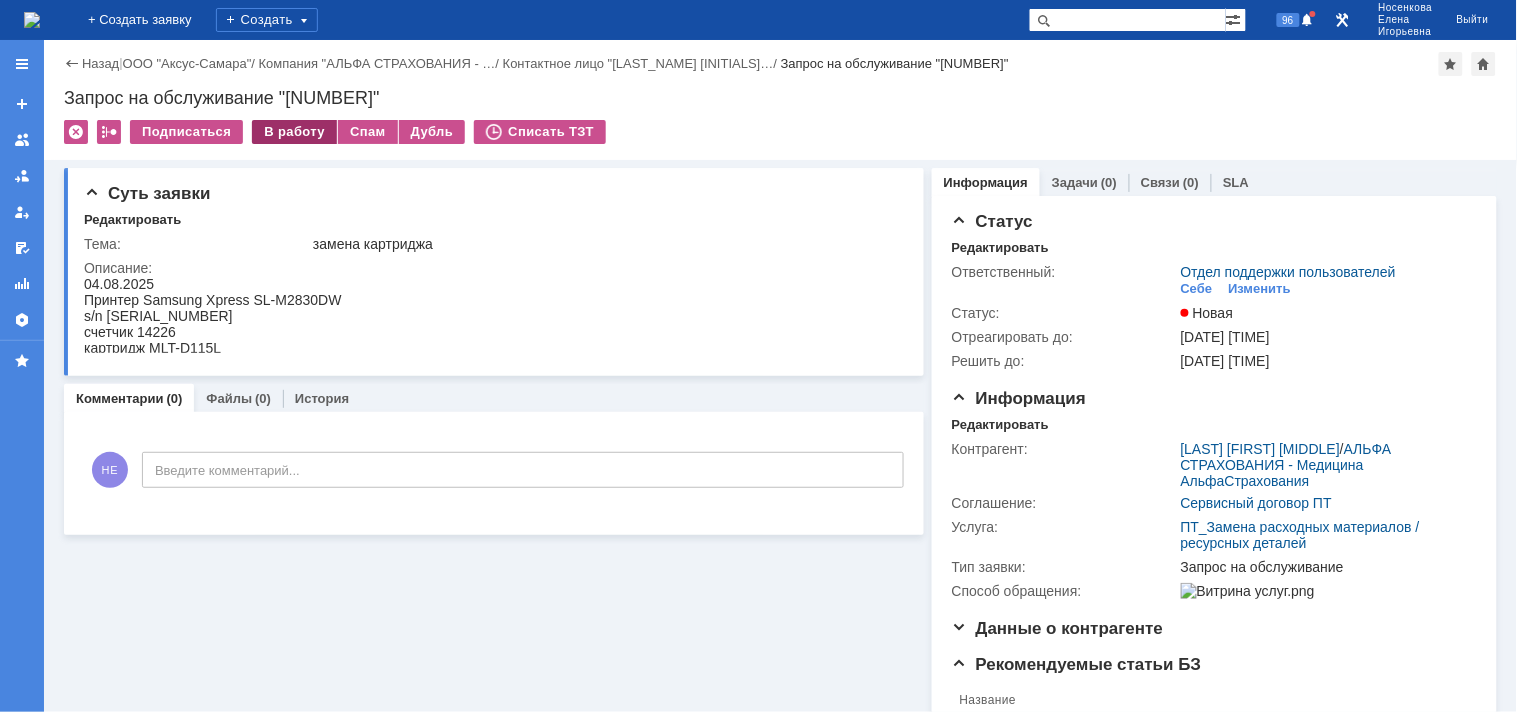 click on "В работу" at bounding box center (294, 132) 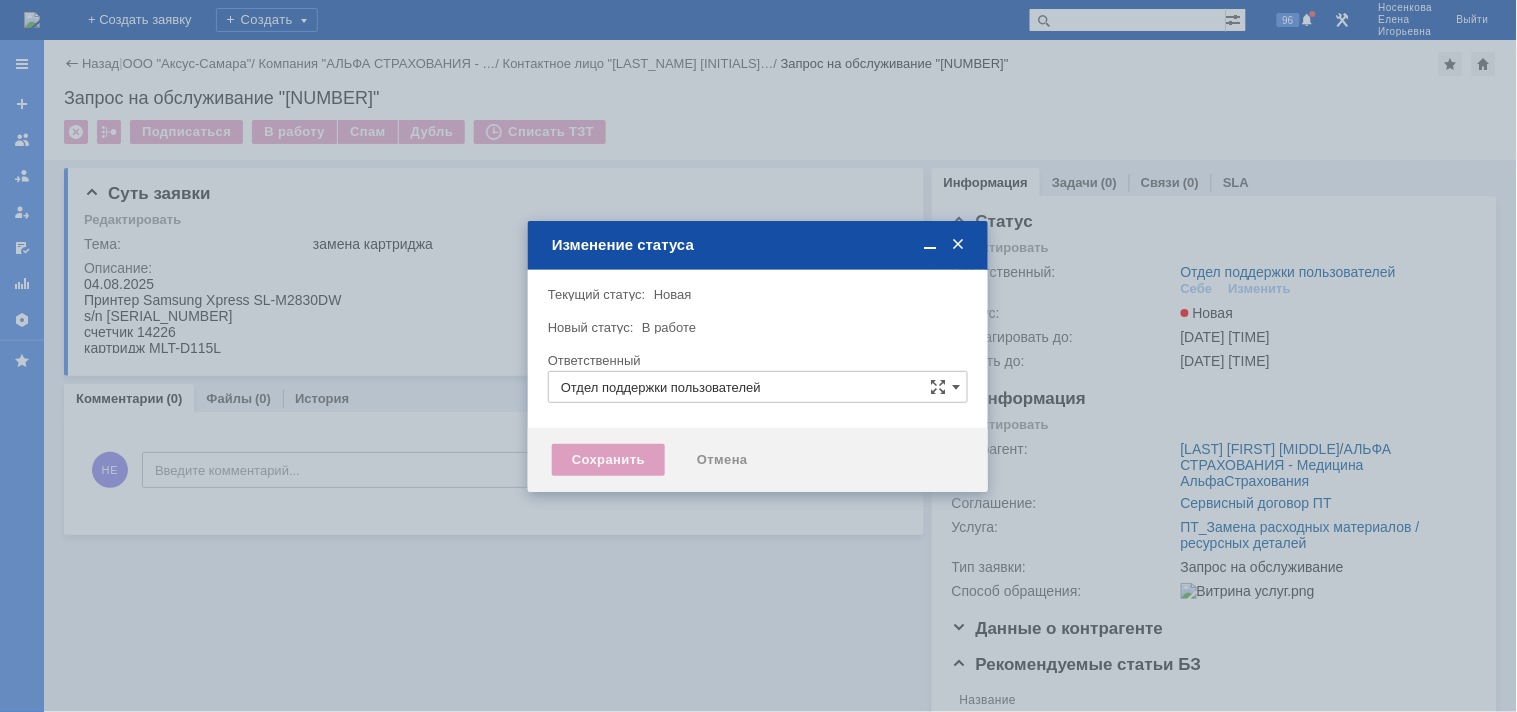 type on "[LAST] [FIRST] [PATRONYMIC]" 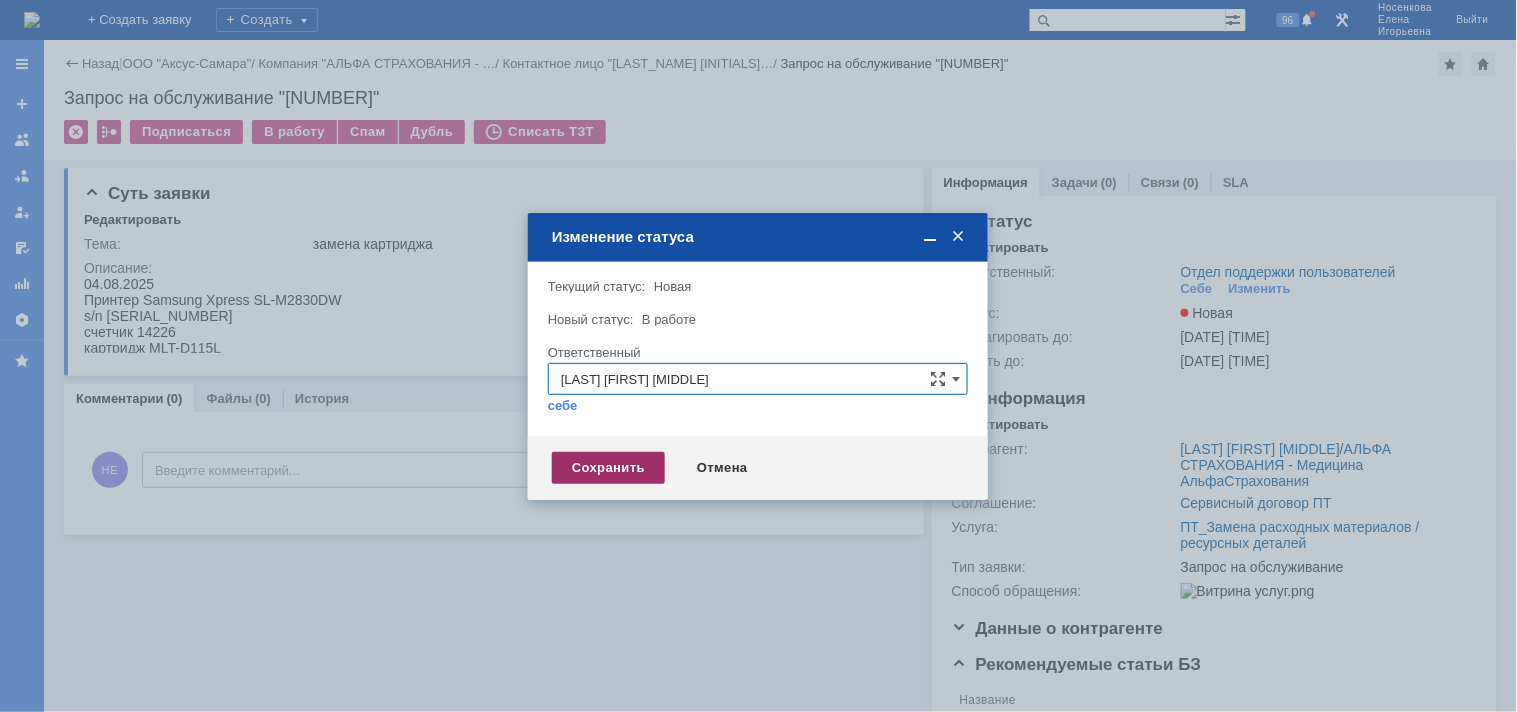 click on "Сохранить" at bounding box center (608, 468) 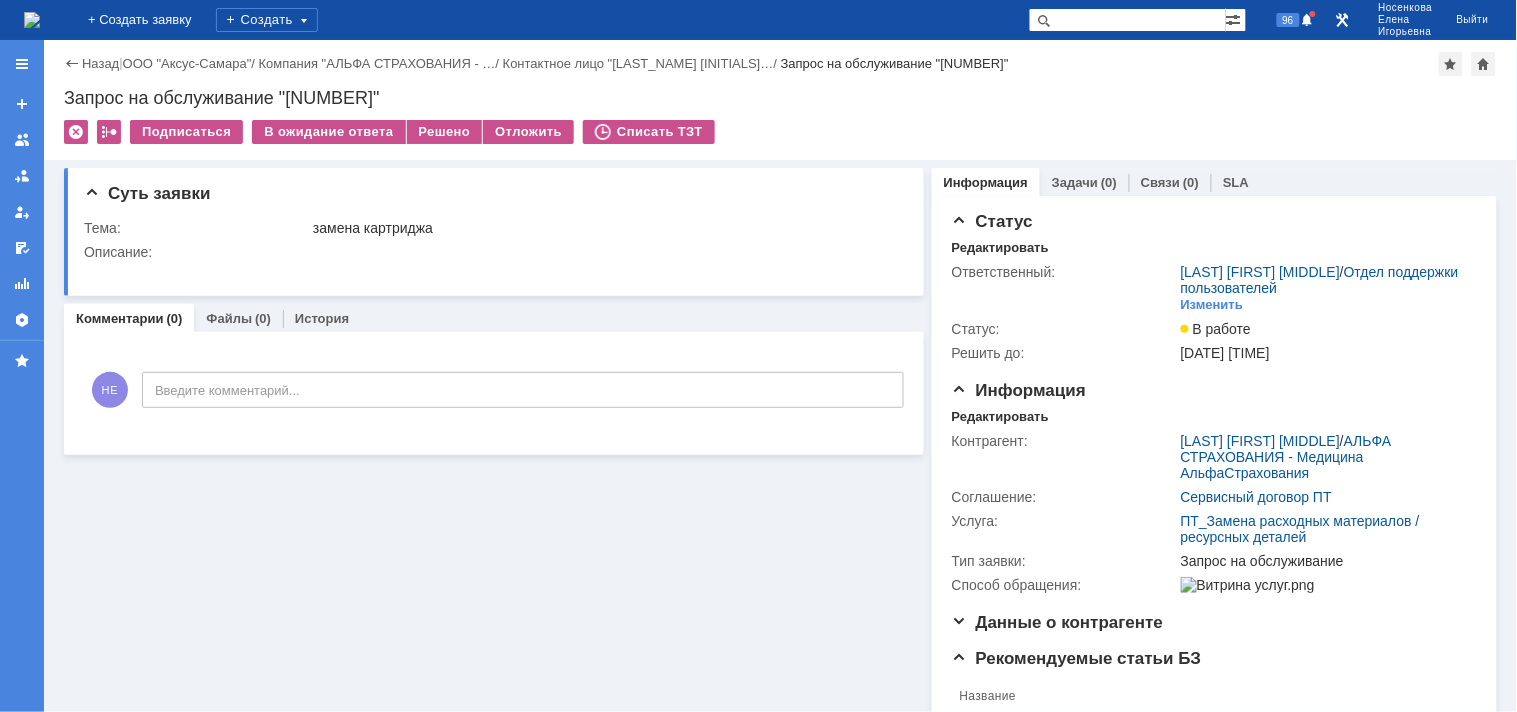 scroll, scrollTop: 0, scrollLeft: 0, axis: both 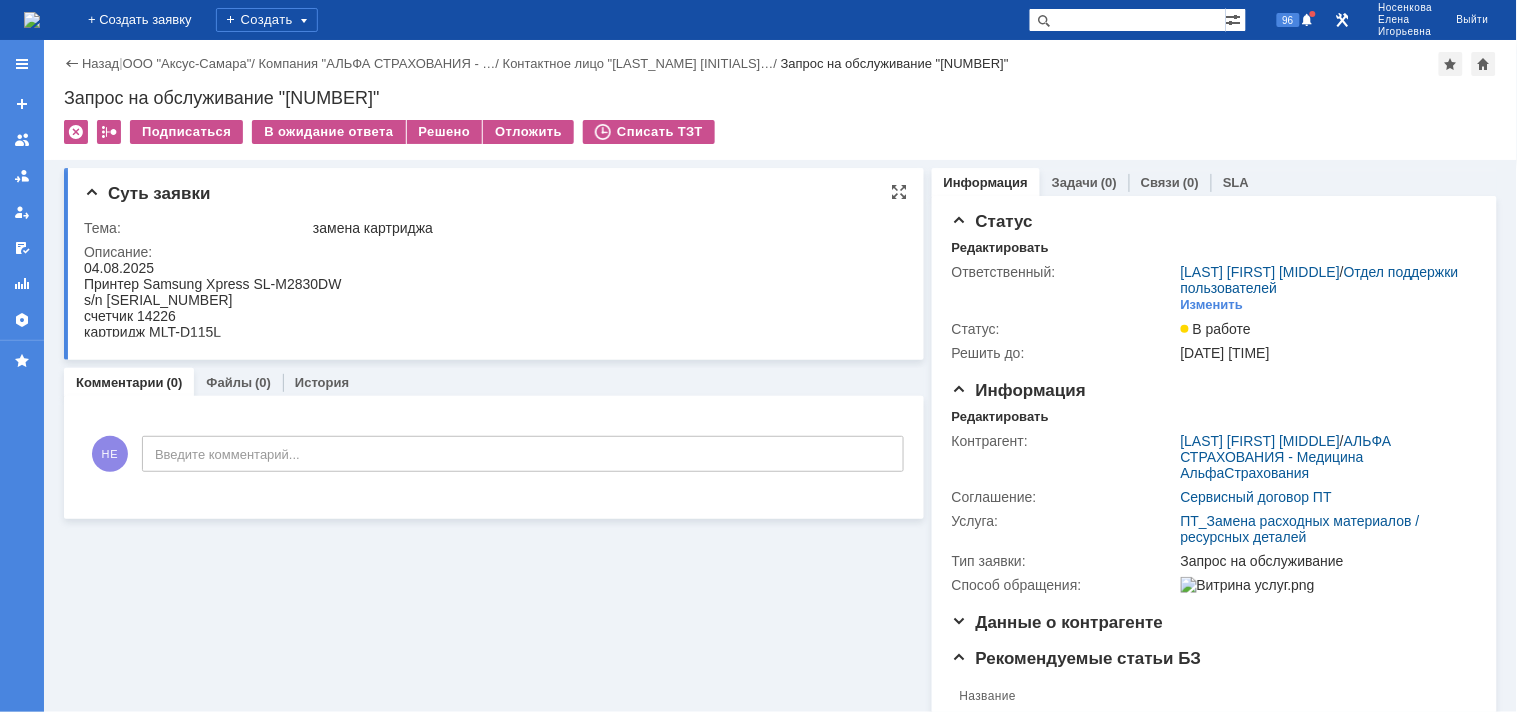 click on "s/n 076HB8GKCA007DY" at bounding box center [212, 299] 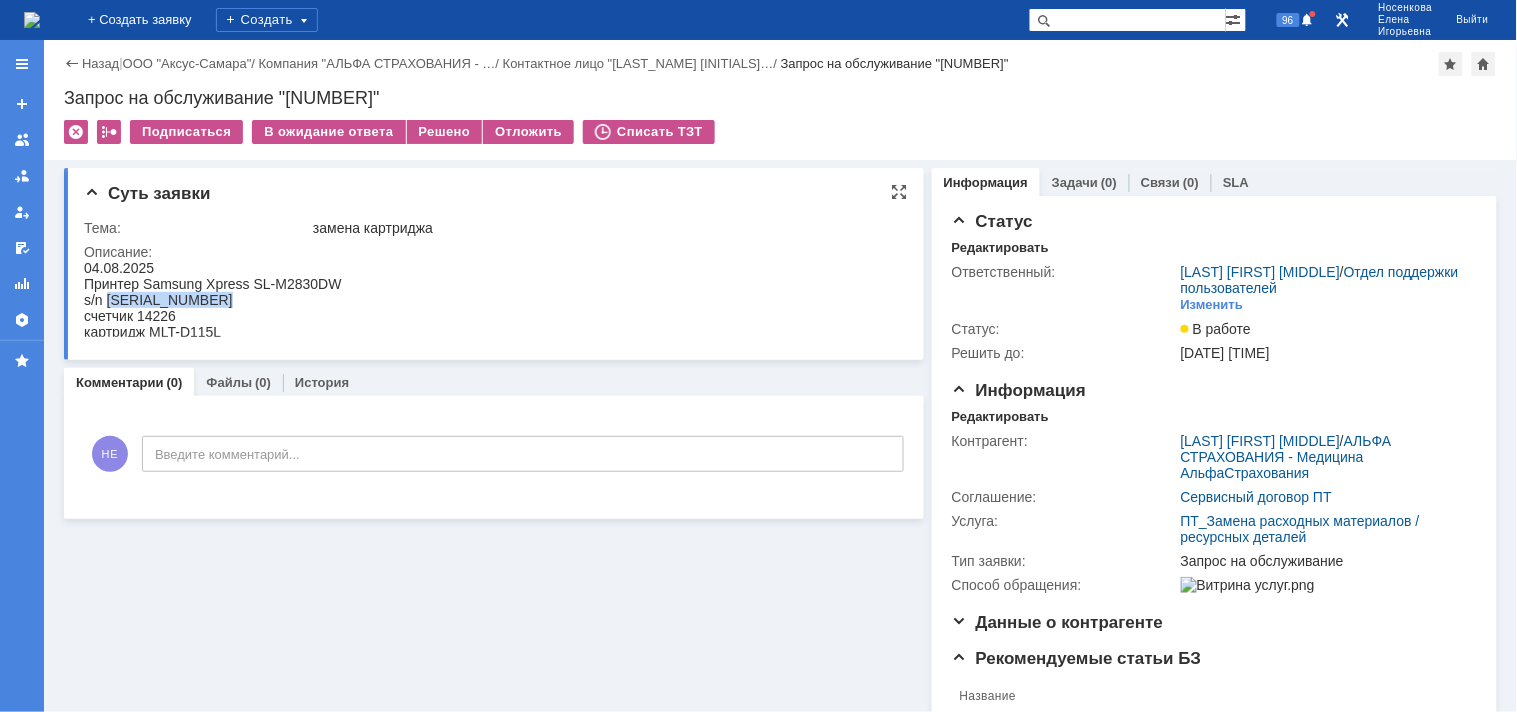 click on "s/n 076HB8GKCA007DY" at bounding box center (212, 299) 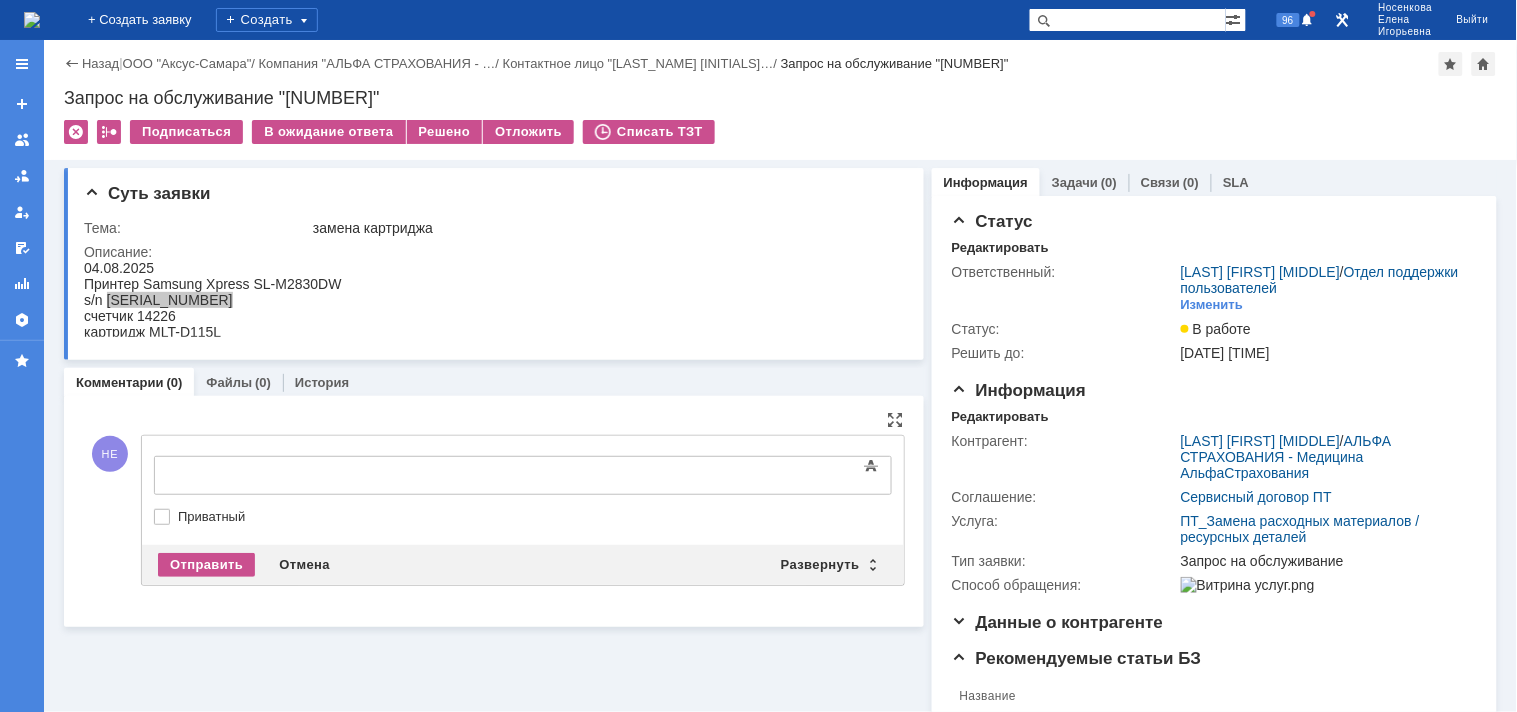 scroll, scrollTop: 0, scrollLeft: 0, axis: both 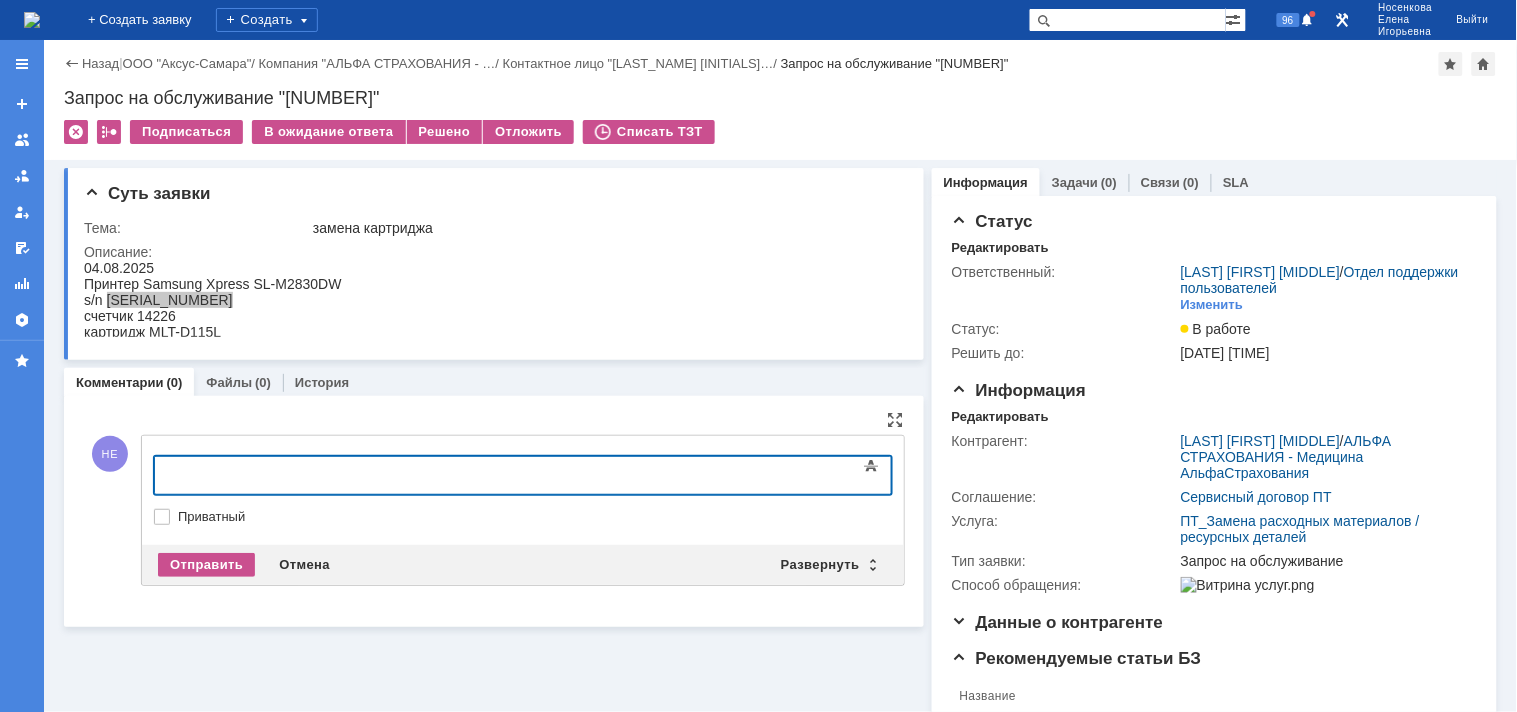 type 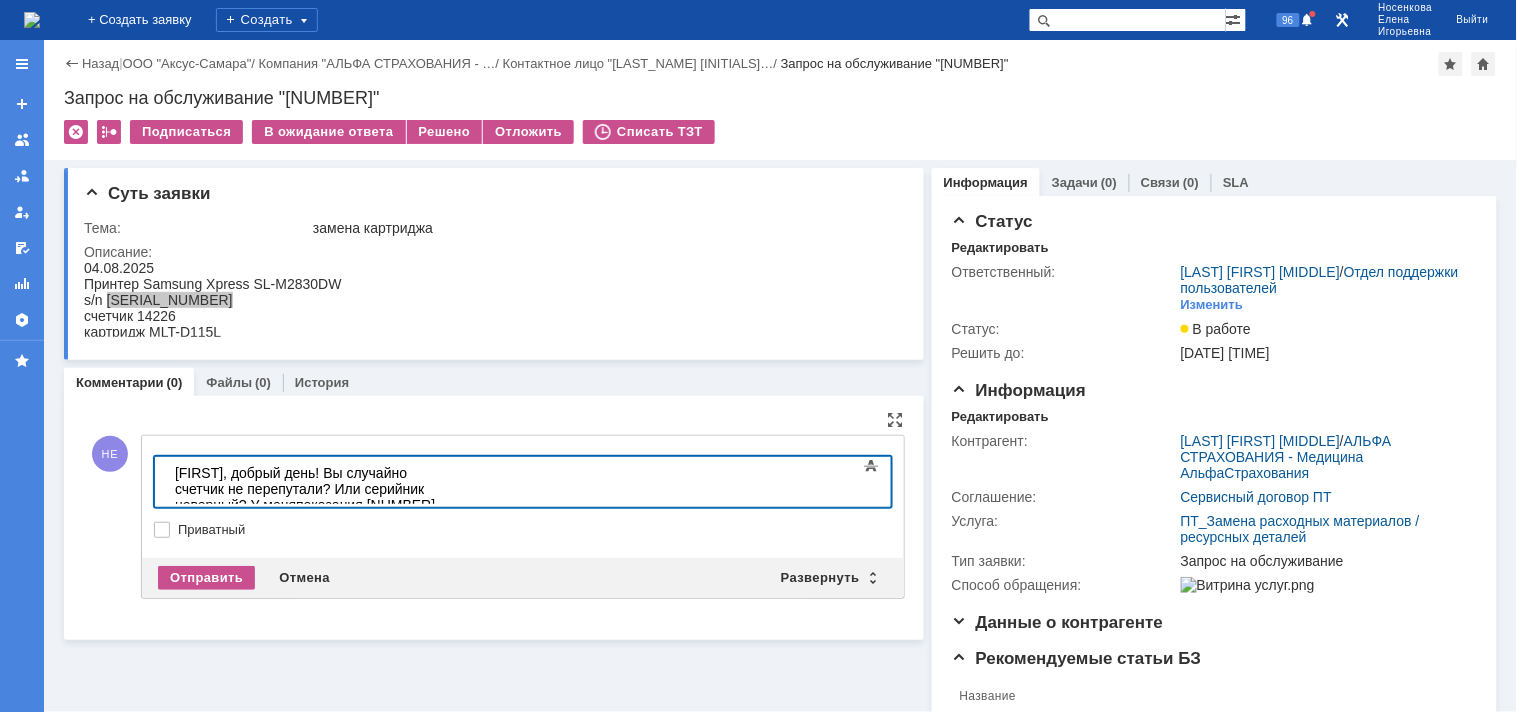 click on "Владимир, добрый день! Вы случайно счетчик не перепутали? Или серийник неверный? У меняпоказания 61484" at bounding box center (316, 488) 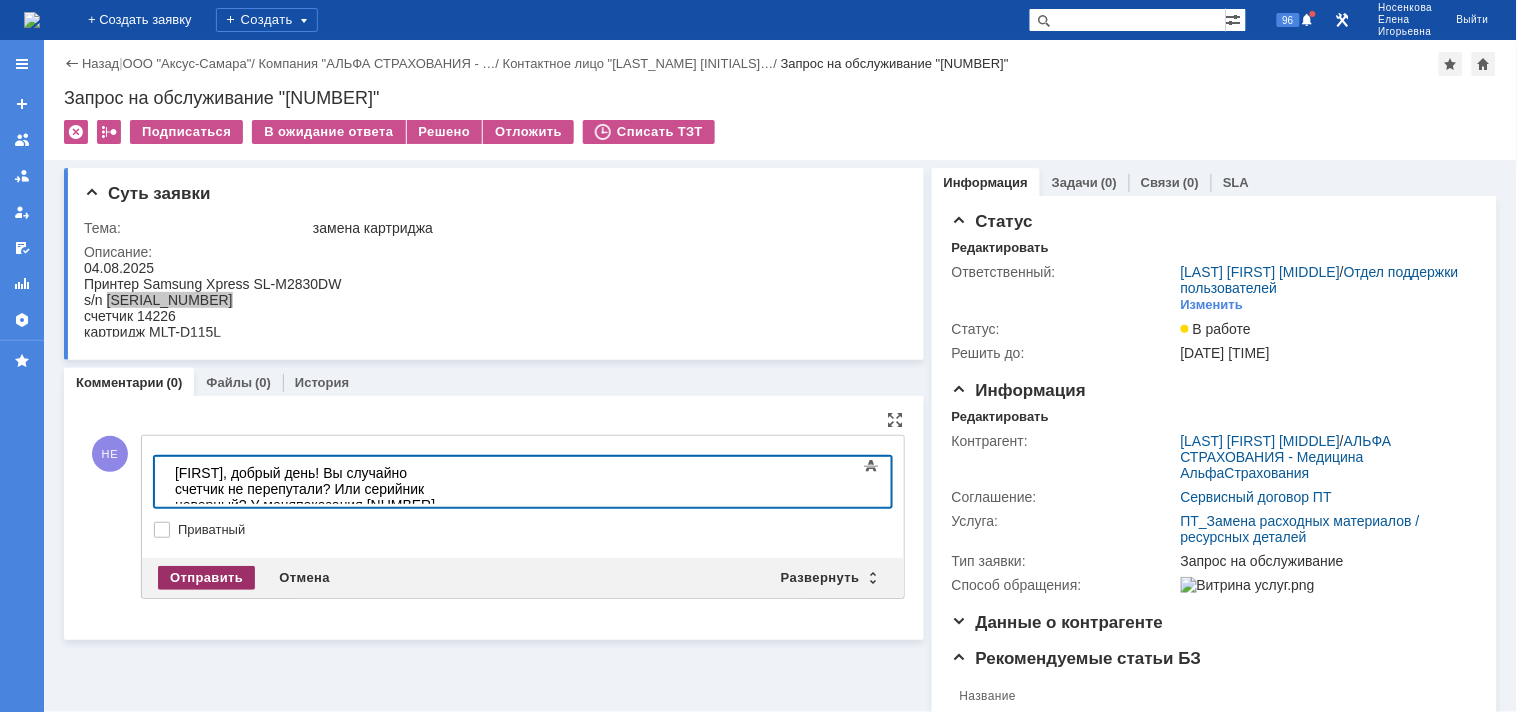click on "Отправить" at bounding box center [206, 578] 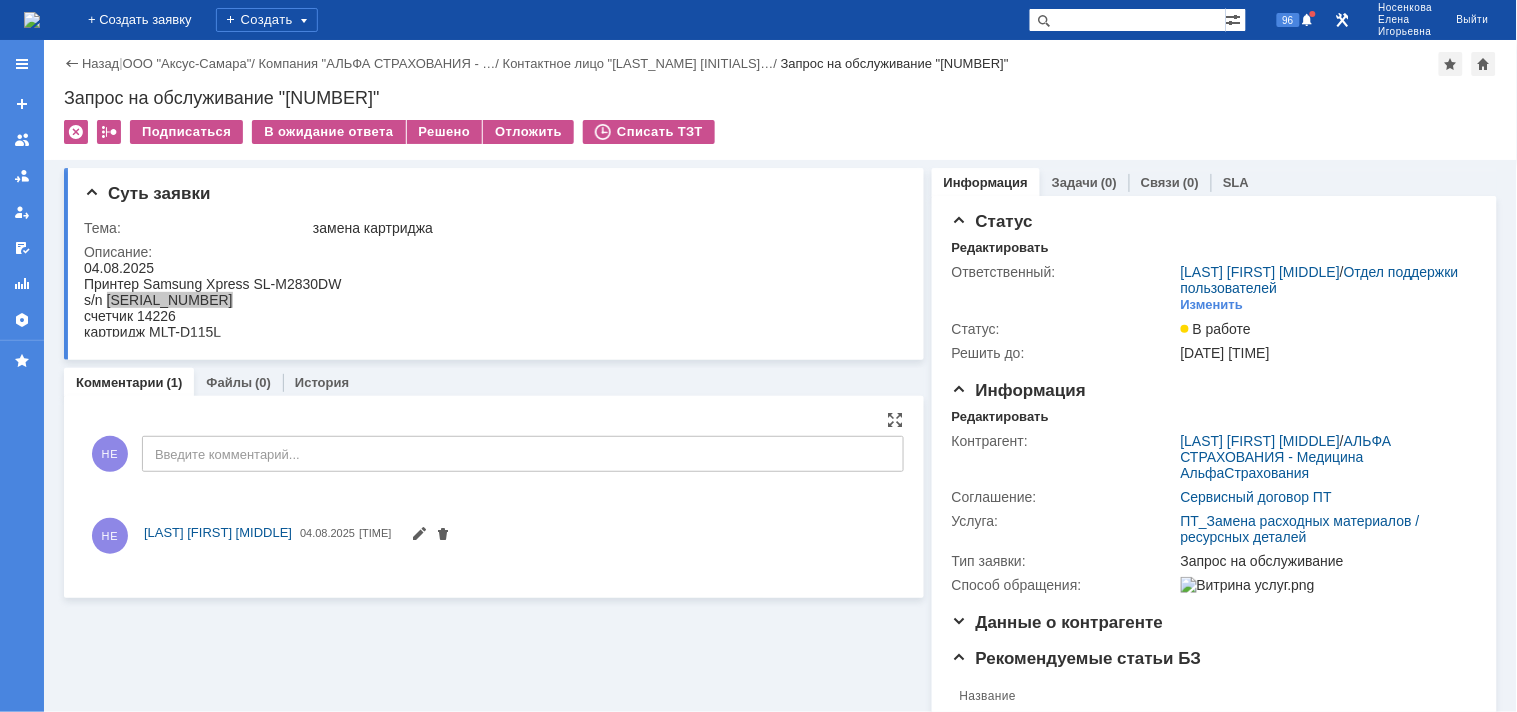 scroll, scrollTop: 0, scrollLeft: 0, axis: both 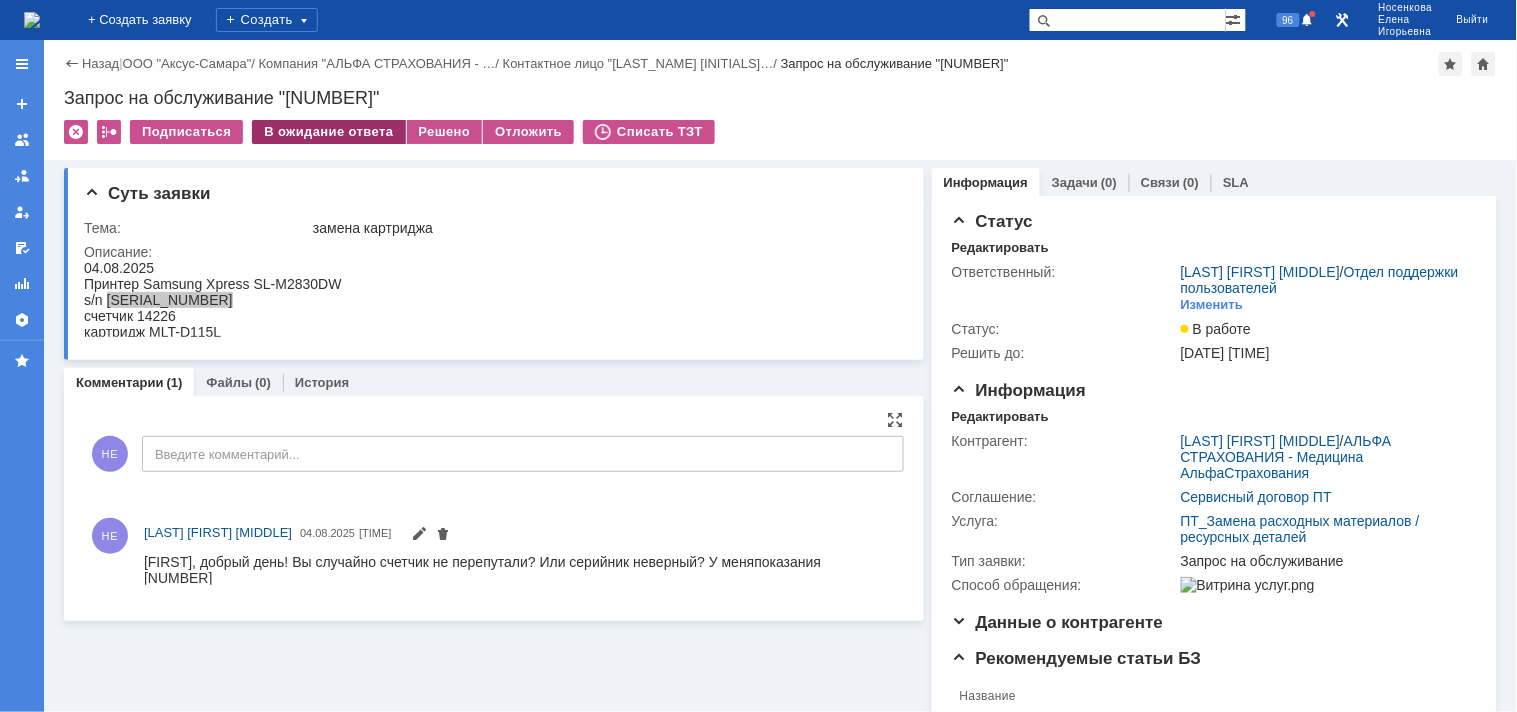 click on "В ожидание ответа" at bounding box center (328, 132) 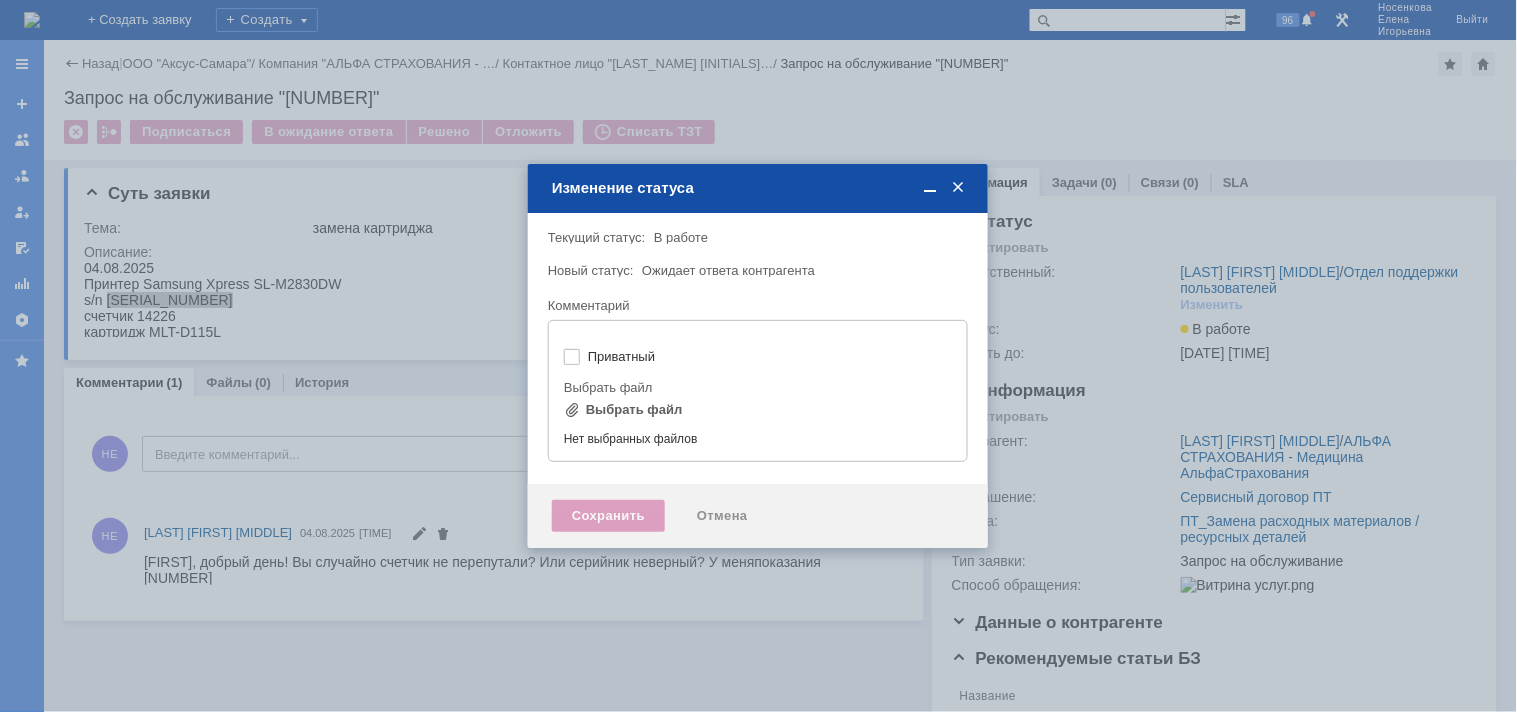 type on "[не указано]" 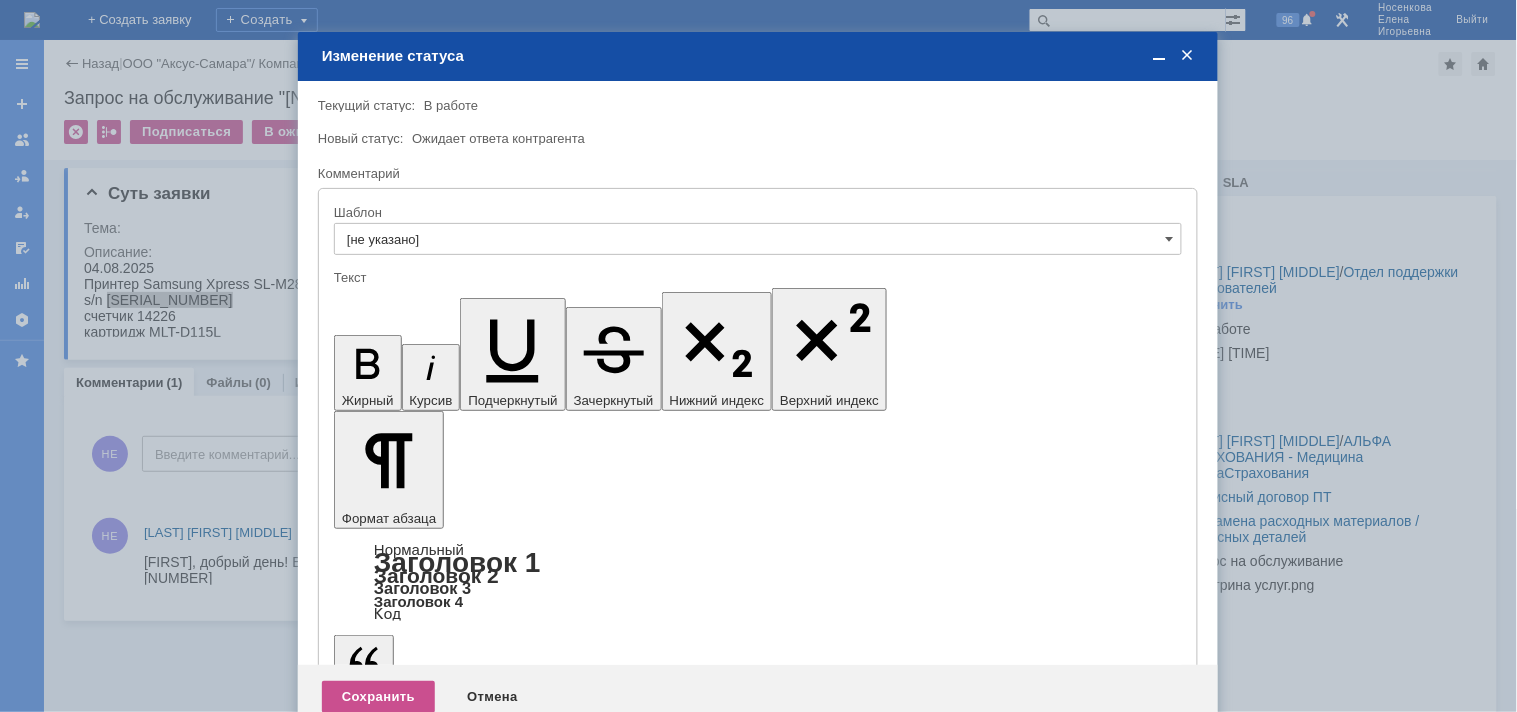 scroll, scrollTop: 0, scrollLeft: 0, axis: both 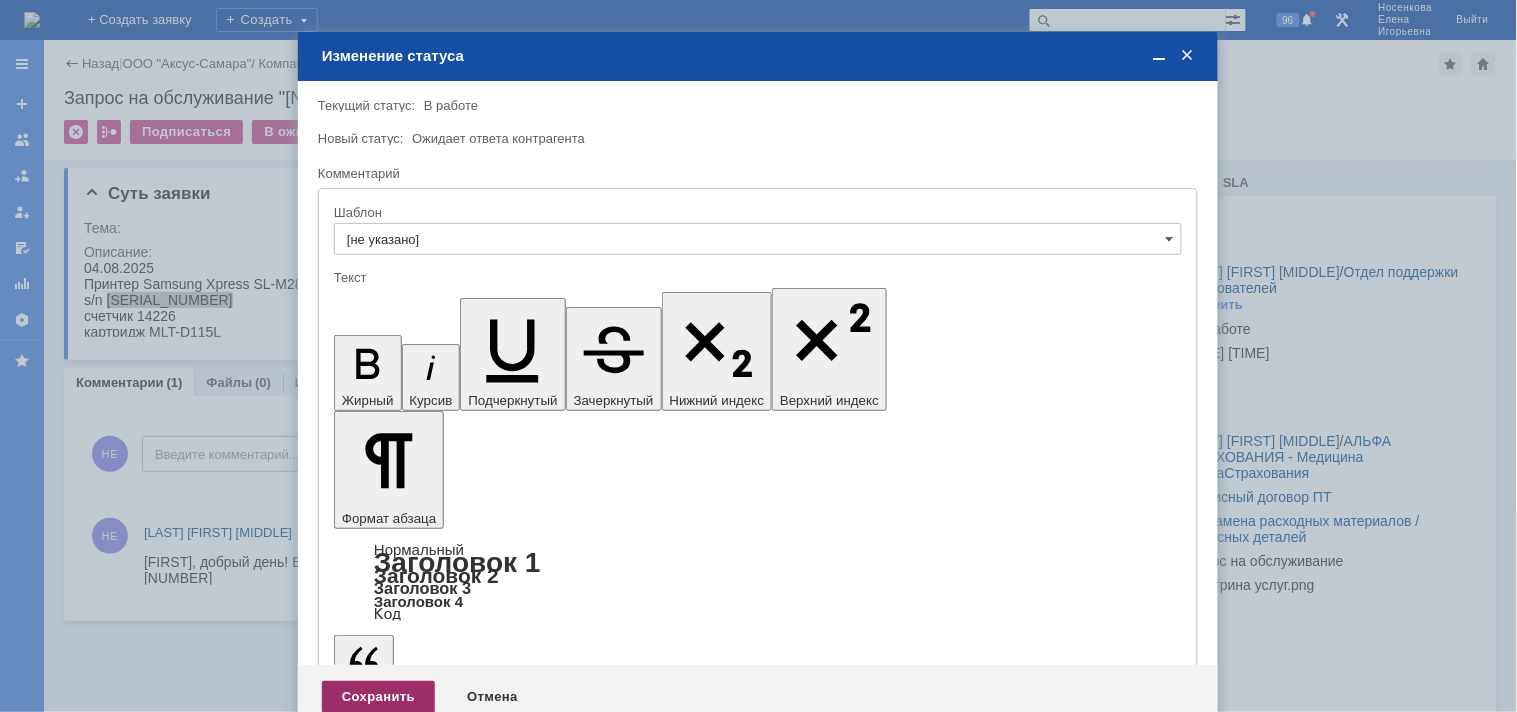 click on "Сохранить" at bounding box center (378, 697) 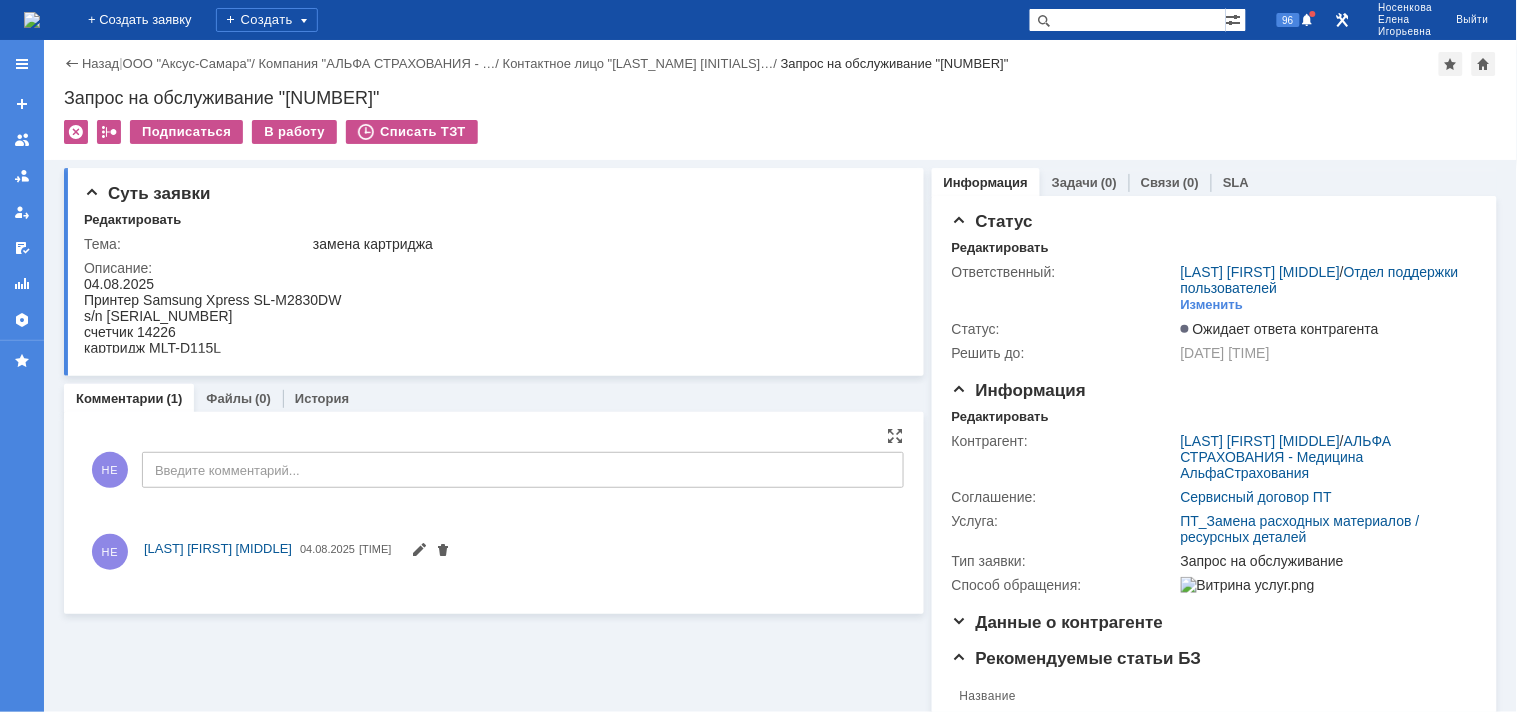 scroll, scrollTop: 0, scrollLeft: 0, axis: both 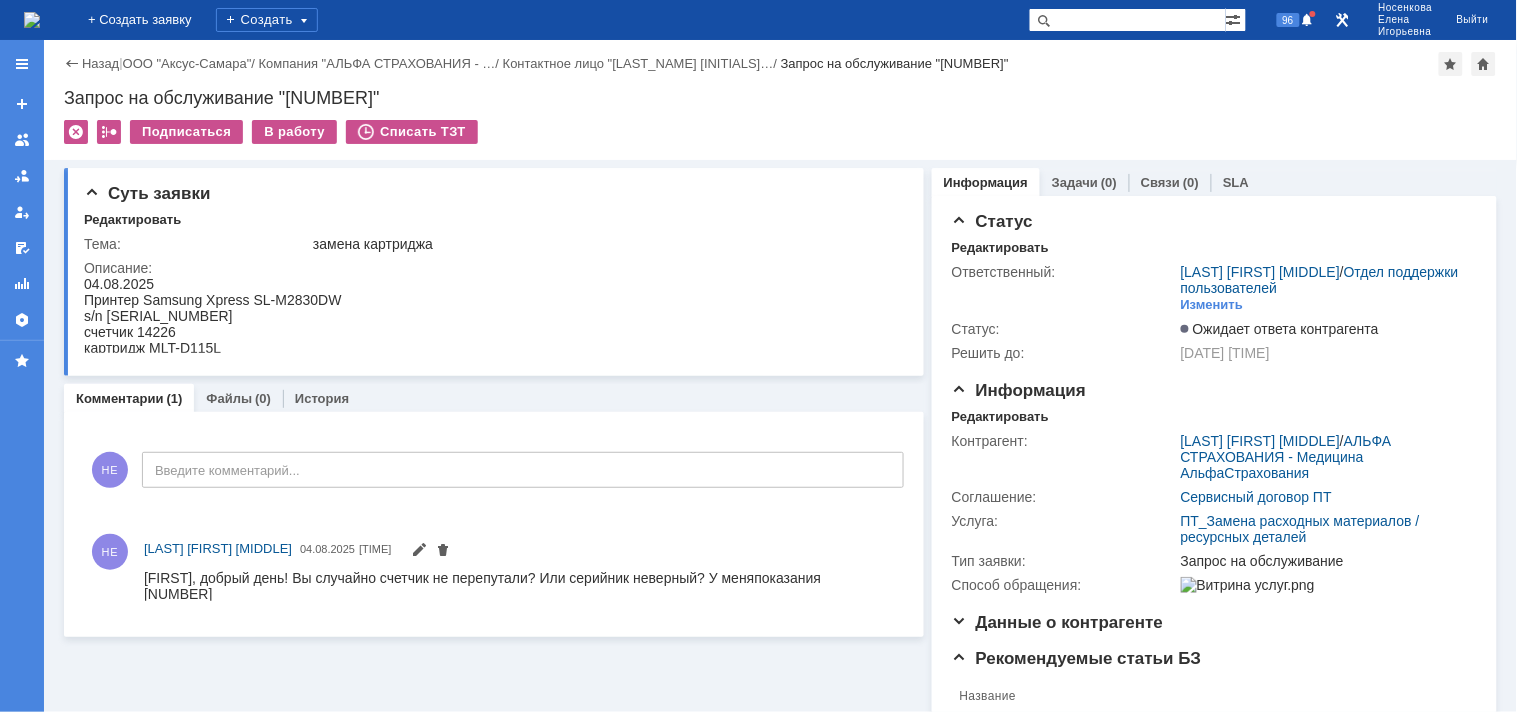 click at bounding box center (32, 20) 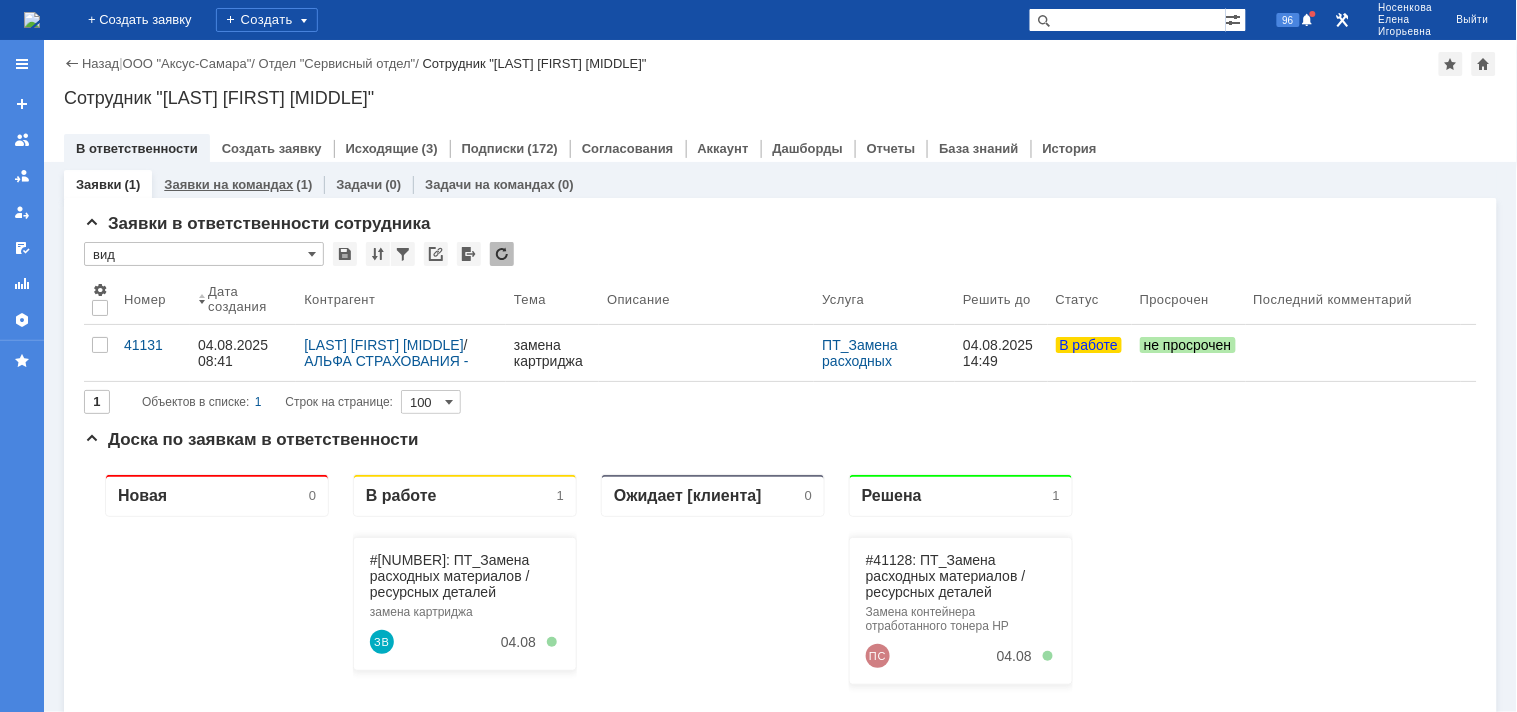 scroll, scrollTop: 0, scrollLeft: 0, axis: both 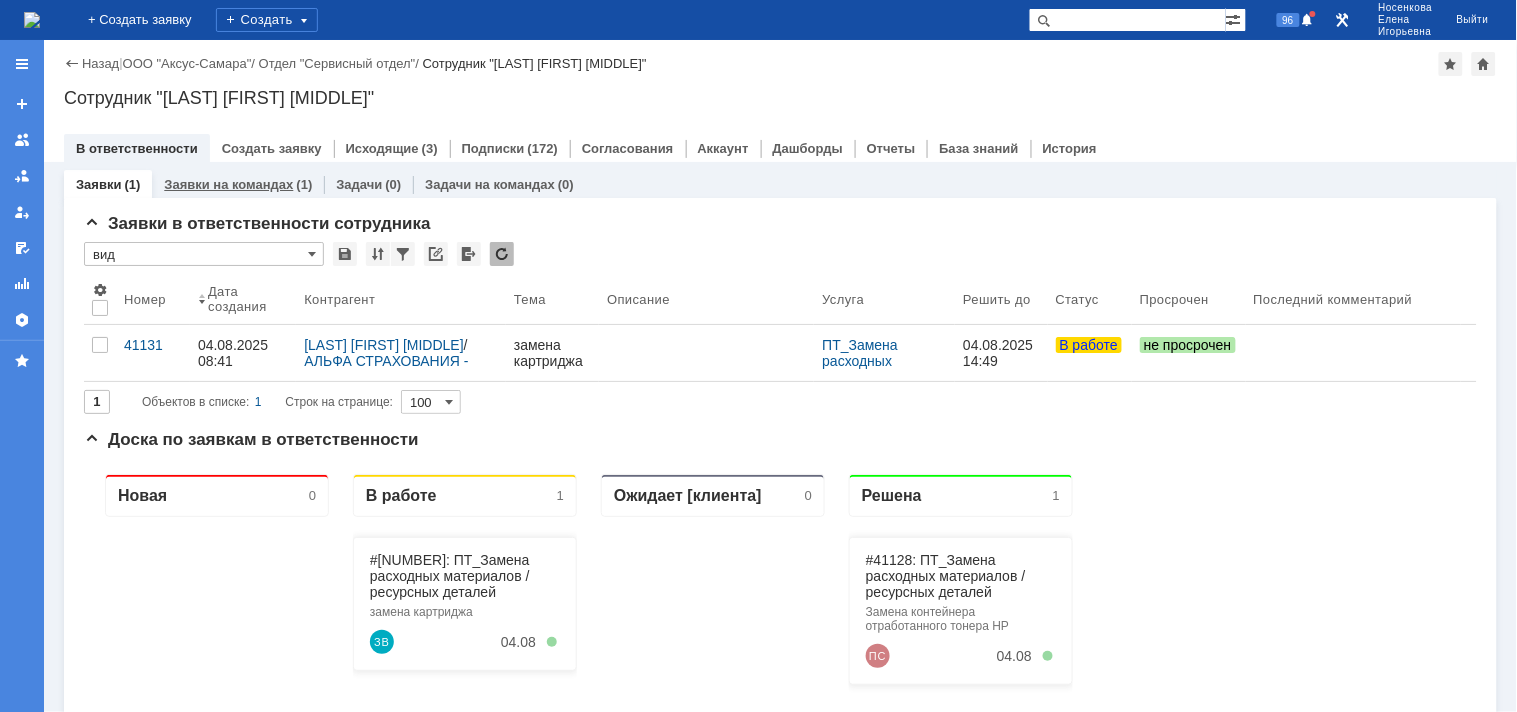 click on "Заявки на командах" at bounding box center [228, 184] 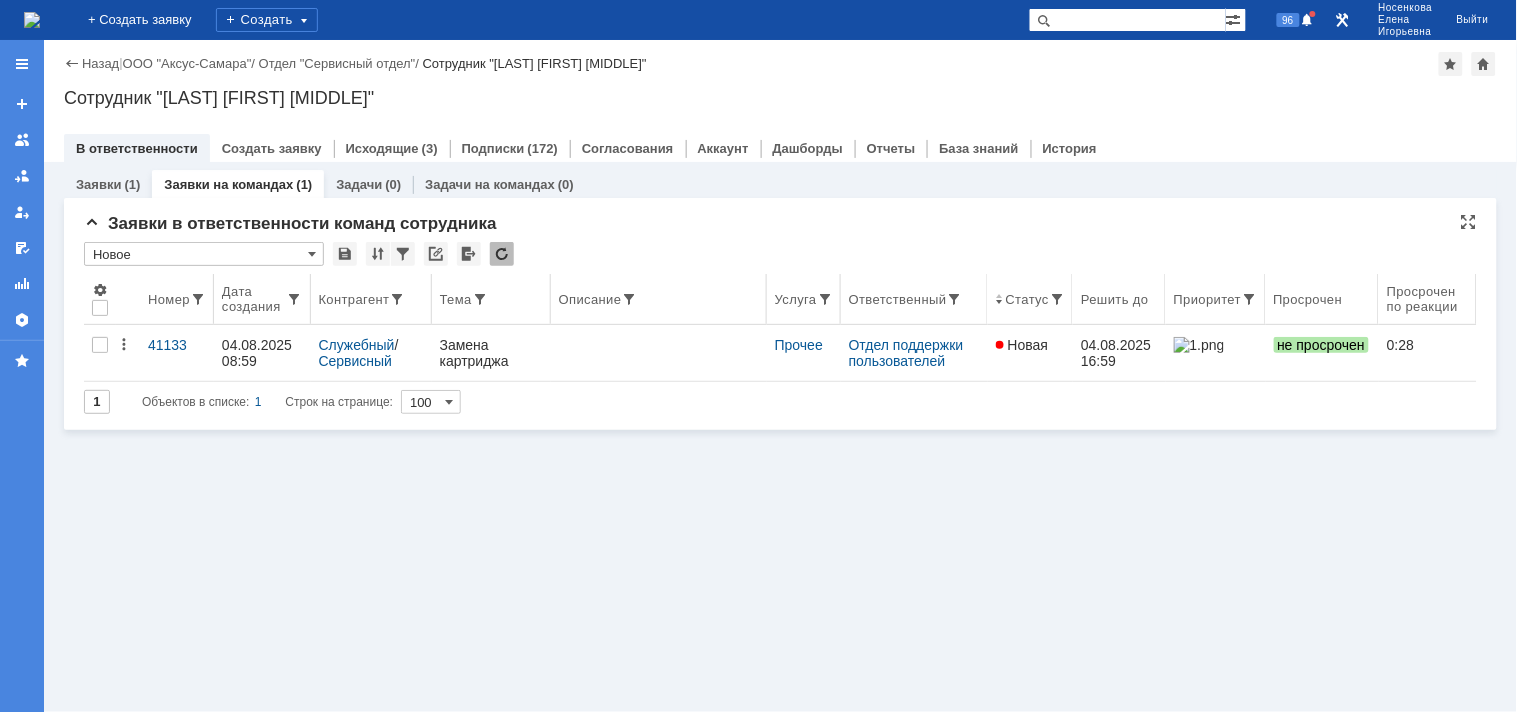 scroll, scrollTop: 0, scrollLeft: 0, axis: both 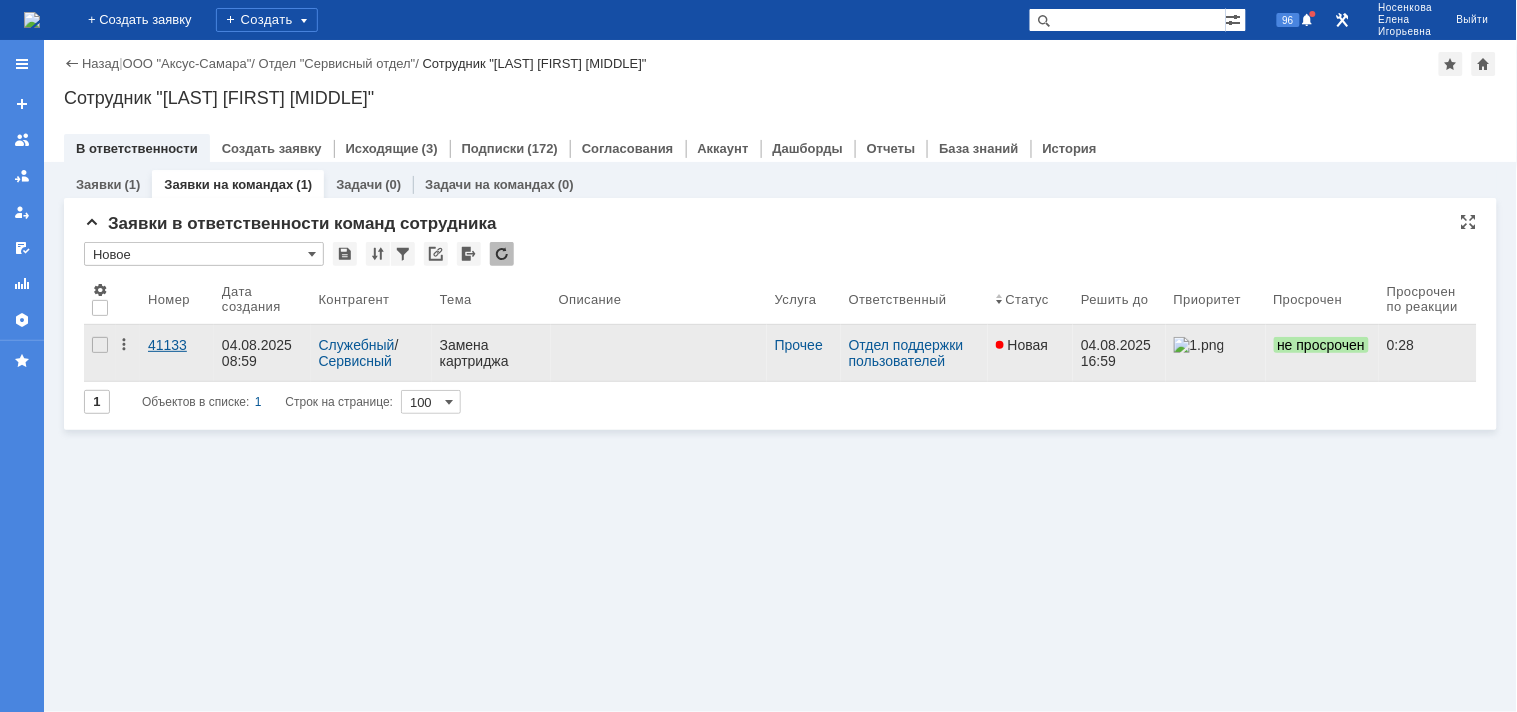click on "41133" at bounding box center (177, 345) 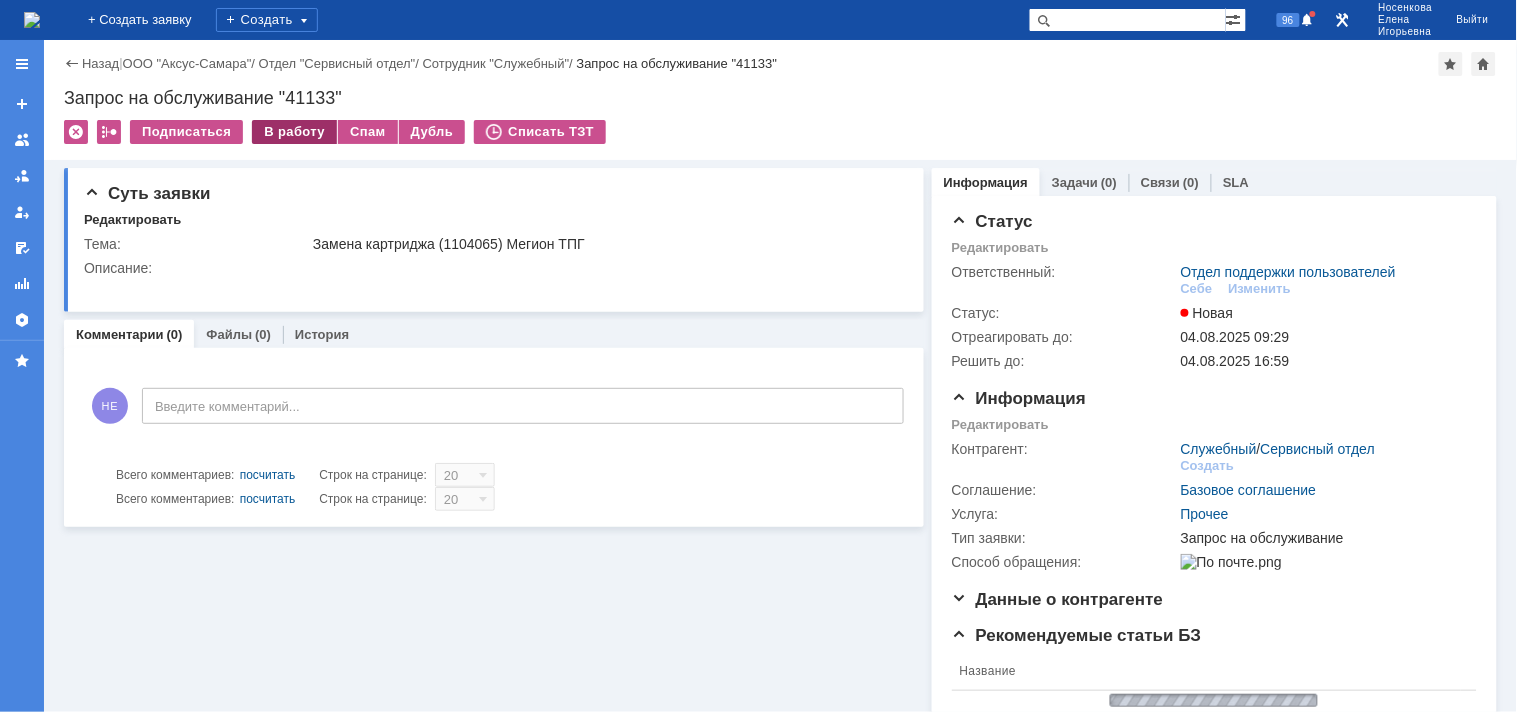 scroll, scrollTop: 0, scrollLeft: 0, axis: both 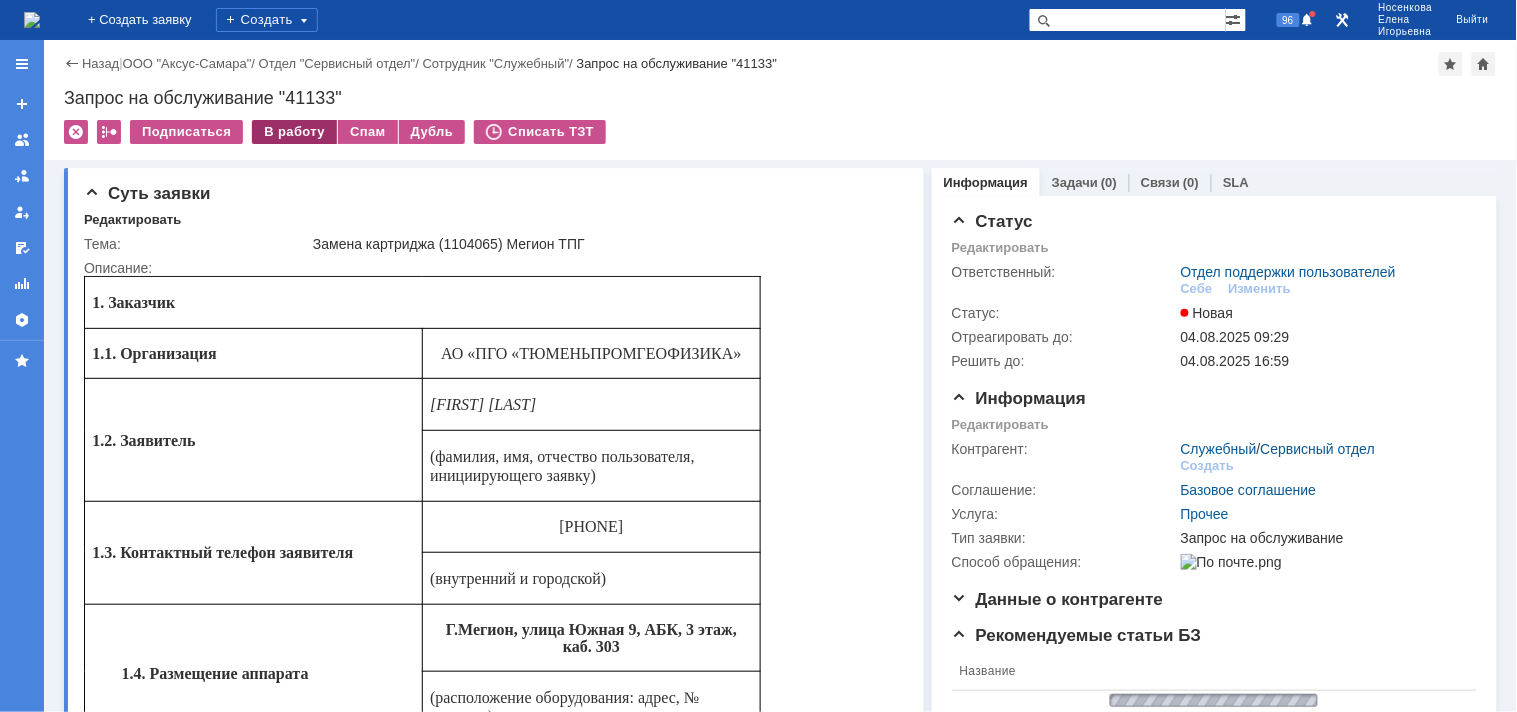 click on "В работу" at bounding box center (294, 132) 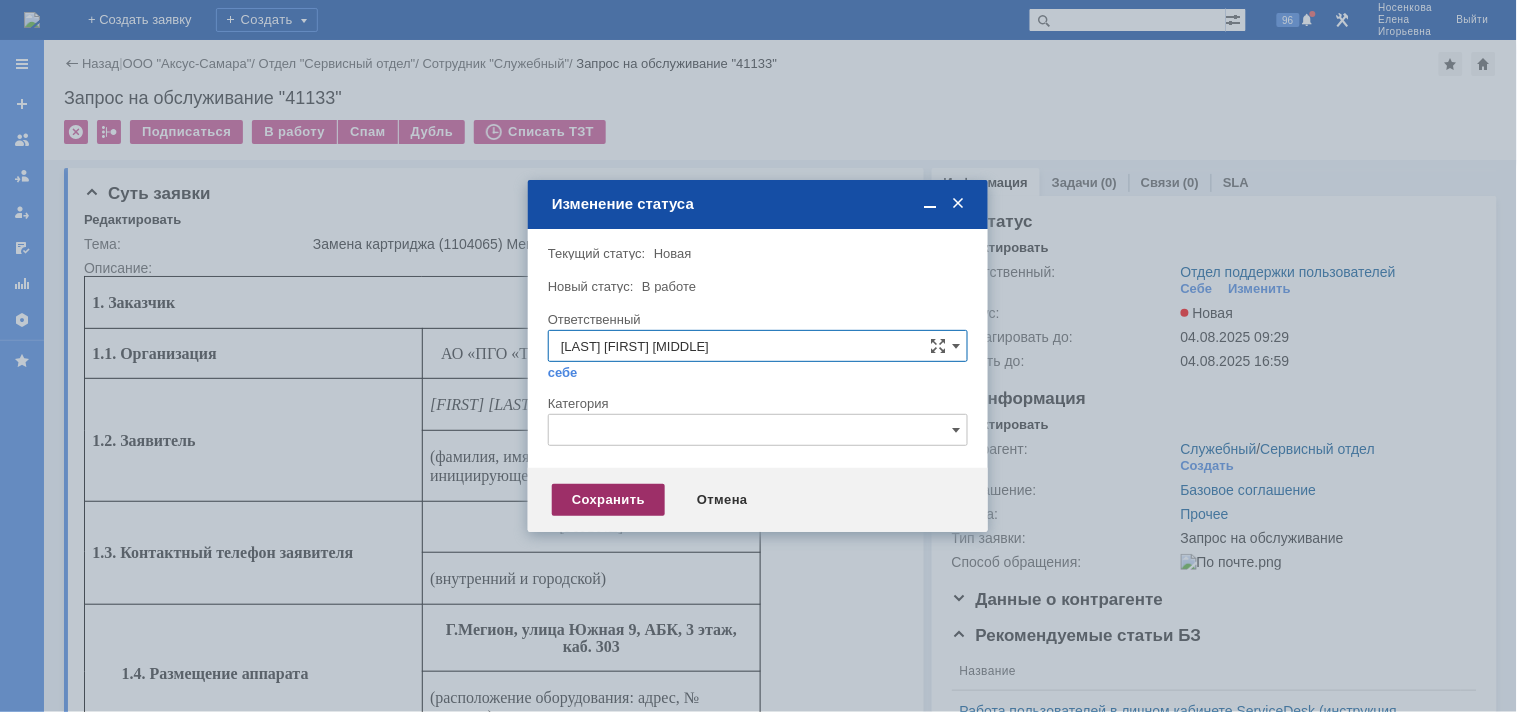 click on "Сохранить" at bounding box center [608, 500] 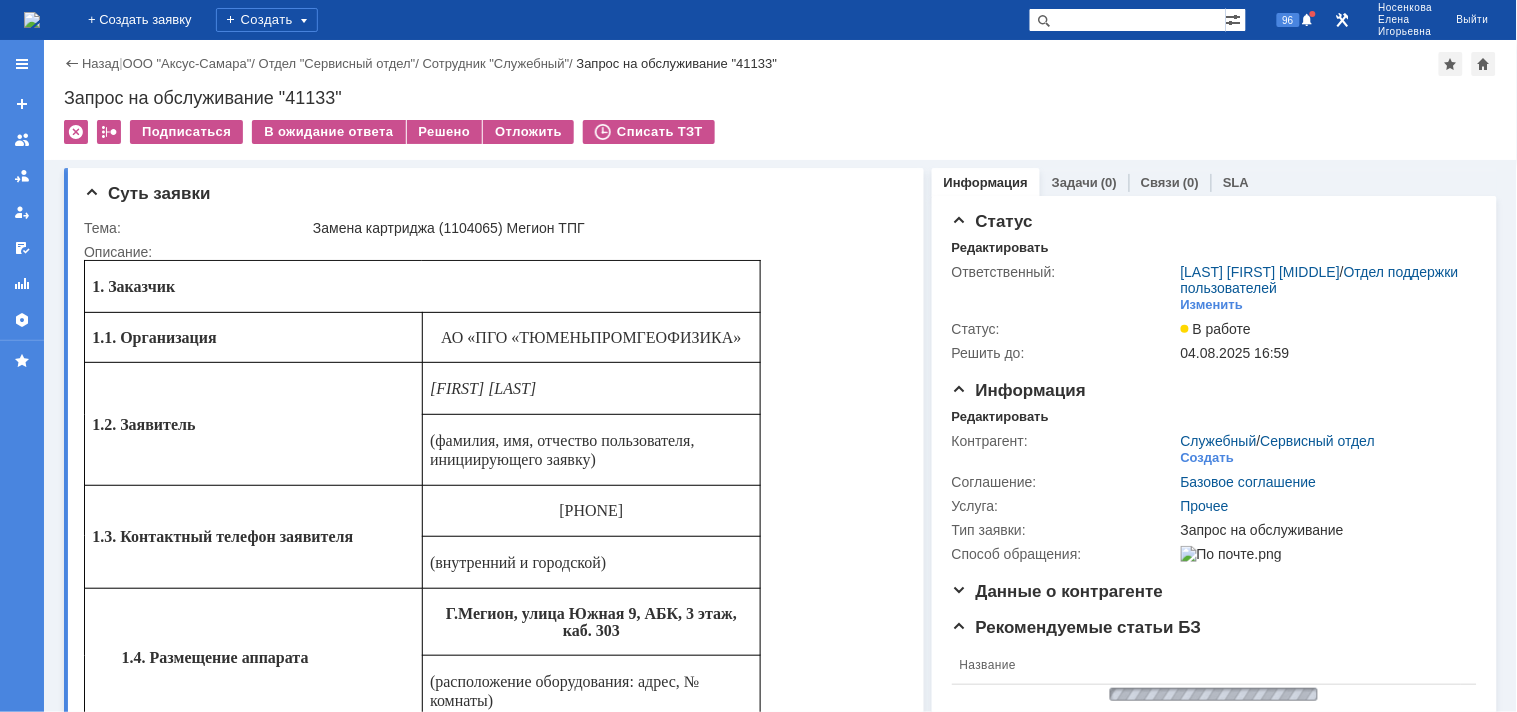 scroll, scrollTop: 0, scrollLeft: 0, axis: both 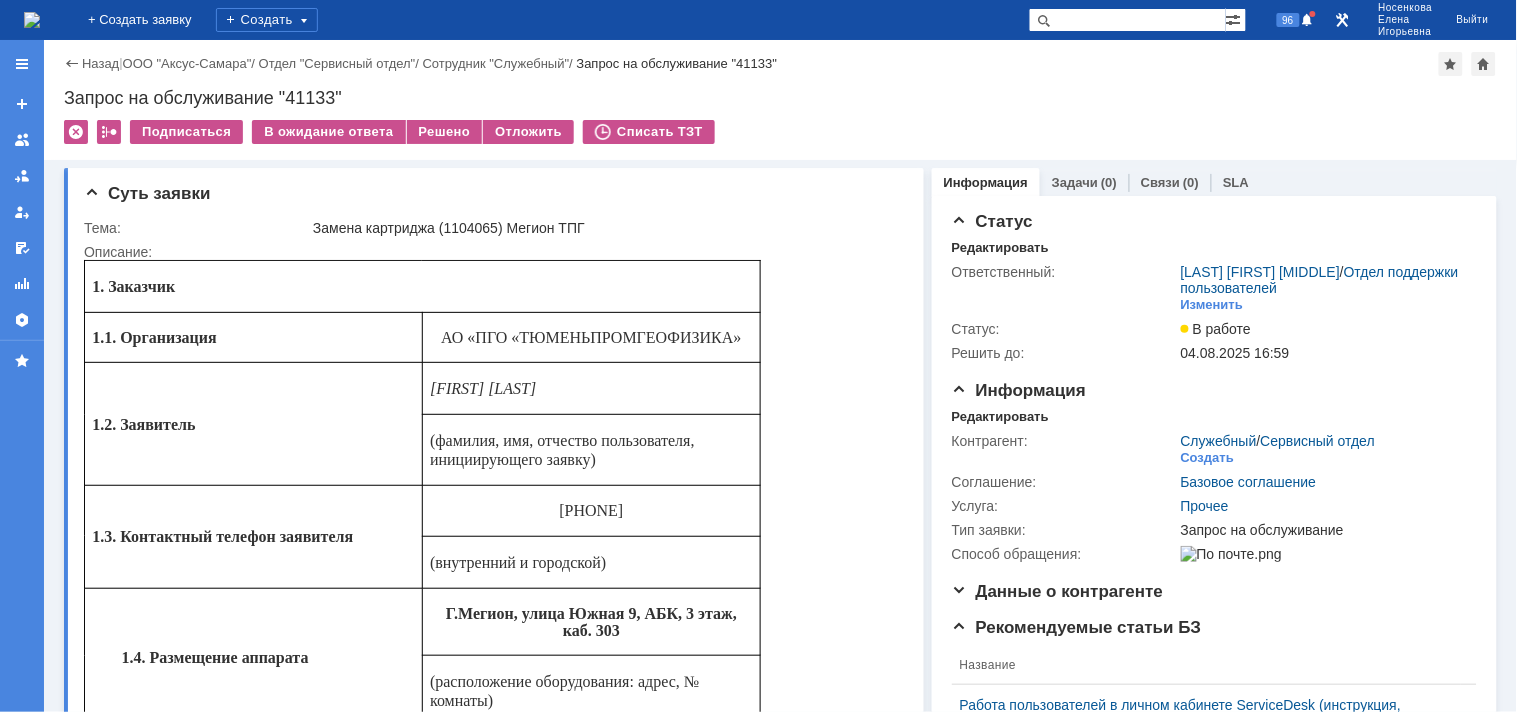 click at bounding box center [32, 20] 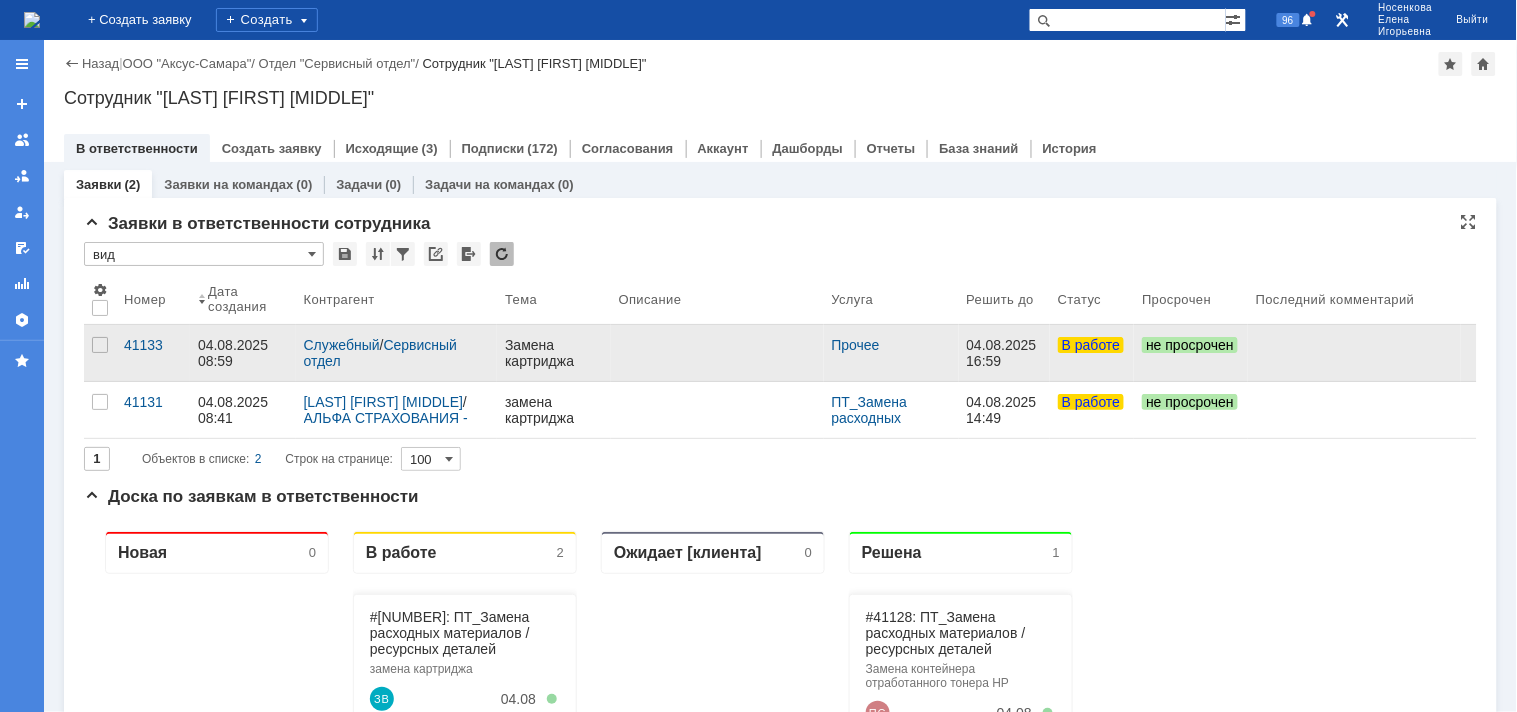 scroll, scrollTop: 0, scrollLeft: 0, axis: both 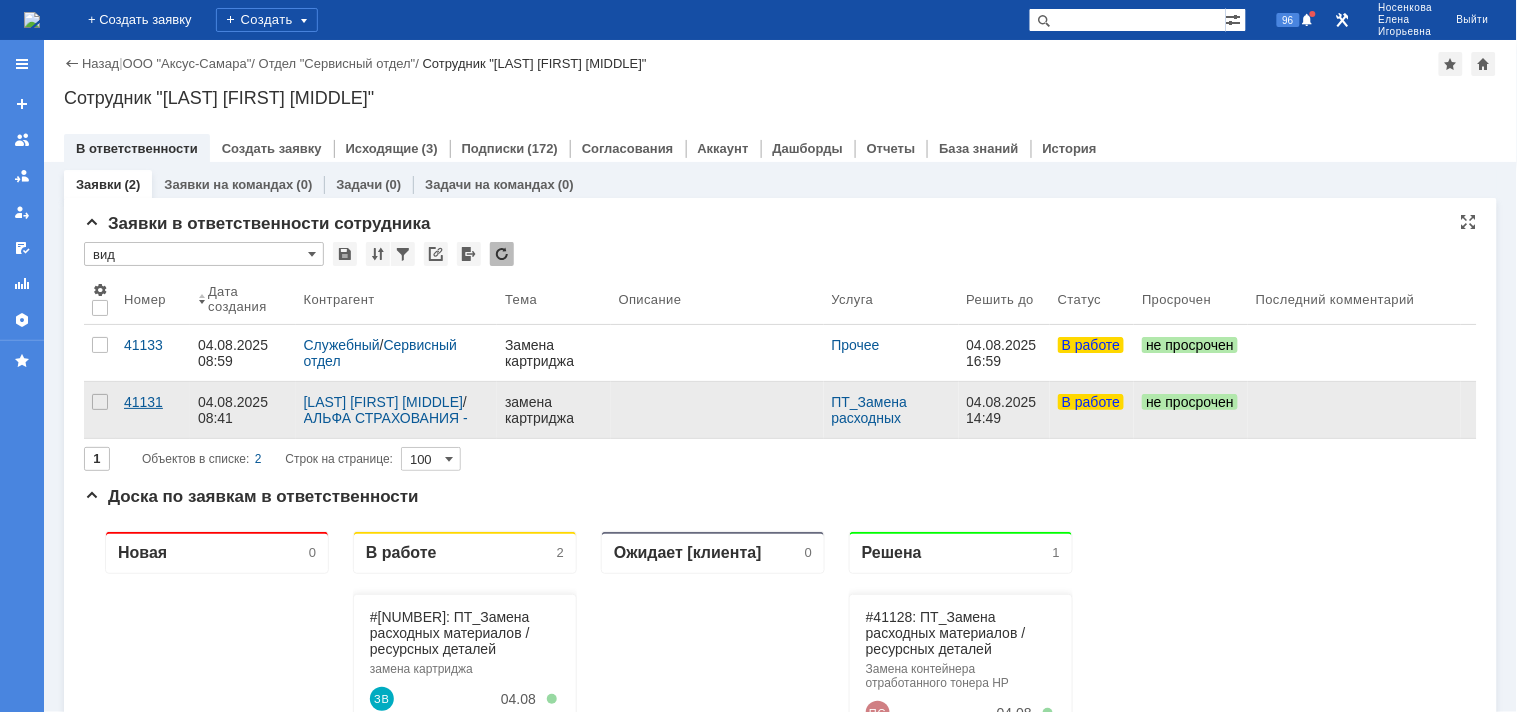 click on "41131" at bounding box center (153, 402) 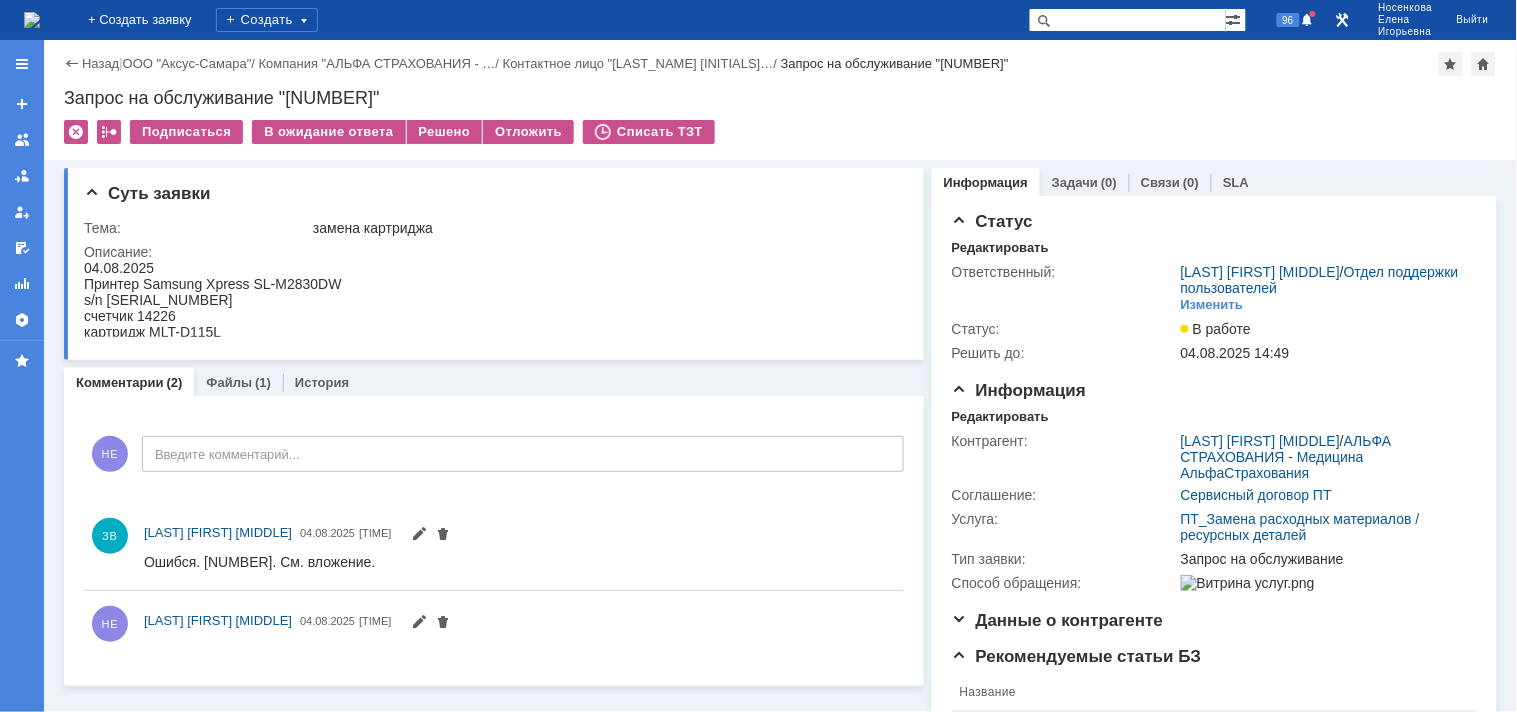 scroll, scrollTop: 0, scrollLeft: 0, axis: both 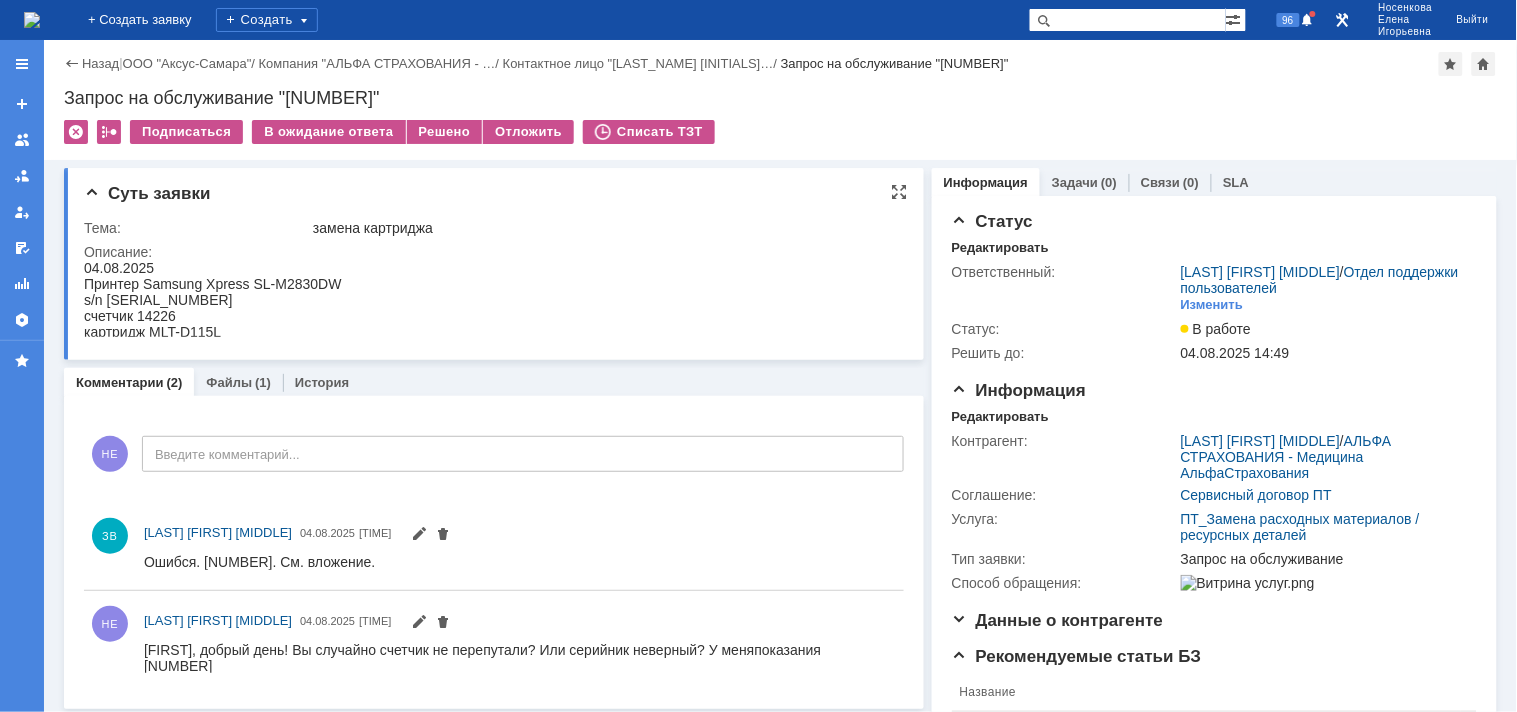 click on "s/n 076HB8GKCA007DY" at bounding box center [212, 299] 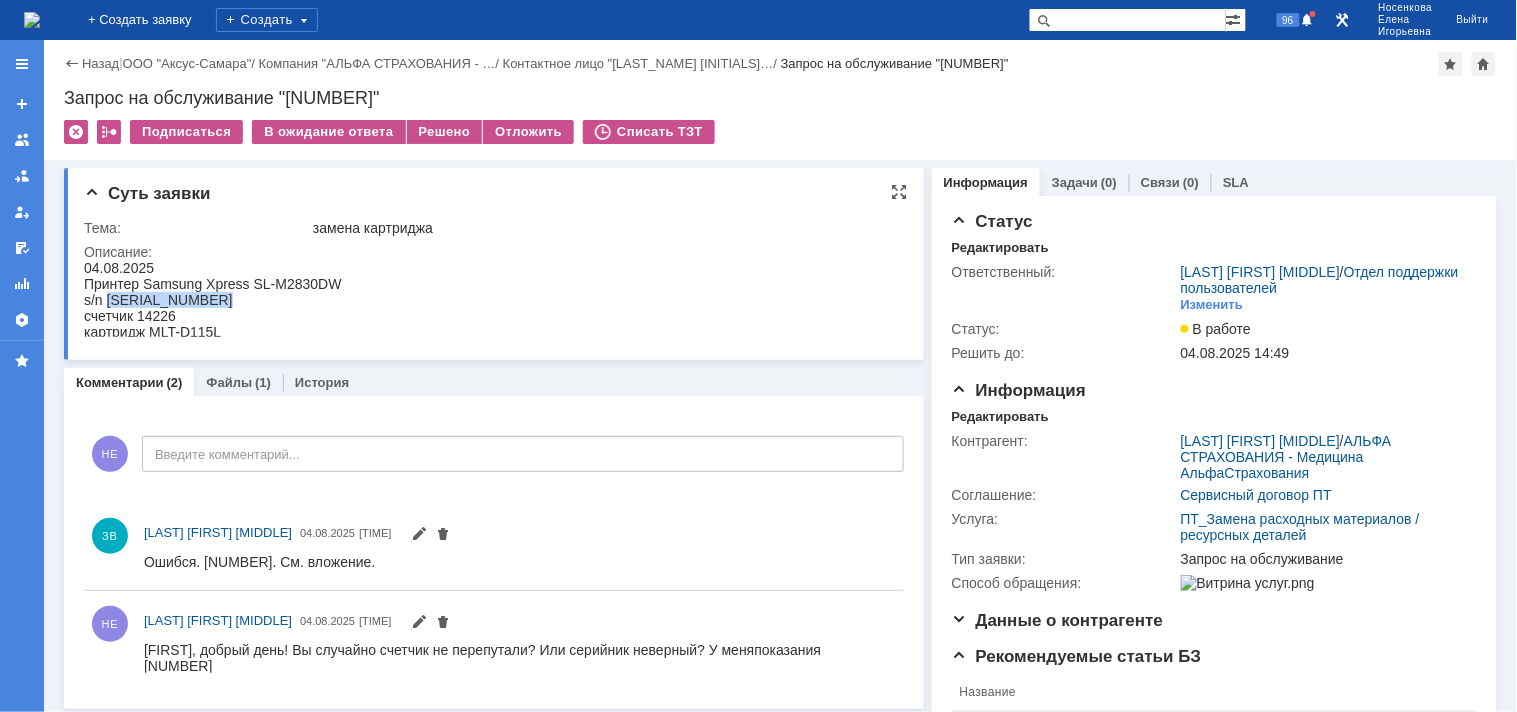 click on "s/n 076HB8GKCA007DY" at bounding box center (212, 299) 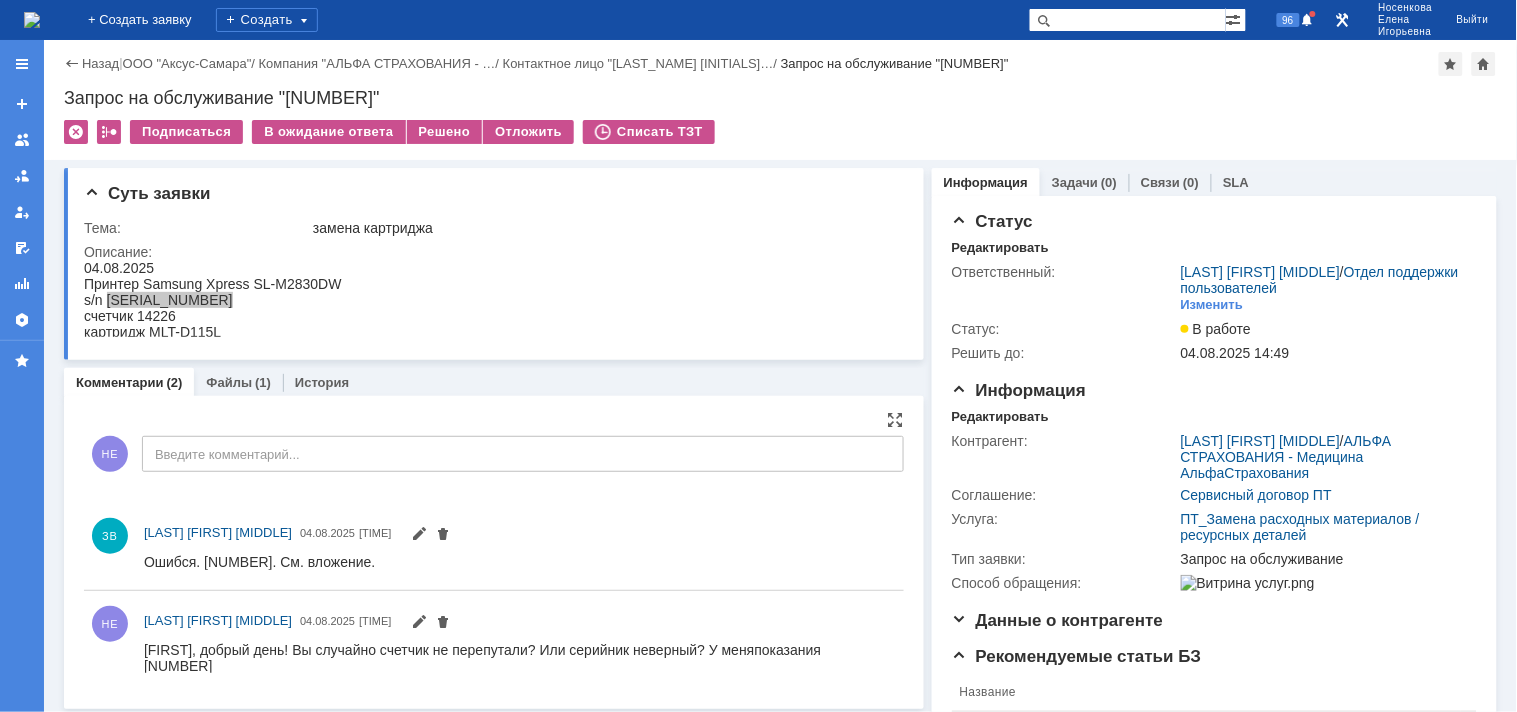 click on "Ошибся. 62046. См. вложение." at bounding box center [258, 561] 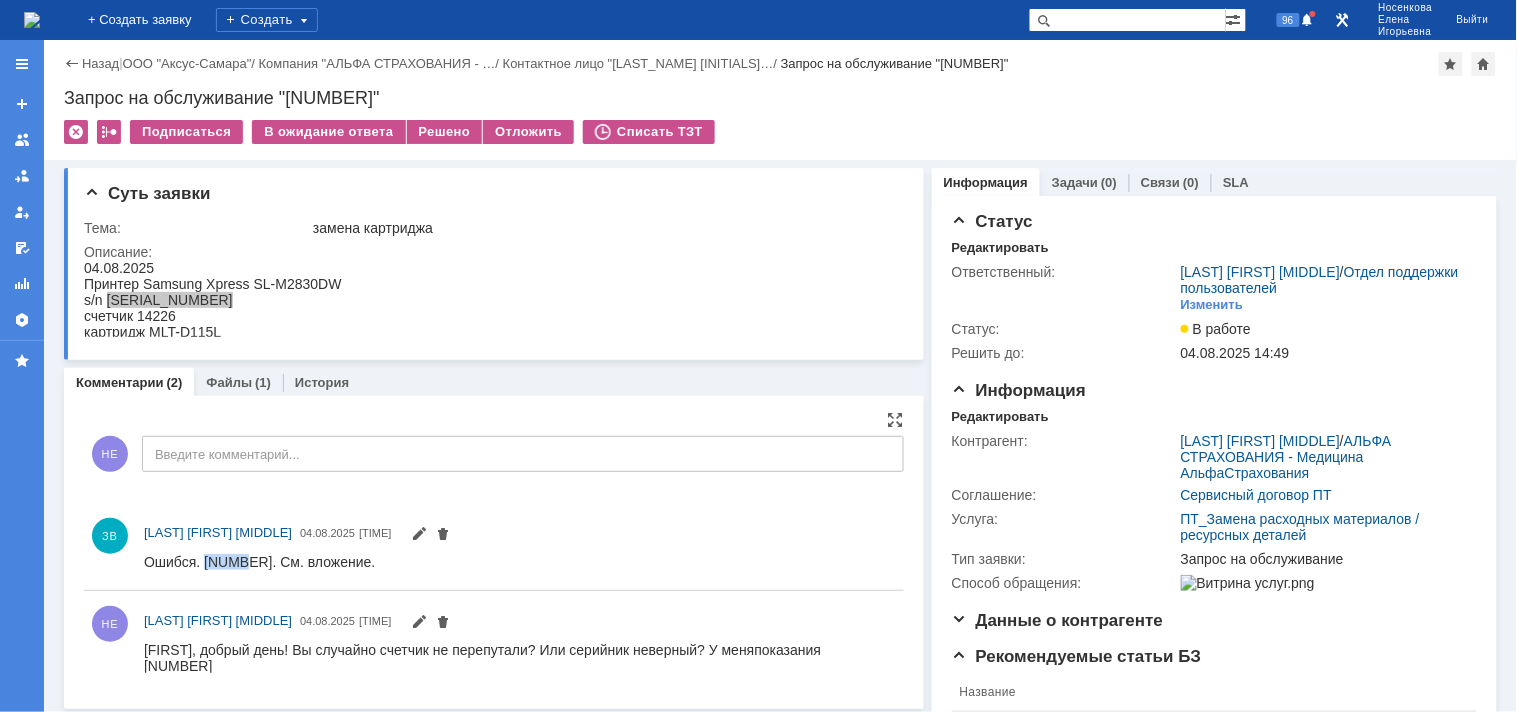 click on "Ошибся. 62046. См. вложение." at bounding box center [258, 561] 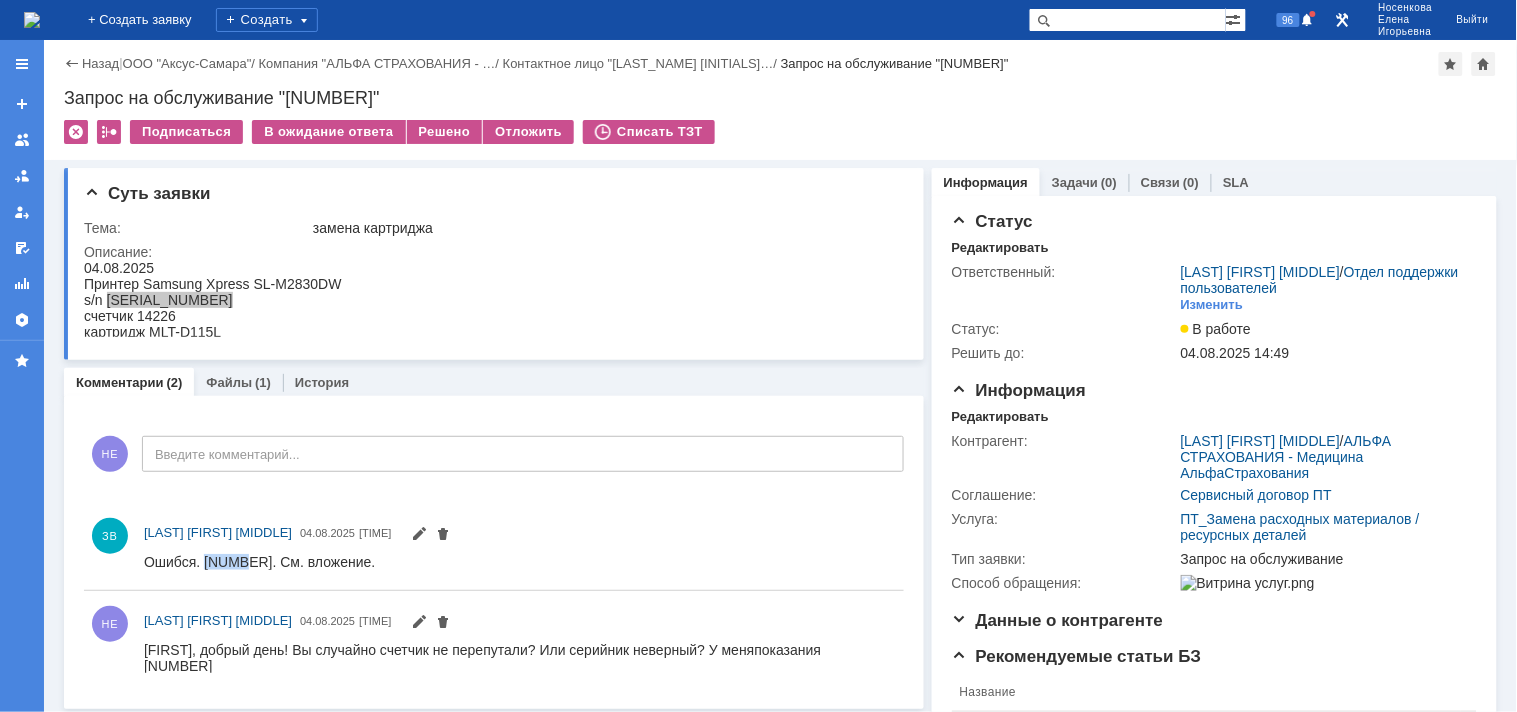 copy on "62046" 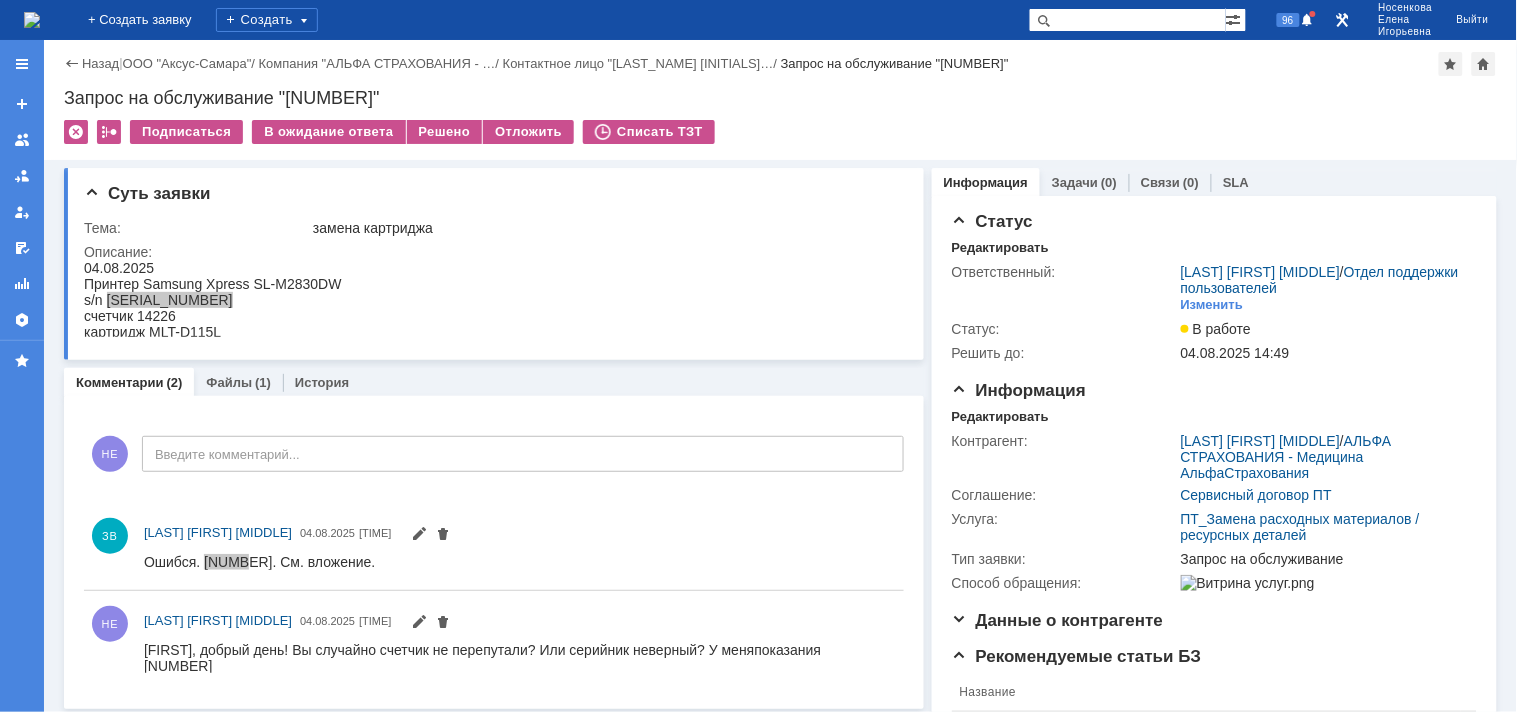 click on "Запрос на обслуживание "41131"" at bounding box center [780, 98] 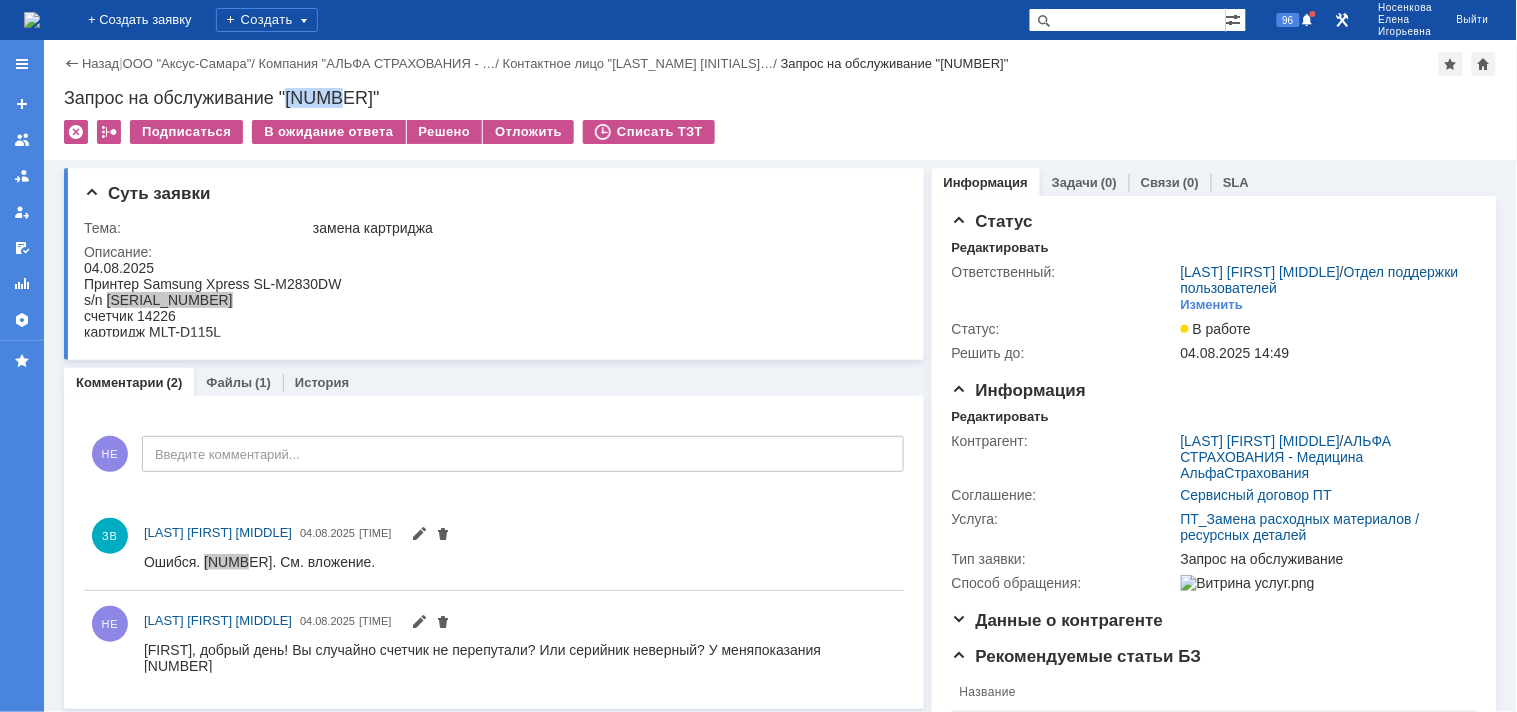 click on "Запрос на обслуживание "41131"" at bounding box center (780, 98) 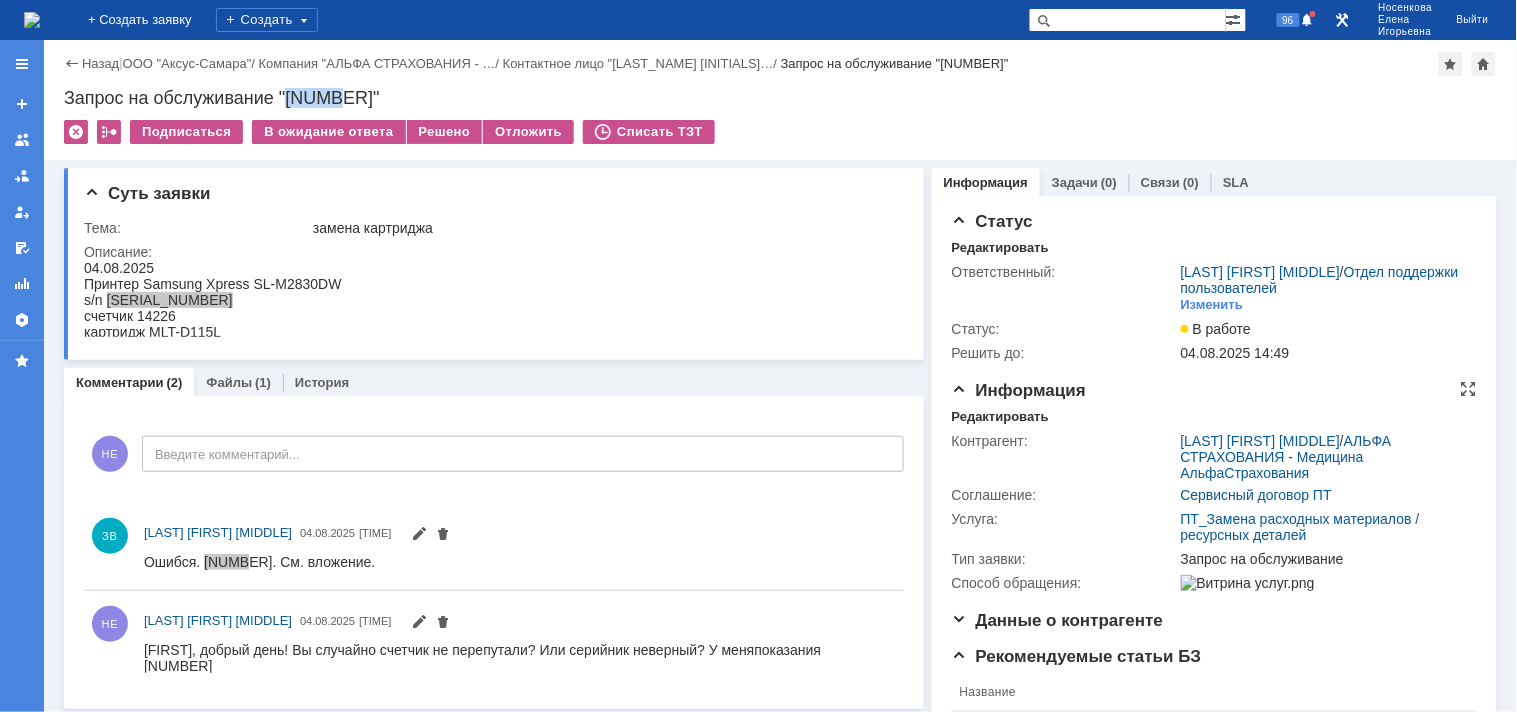 copy on "41131" 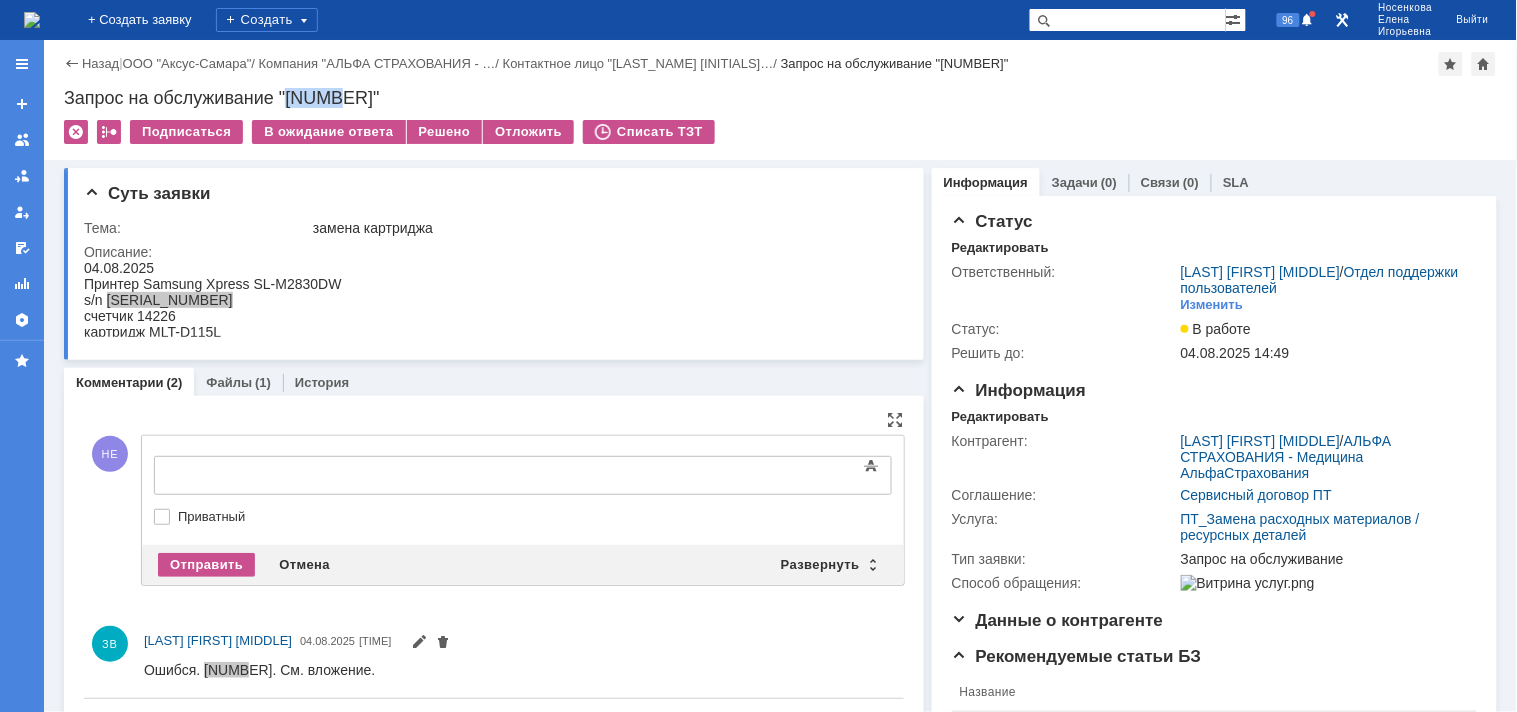 scroll, scrollTop: 0, scrollLeft: 0, axis: both 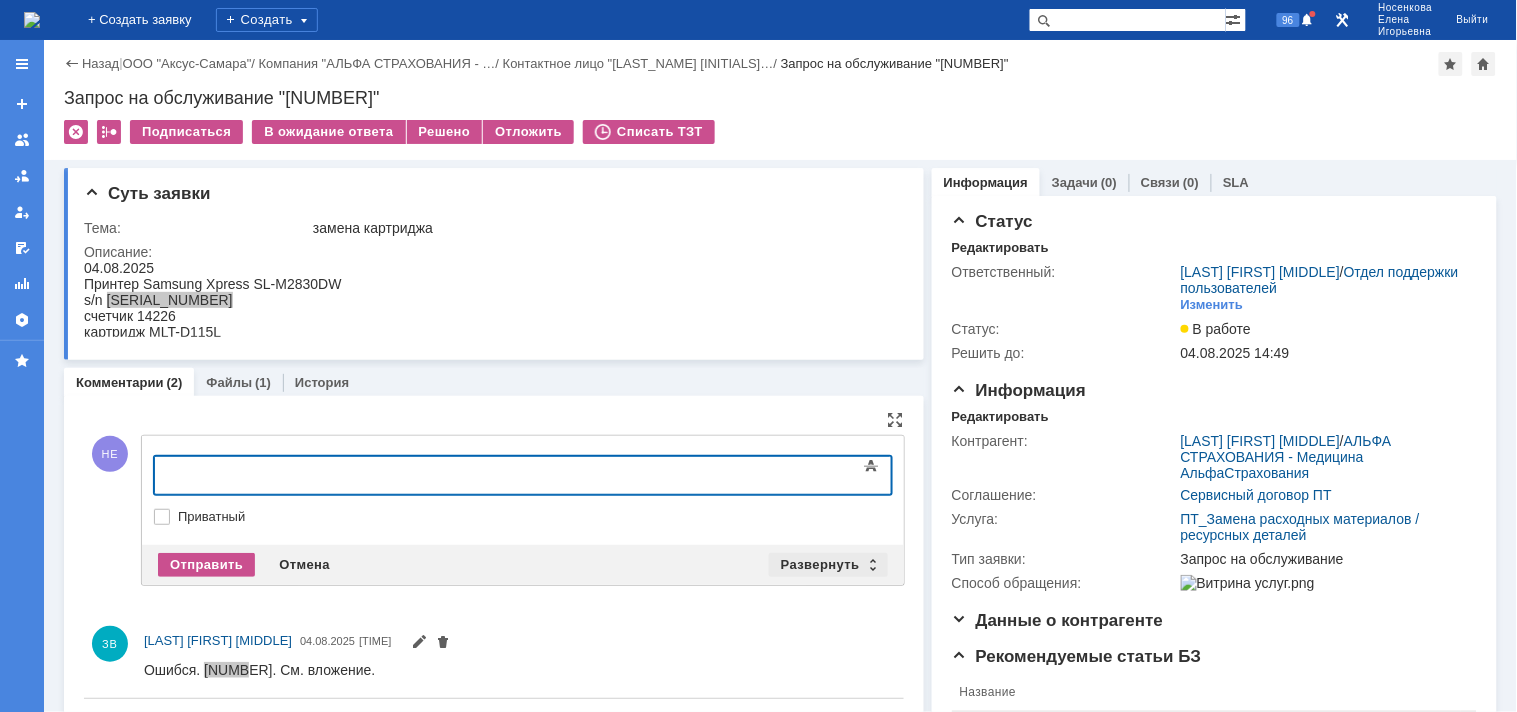 click on "Развернуть" at bounding box center (828, 565) 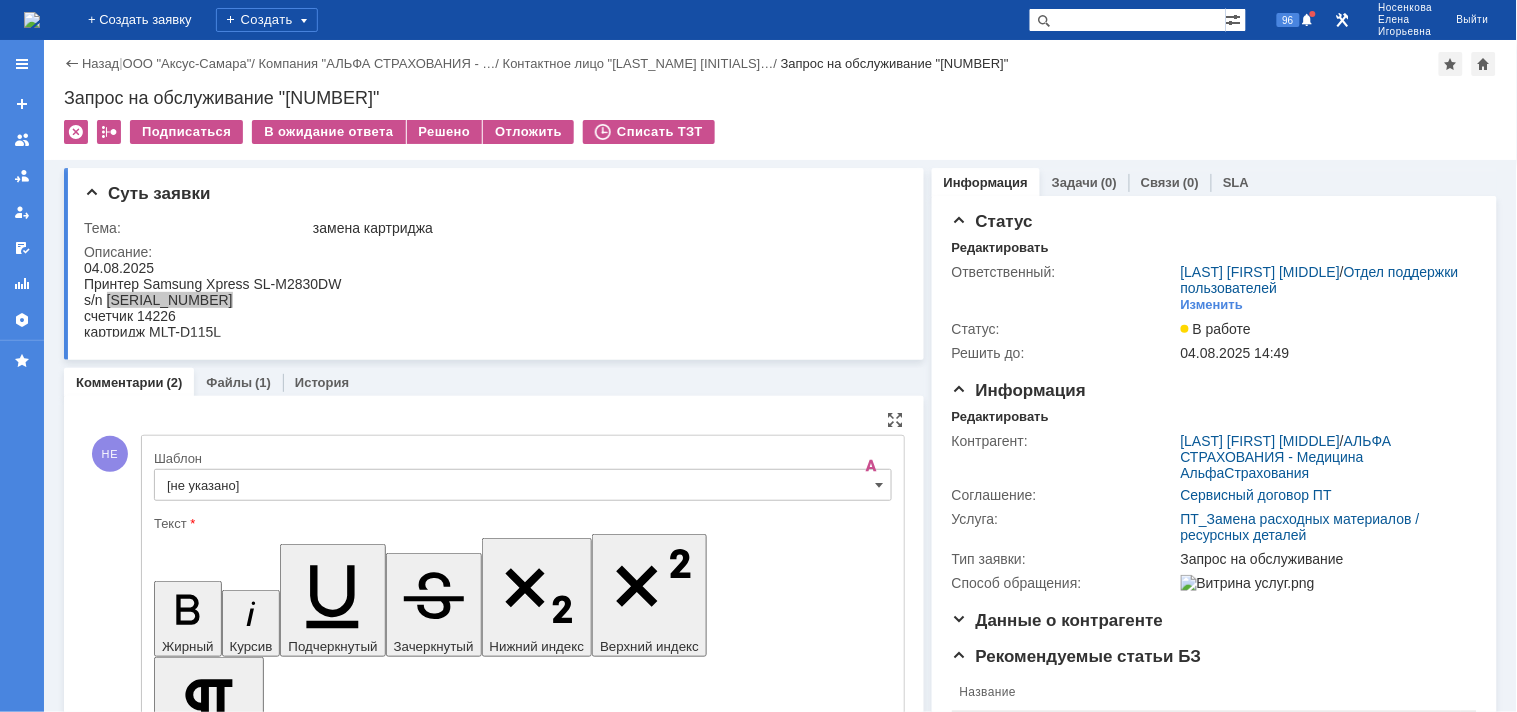 scroll, scrollTop: 0, scrollLeft: 0, axis: both 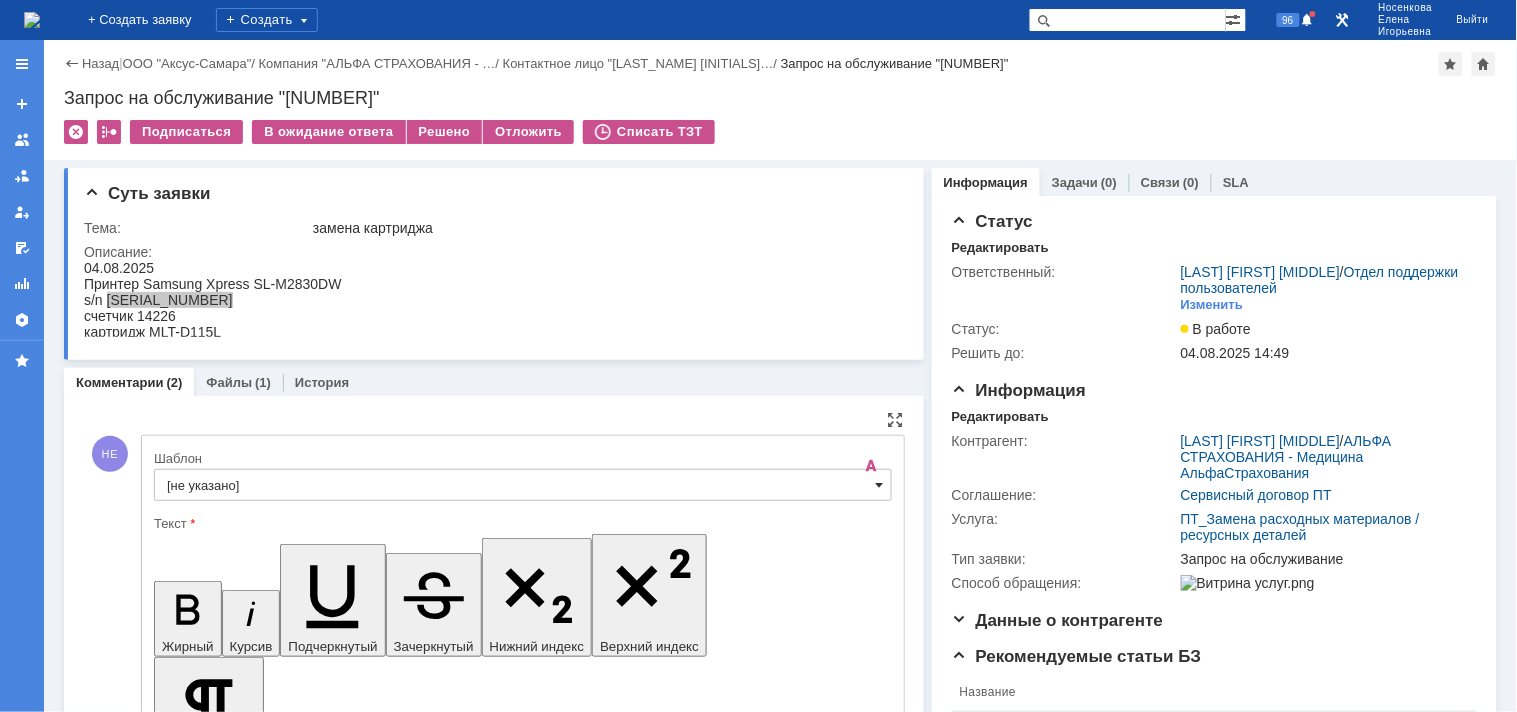 click at bounding box center (880, 485) 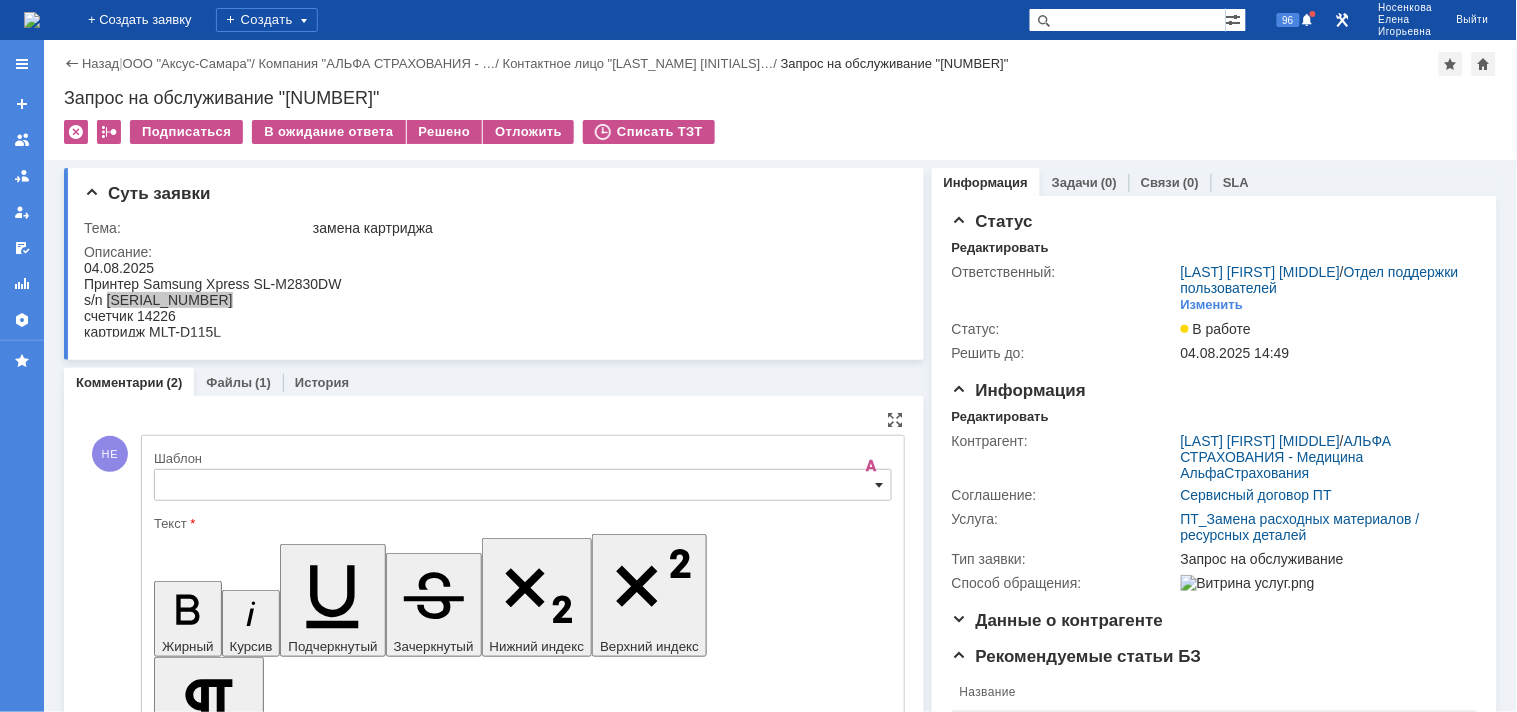 scroll, scrollTop: 81, scrollLeft: 0, axis: vertical 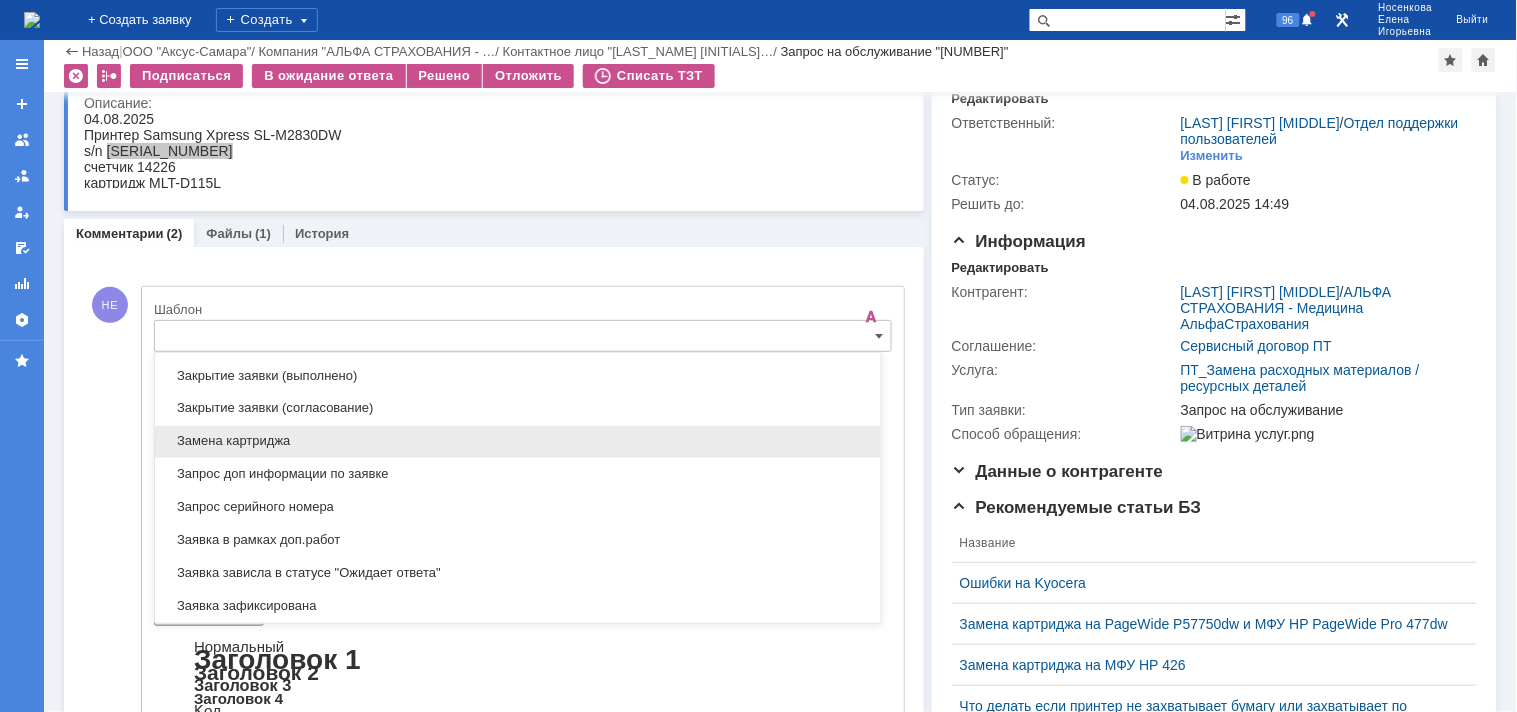 click on "Замена картриджа" at bounding box center (518, 442) 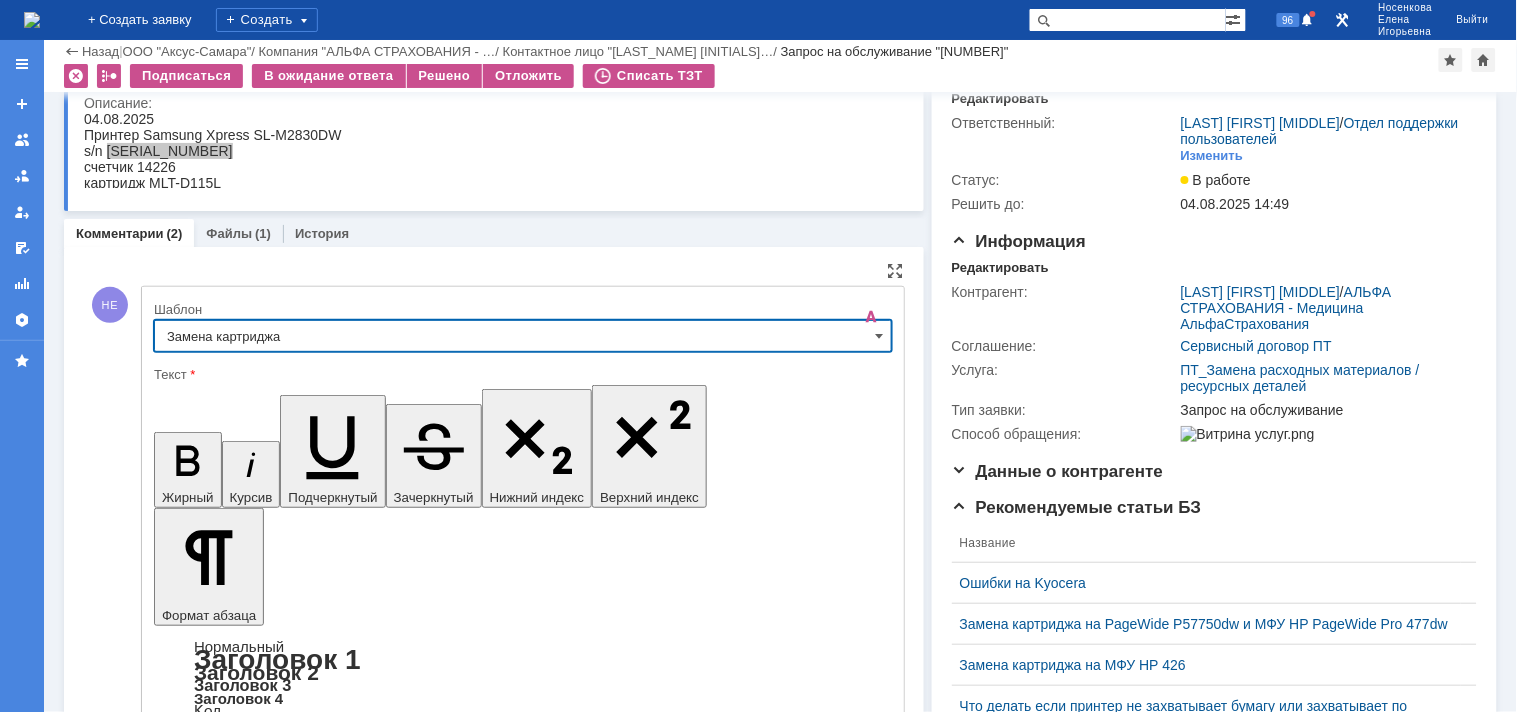 type on "Замена картриджа" 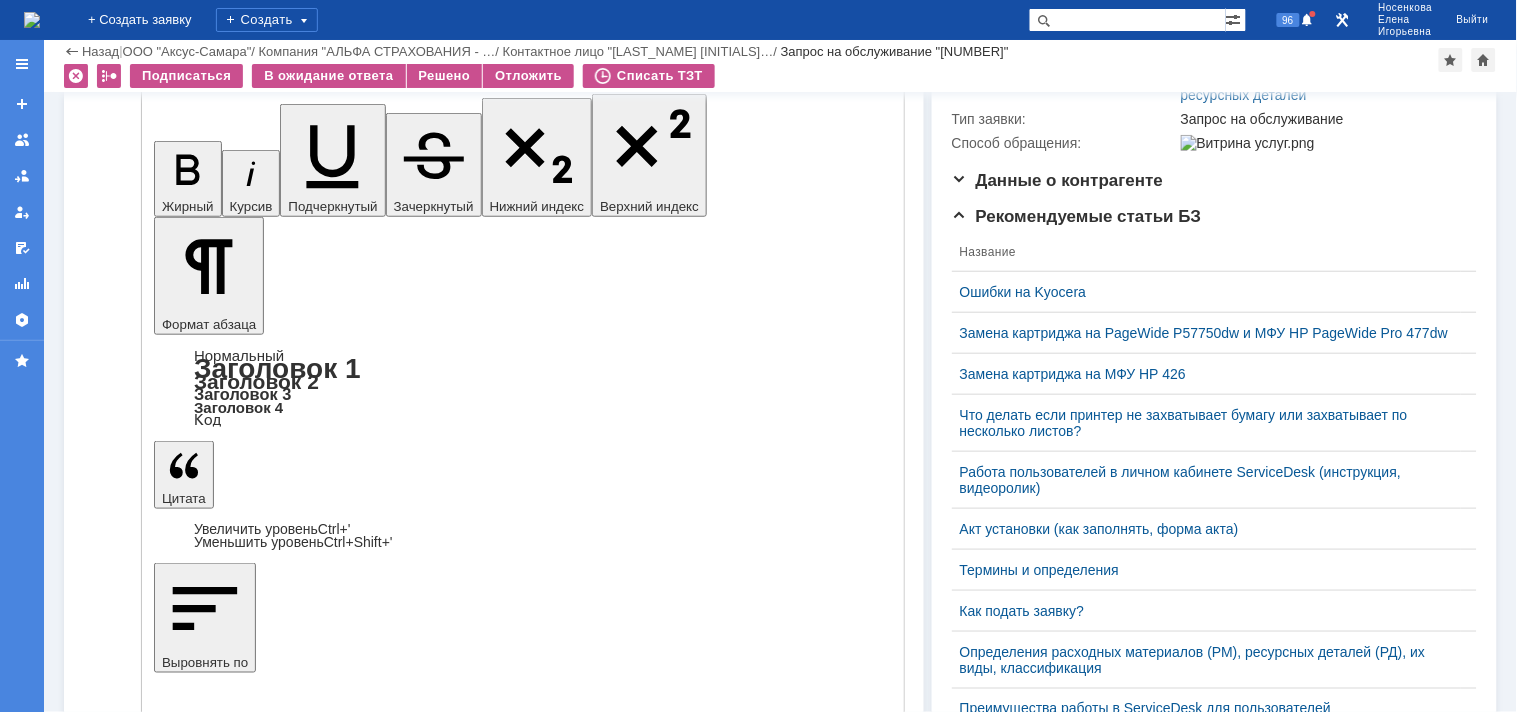 scroll, scrollTop: 414, scrollLeft: 0, axis: vertical 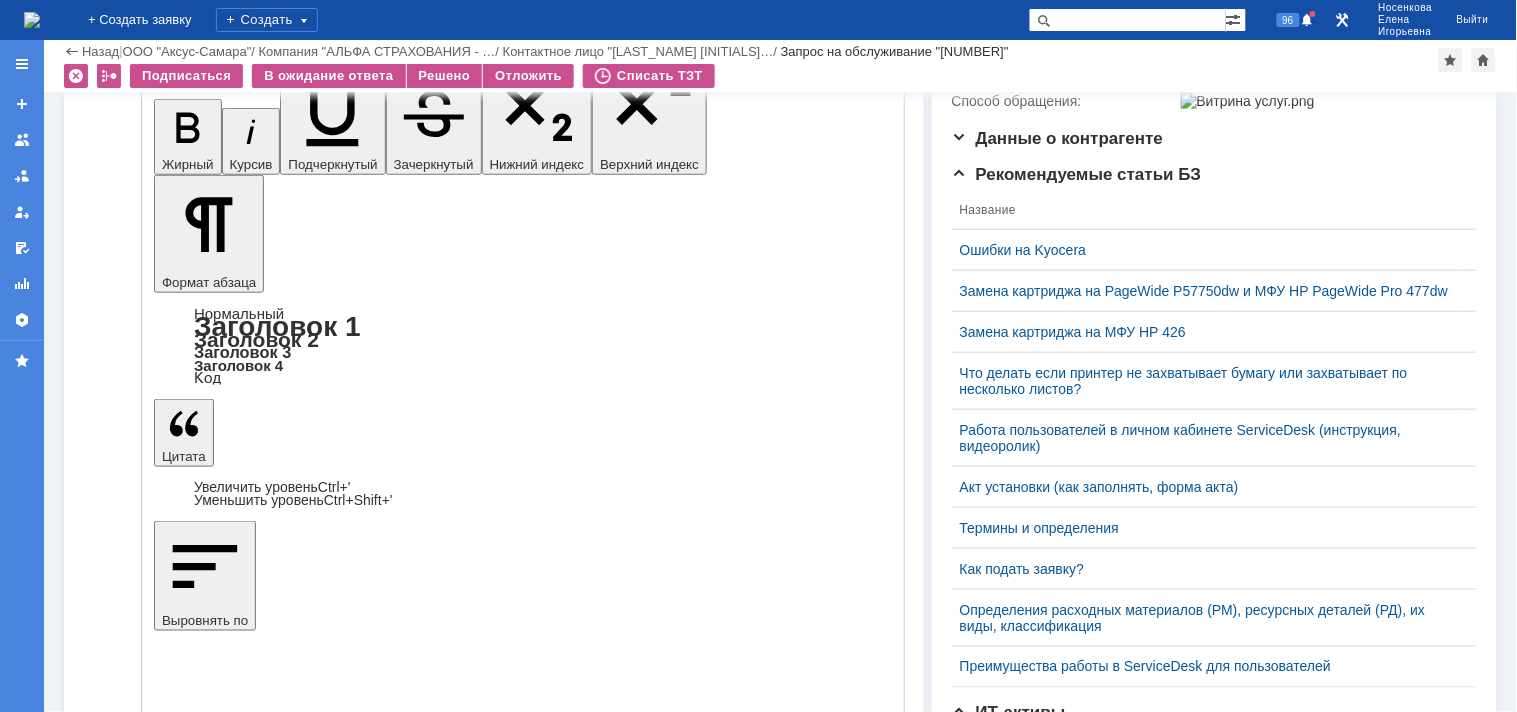 click on "Отправить" at bounding box center [206, 5170] 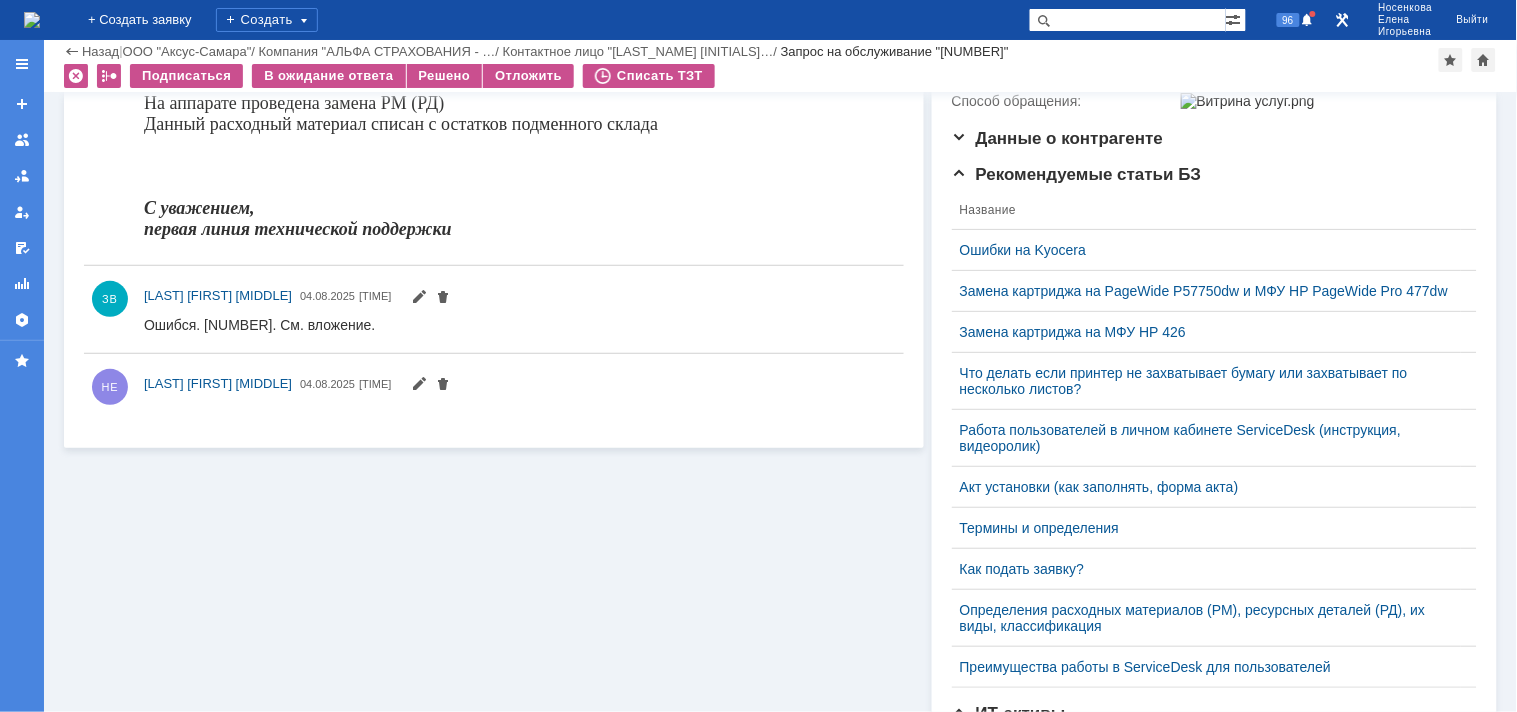 scroll, scrollTop: 0, scrollLeft: 0, axis: both 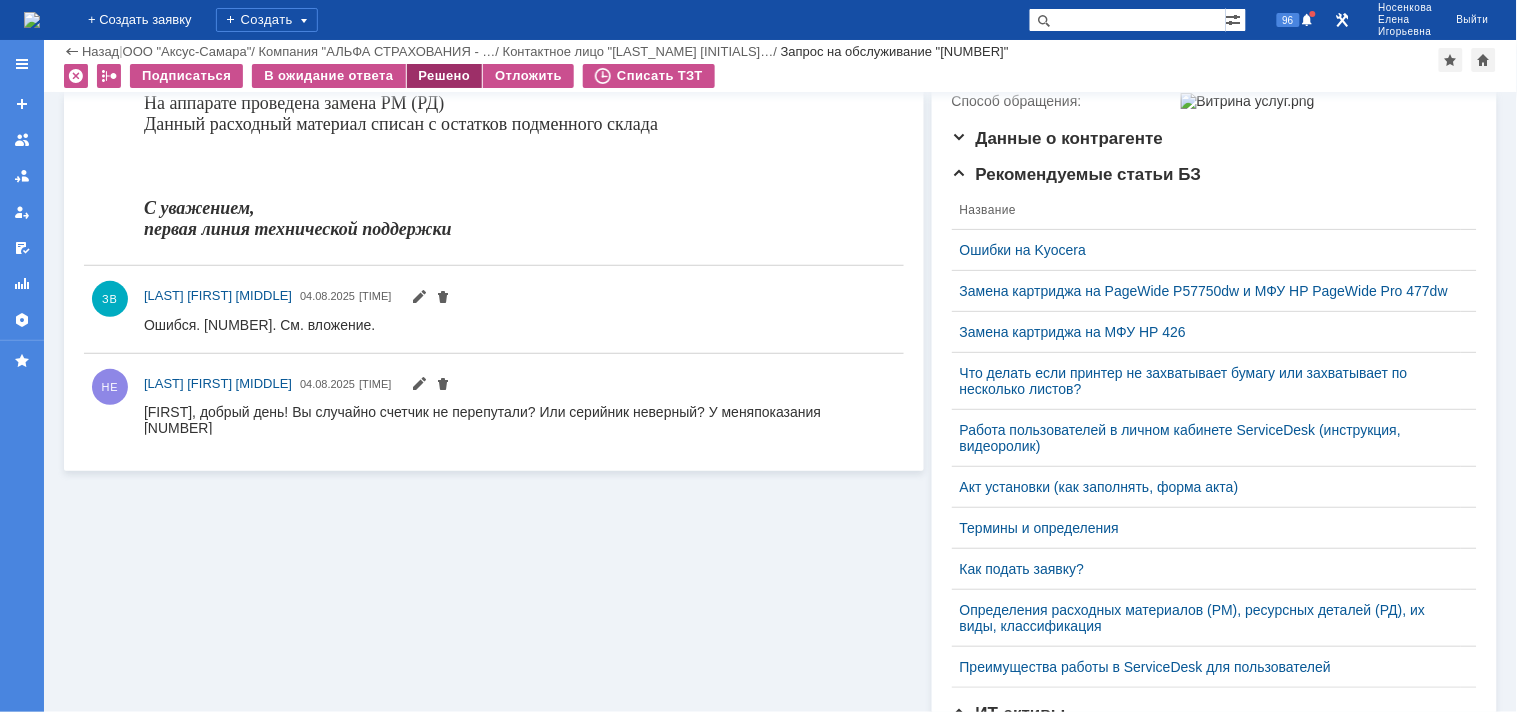 click on "Решено" at bounding box center (445, 76) 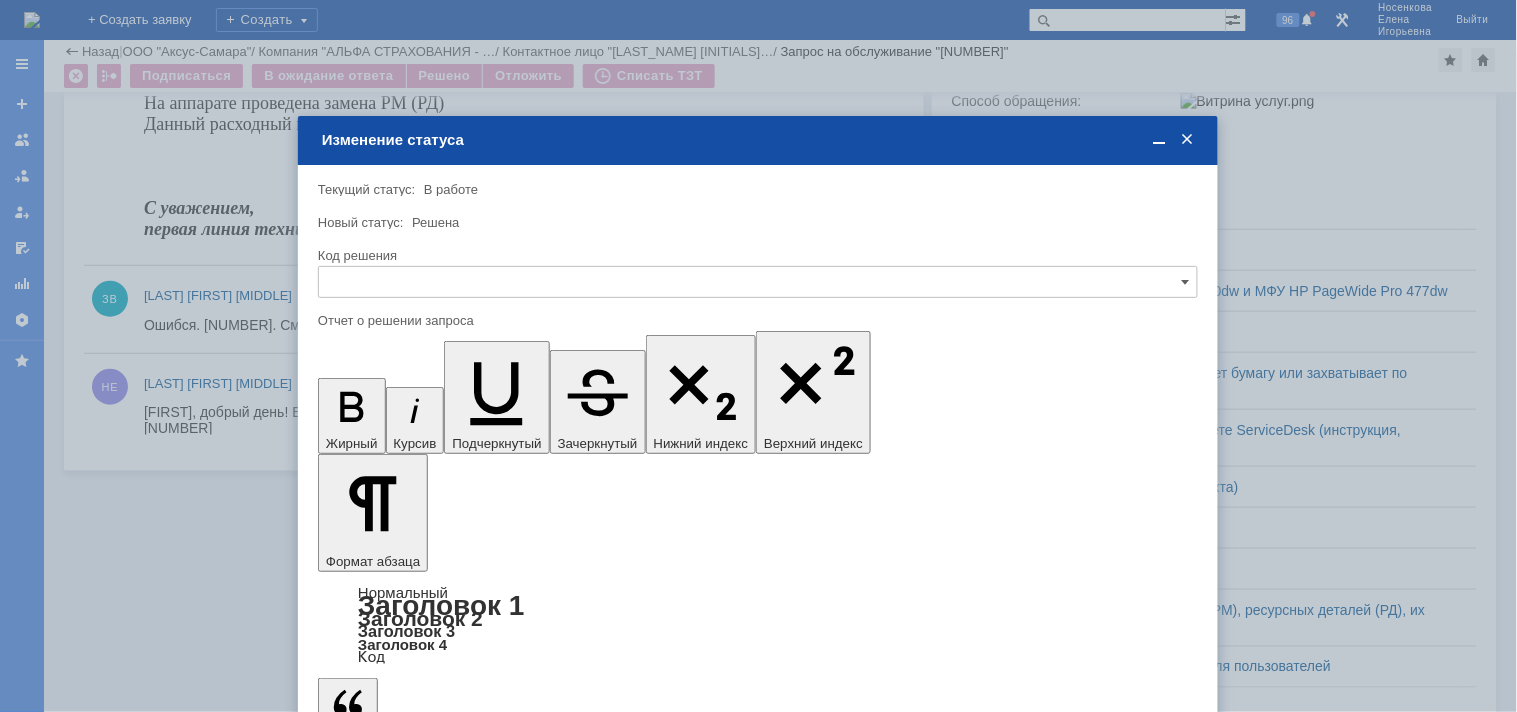 scroll, scrollTop: 0, scrollLeft: 0, axis: both 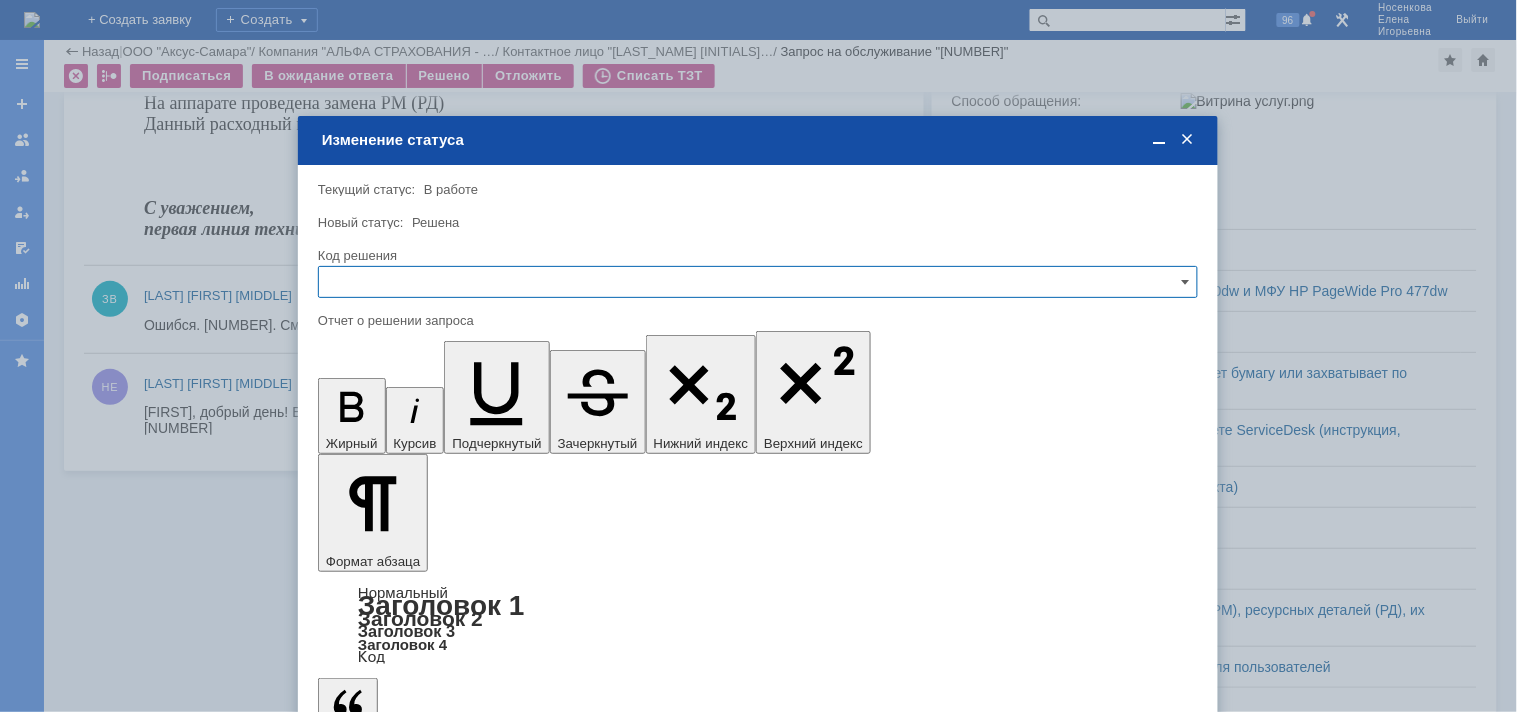 click at bounding box center [758, 282] 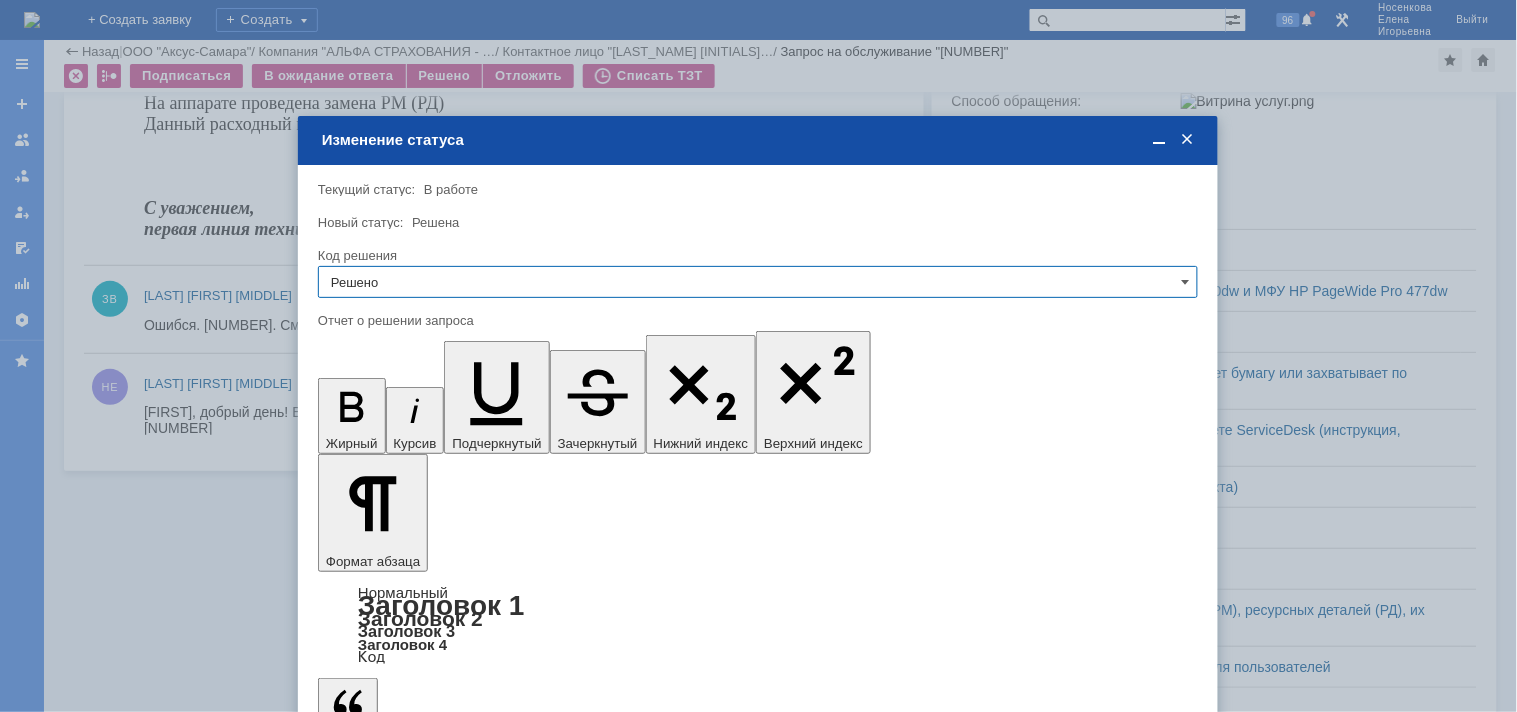 type on "Решено" 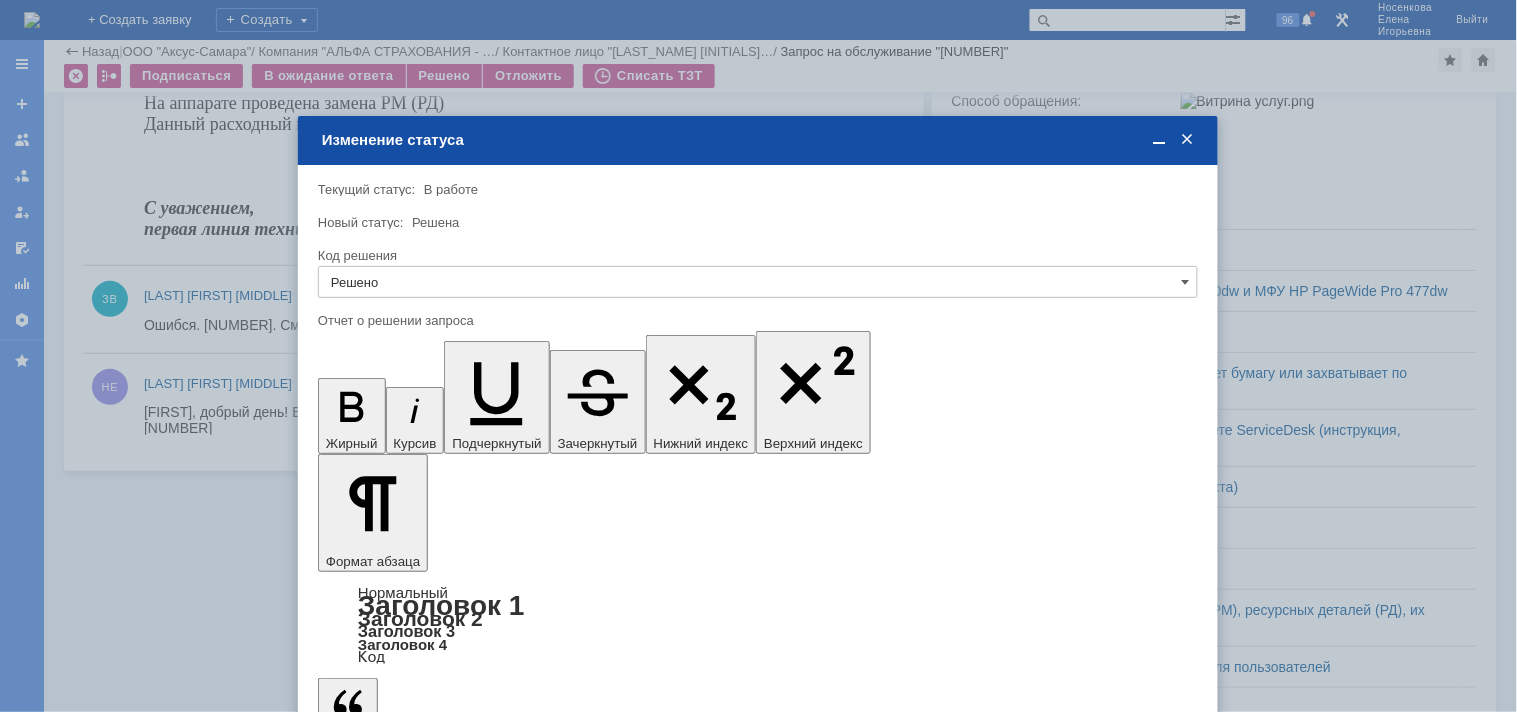 click on "Сохранить" at bounding box center [378, 781] 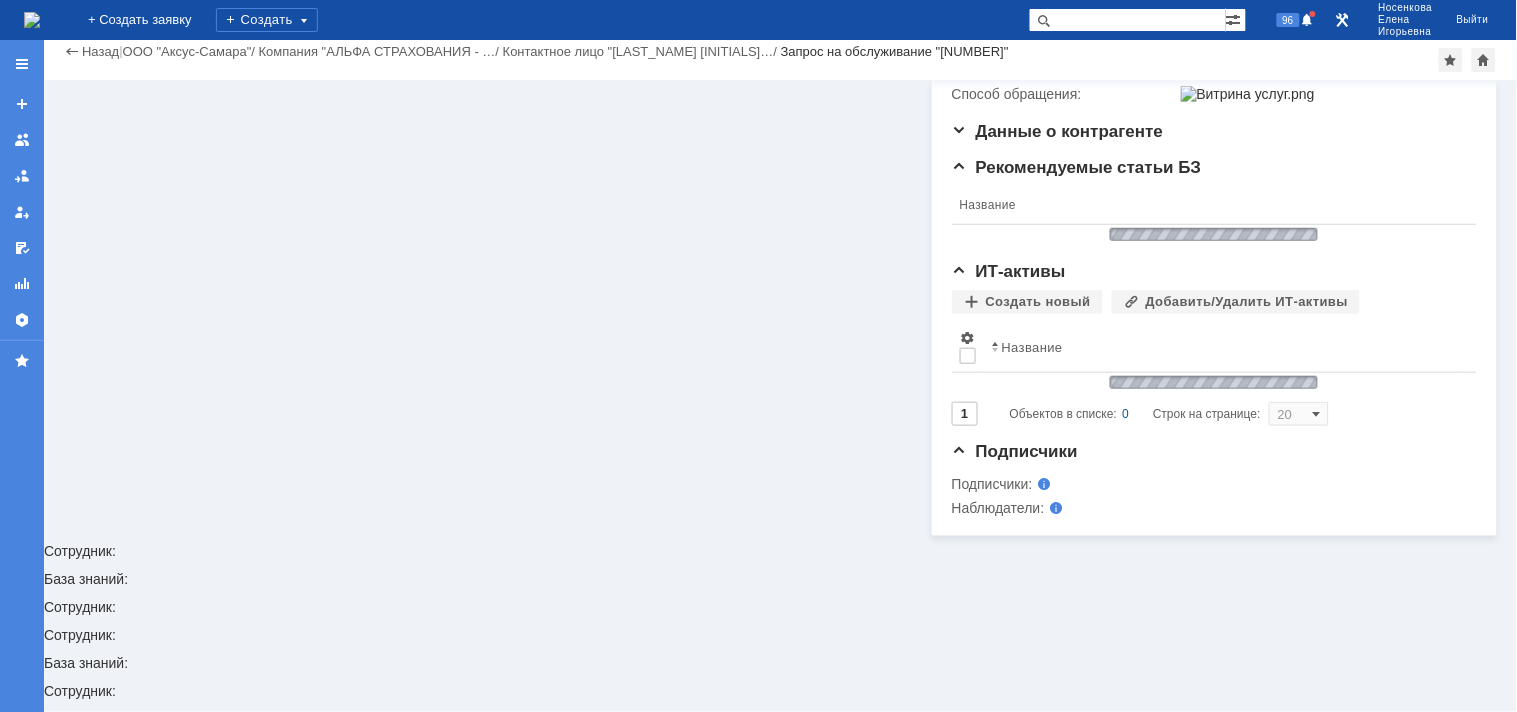 scroll, scrollTop: 287, scrollLeft: 0, axis: vertical 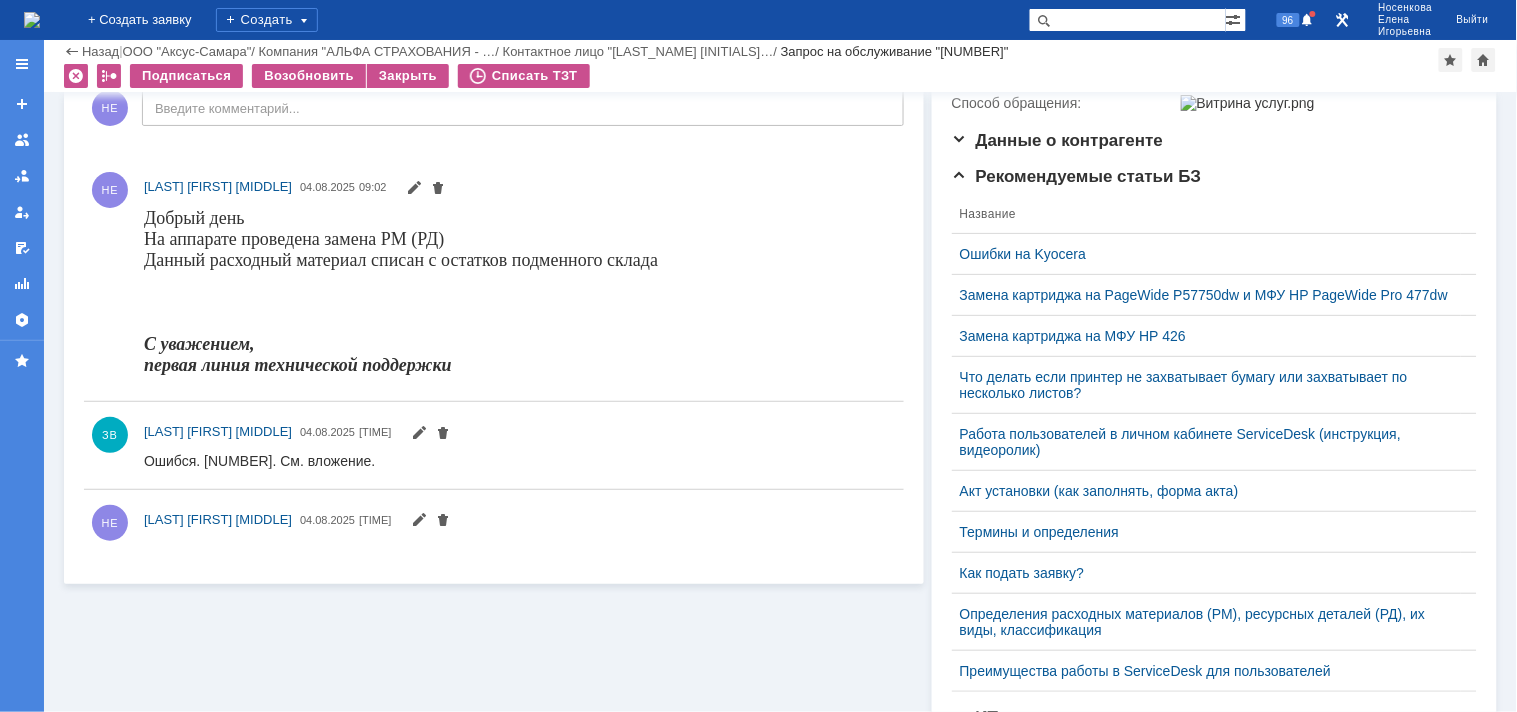 click at bounding box center [32, 20] 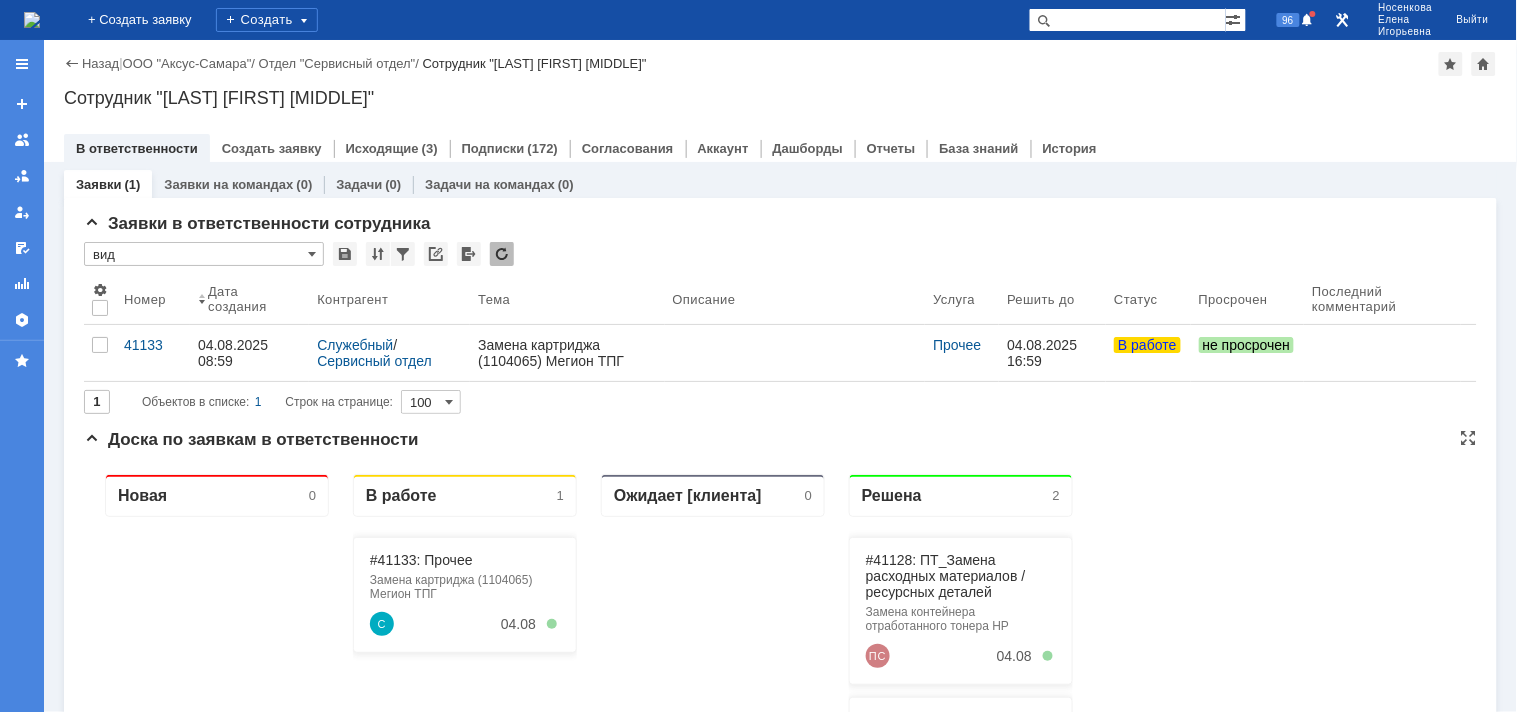 scroll, scrollTop: 0, scrollLeft: 0, axis: both 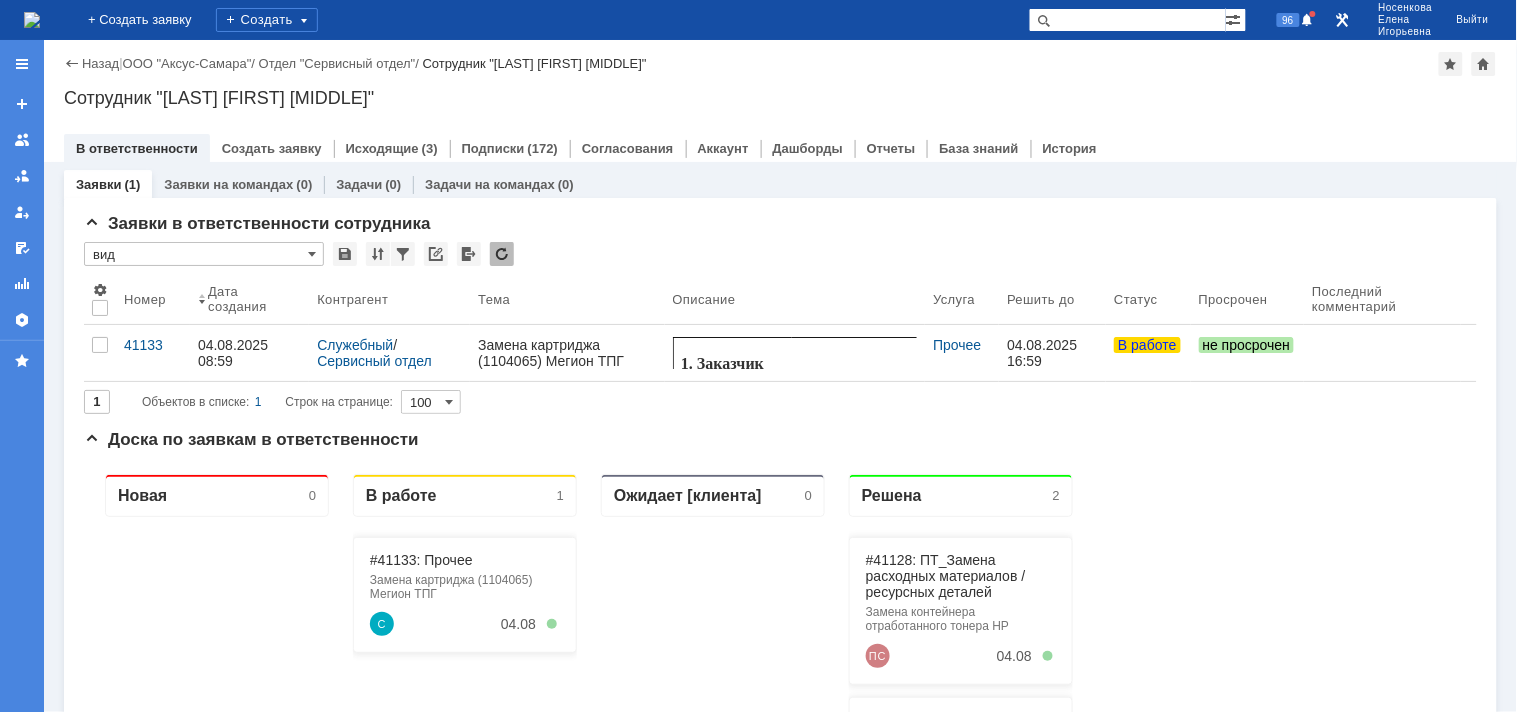 drag, startPoint x: 1100, startPoint y: 23, endPoint x: 1104, endPoint y: 11, distance: 12.649111 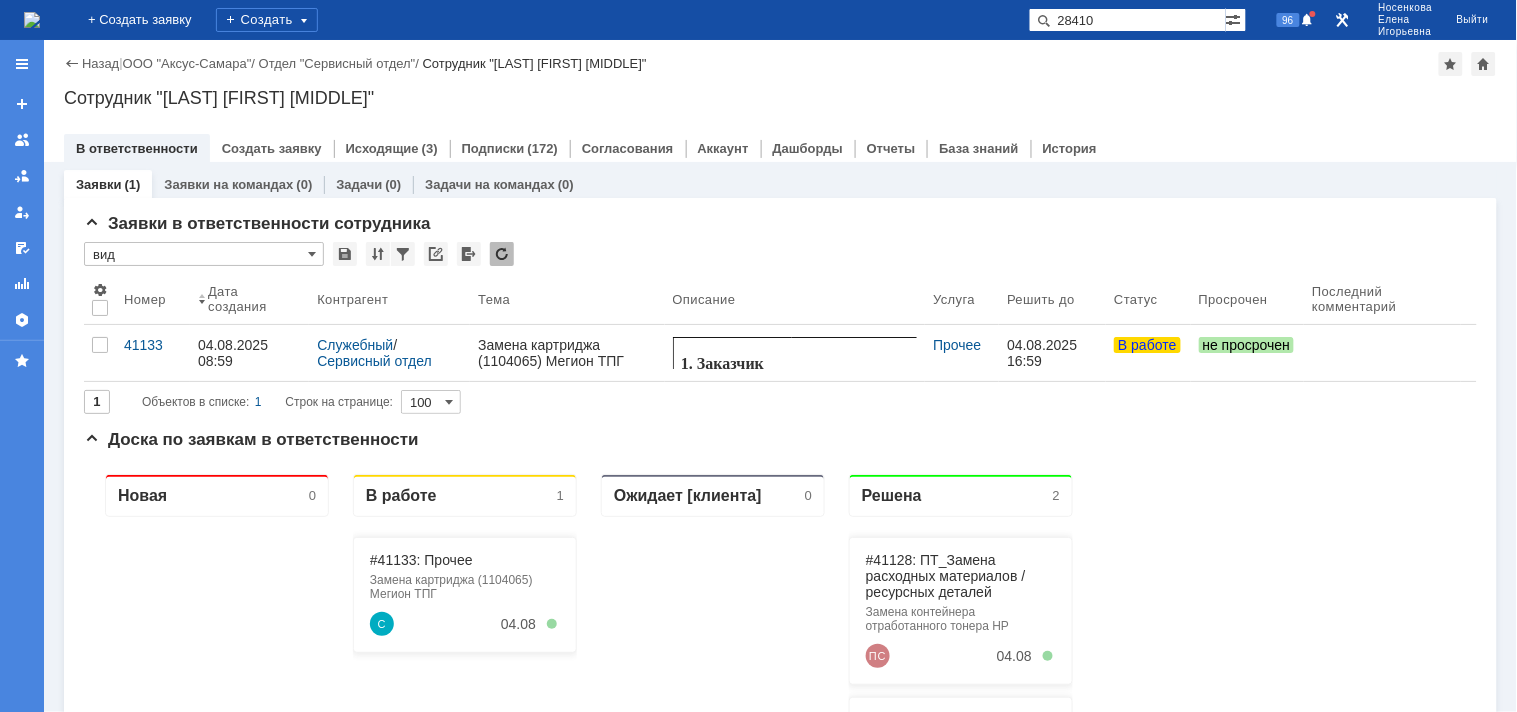 type on "28410" 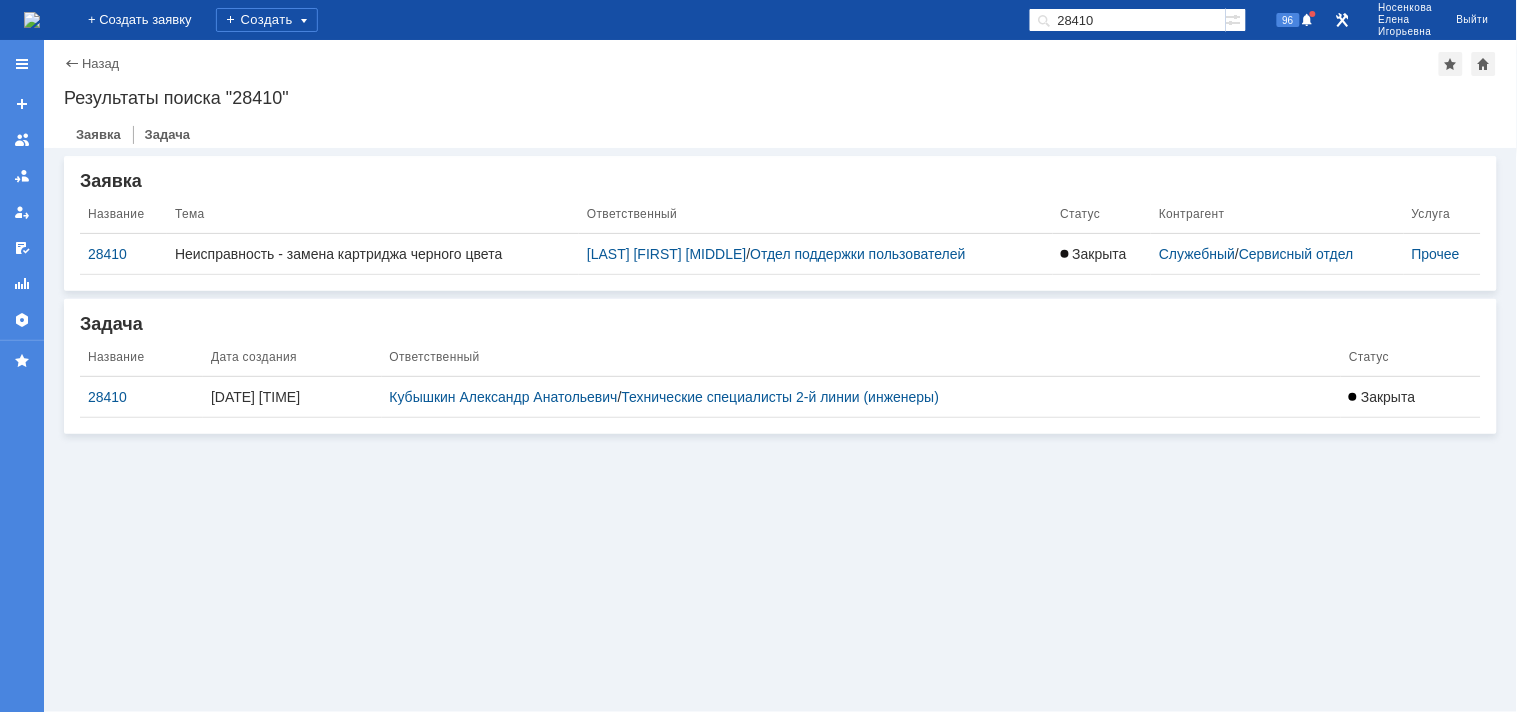 click on "28410" at bounding box center [141, 397] 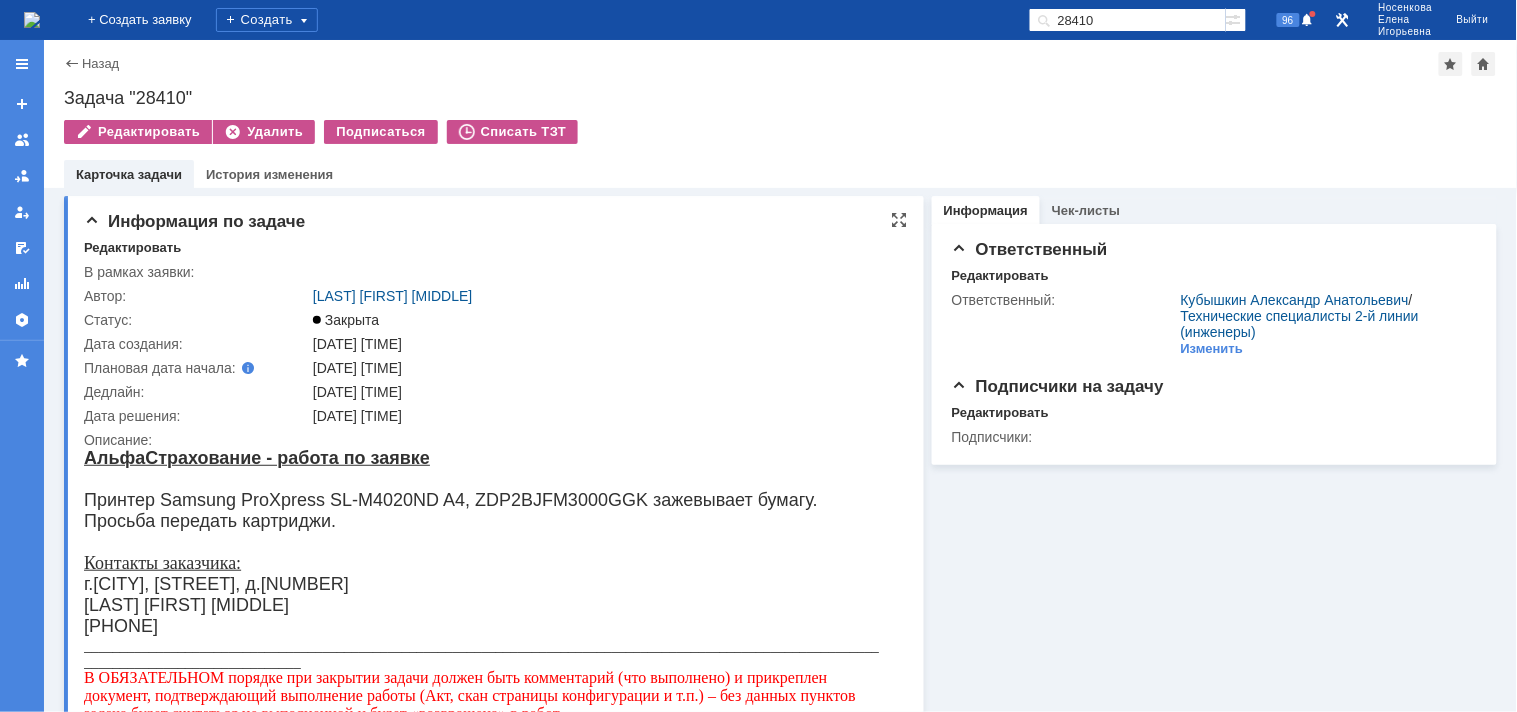 scroll, scrollTop: 0, scrollLeft: 0, axis: both 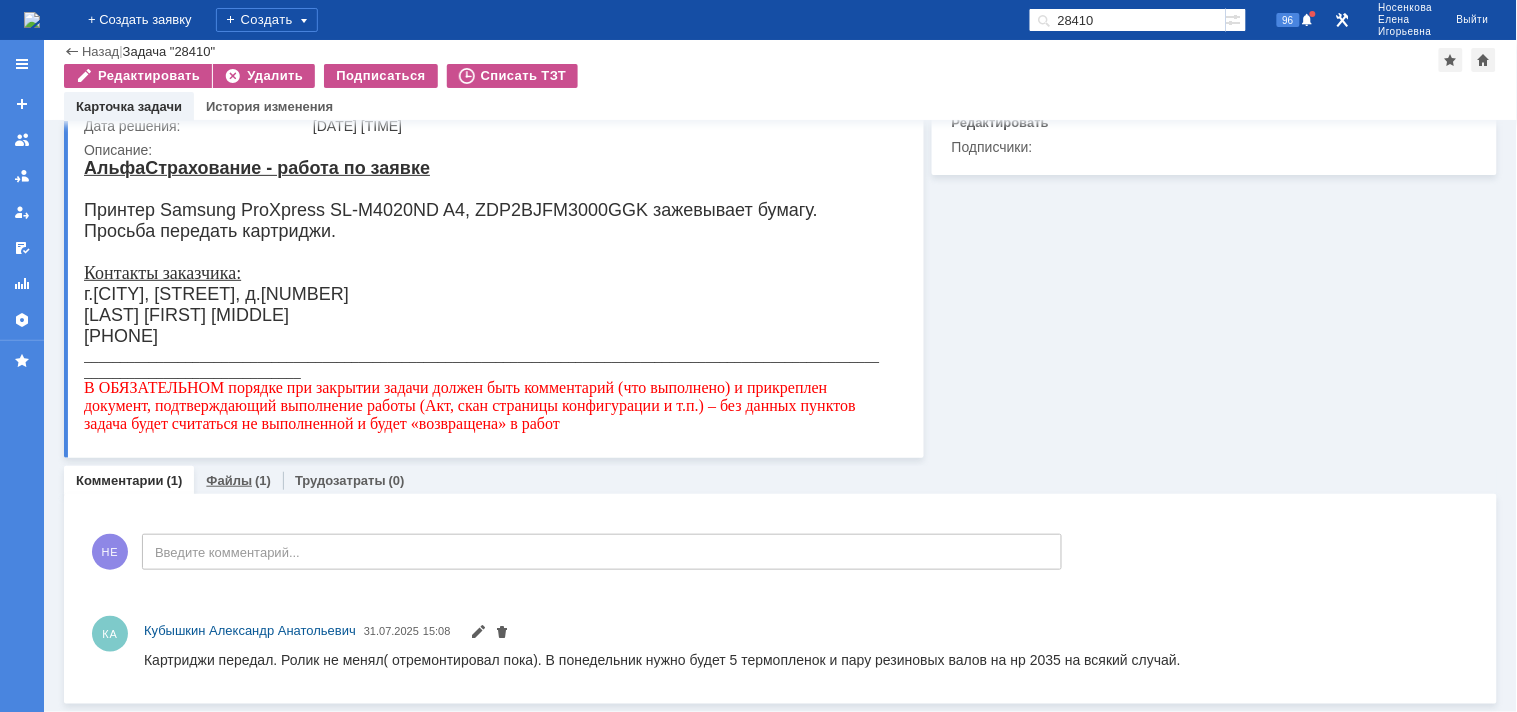 click on "Файлы" at bounding box center [229, 480] 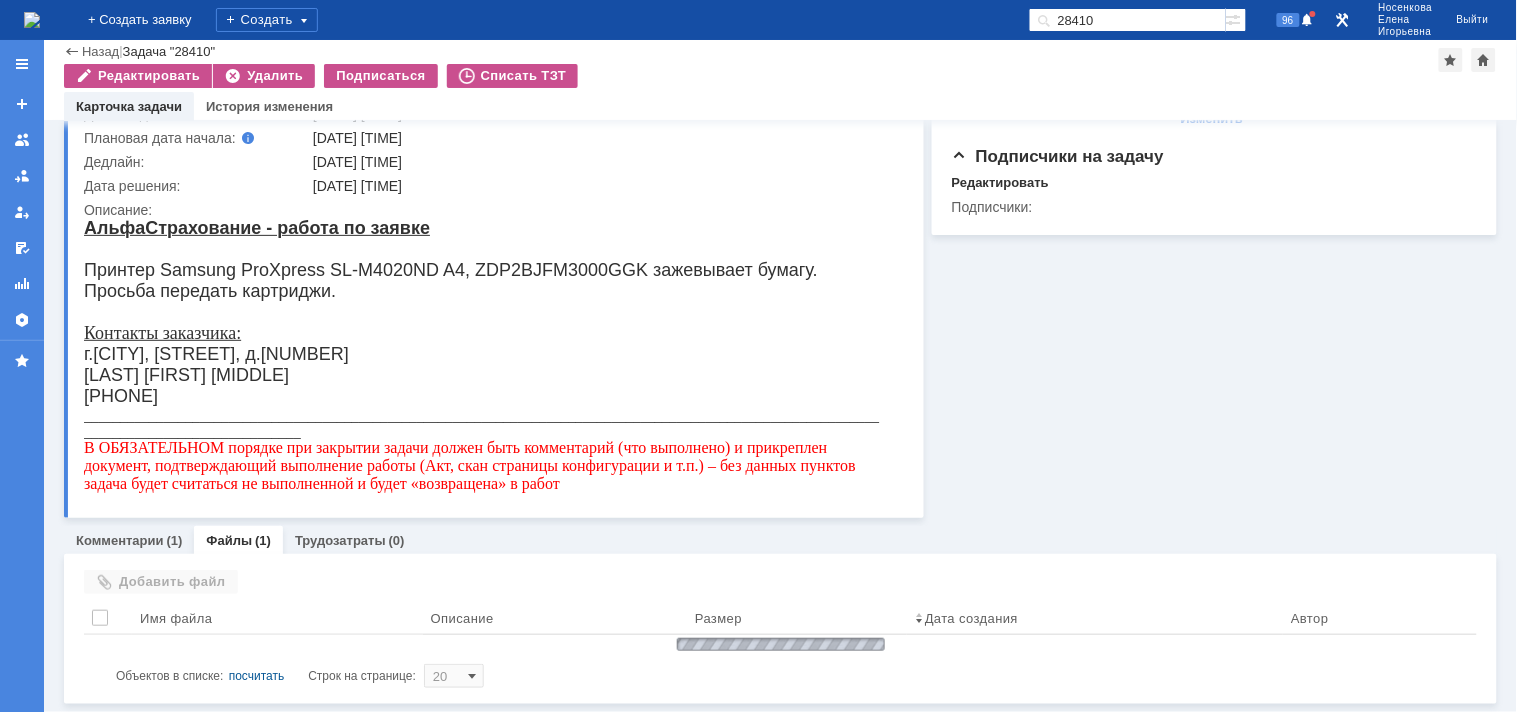 scroll, scrollTop: 182, scrollLeft: 0, axis: vertical 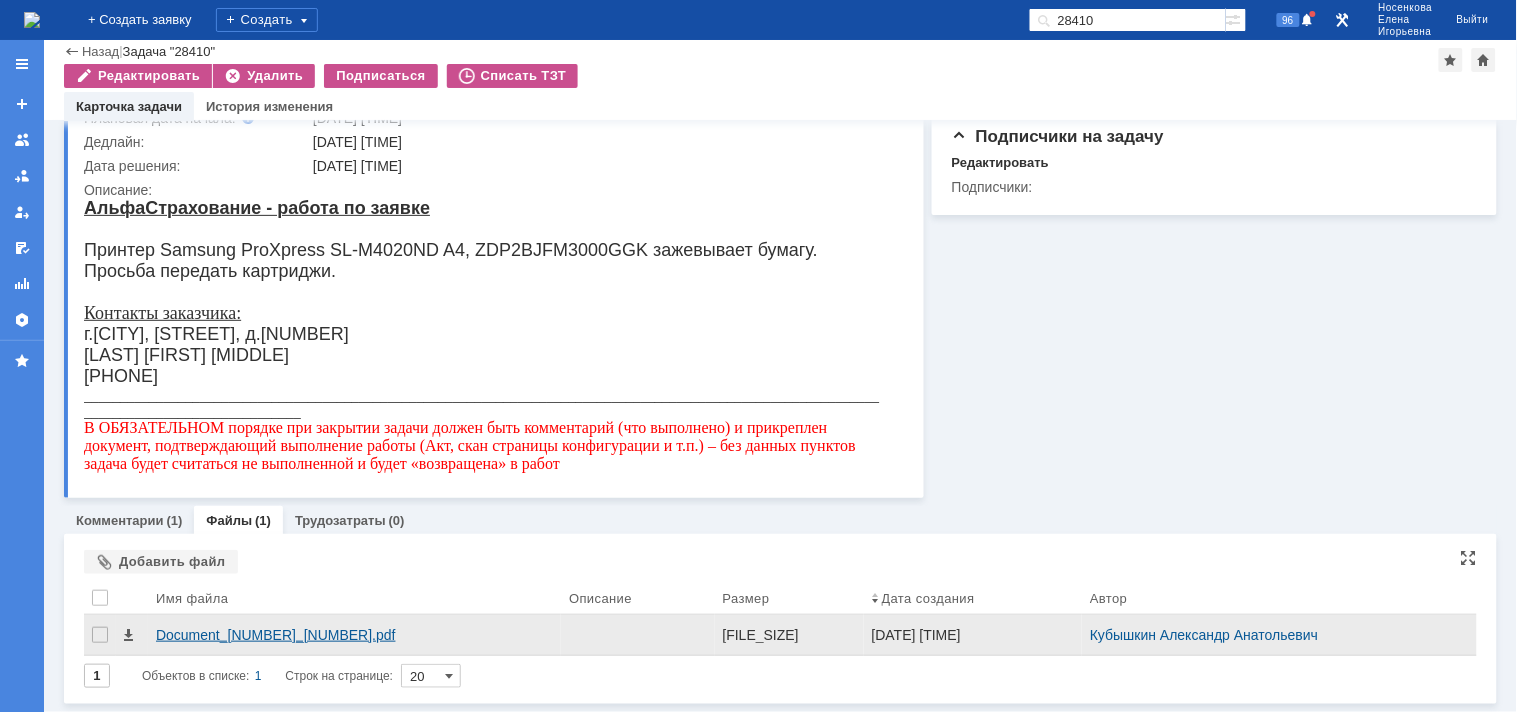 click on "Document_250730_173649.pdf" at bounding box center (354, 635) 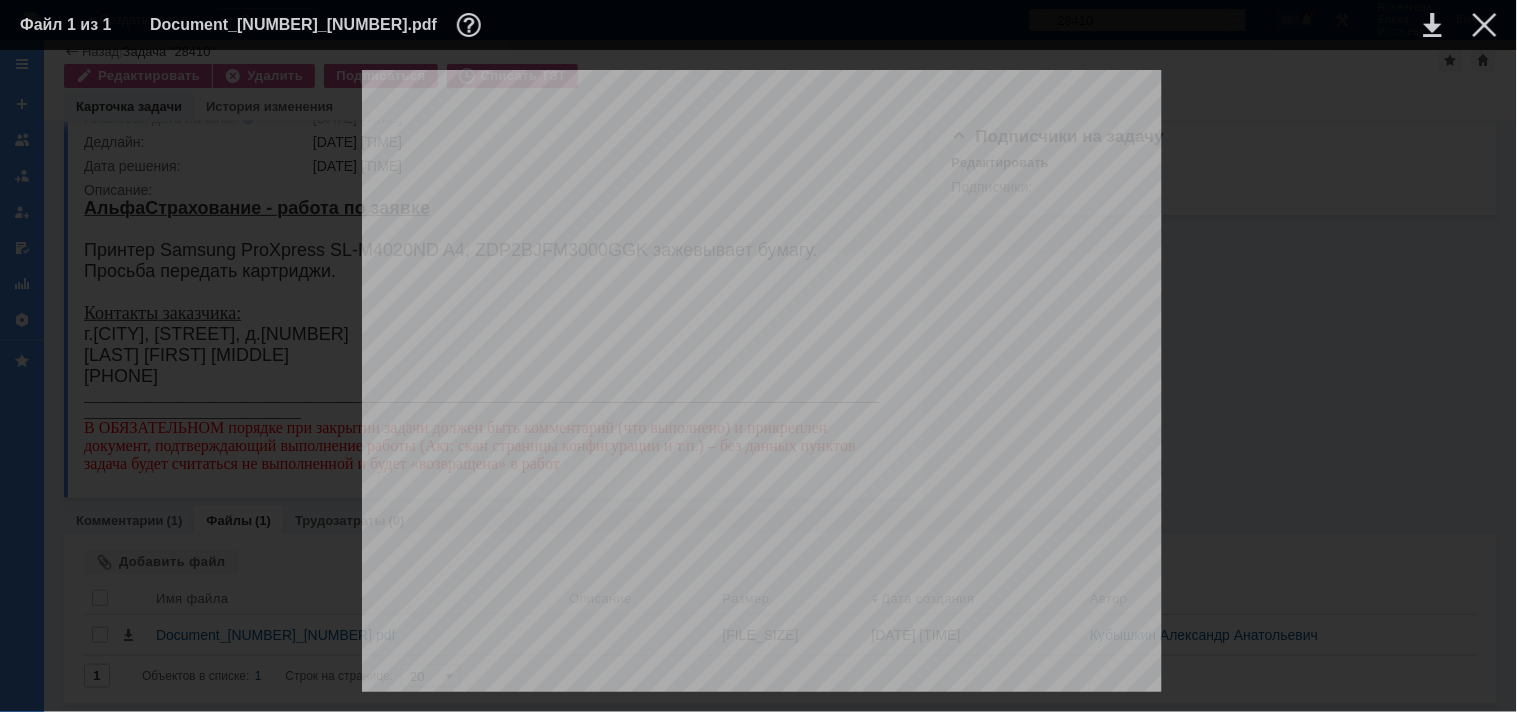 scroll, scrollTop: 1222, scrollLeft: 0, axis: vertical 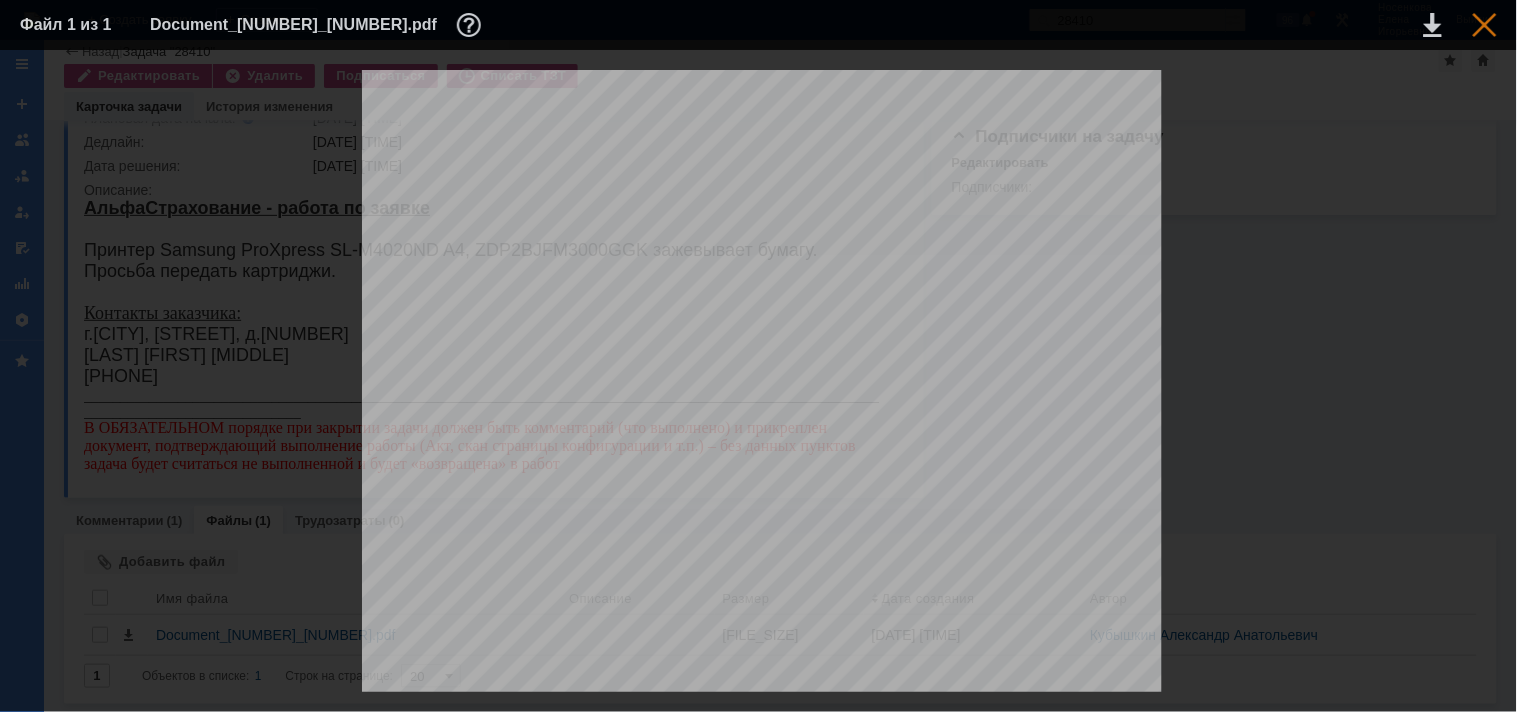 click at bounding box center (1485, 25) 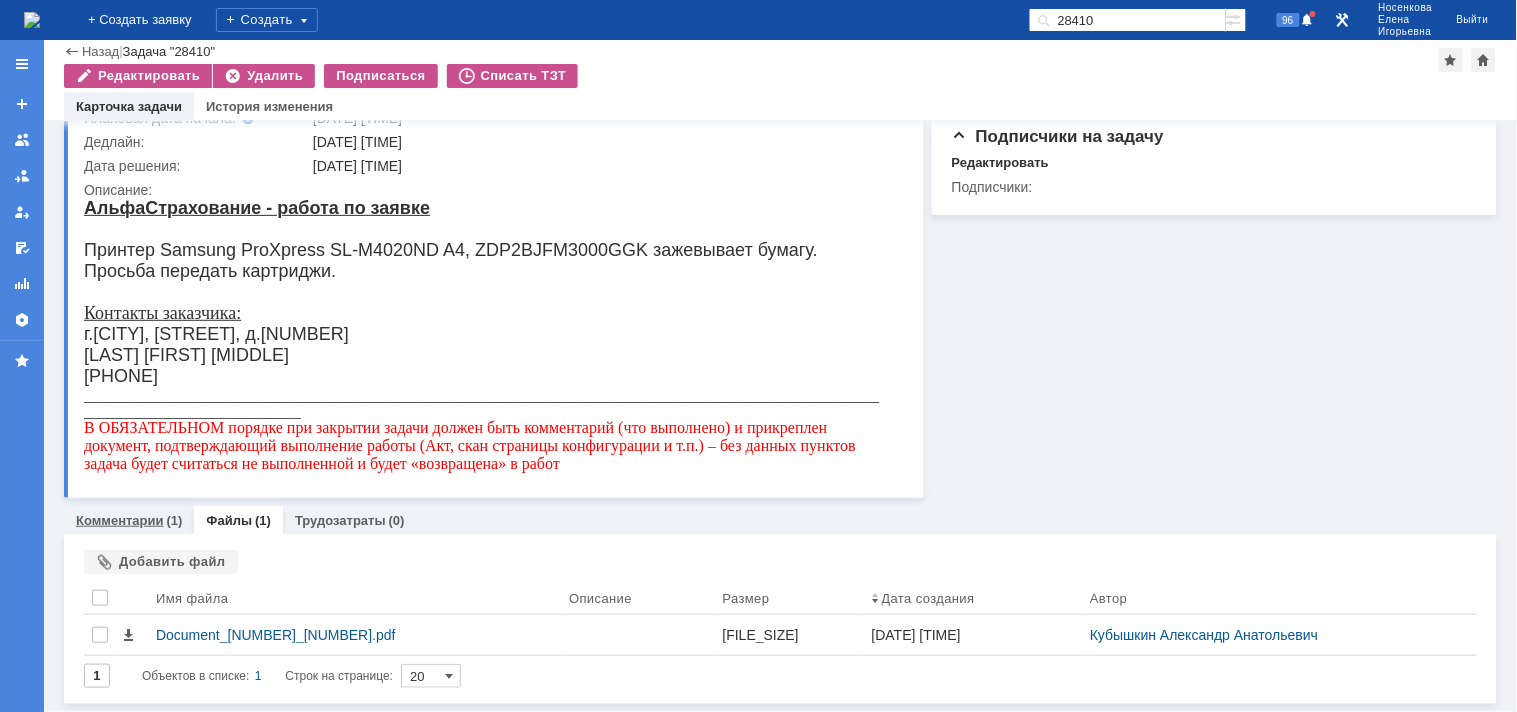 click on "Комментарии" at bounding box center [120, 520] 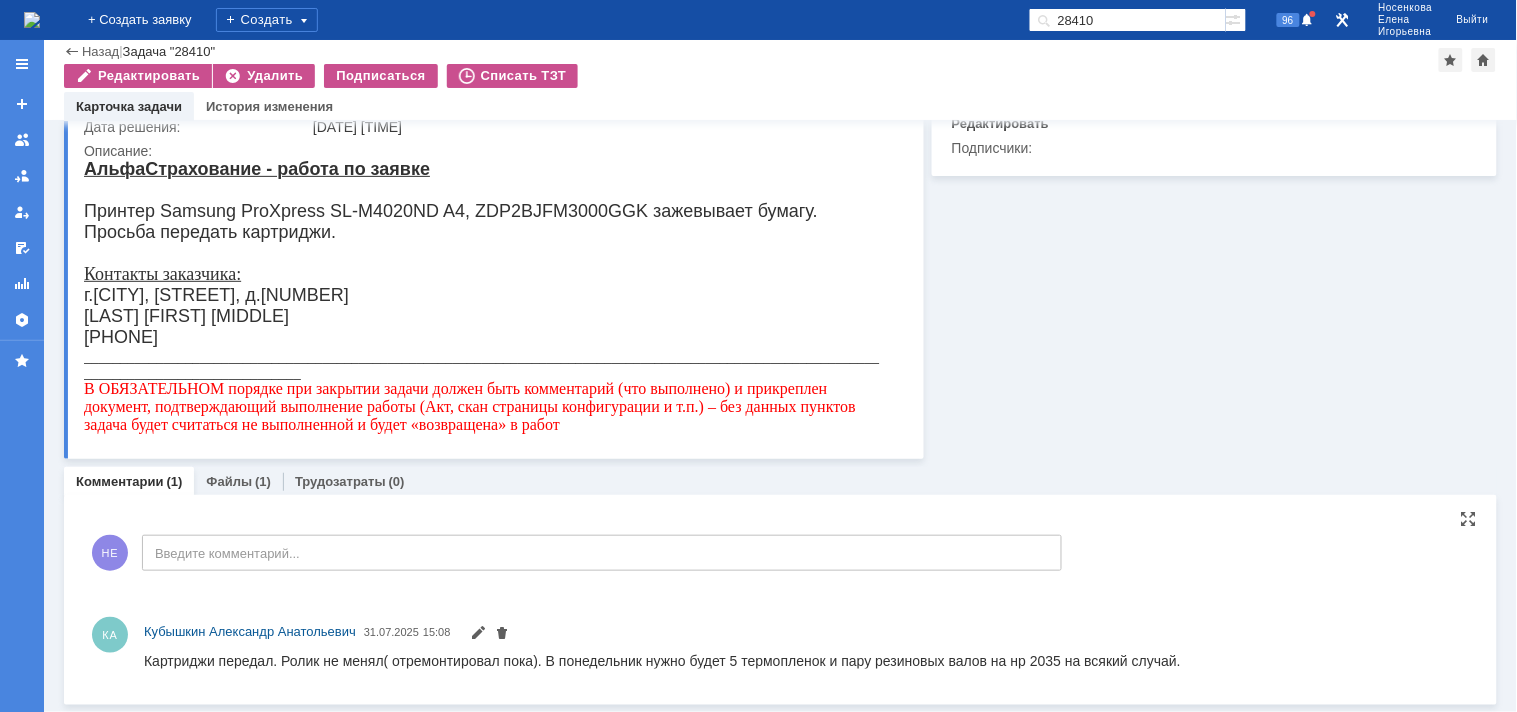 scroll, scrollTop: 222, scrollLeft: 0, axis: vertical 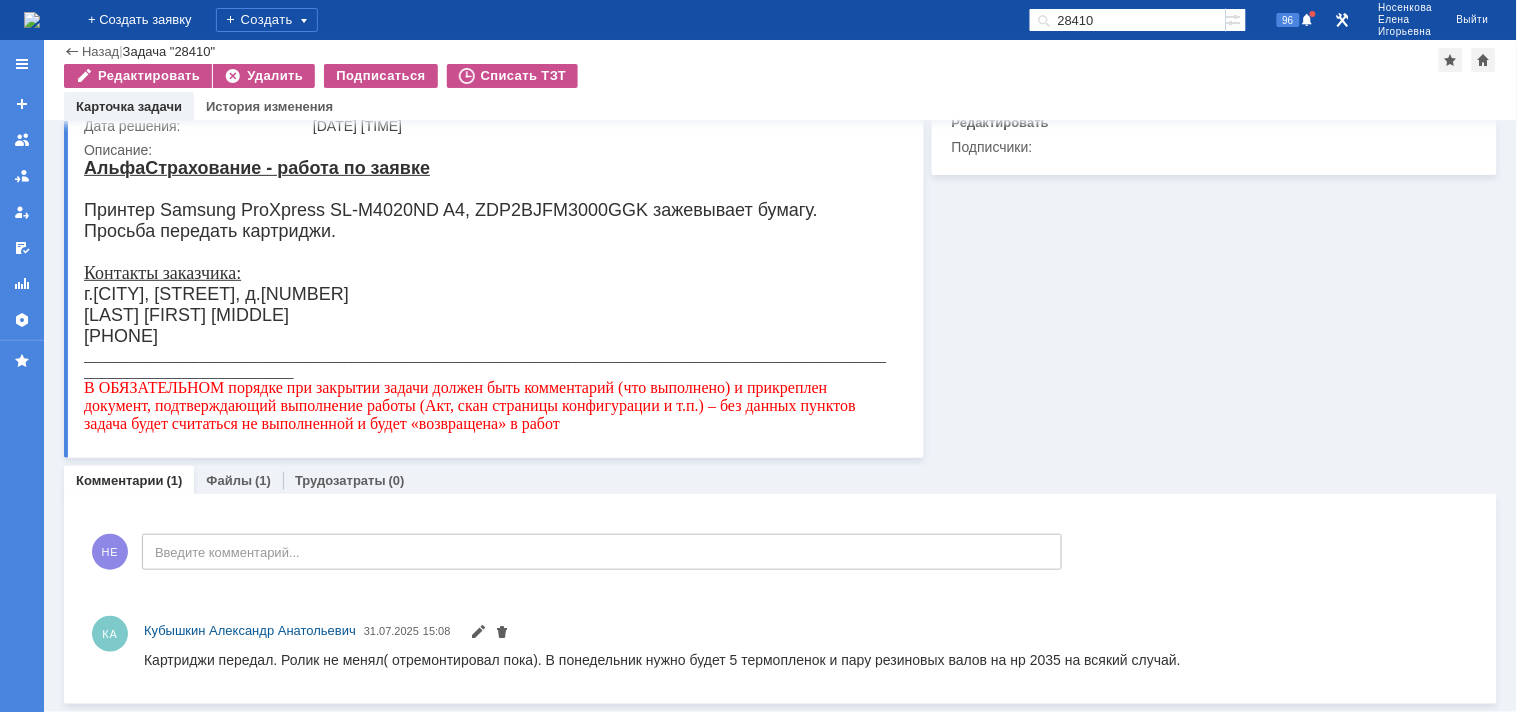 click at bounding box center [32, 20] 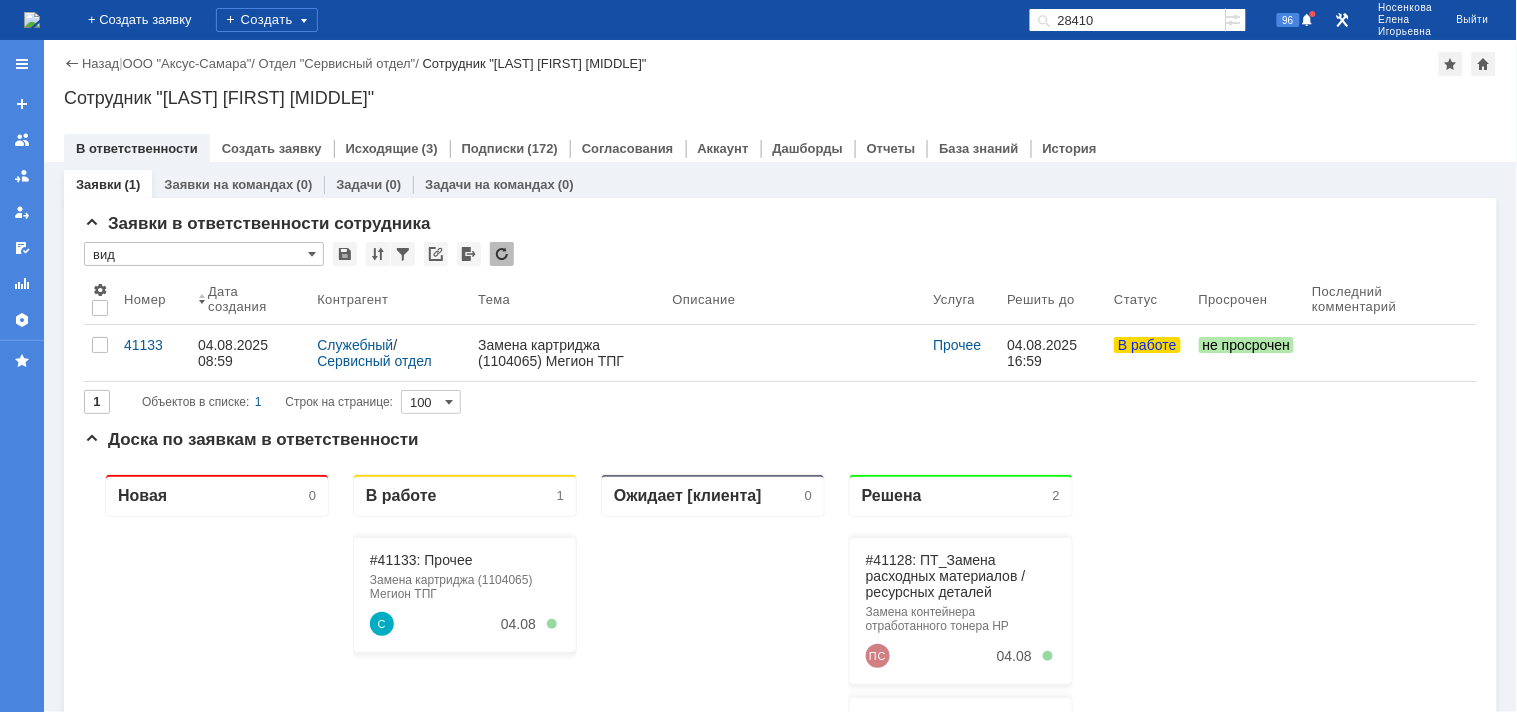 scroll, scrollTop: 0, scrollLeft: 0, axis: both 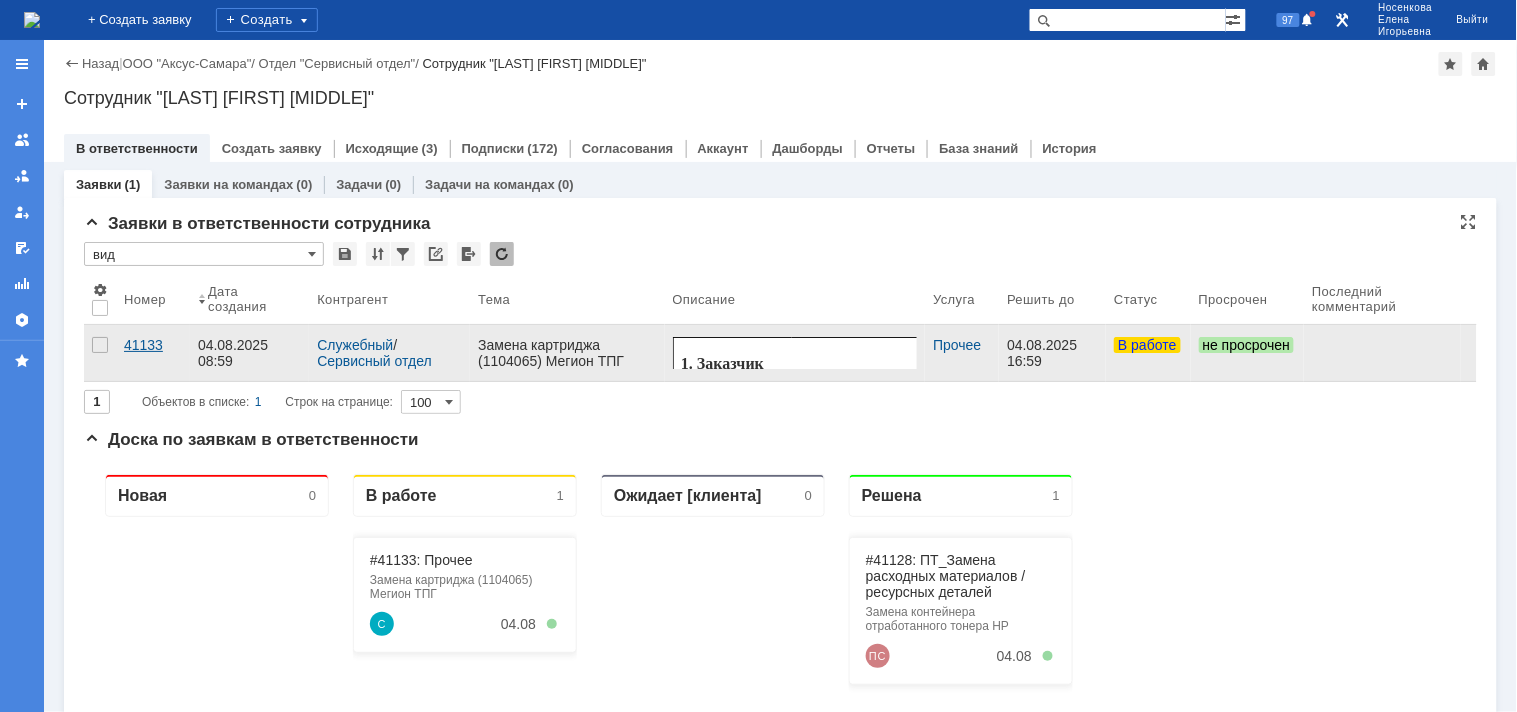 click on "41133" at bounding box center [153, 345] 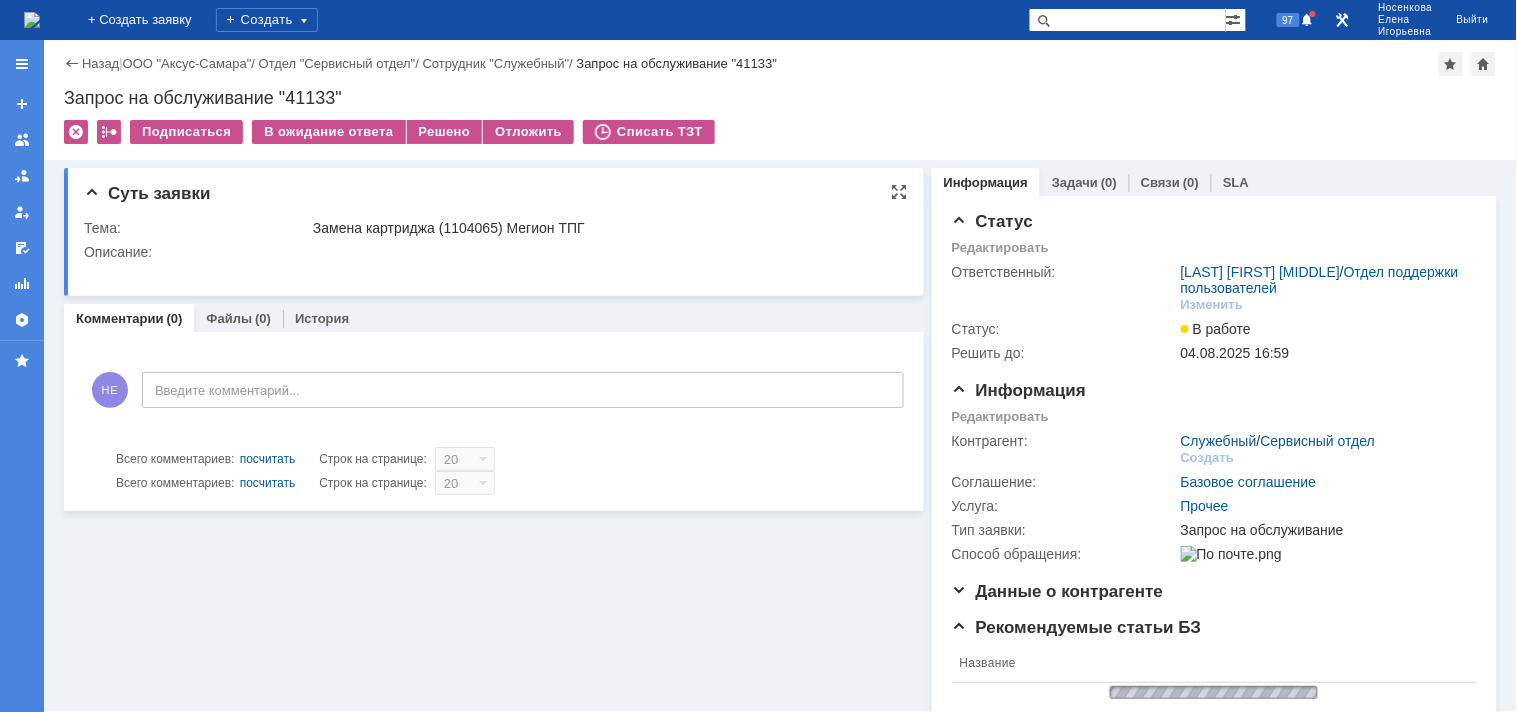 scroll, scrollTop: 0, scrollLeft: 0, axis: both 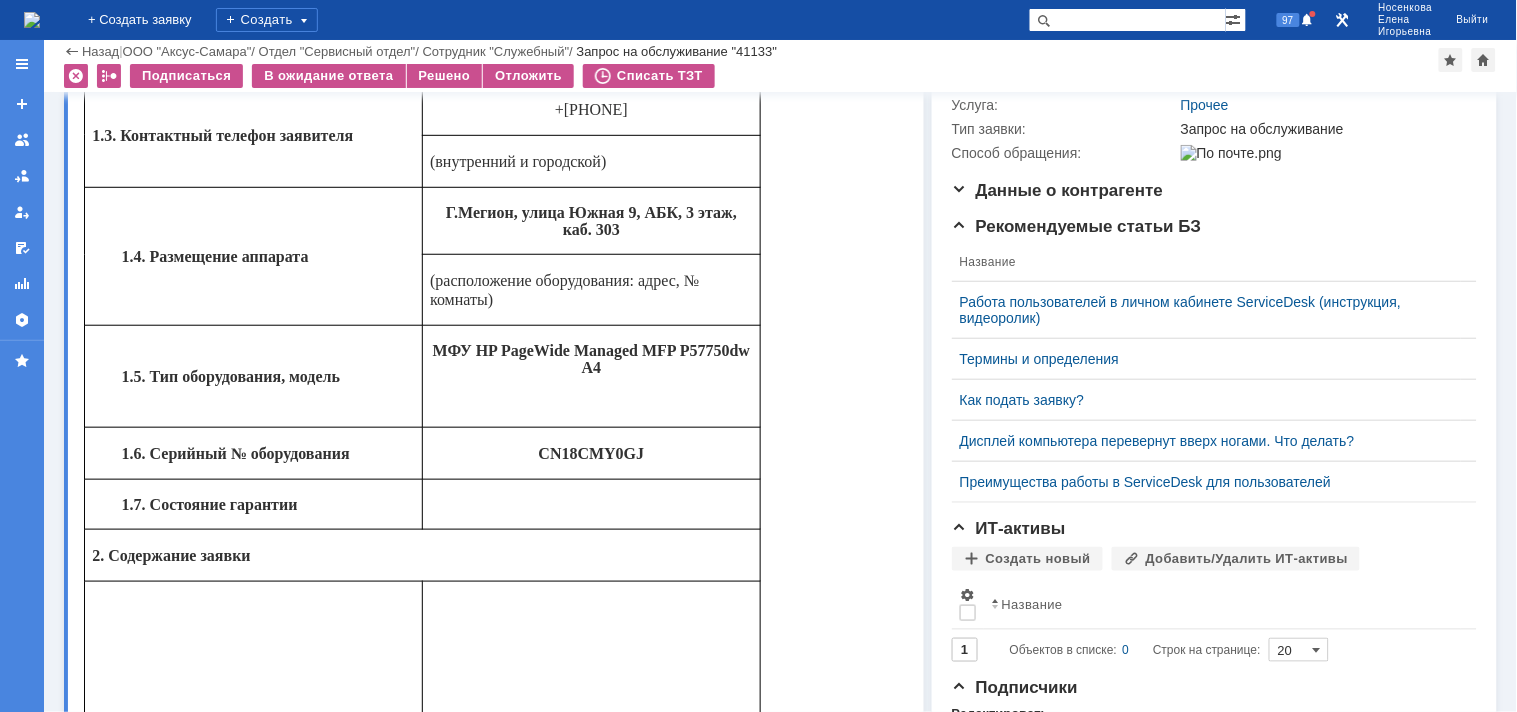 click on "CN18CMY0GJ" at bounding box center [591, 454] 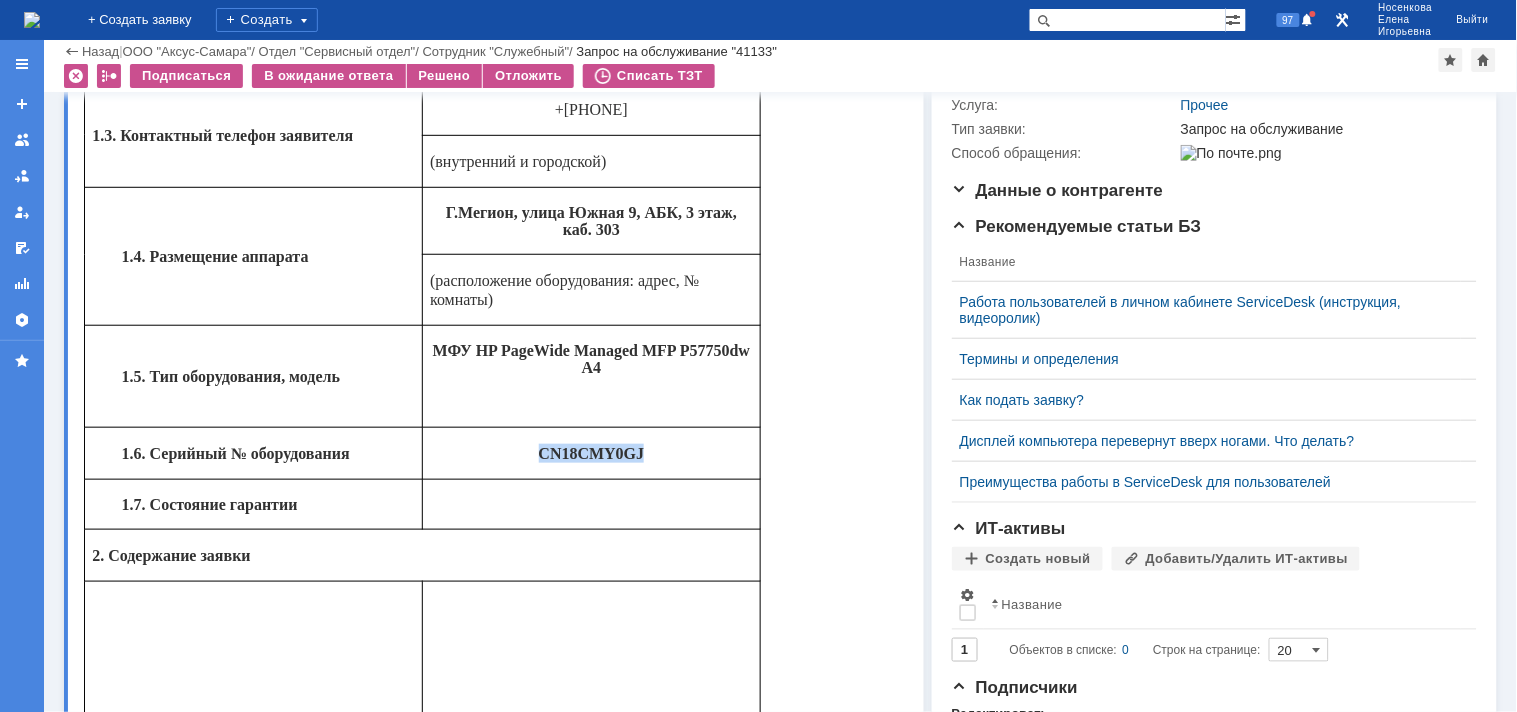 click on "CN18CMY0GJ" at bounding box center [591, 454] 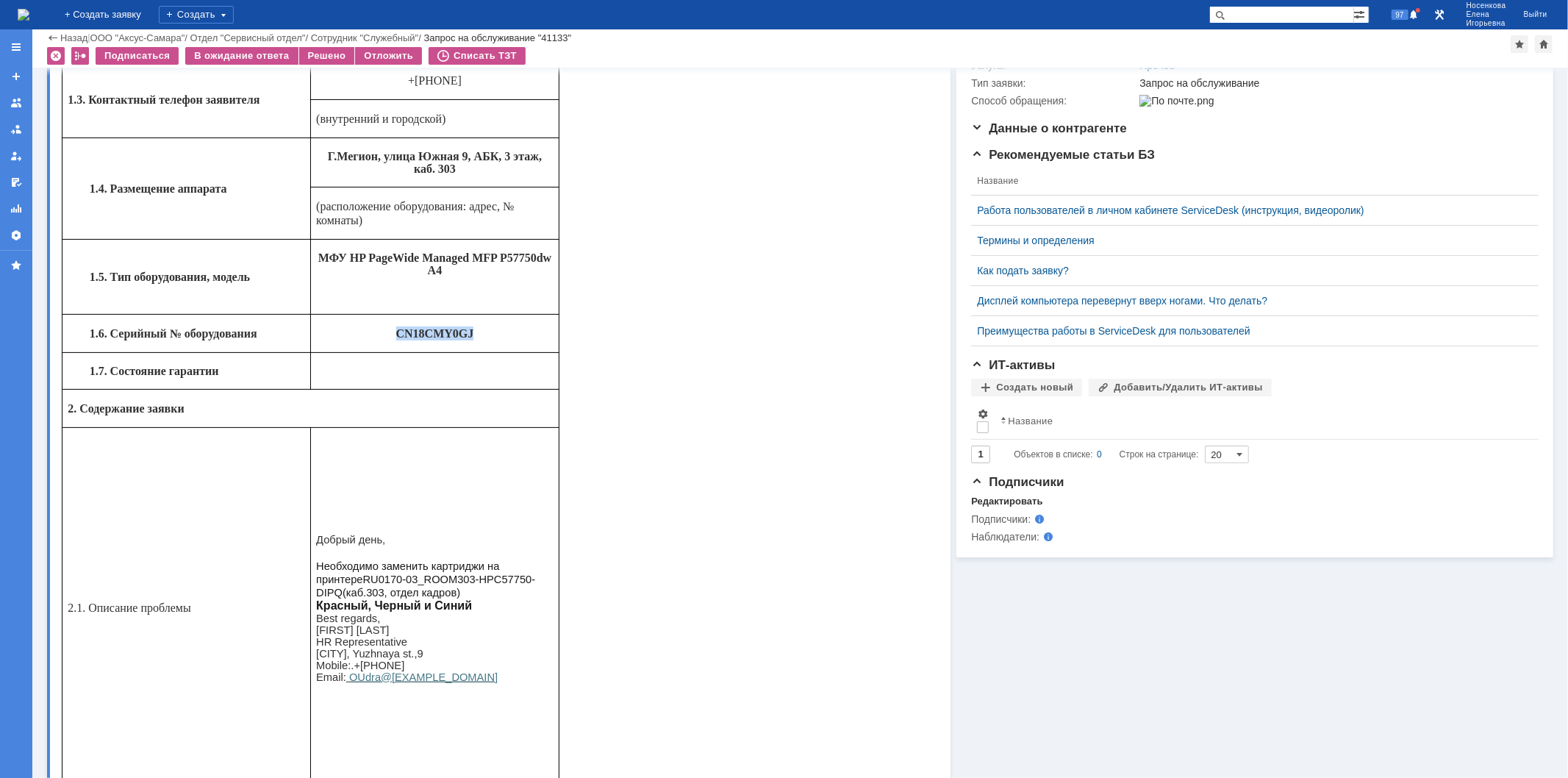 click on "CN18CMY0GJ" at bounding box center (434, 334) 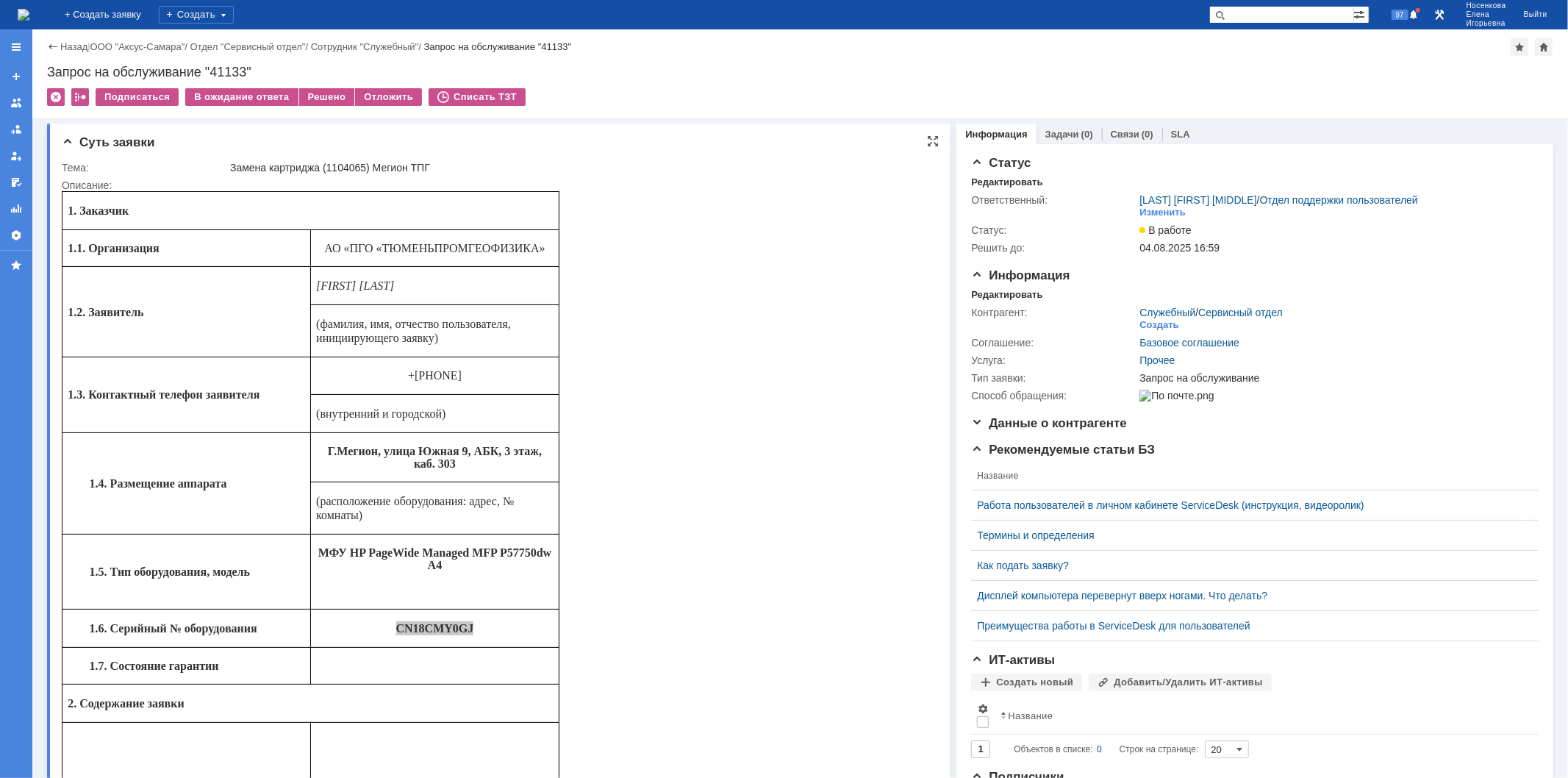 scroll, scrollTop: 82, scrollLeft: 0, axis: vertical 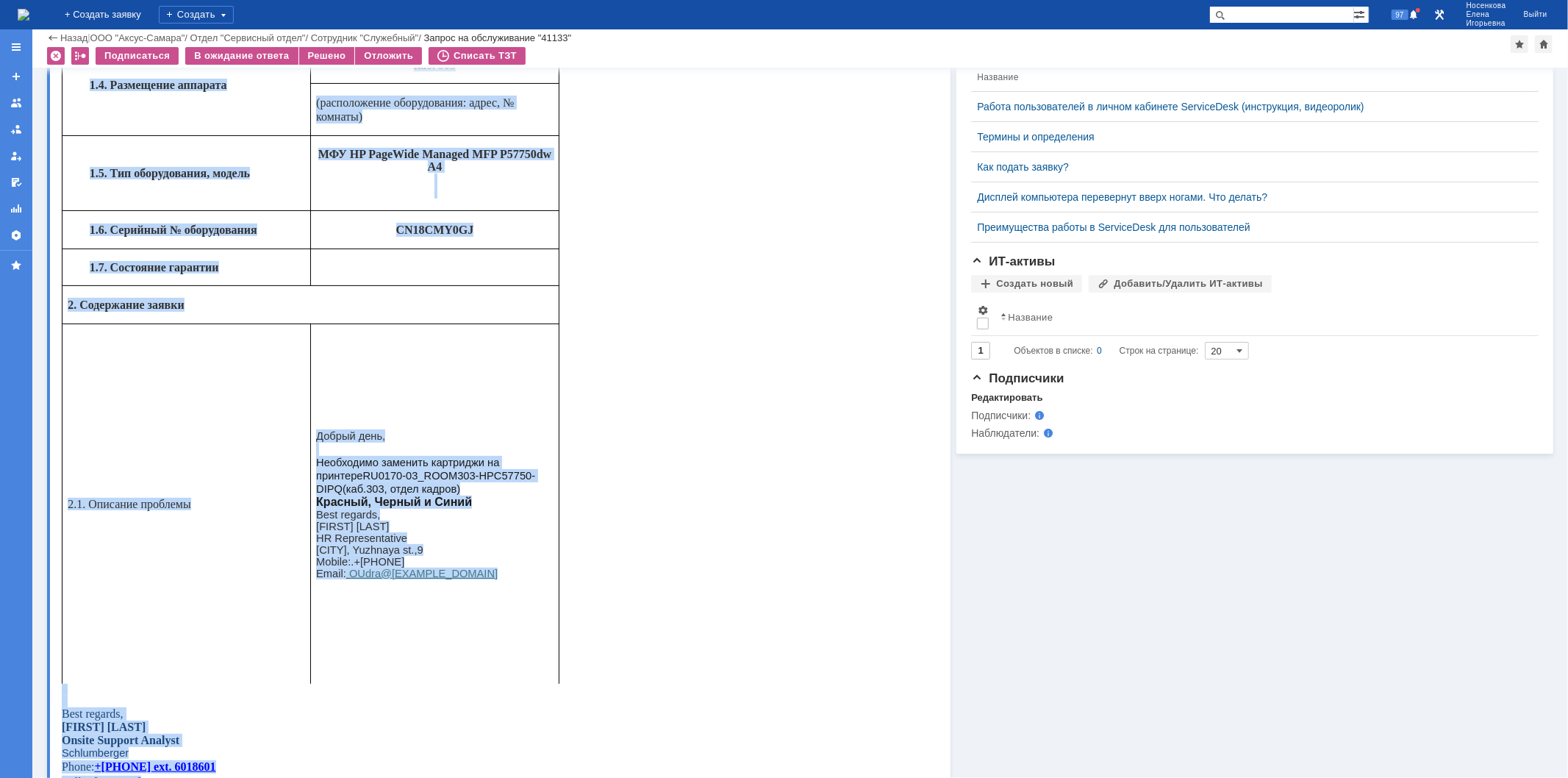drag, startPoint x: 65, startPoint y: -152, endPoint x: 603, endPoint y: 436, distance: 796.9868 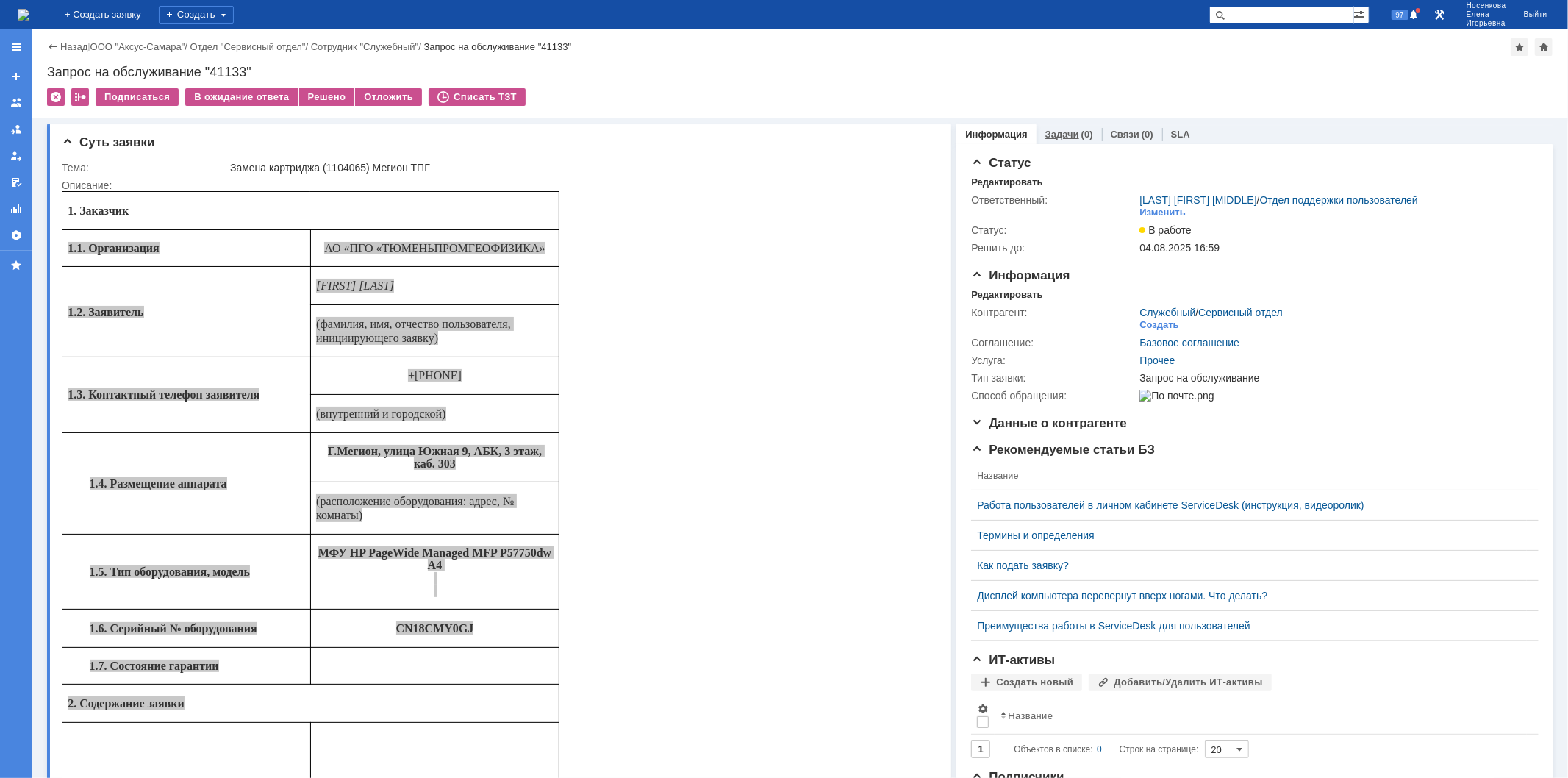 click on "Задачи" at bounding box center (1062, 134) 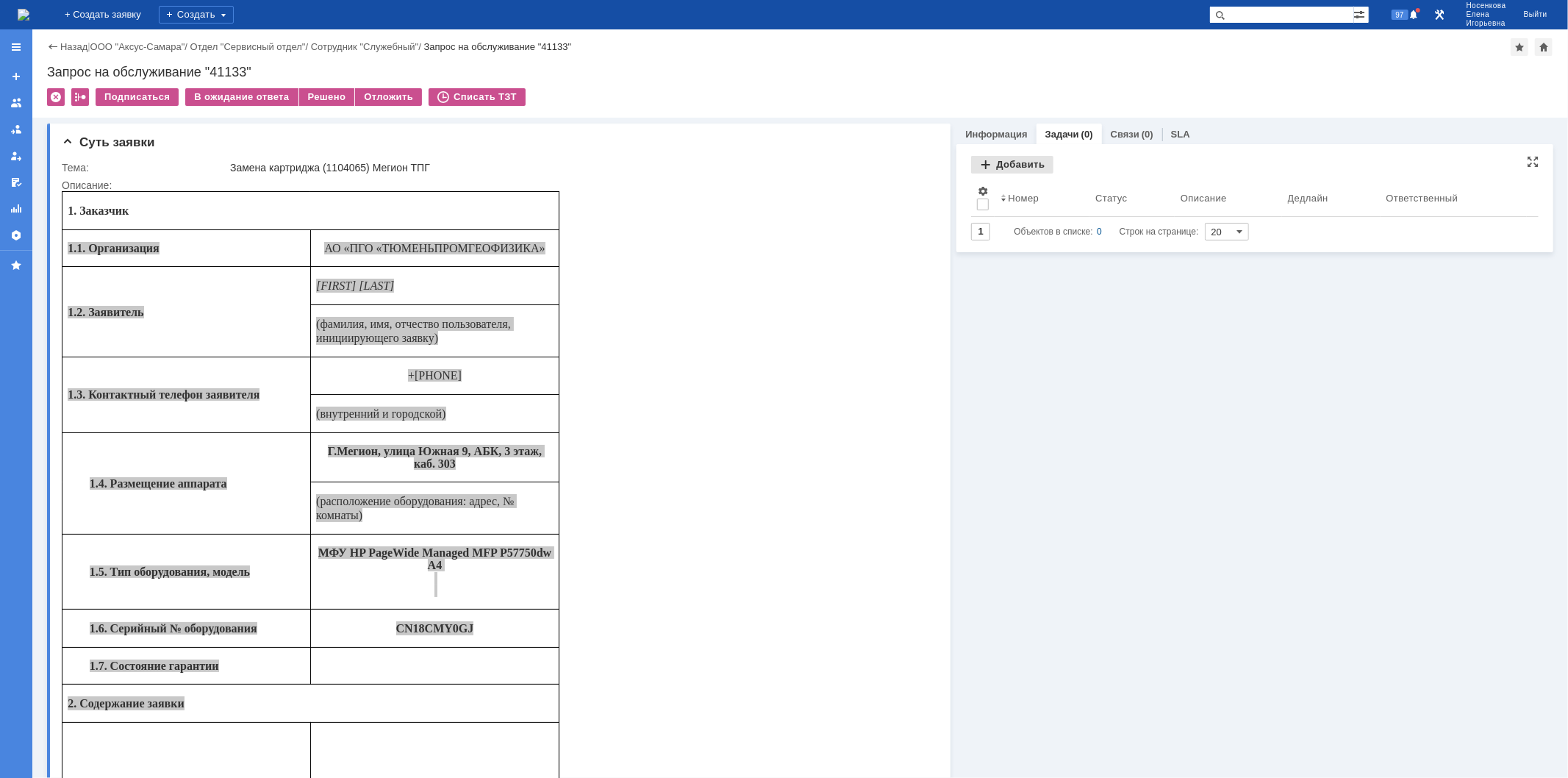 click on "Добавить" at bounding box center [1012, 165] 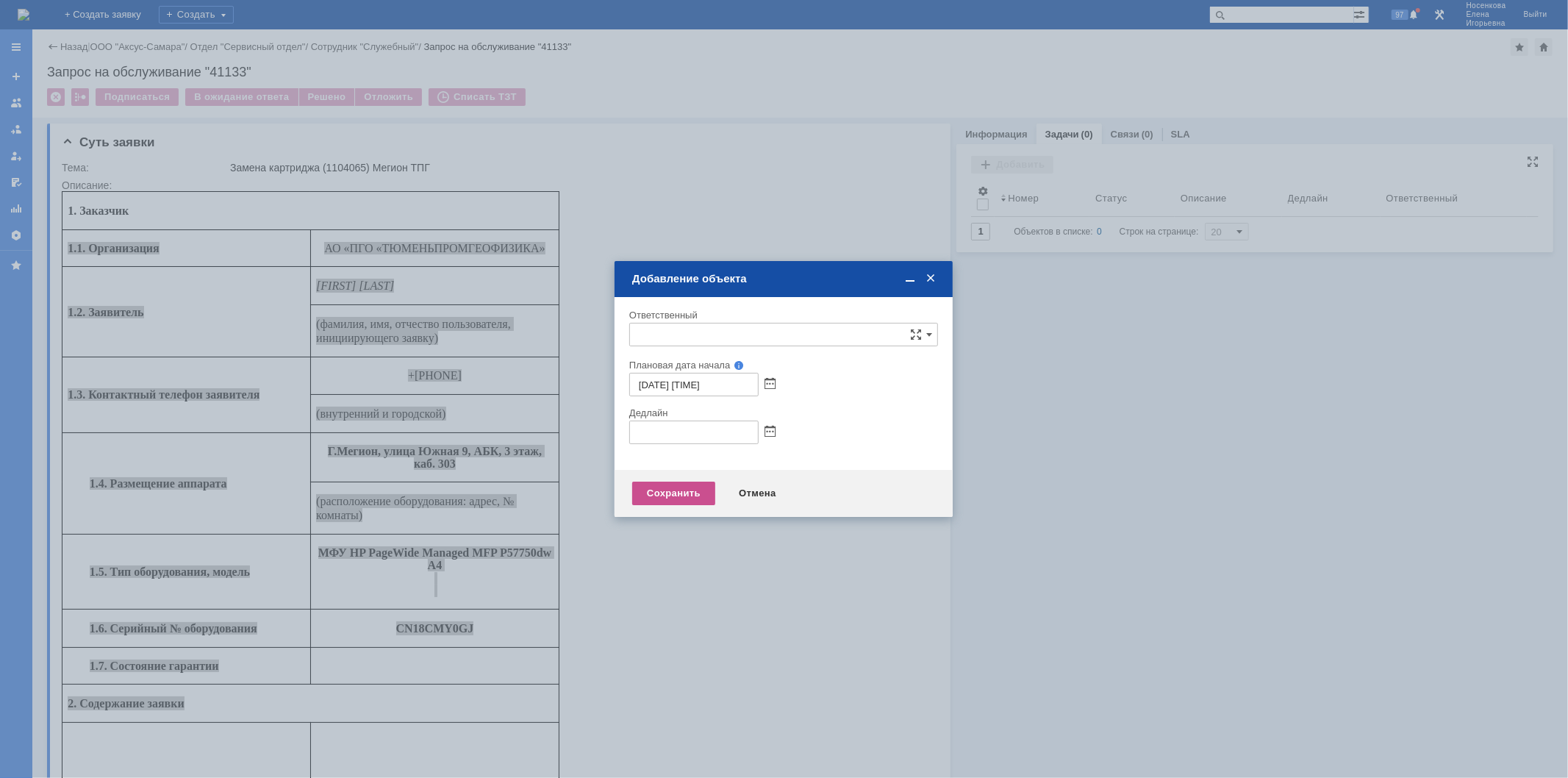type on "[не указано]" 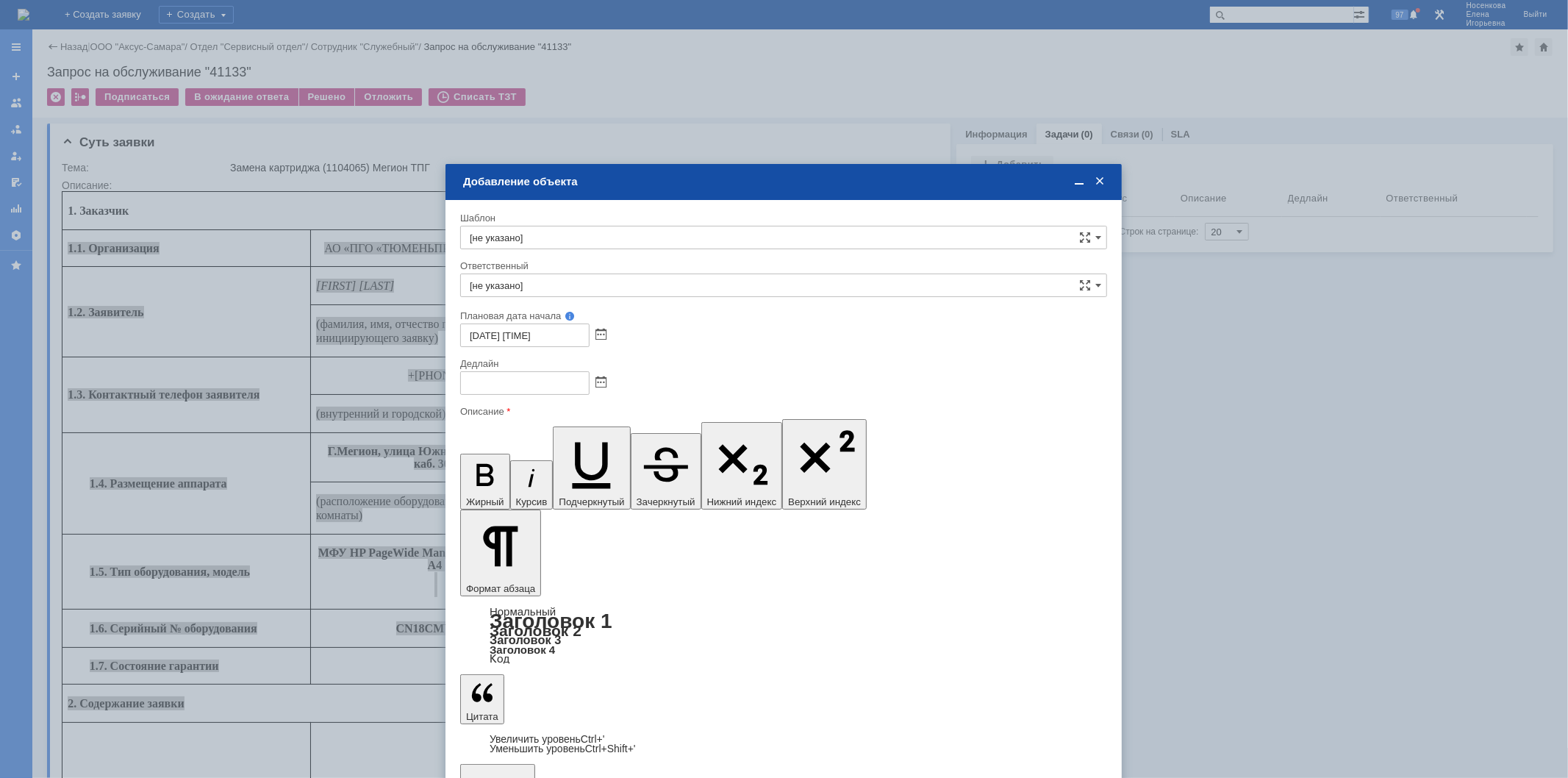 scroll, scrollTop: 0, scrollLeft: 0, axis: both 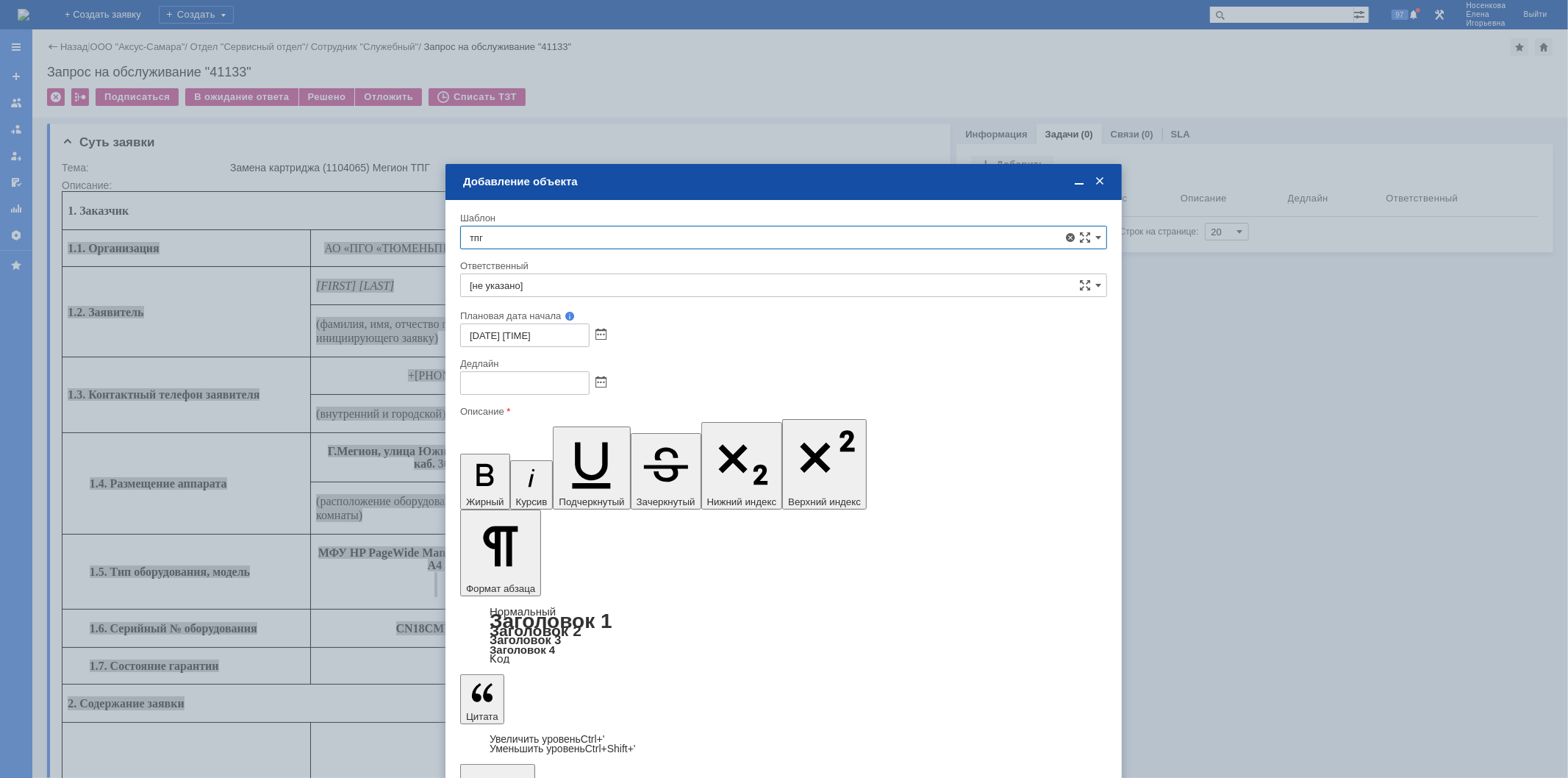 click on "ТПГ (Мегион) - замена картриджа" at bounding box center [784, 441] 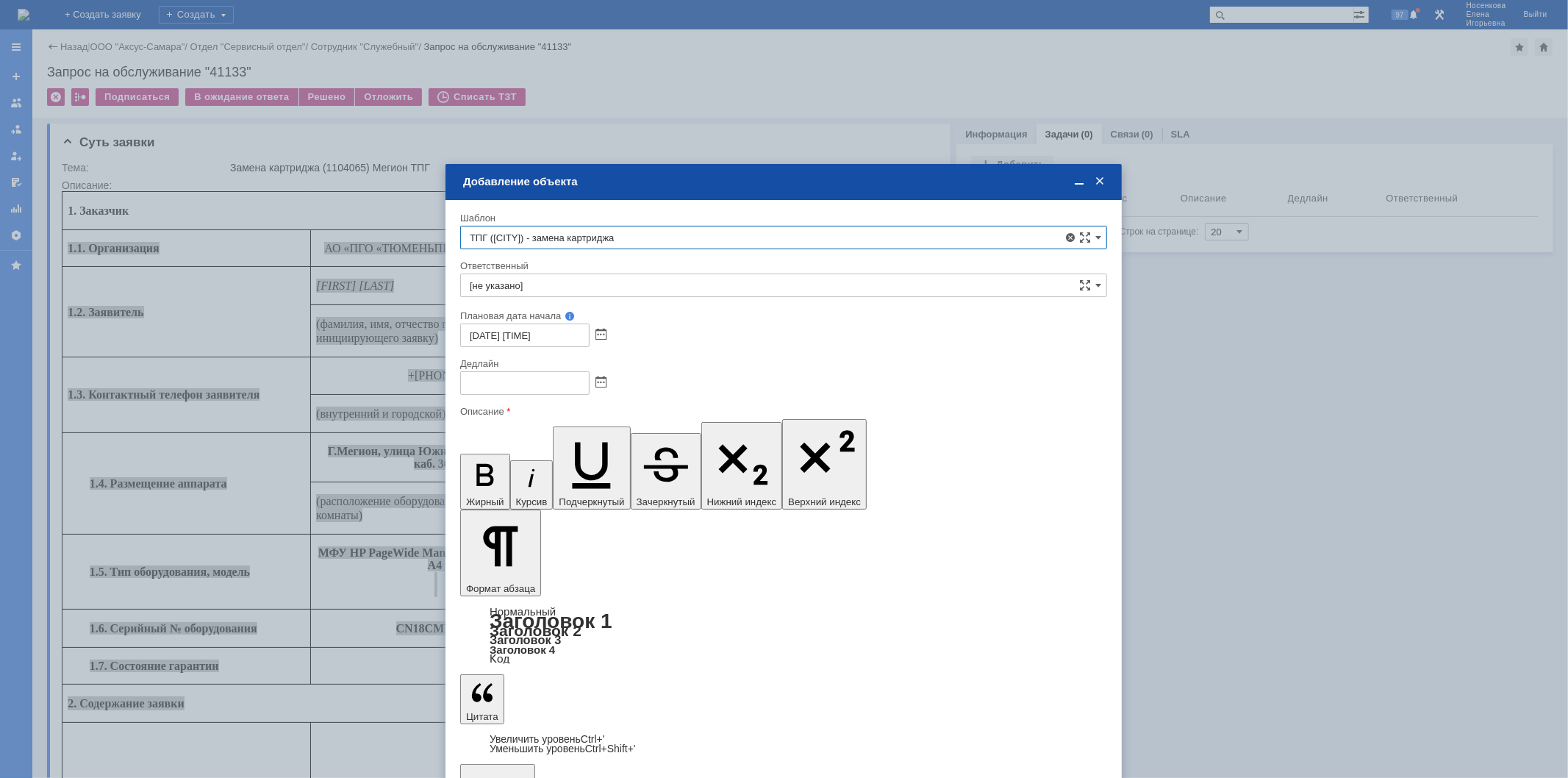 type on "Бырдин Роман Андреевич" 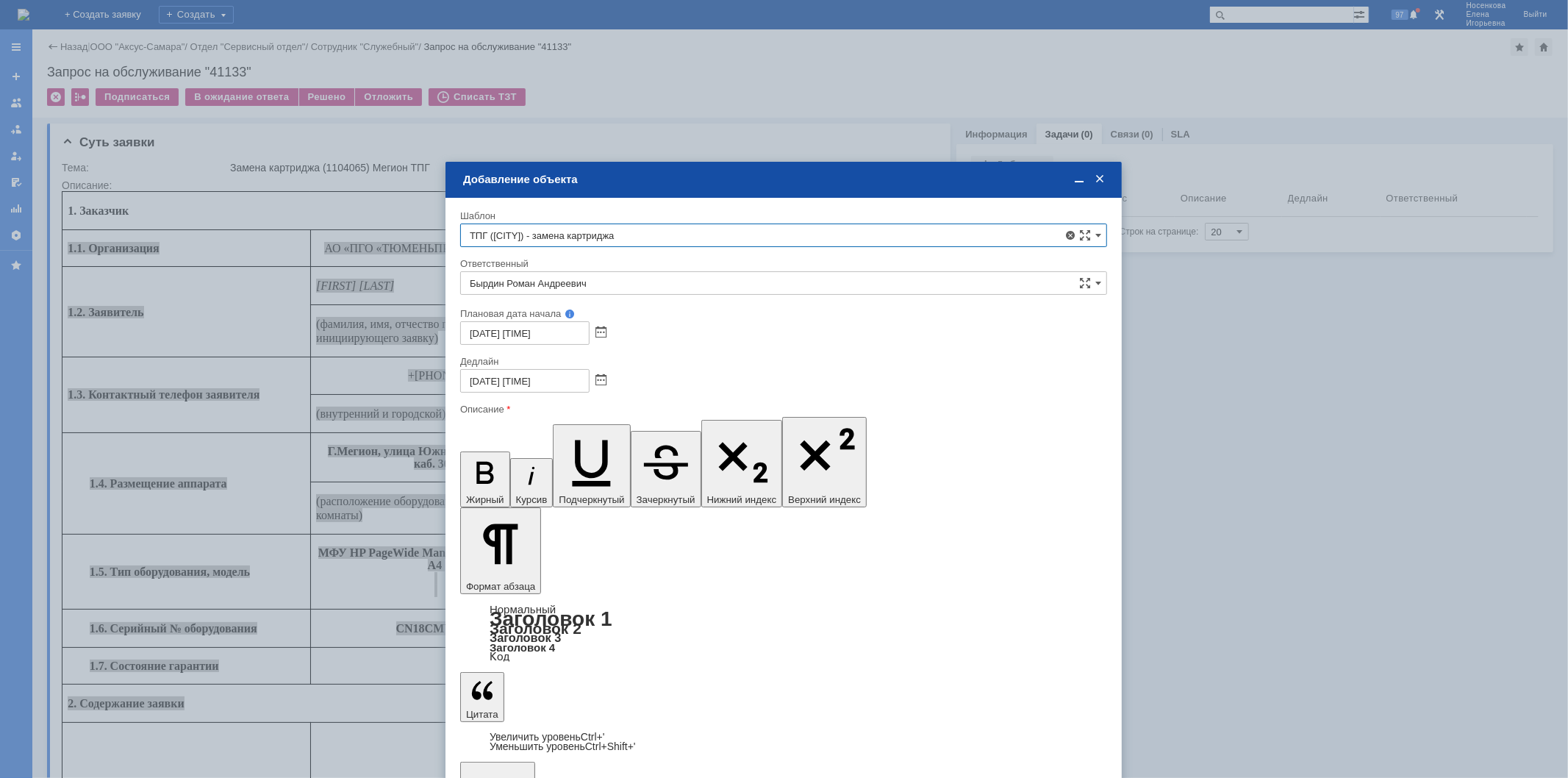 type on "ТПГ (Мегион) - замена картриджа" 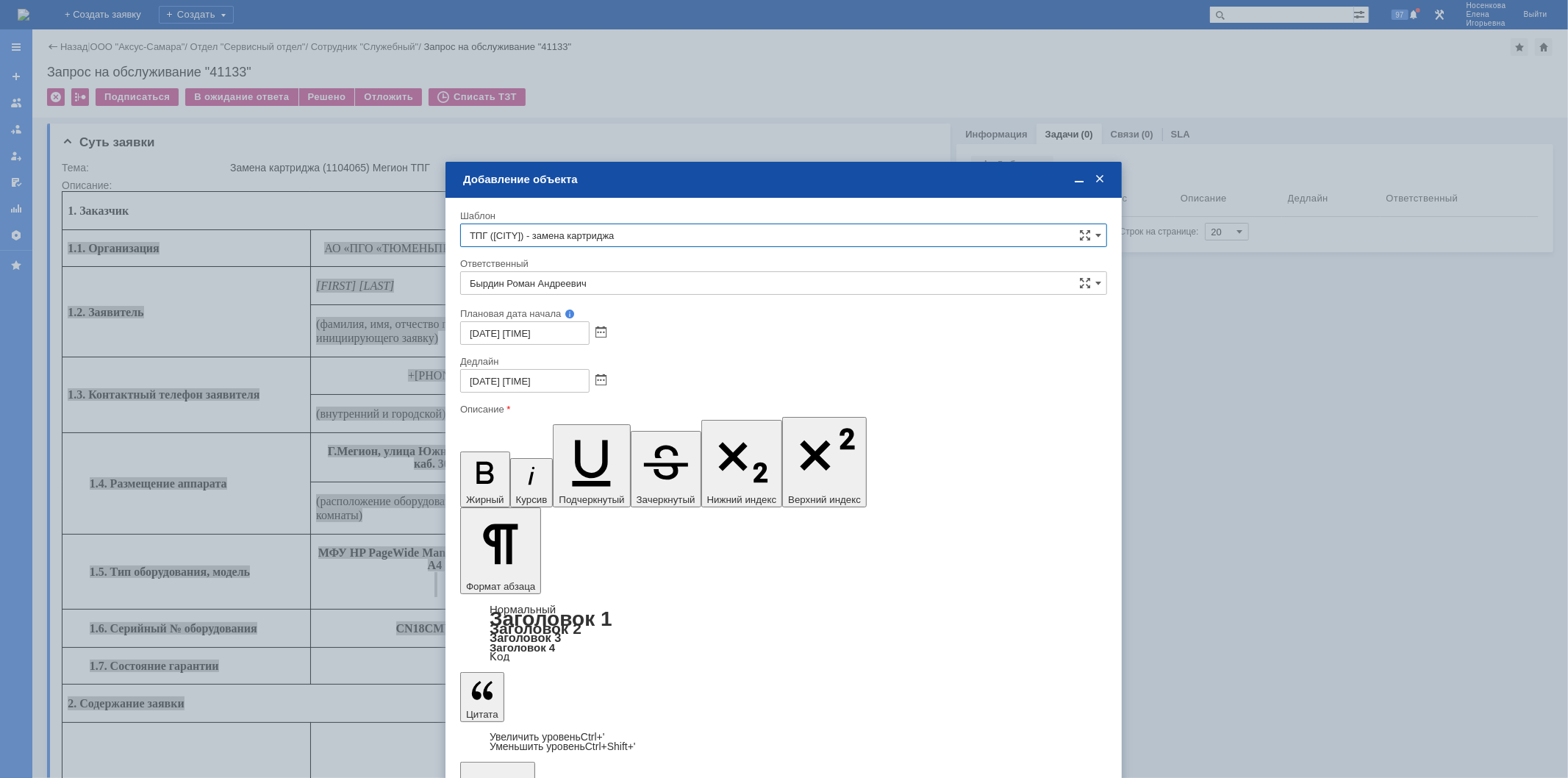 click at bounding box center [579, 4420] 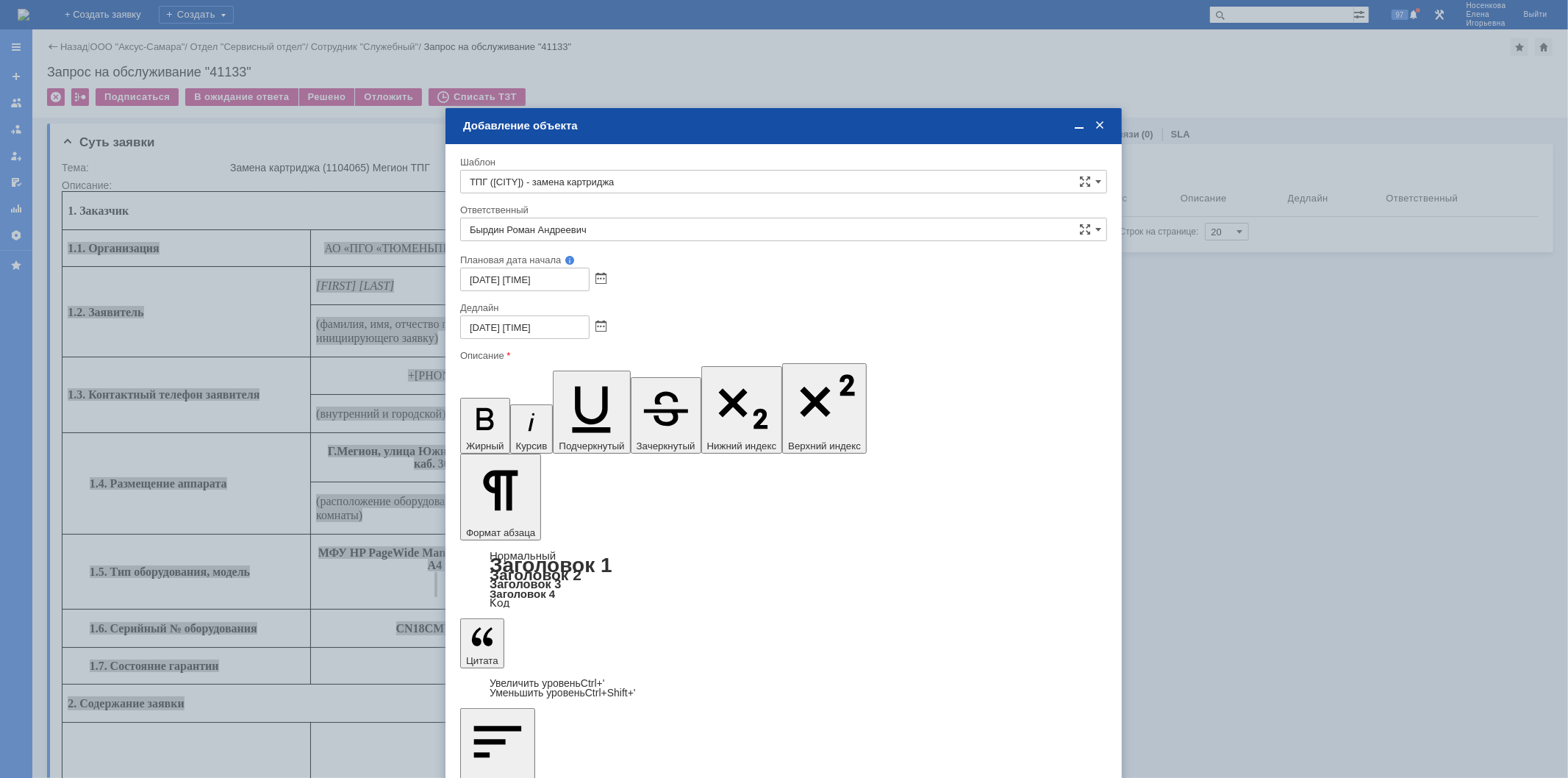 click on "Сохранить" at bounding box center (504, 852) 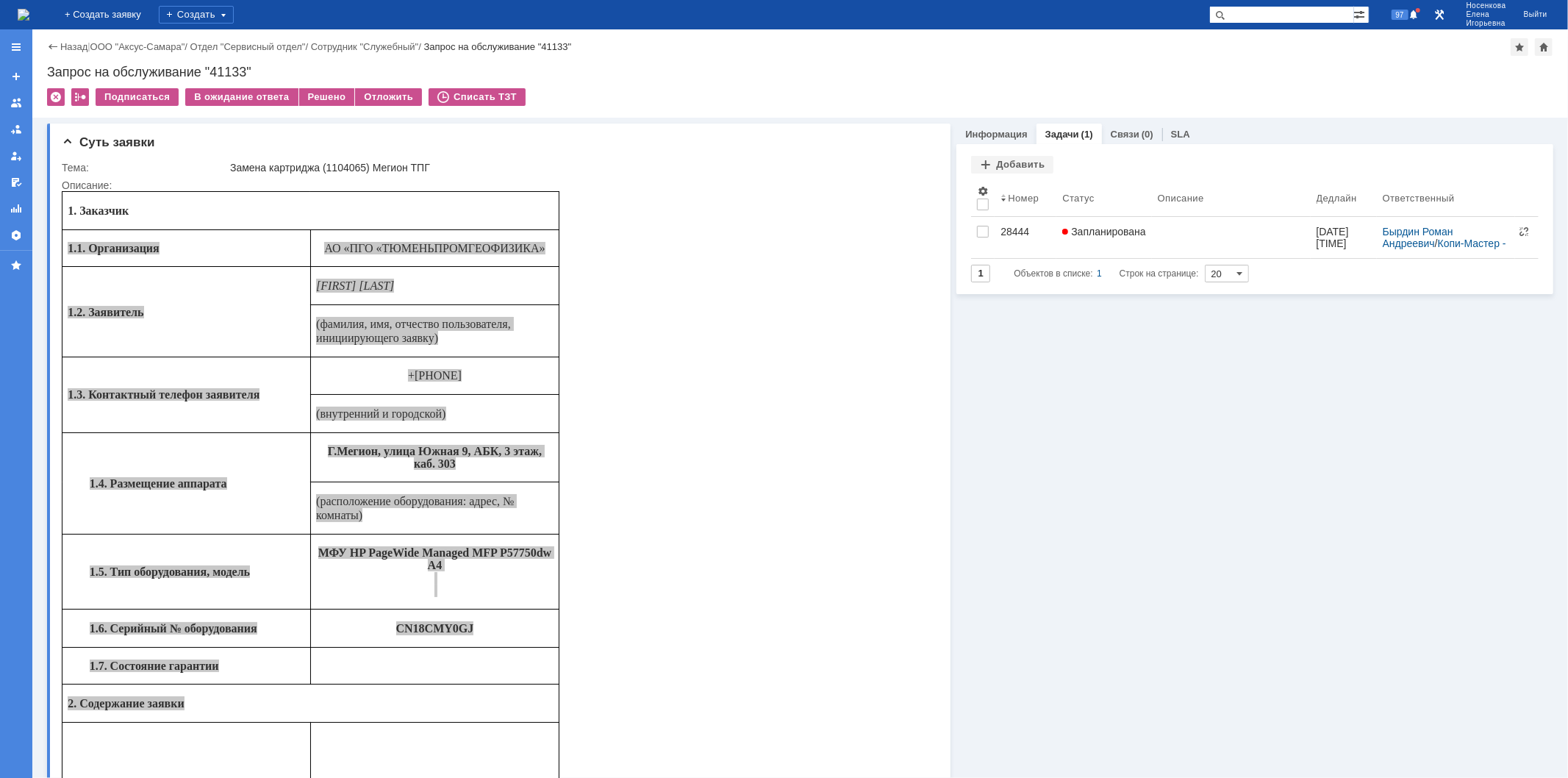 scroll, scrollTop: 0, scrollLeft: 0, axis: both 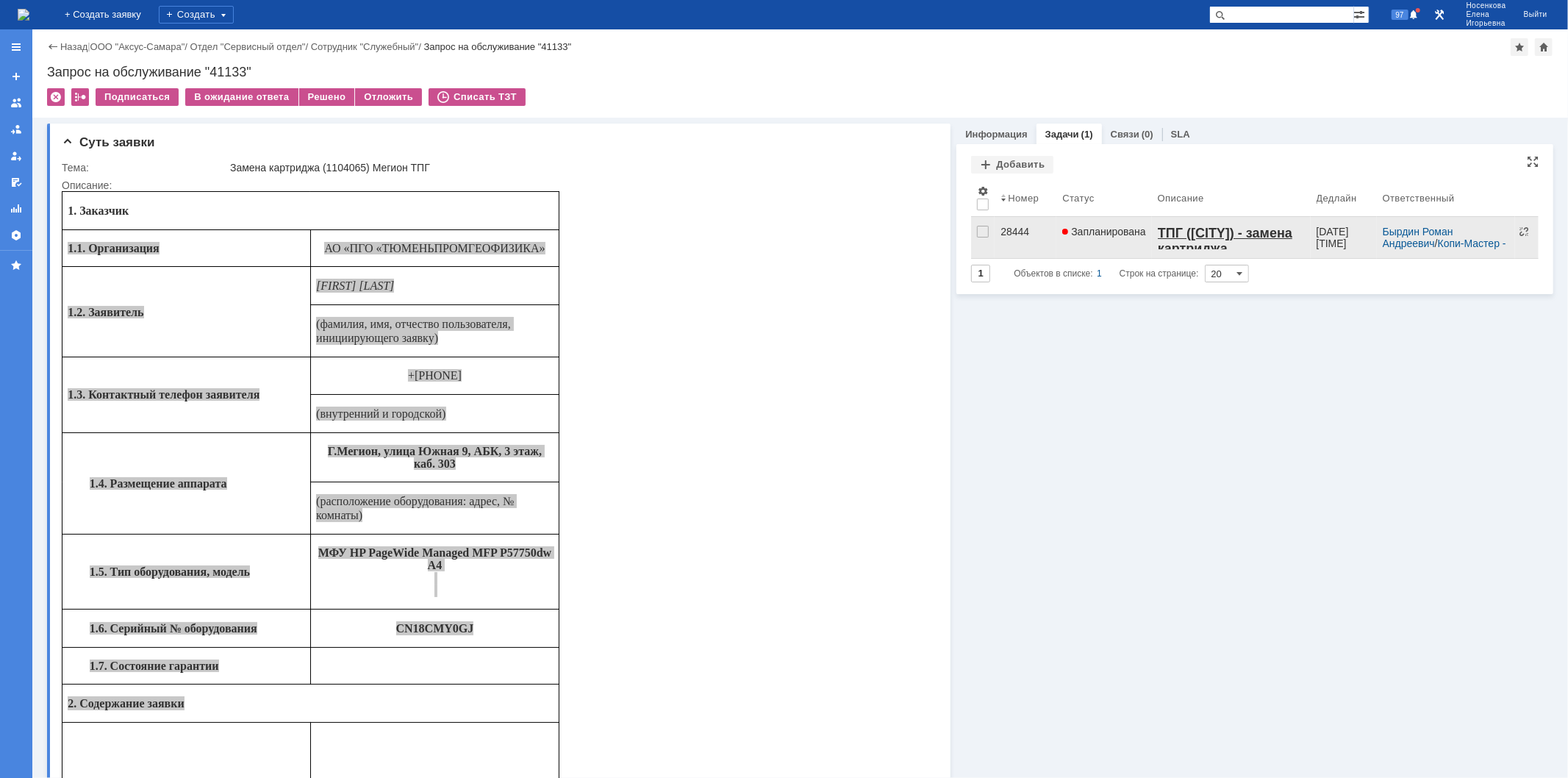 click on "28444" at bounding box center (1025, 232) 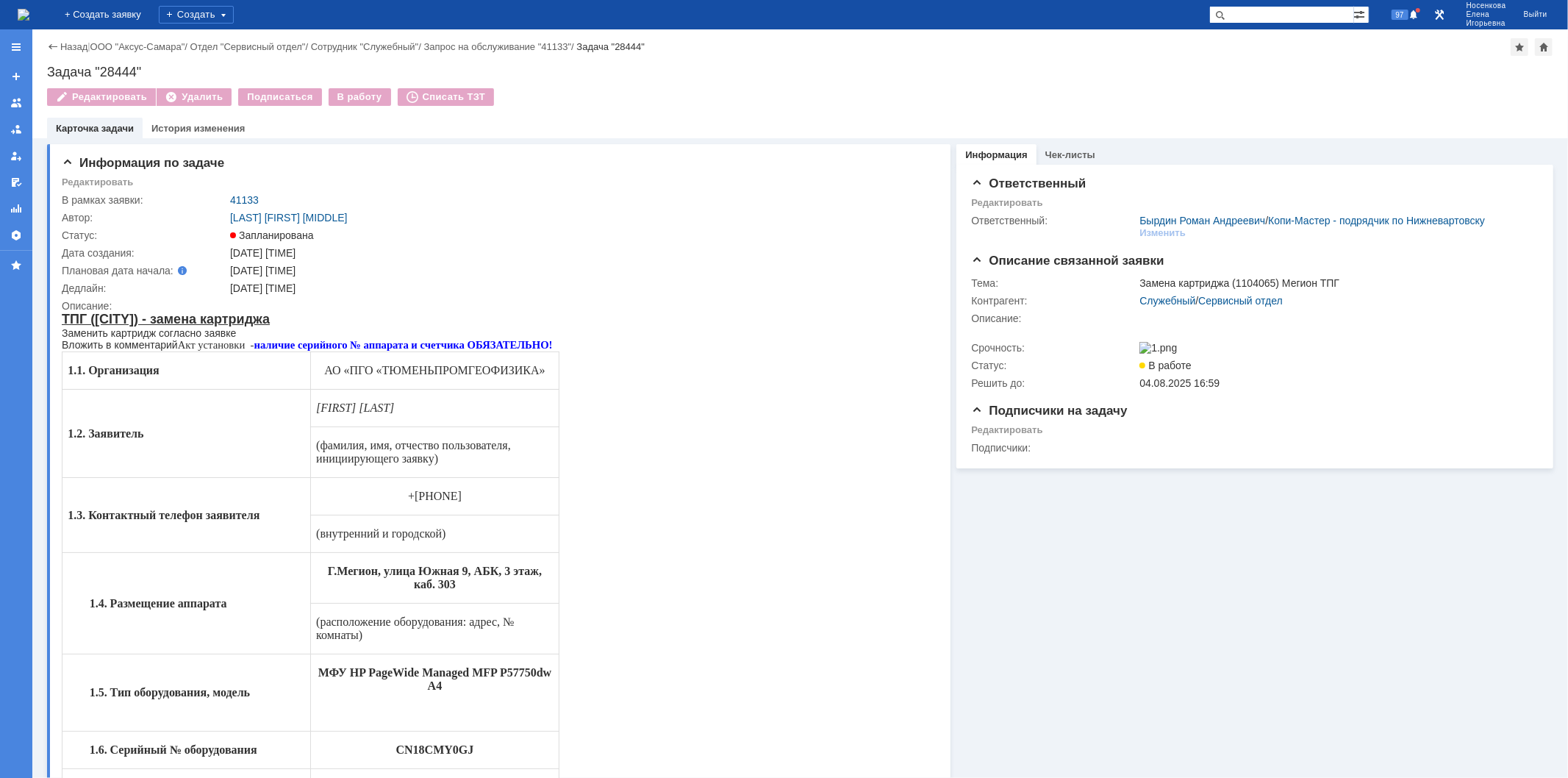 scroll, scrollTop: 0, scrollLeft: 0, axis: both 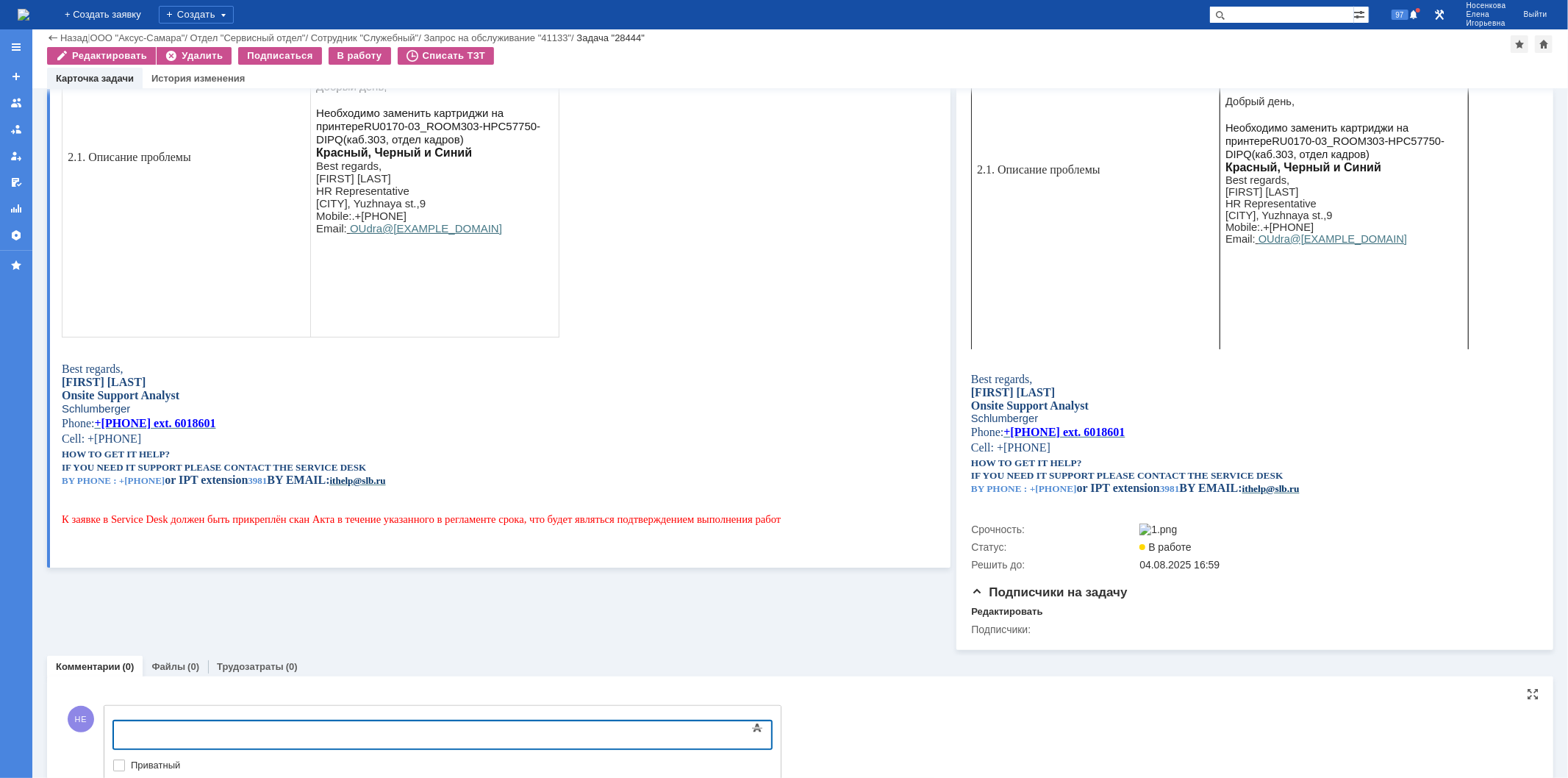type 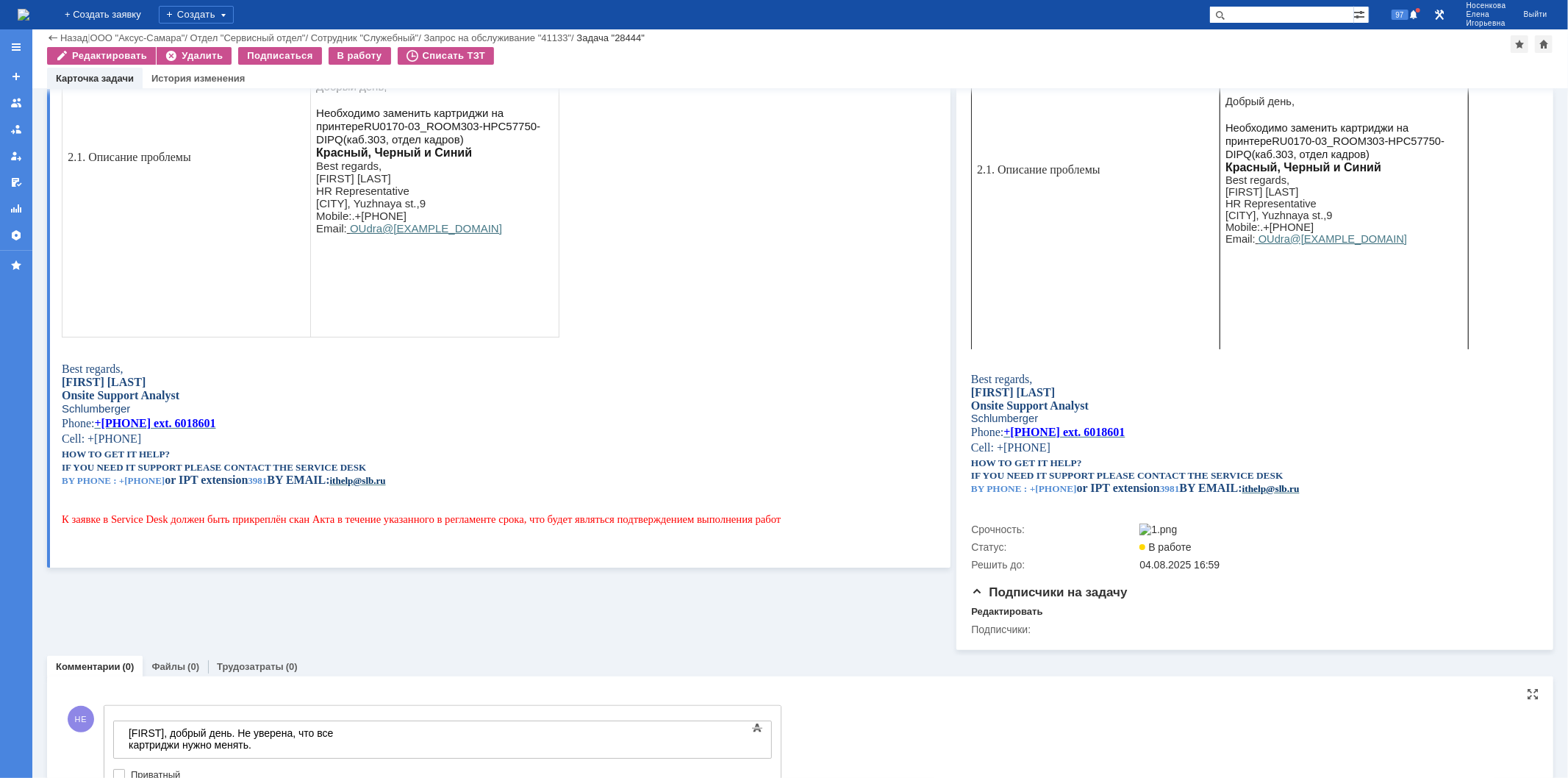 click on "Роман, добрый день. Не уверена, что все картриджи нужно менять." at bounding box center [232, 738] 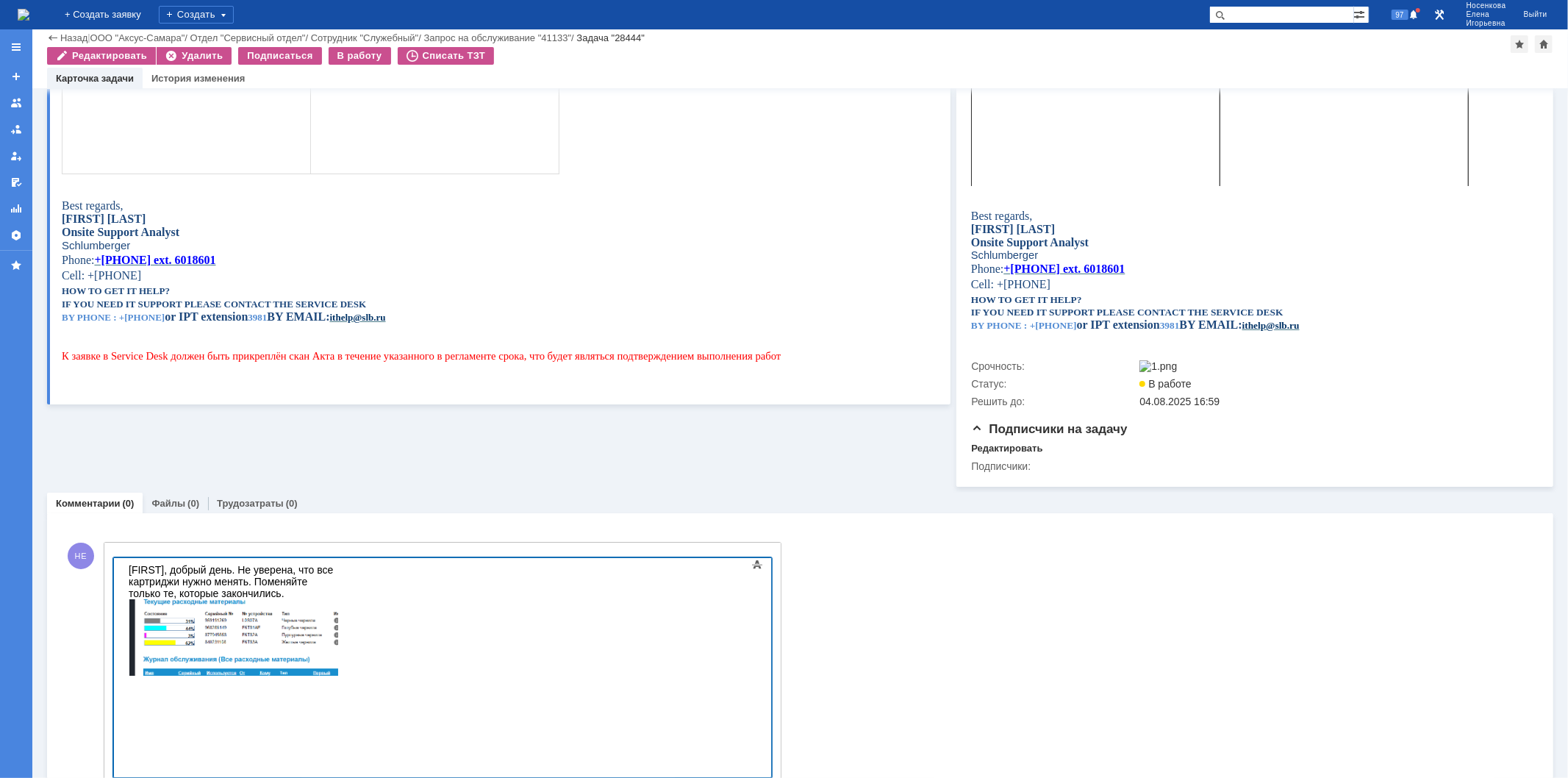 scroll, scrollTop: 1075, scrollLeft: 0, axis: vertical 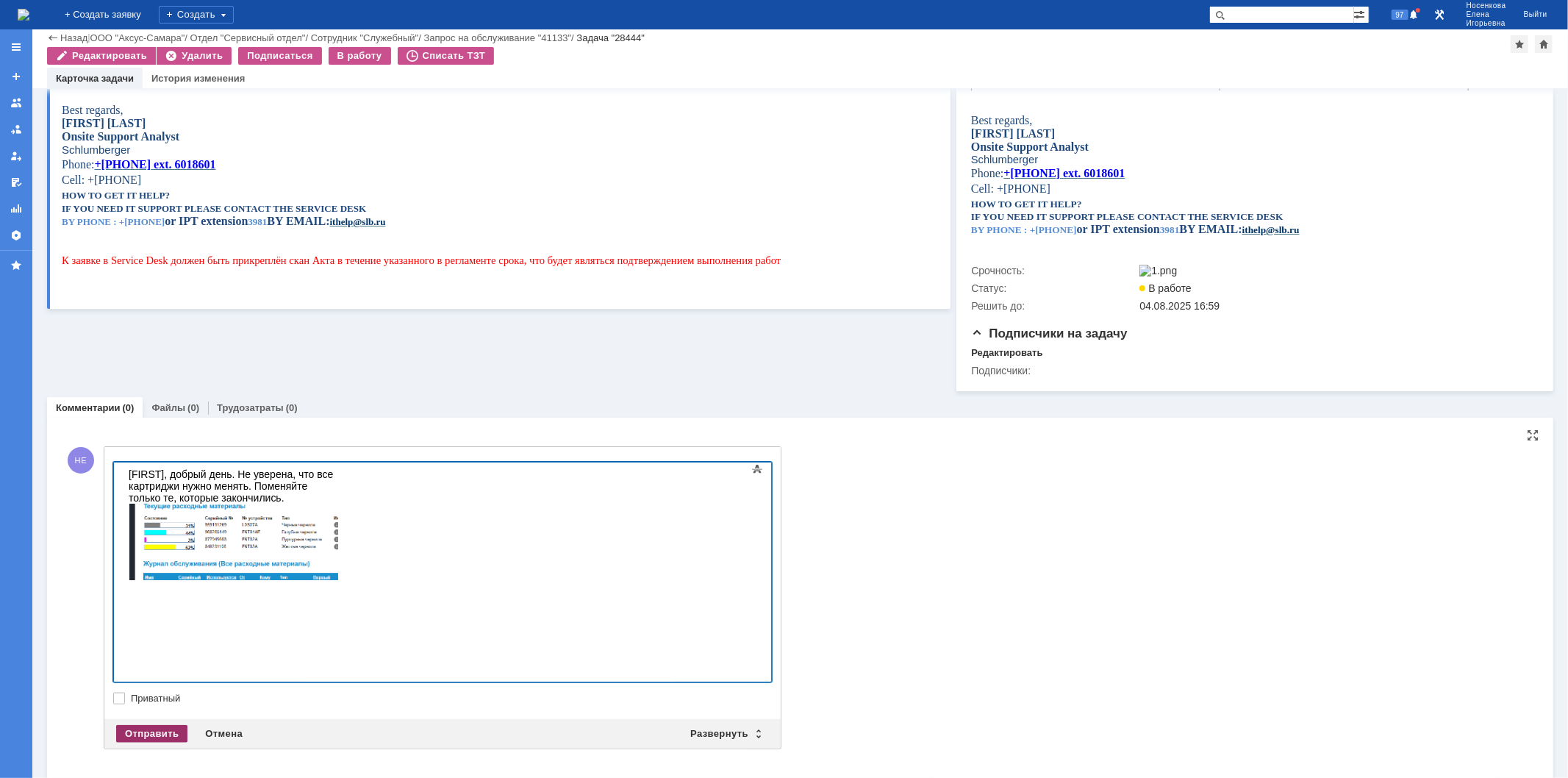 click on "Отправить" at bounding box center (151, 734) 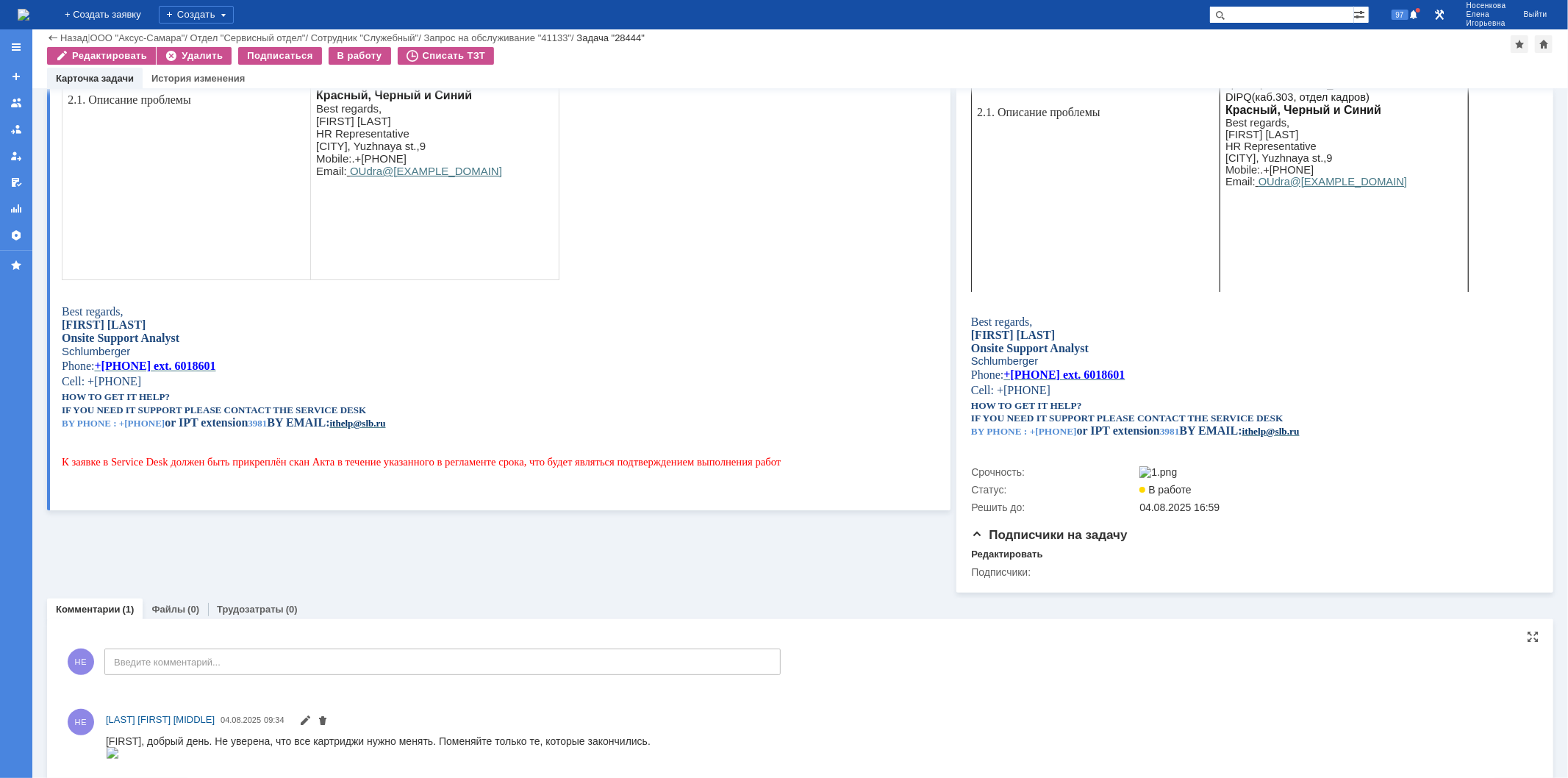 scroll, scrollTop: 1063, scrollLeft: 0, axis: vertical 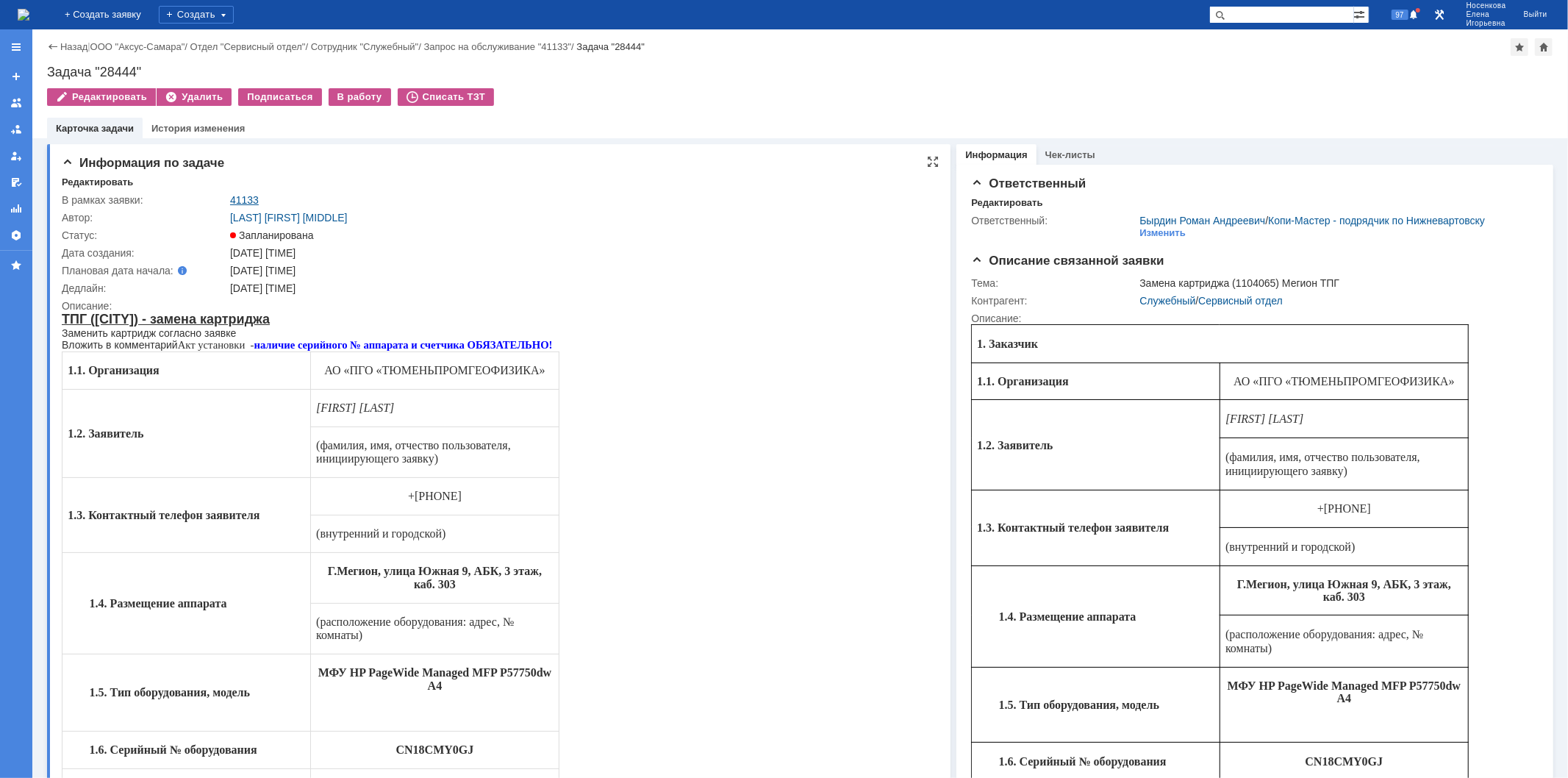 click on "41133" at bounding box center (244, 200) 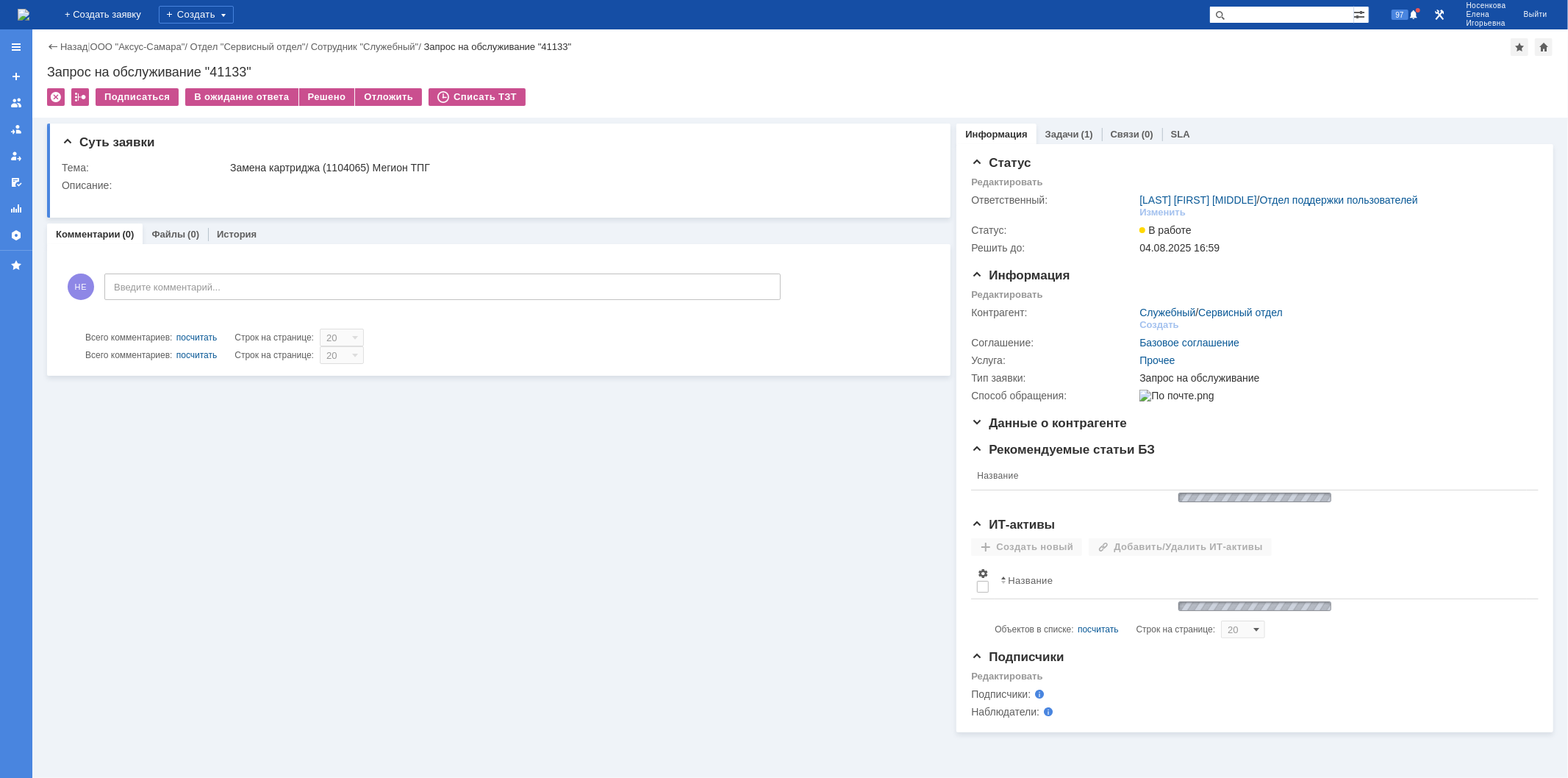scroll, scrollTop: 0, scrollLeft: 0, axis: both 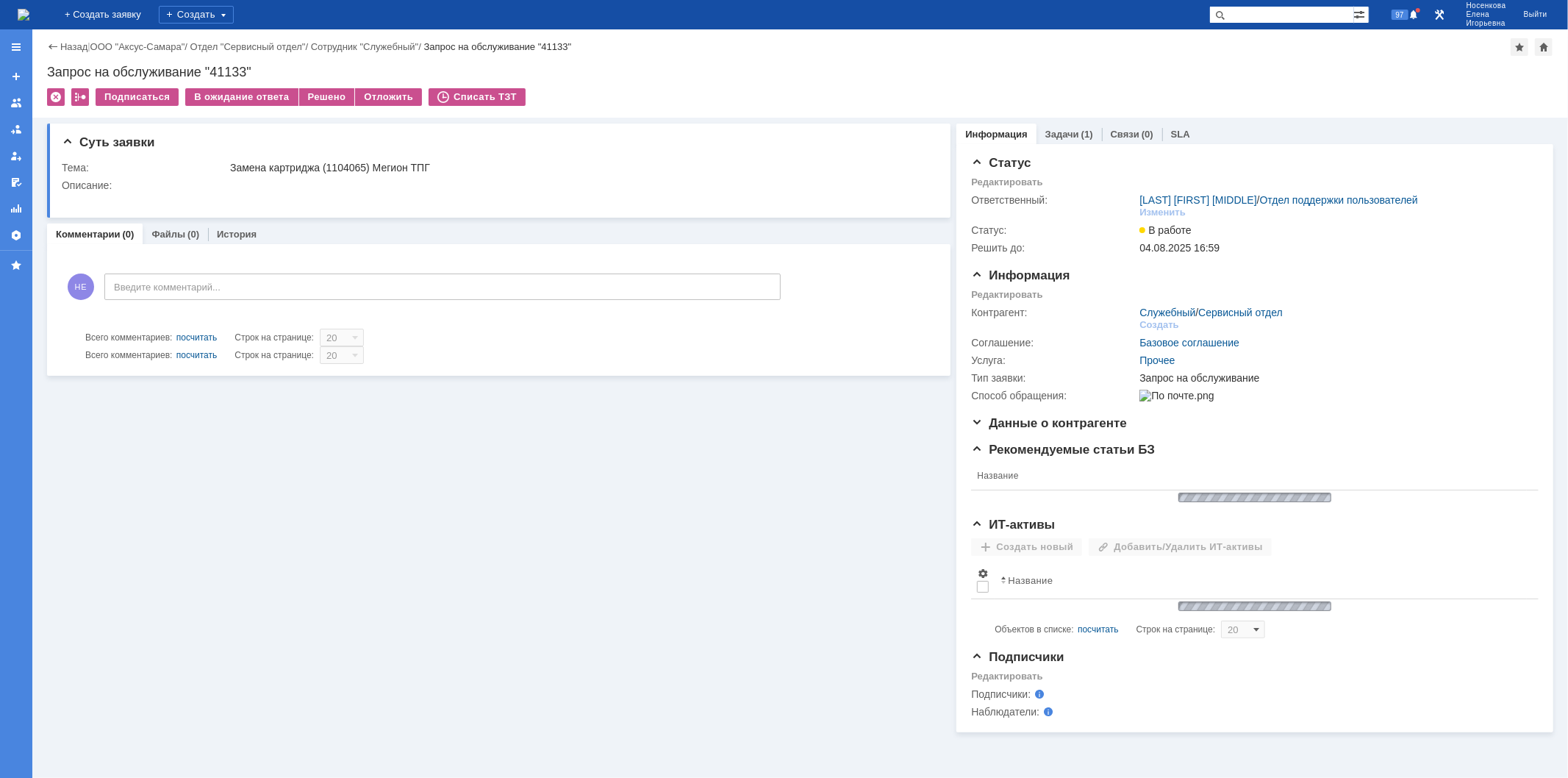 click at bounding box center [24, 15] 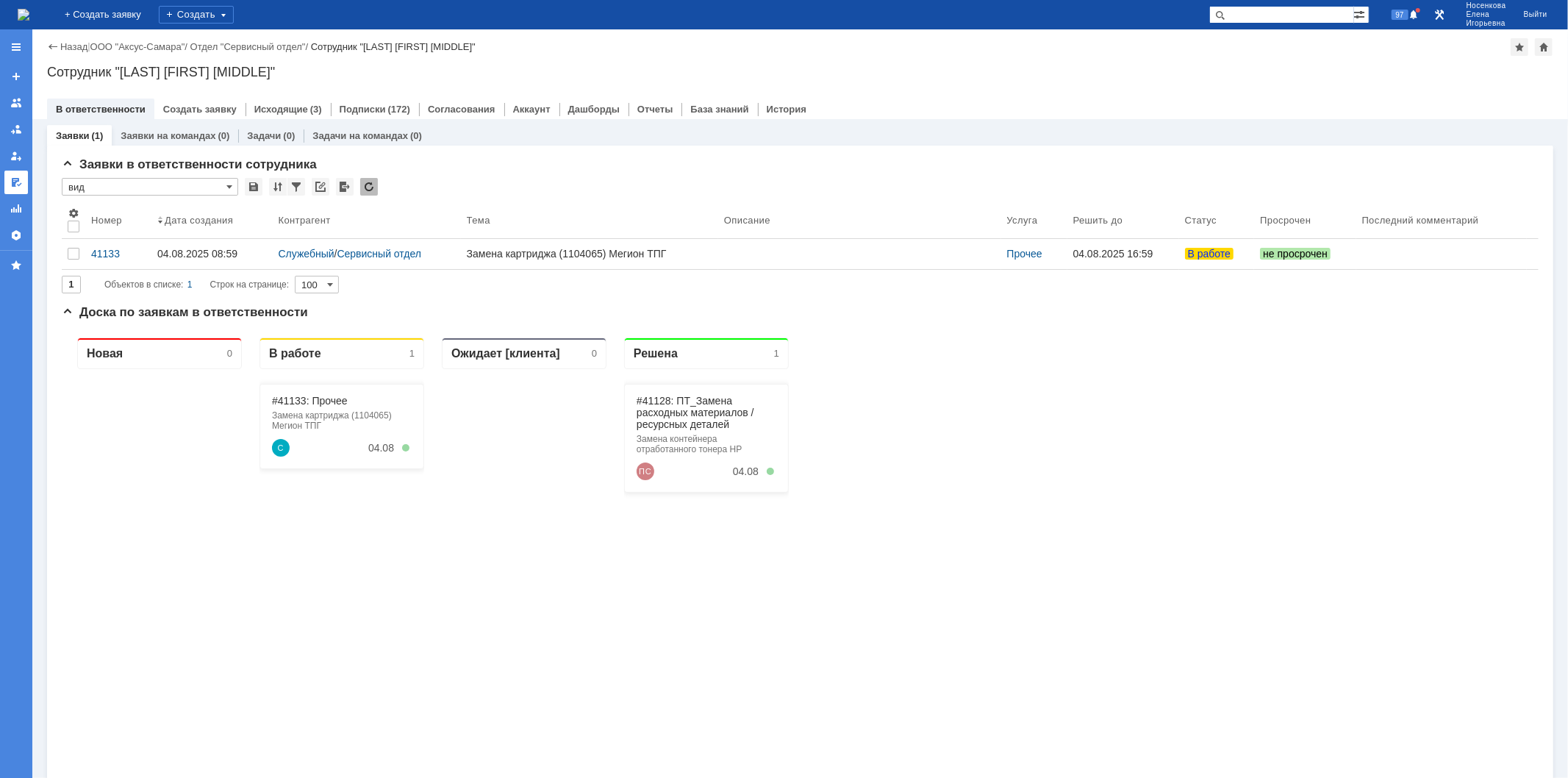 scroll, scrollTop: 0, scrollLeft: 0, axis: both 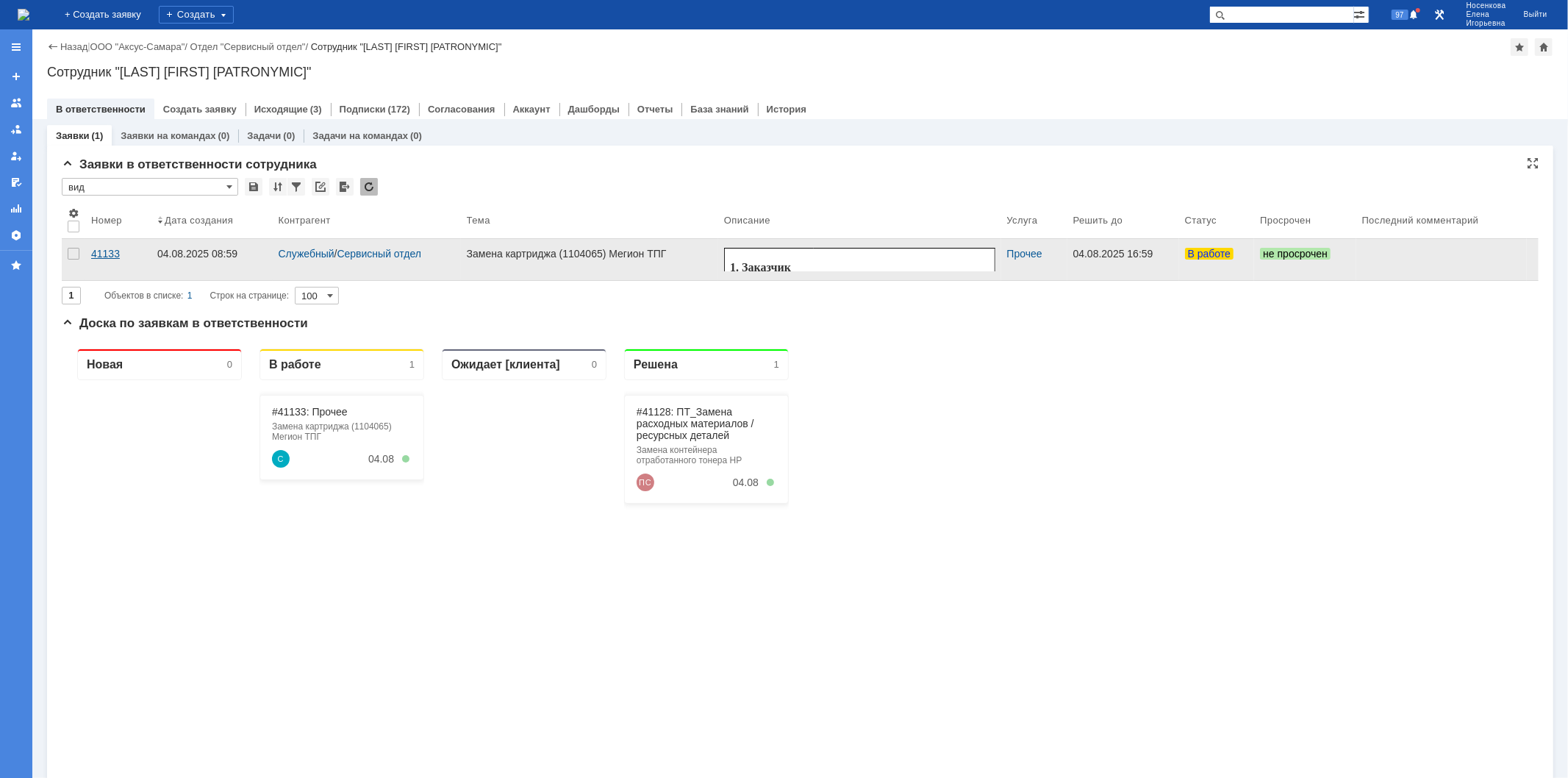 click on "41133" at bounding box center (118, 254) 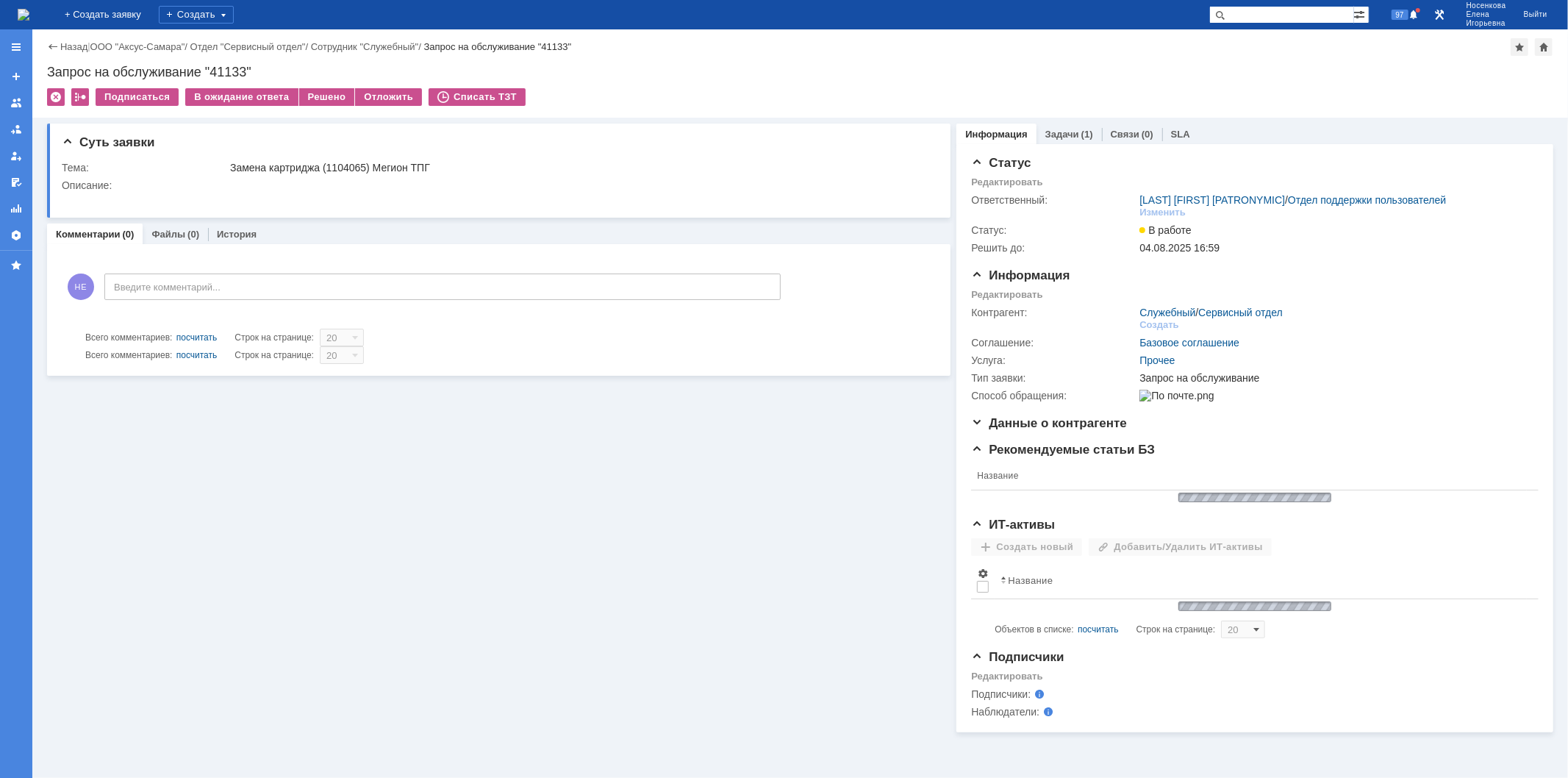scroll, scrollTop: 0, scrollLeft: 0, axis: both 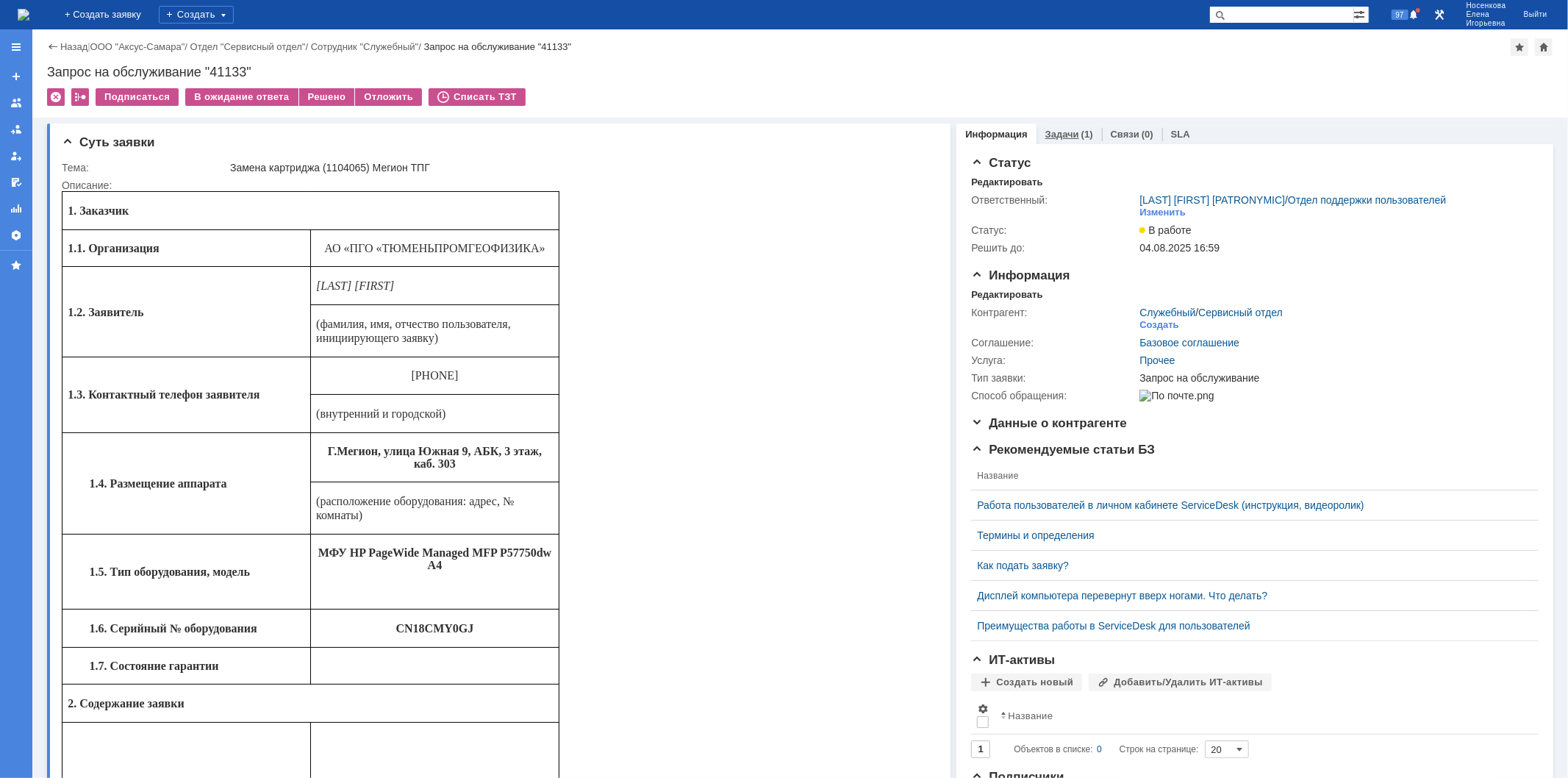 click on "Задачи" at bounding box center [1062, 134] 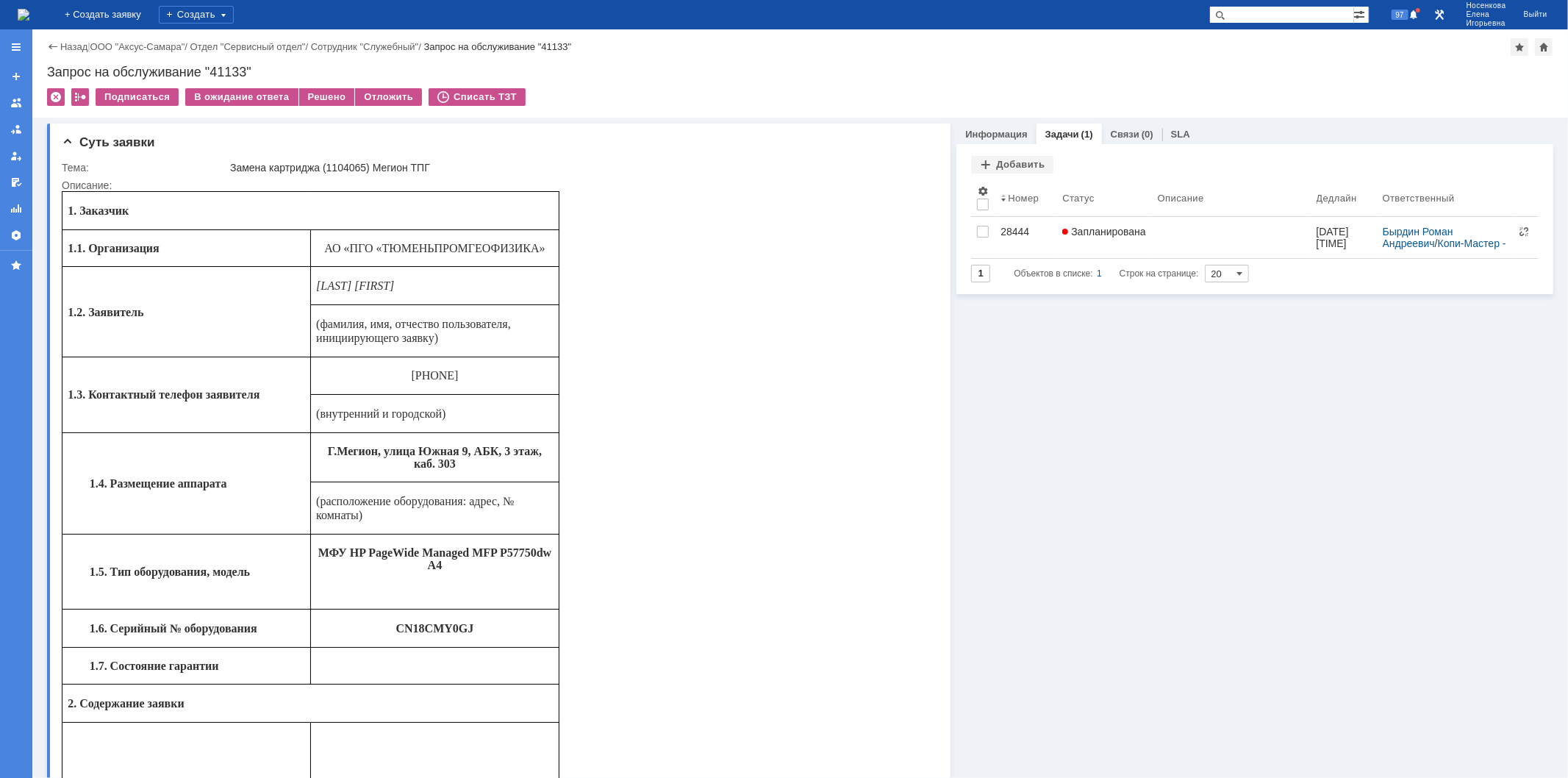 scroll, scrollTop: 0, scrollLeft: 0, axis: both 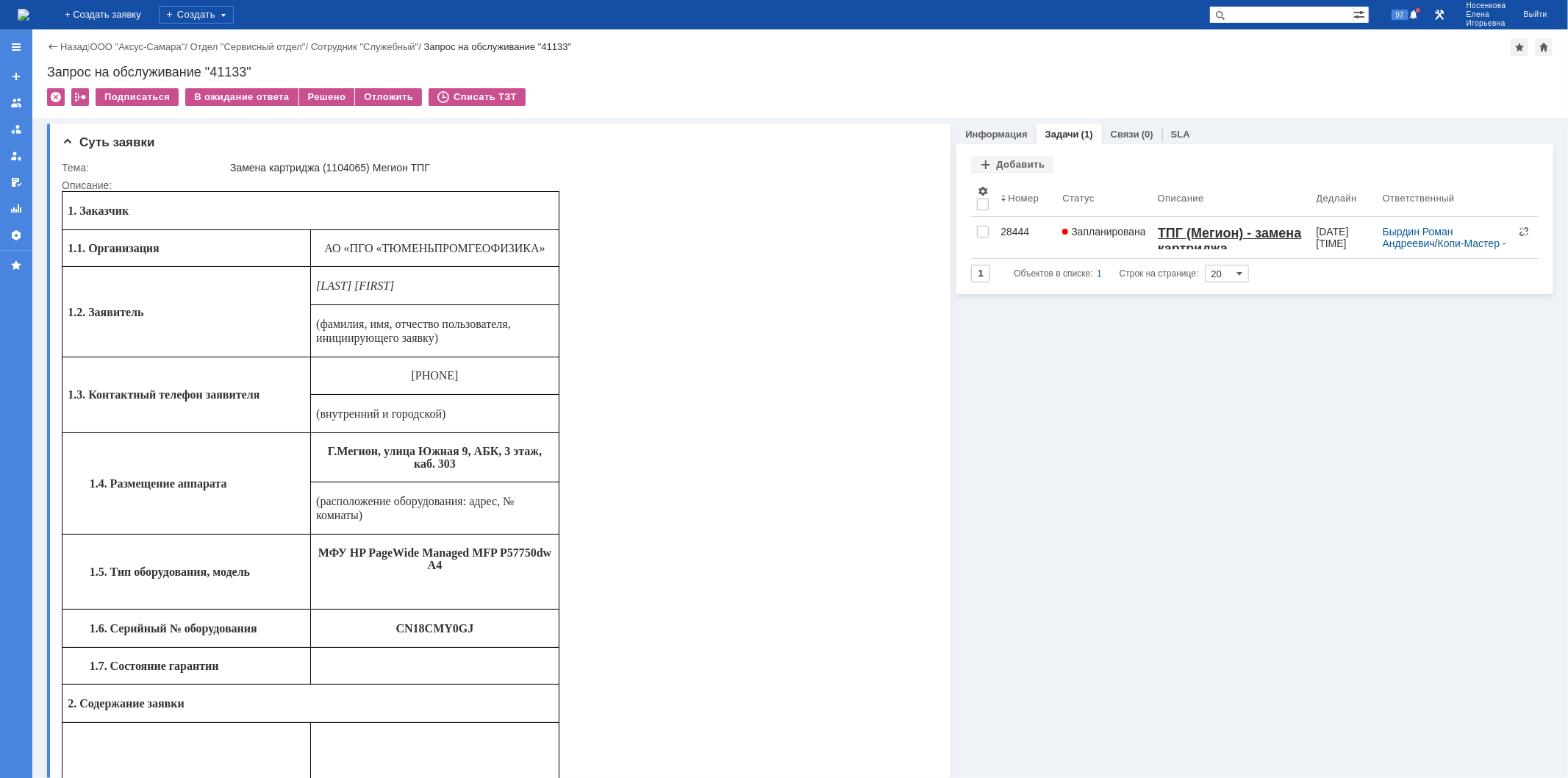click at bounding box center [24, 15] 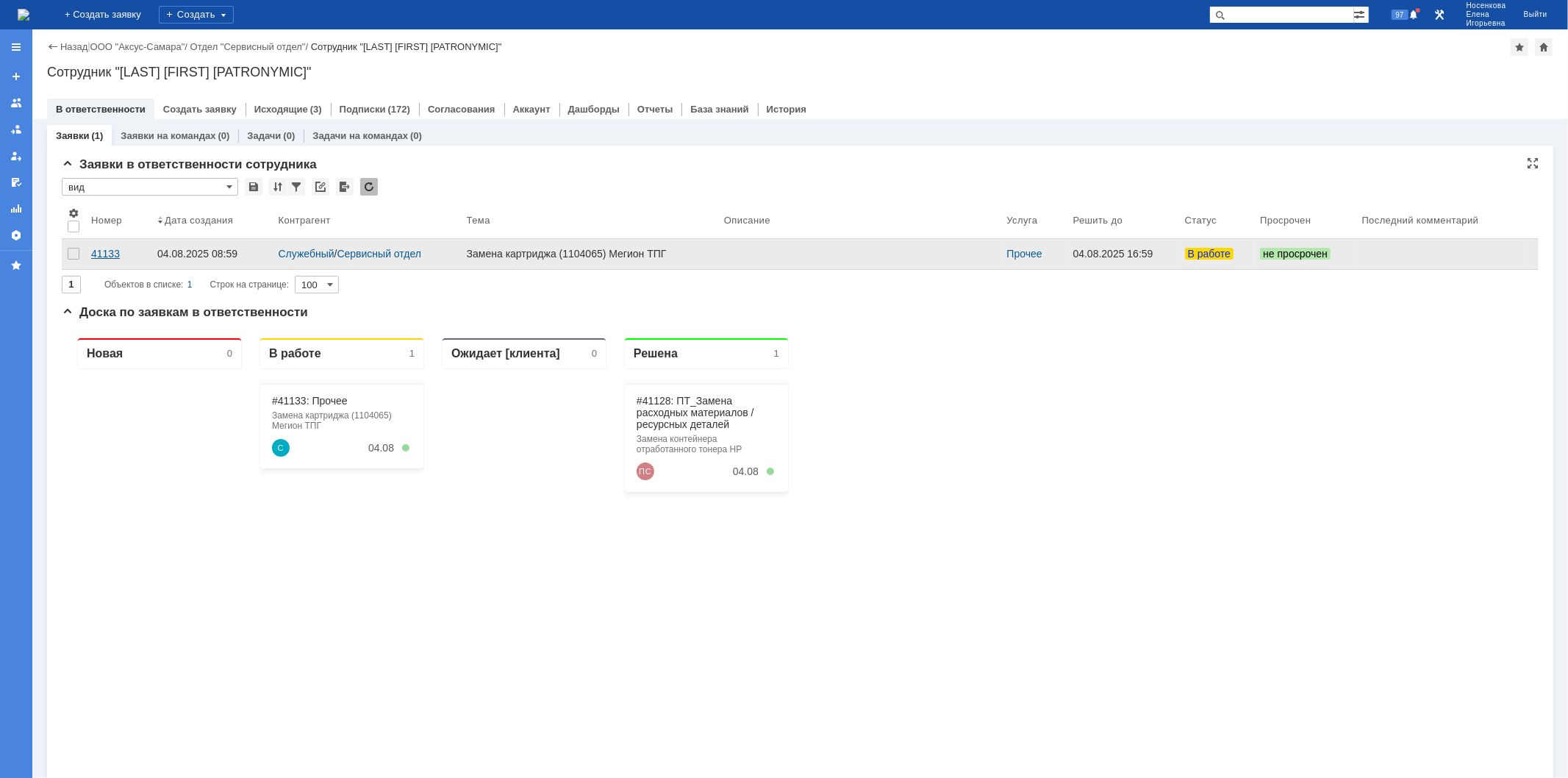 scroll, scrollTop: 0, scrollLeft: 0, axis: both 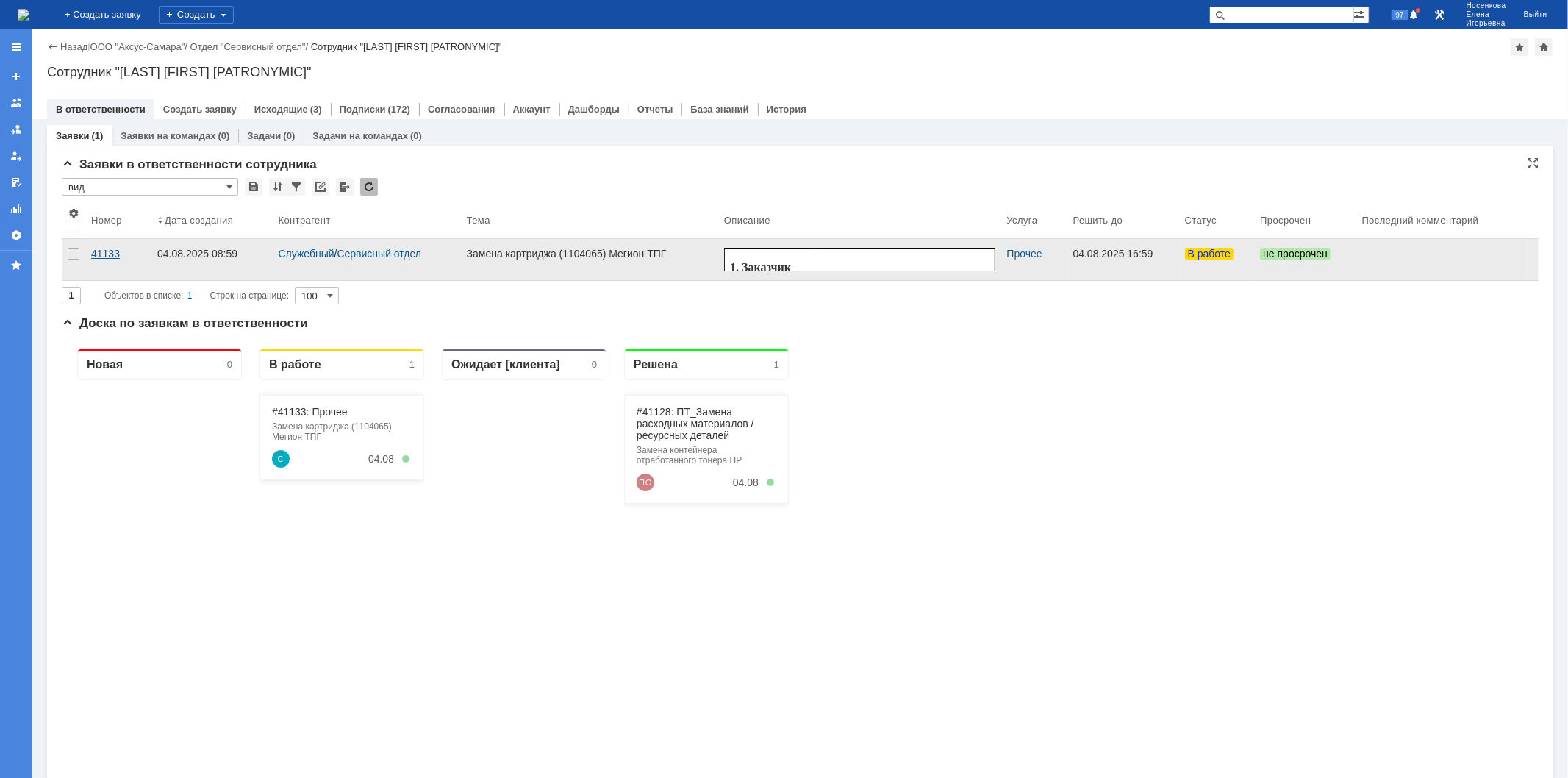 click on "41133" at bounding box center [118, 254] 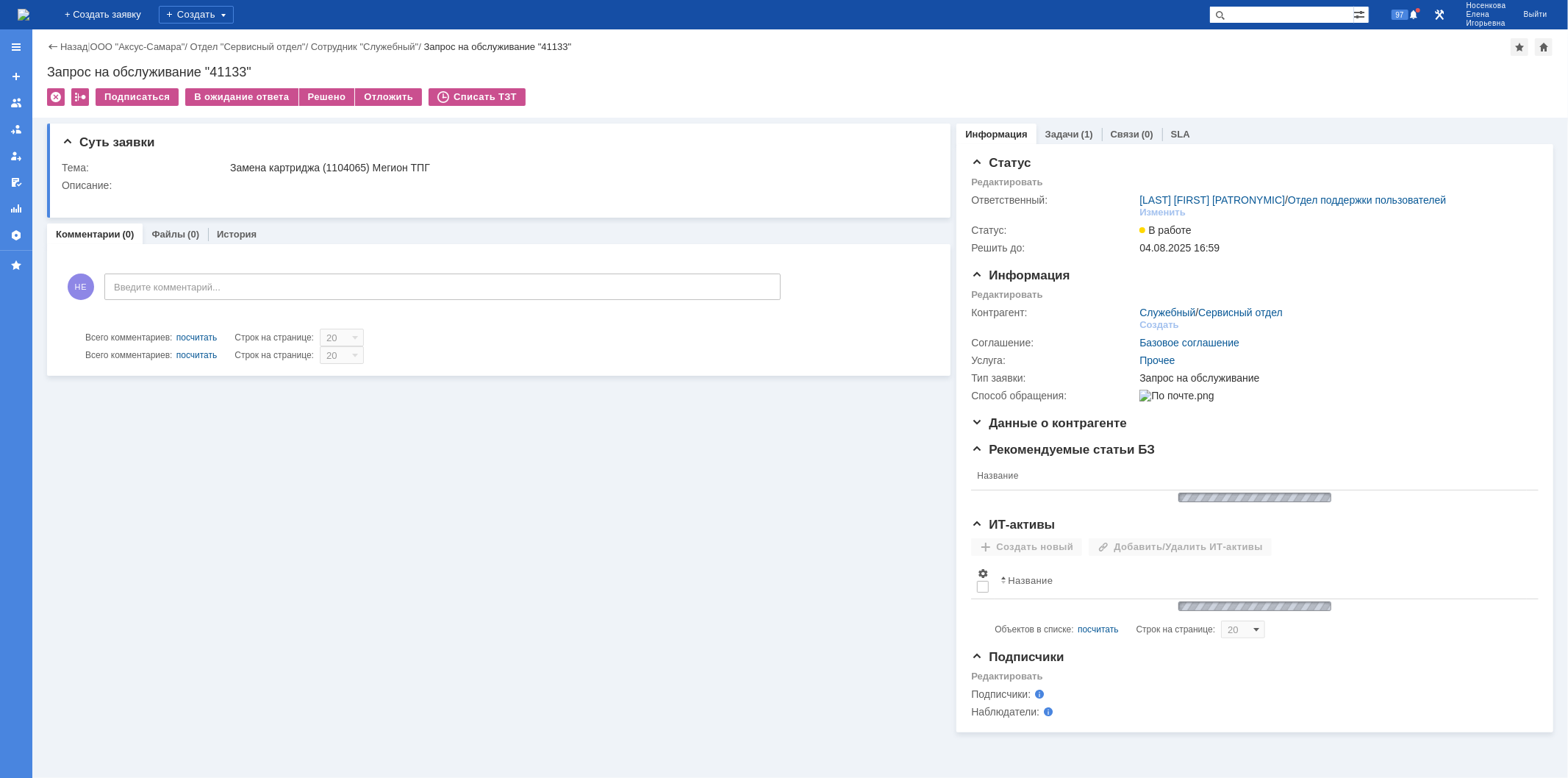 scroll, scrollTop: 0, scrollLeft: 0, axis: both 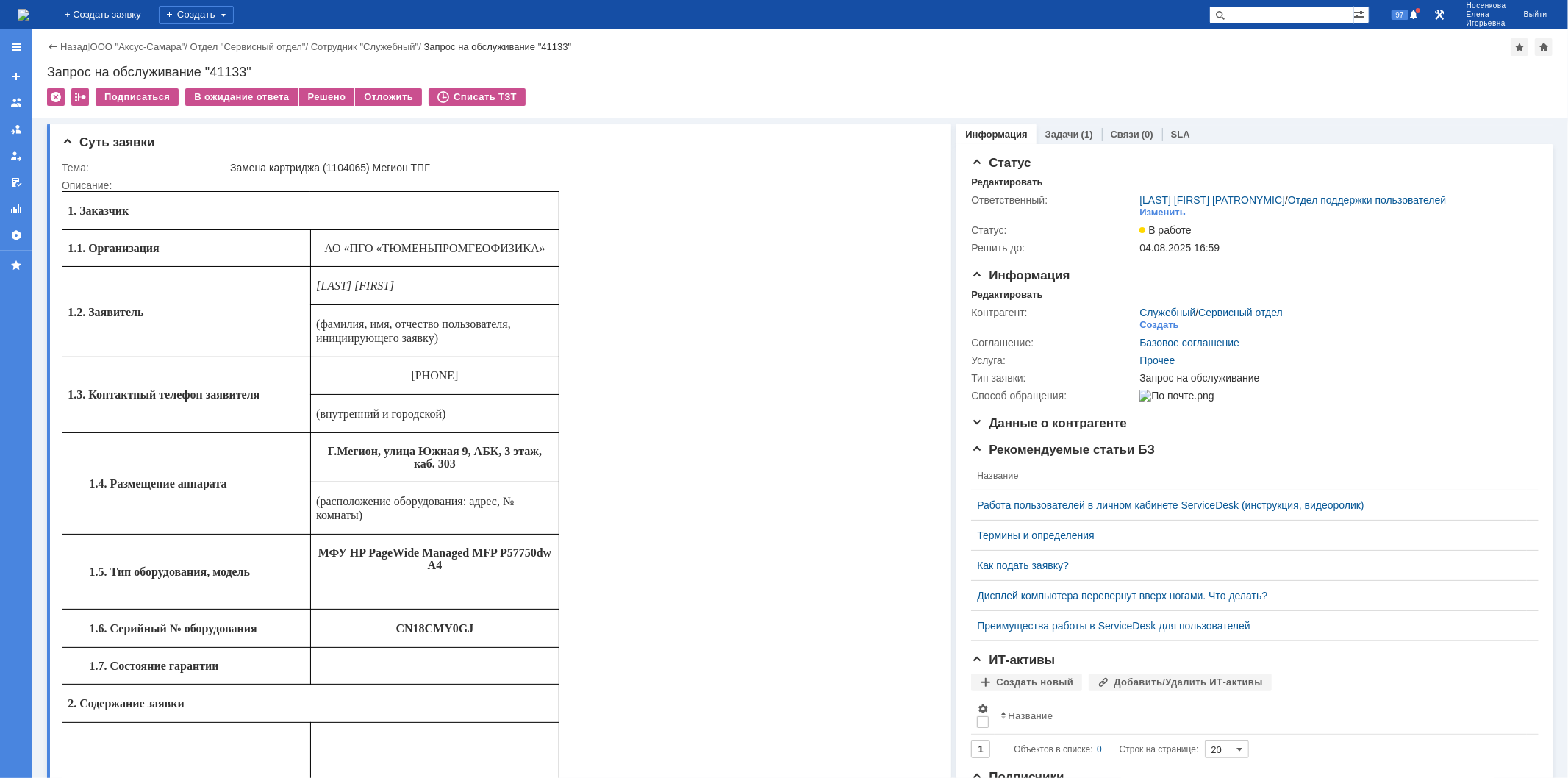 click at bounding box center (24, 15) 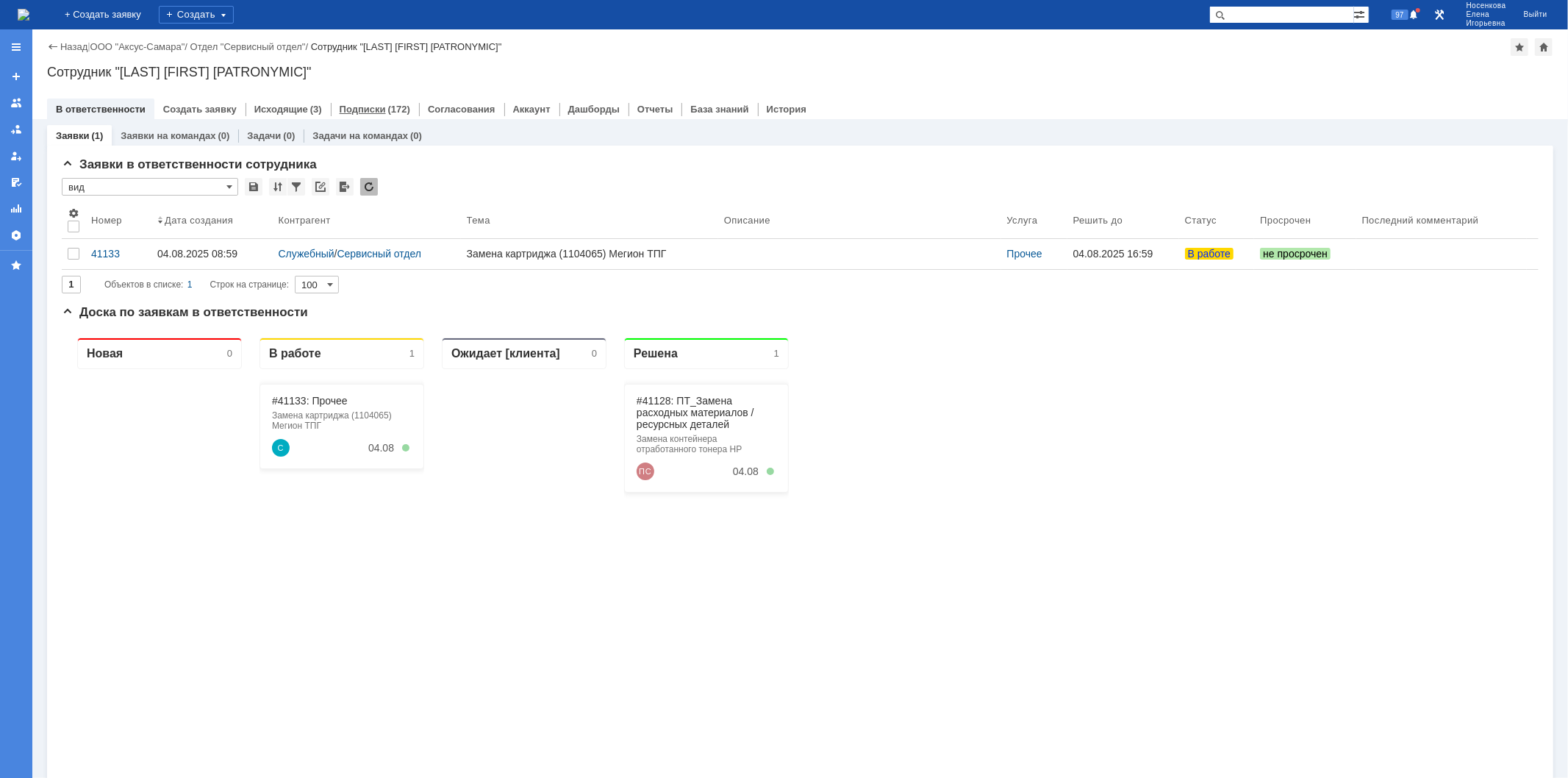 scroll, scrollTop: 0, scrollLeft: 0, axis: both 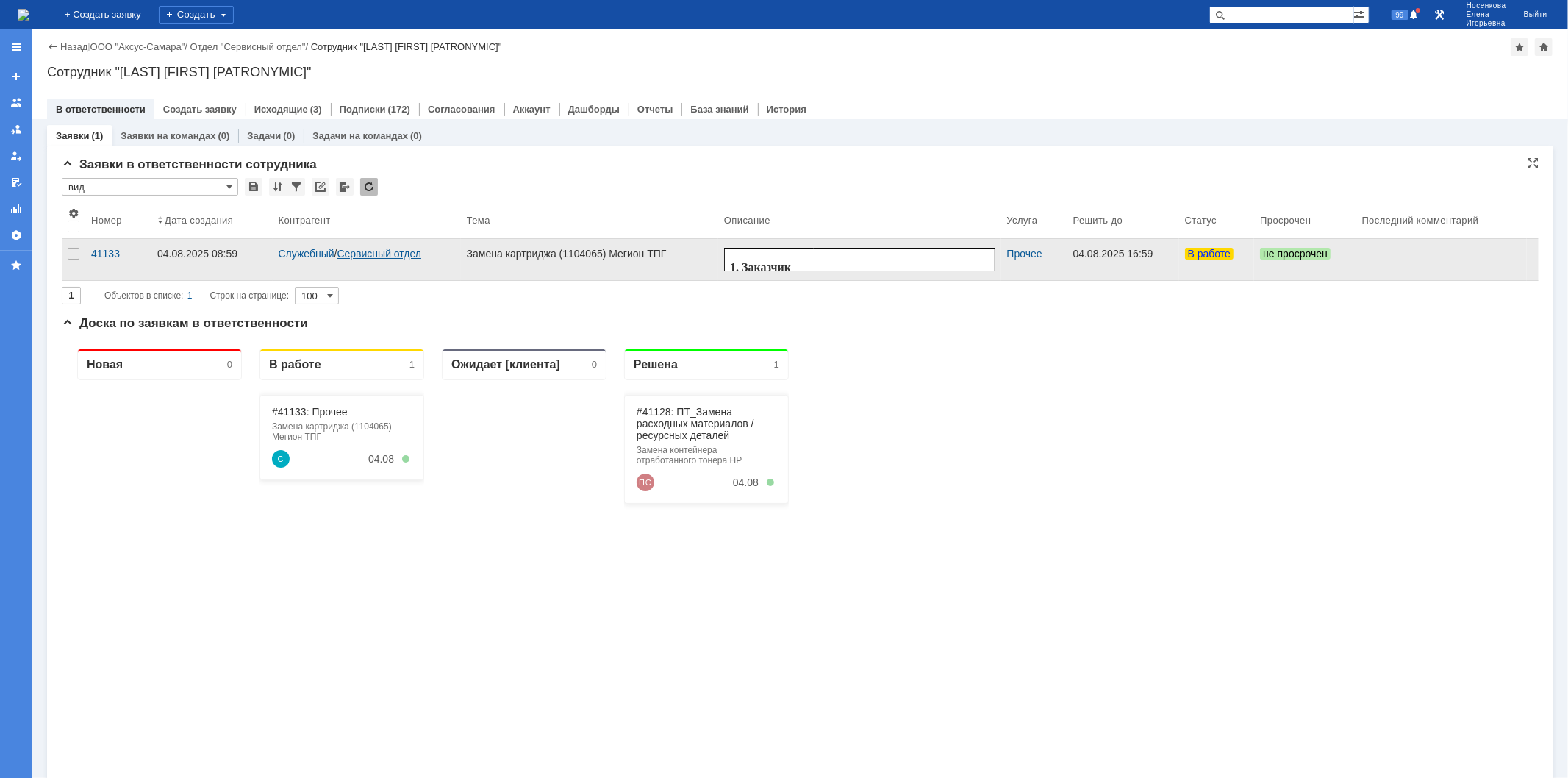 click on "Сервисный отдел" at bounding box center (379, 254) 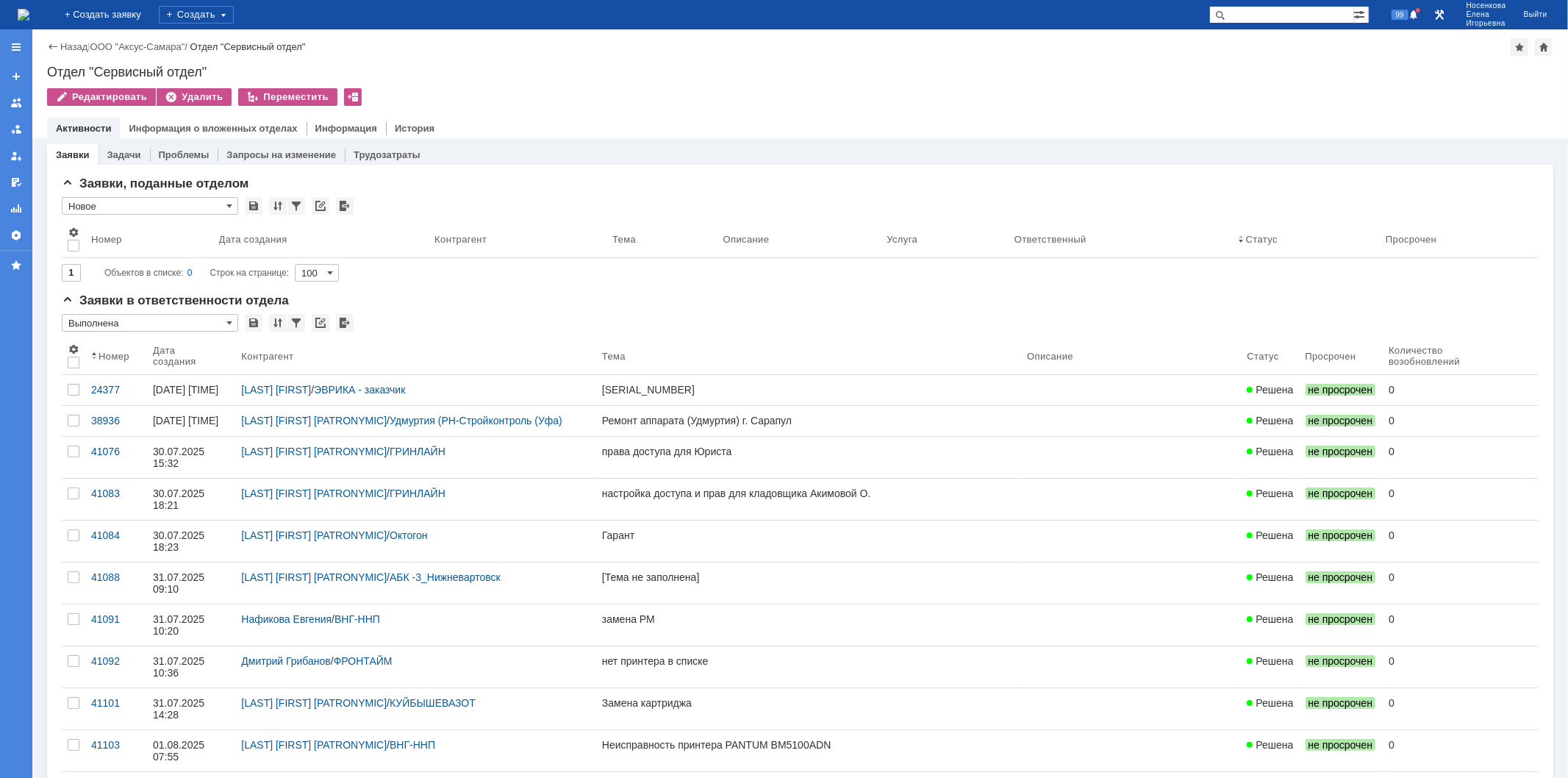 scroll, scrollTop: 0, scrollLeft: 0, axis: both 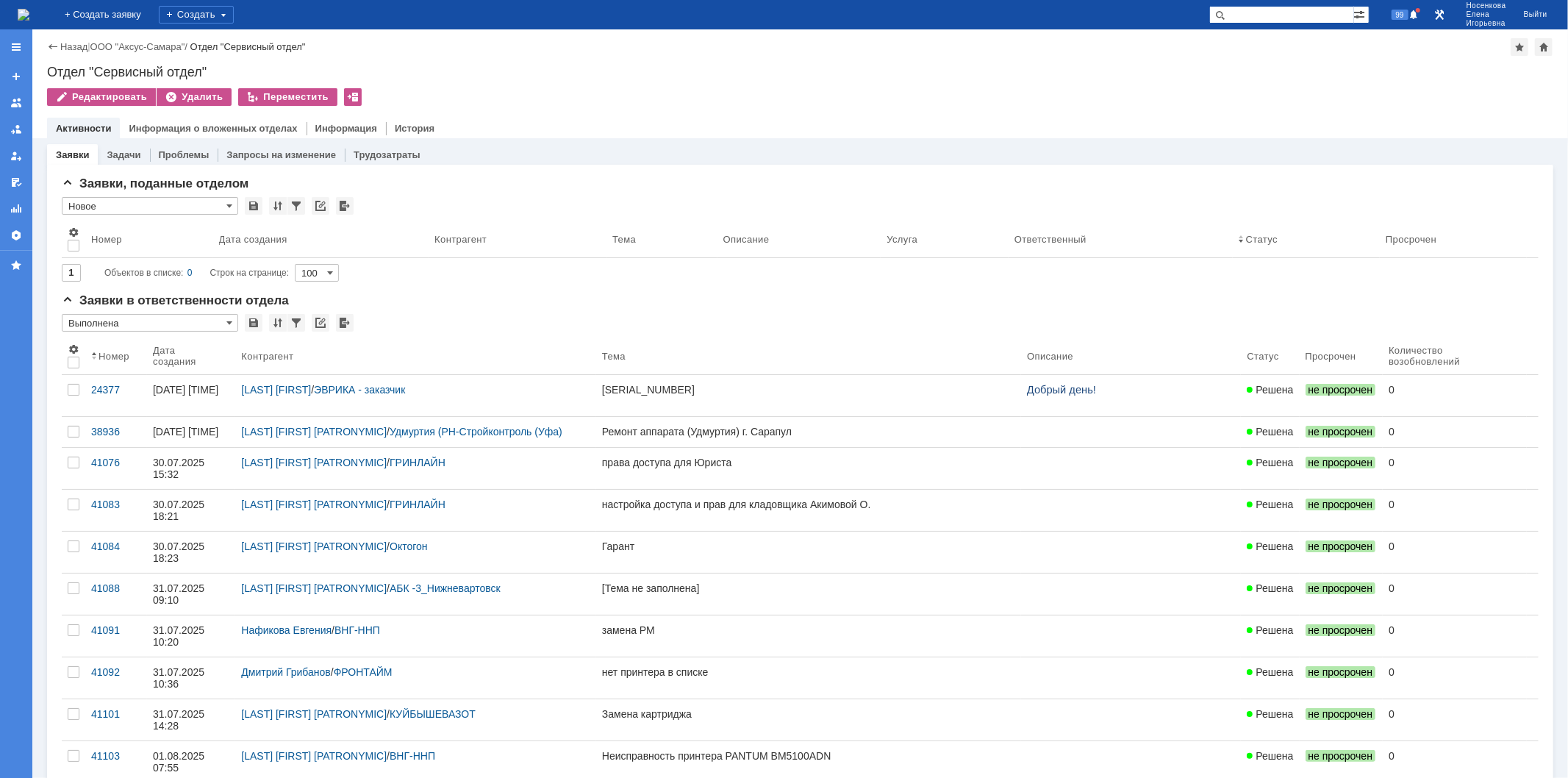 click at bounding box center (24, 15) 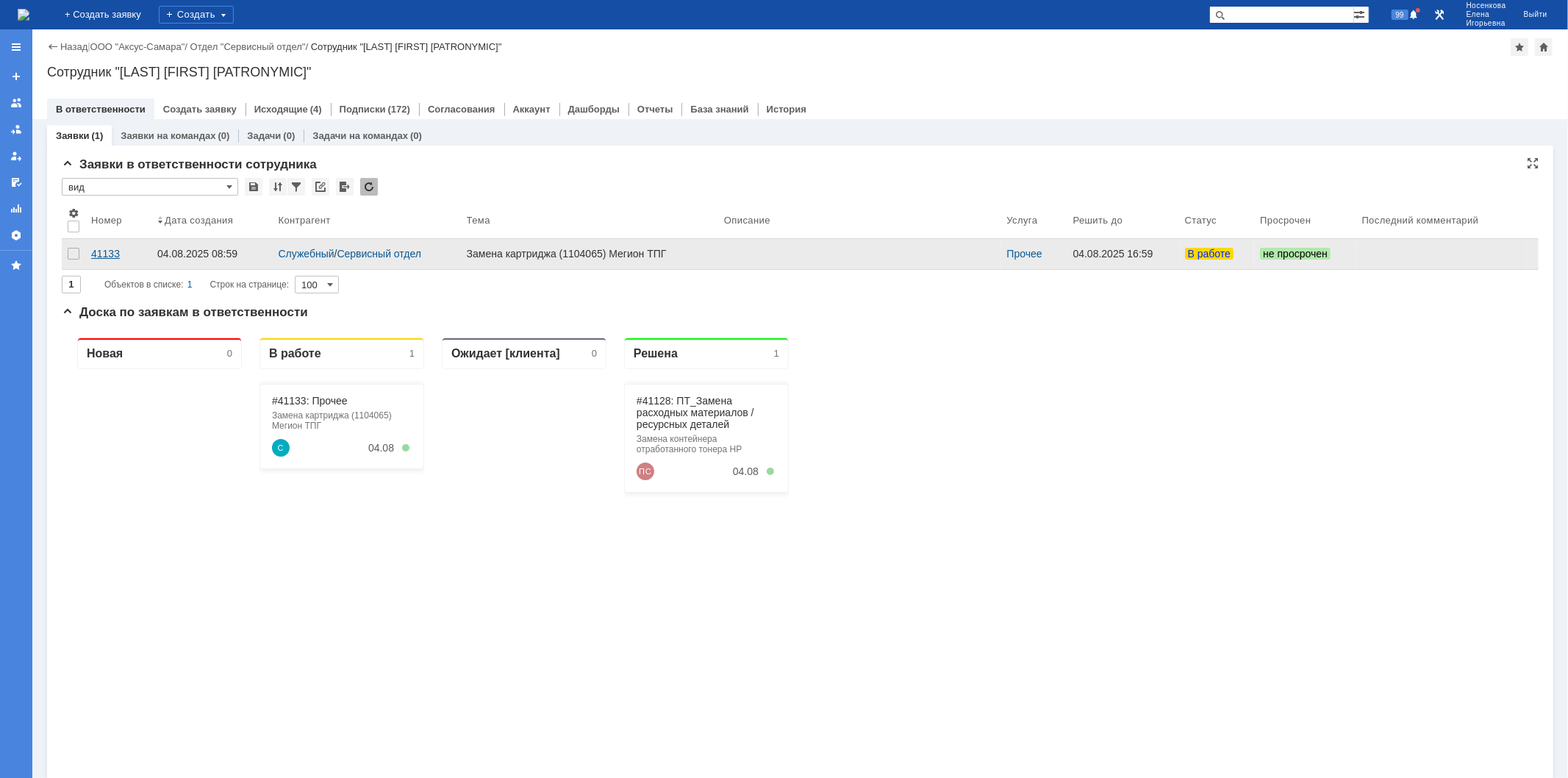 scroll, scrollTop: 0, scrollLeft: 0, axis: both 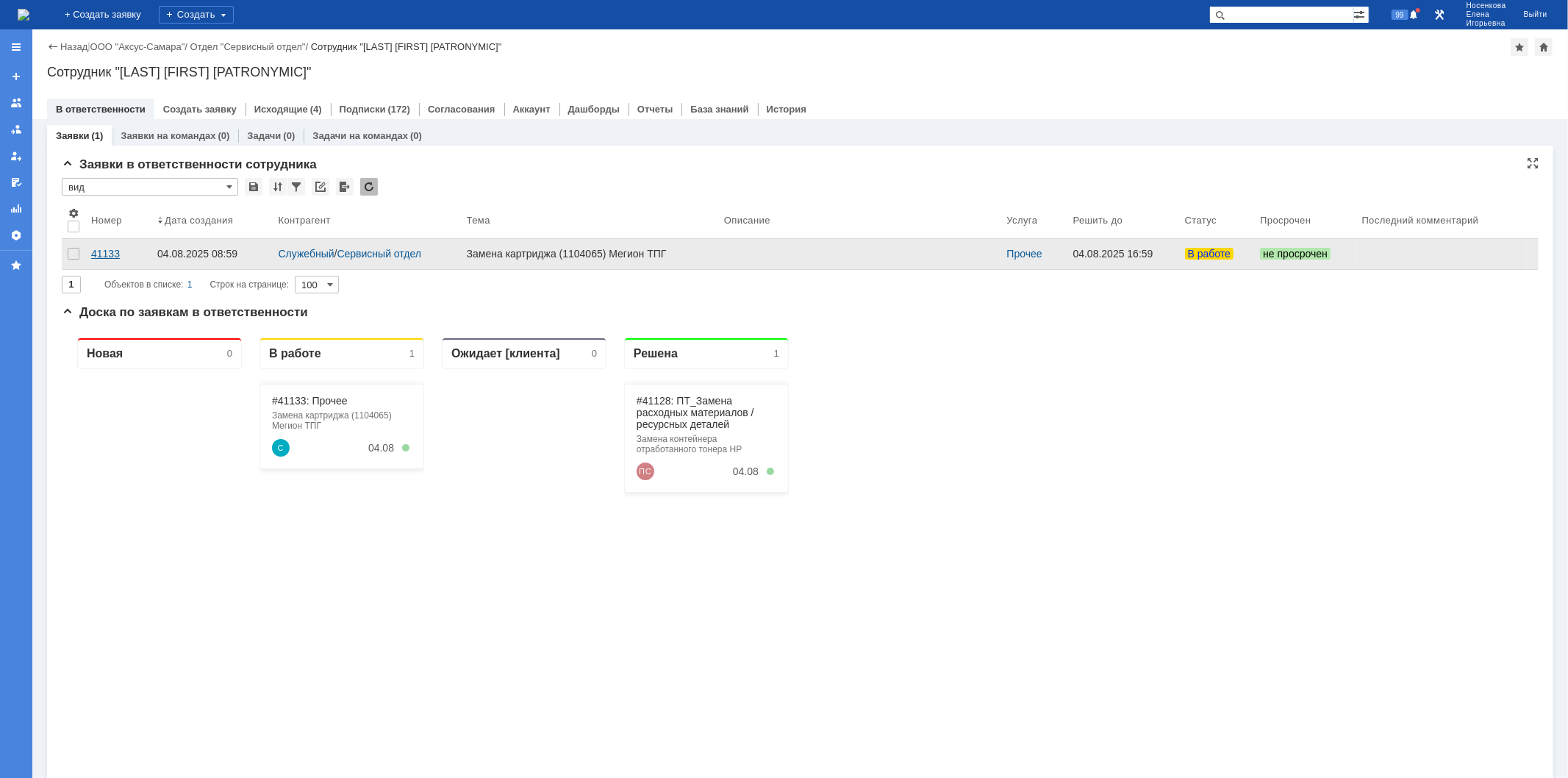 click on "41133" at bounding box center (118, 254) 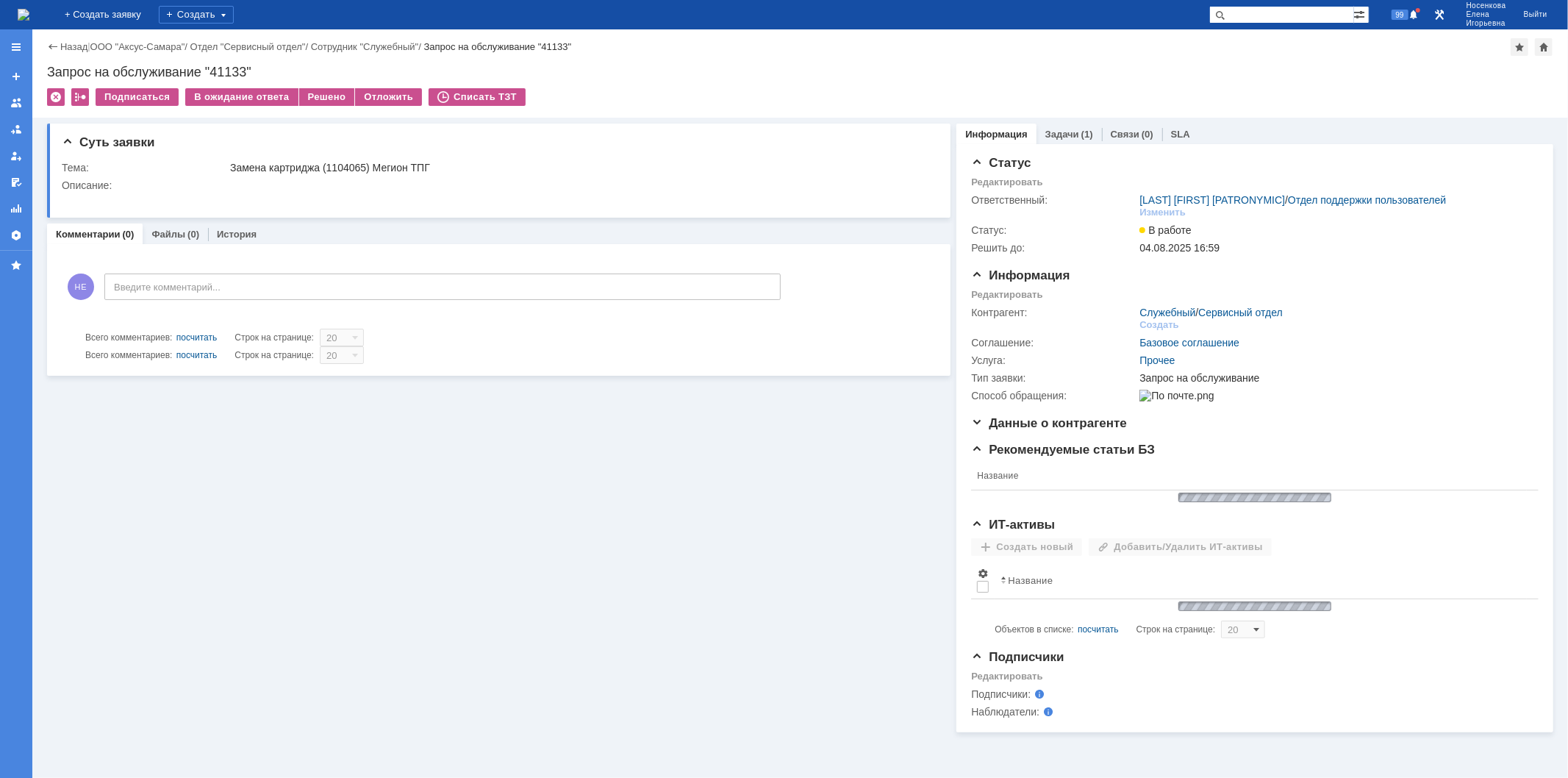 scroll, scrollTop: 0, scrollLeft: 0, axis: both 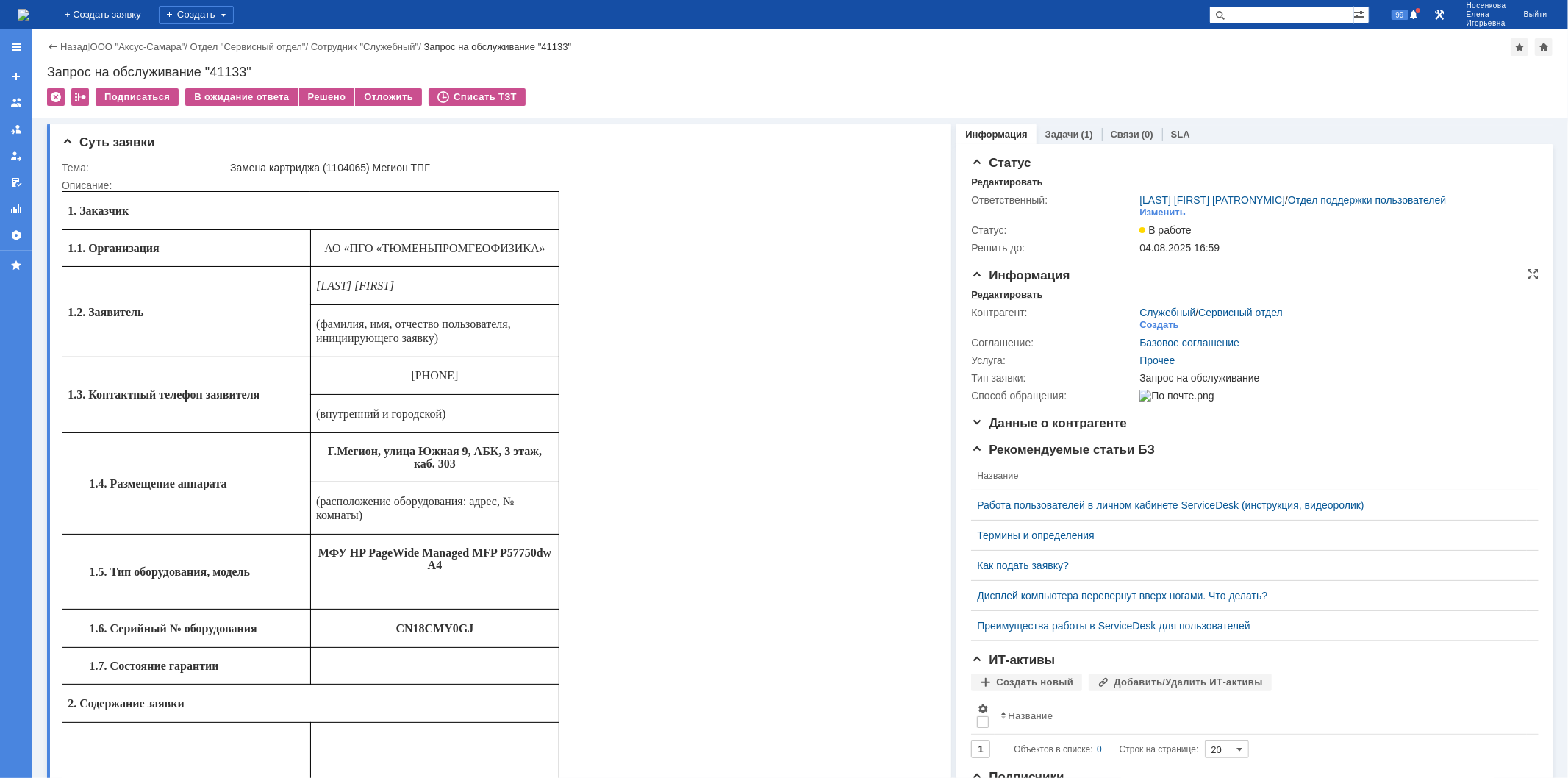 click on "Редактировать" at bounding box center [1006, 295] 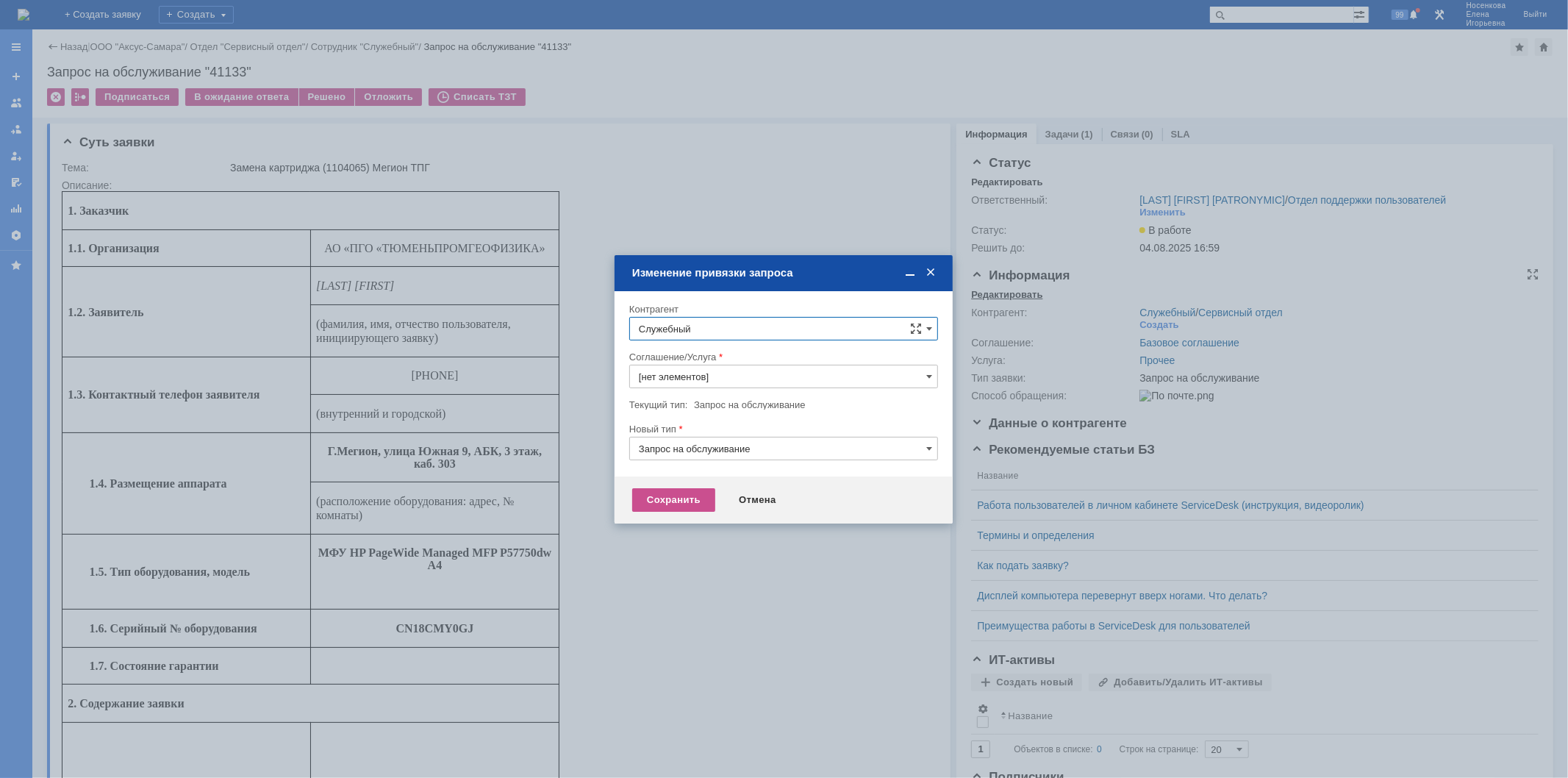 type on "Прочее" 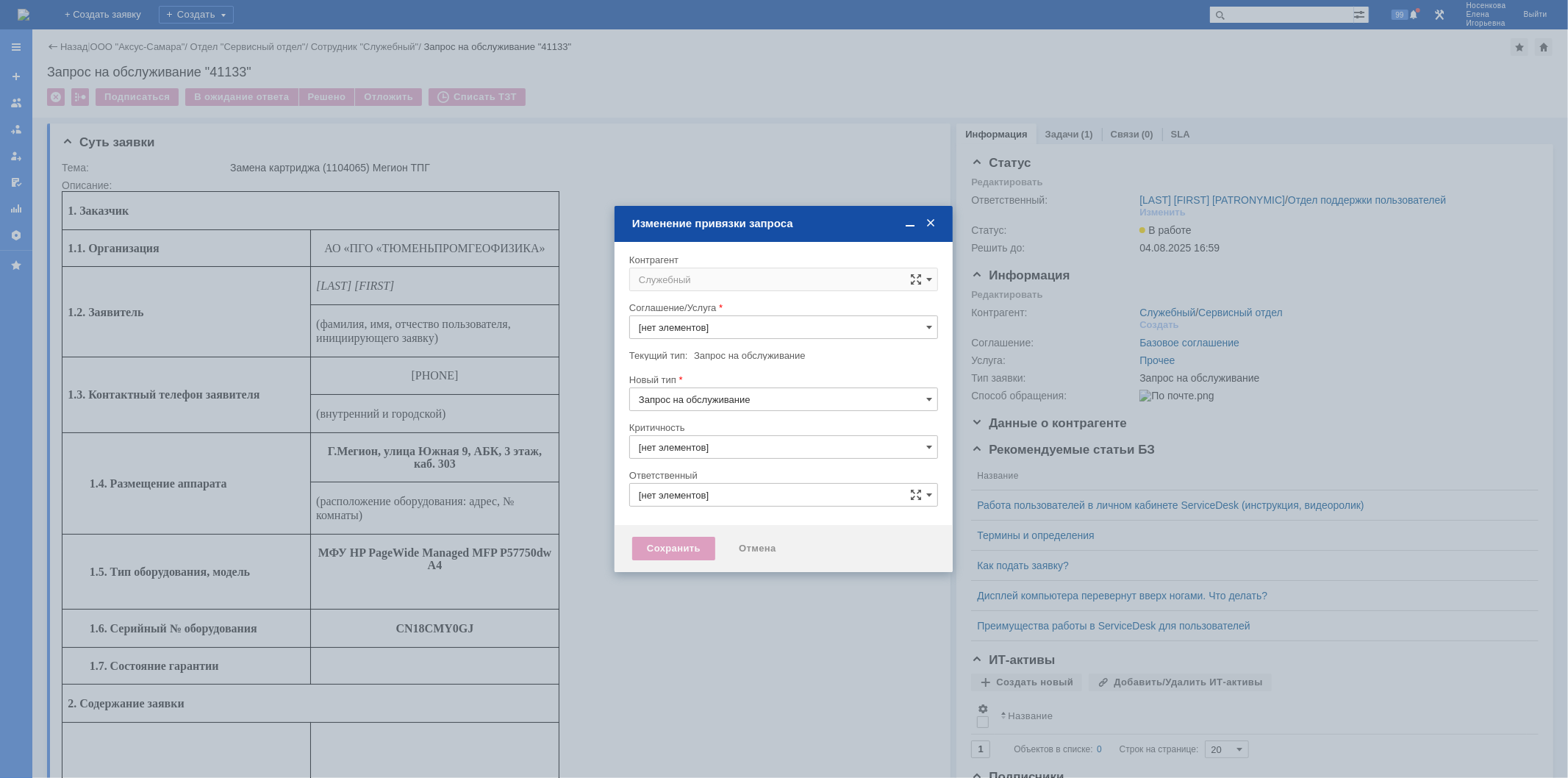 type on "Прочее" 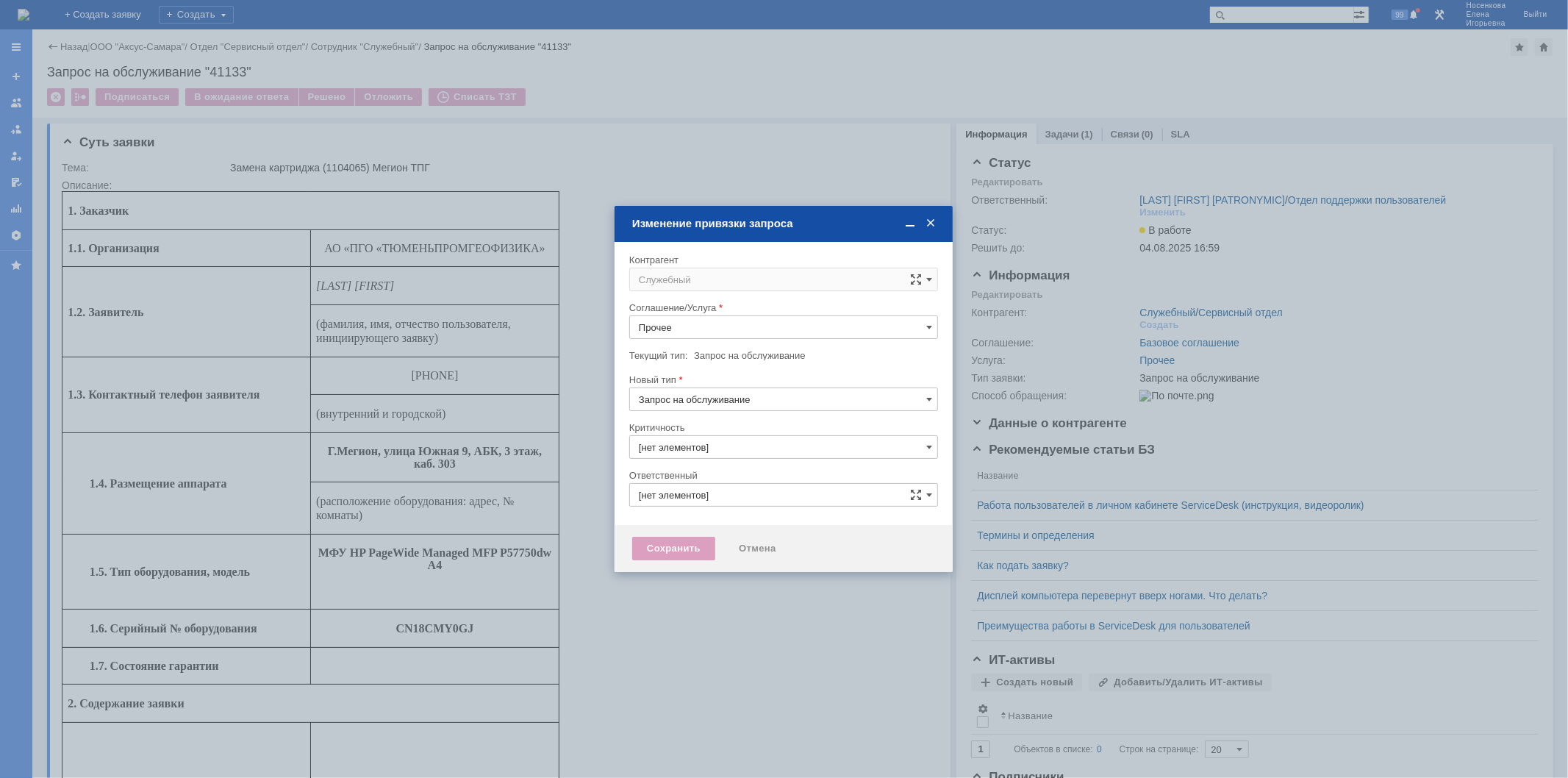 type on "[LAST] [FIRST] [PATRONYMIC]" 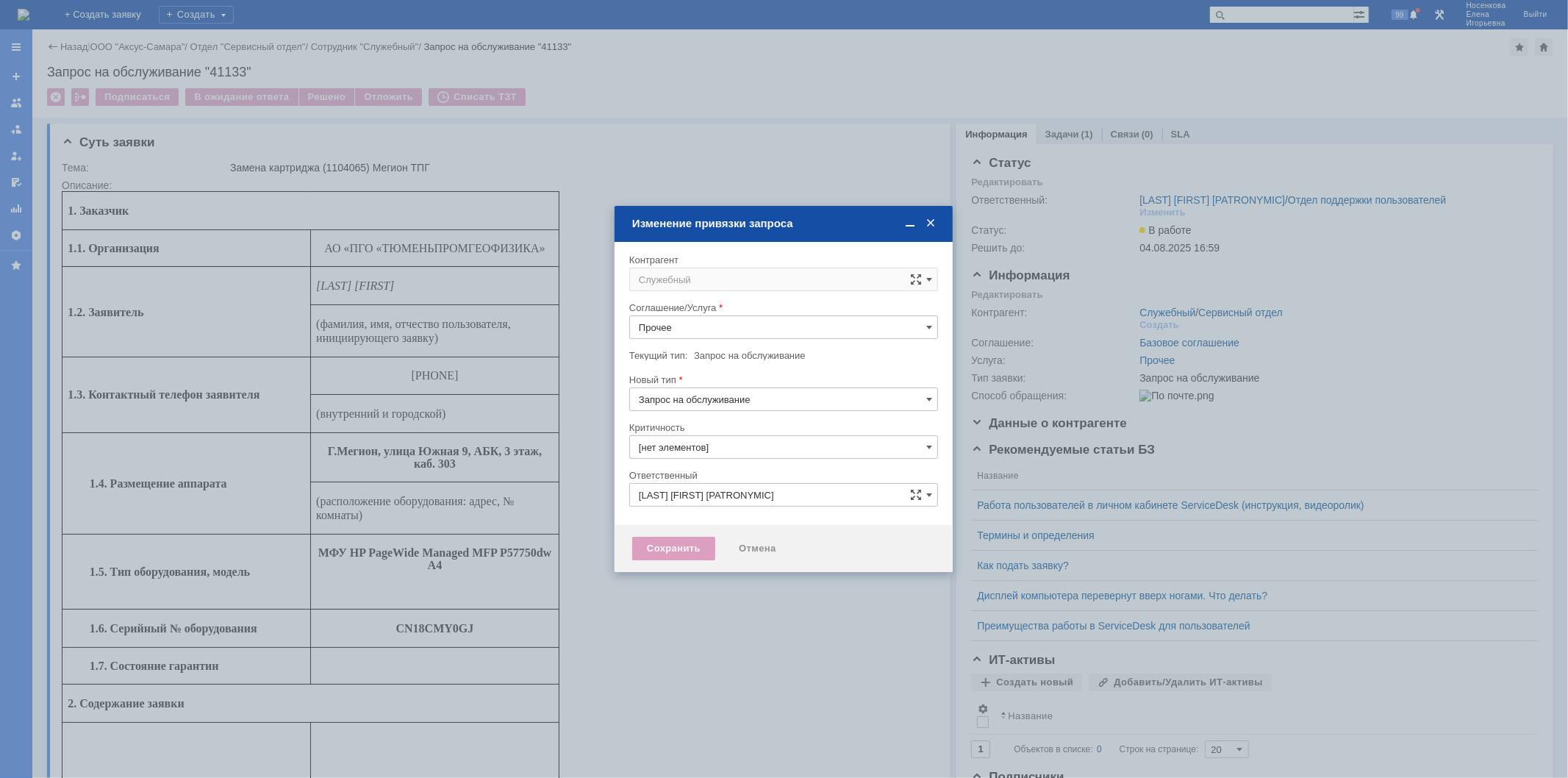 type on "3. Низкая" 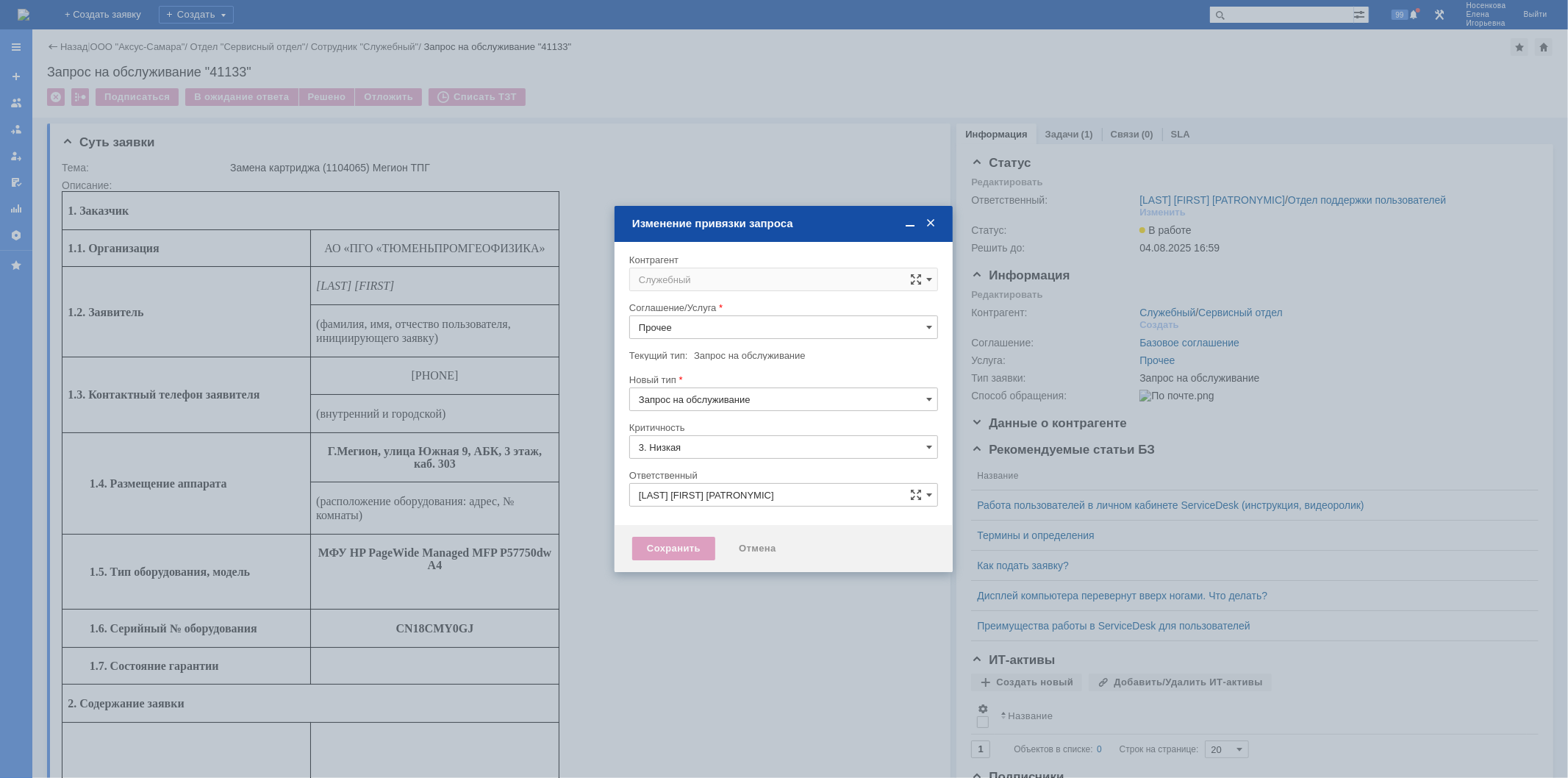 type on "[не указано]" 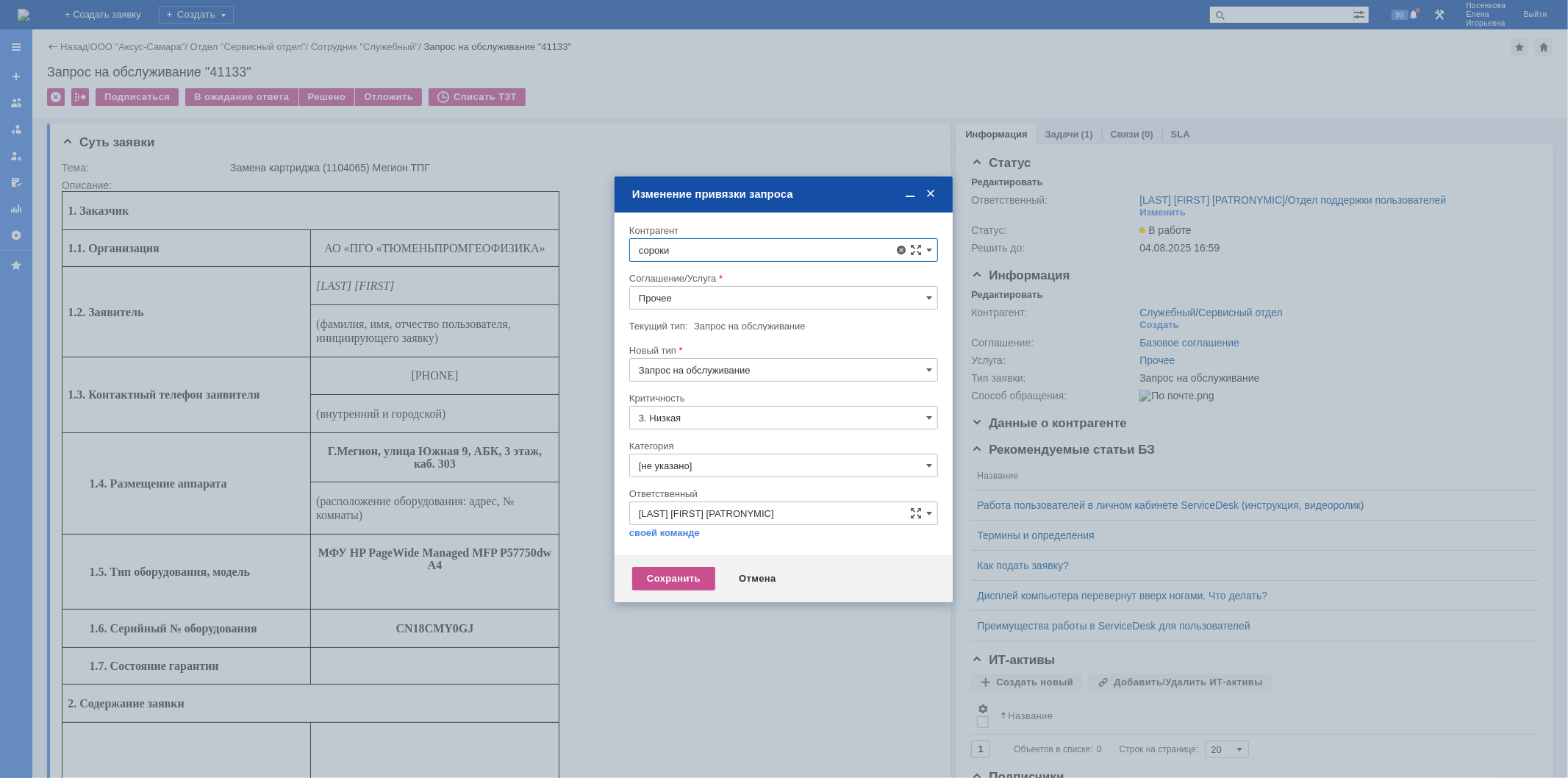 scroll, scrollTop: 33, scrollLeft: 0, axis: vertical 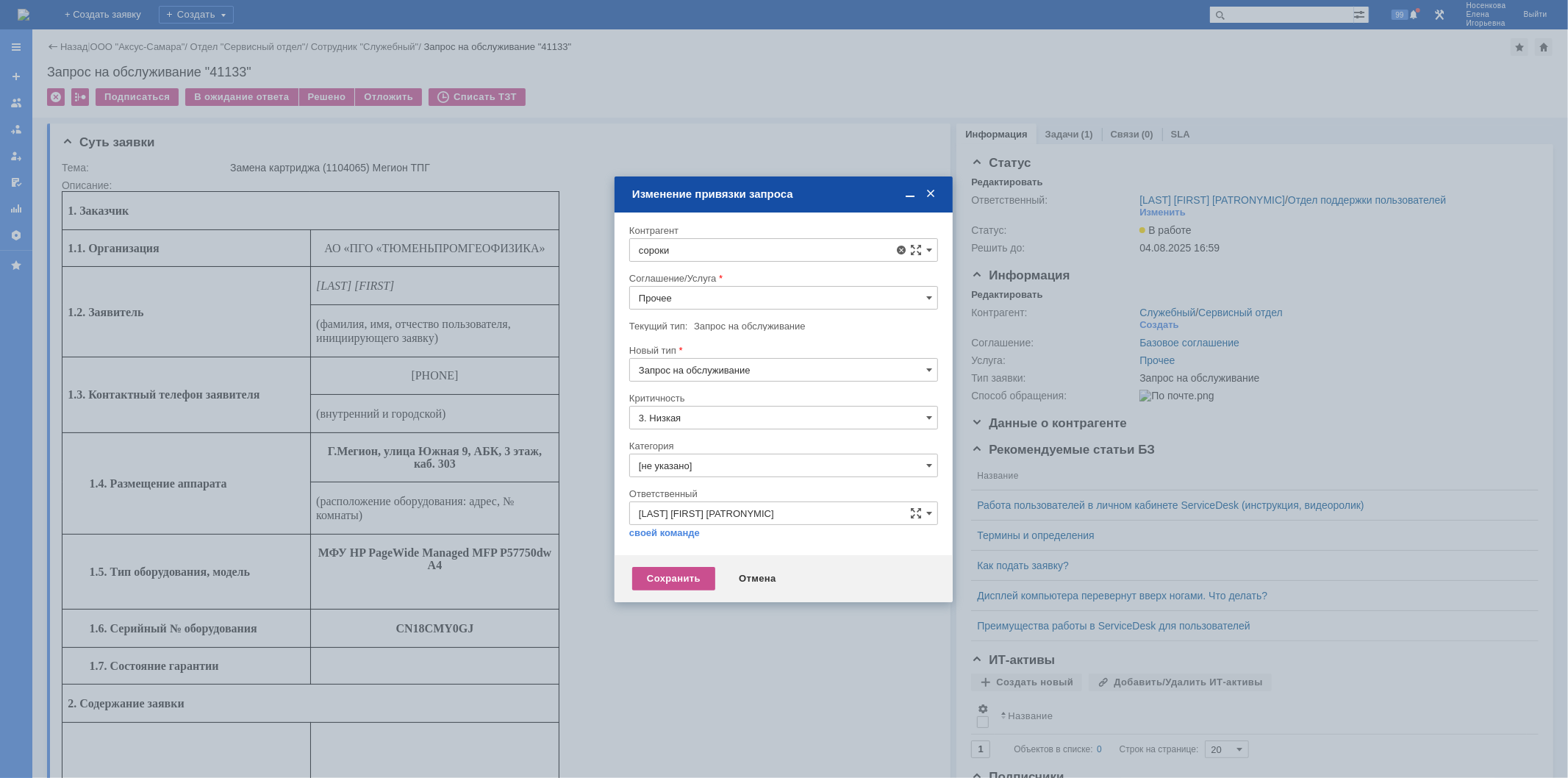 click on "[LAST] [FIRST] [PATRONYMIC]" at bounding box center (742, 471) 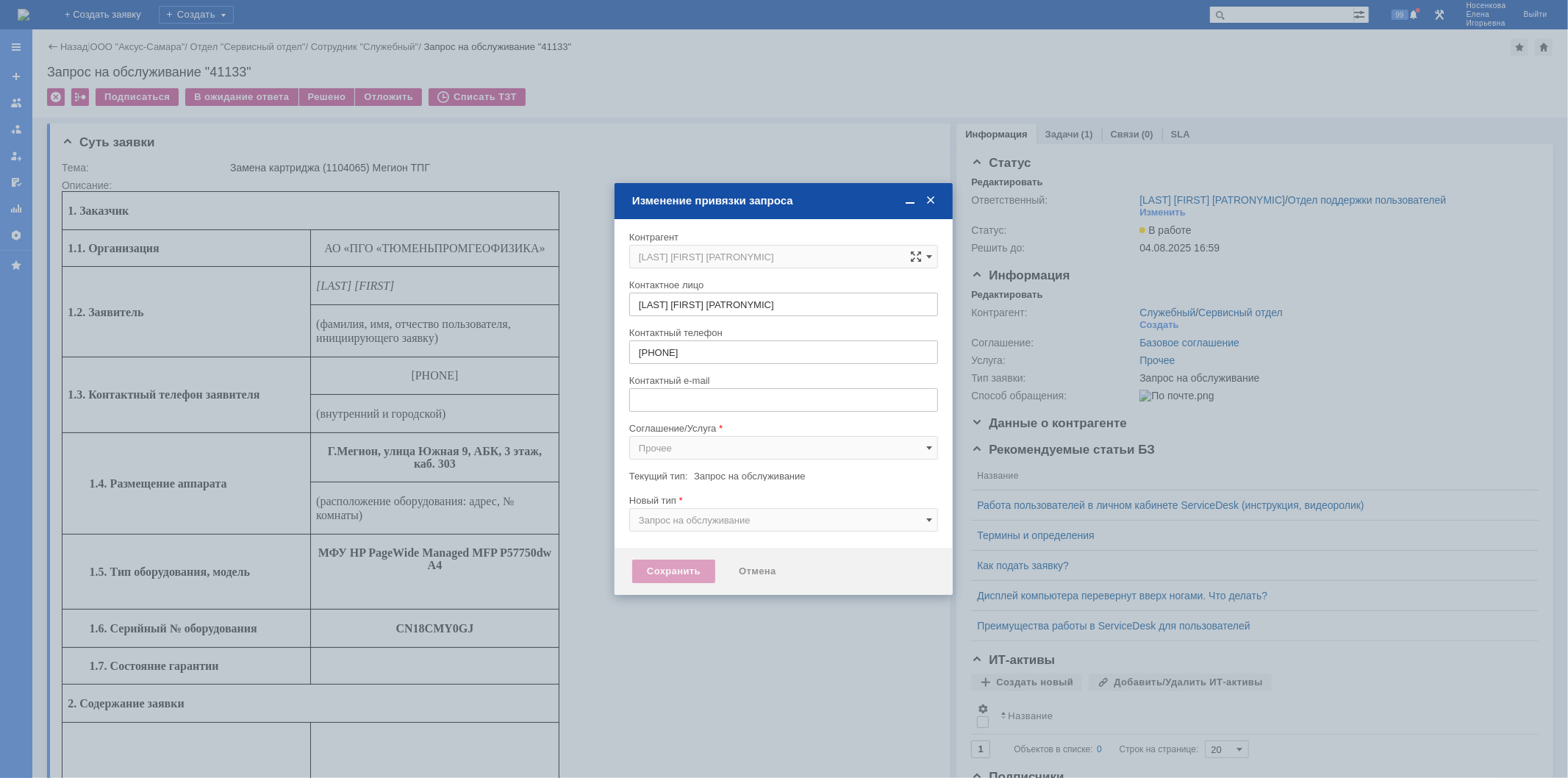 type on "[EMAIL]" 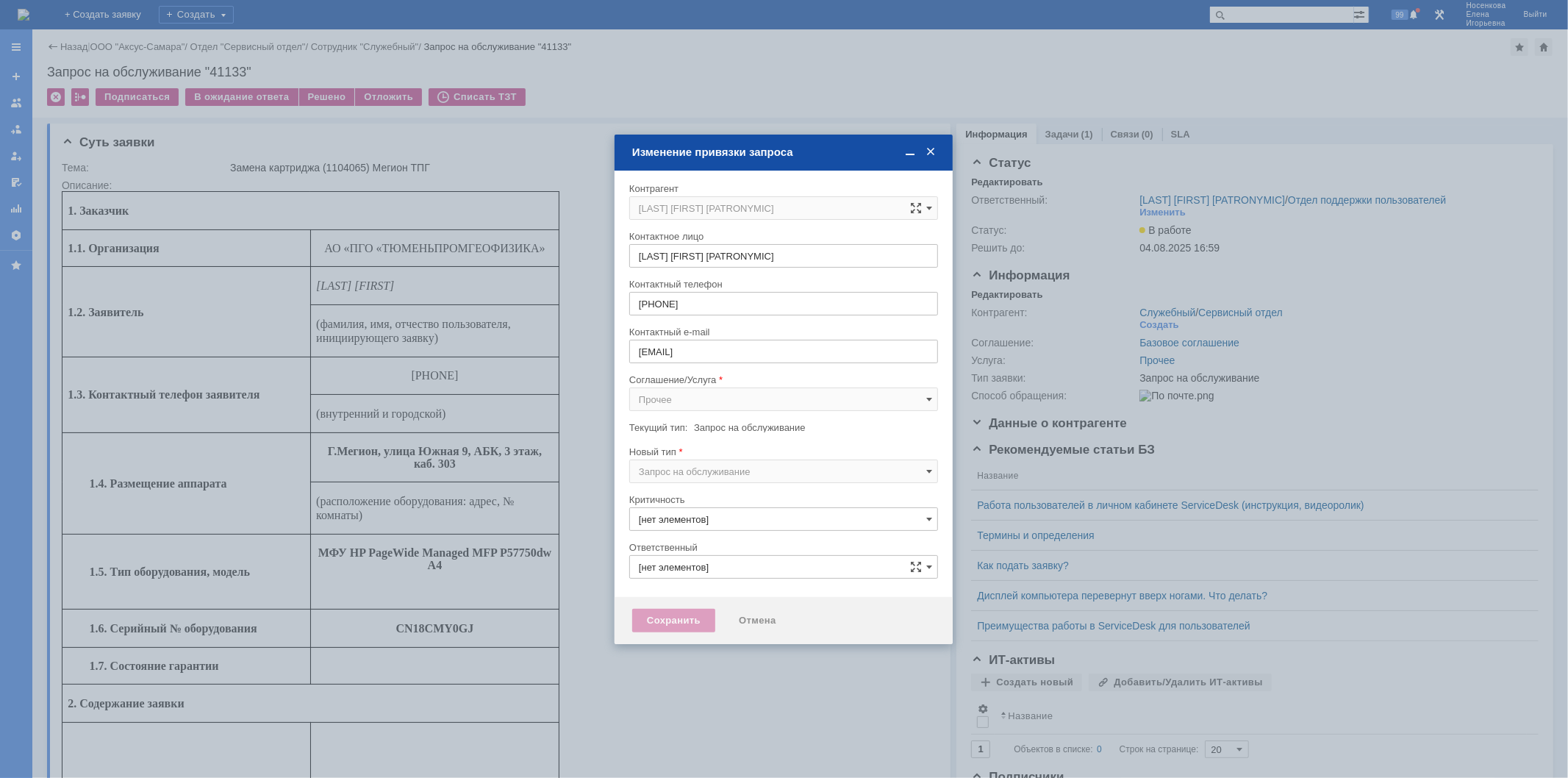 type on "3. Низкая" 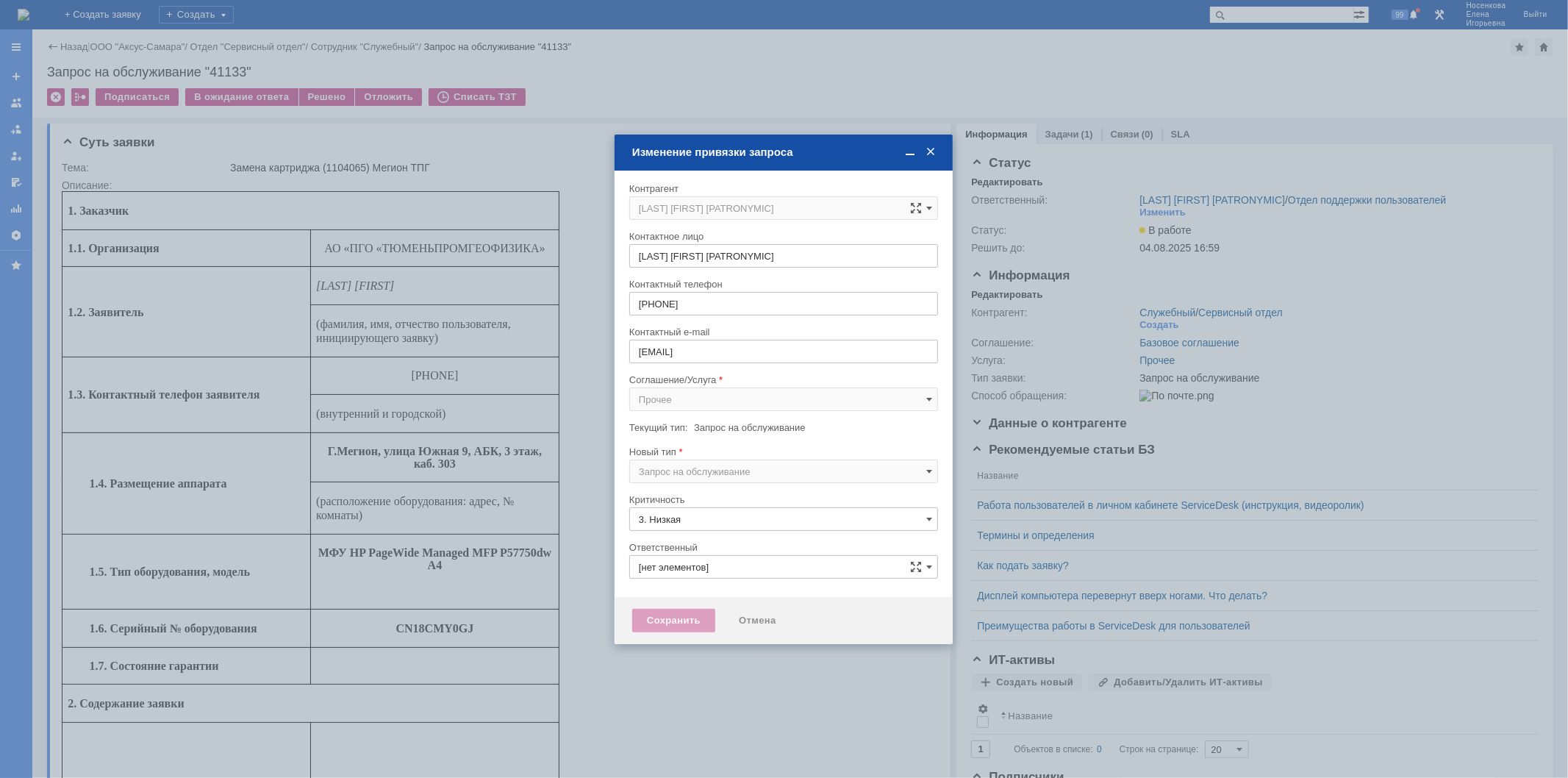 type on "[LAST] [FIRST] [PATRONYMIC]" 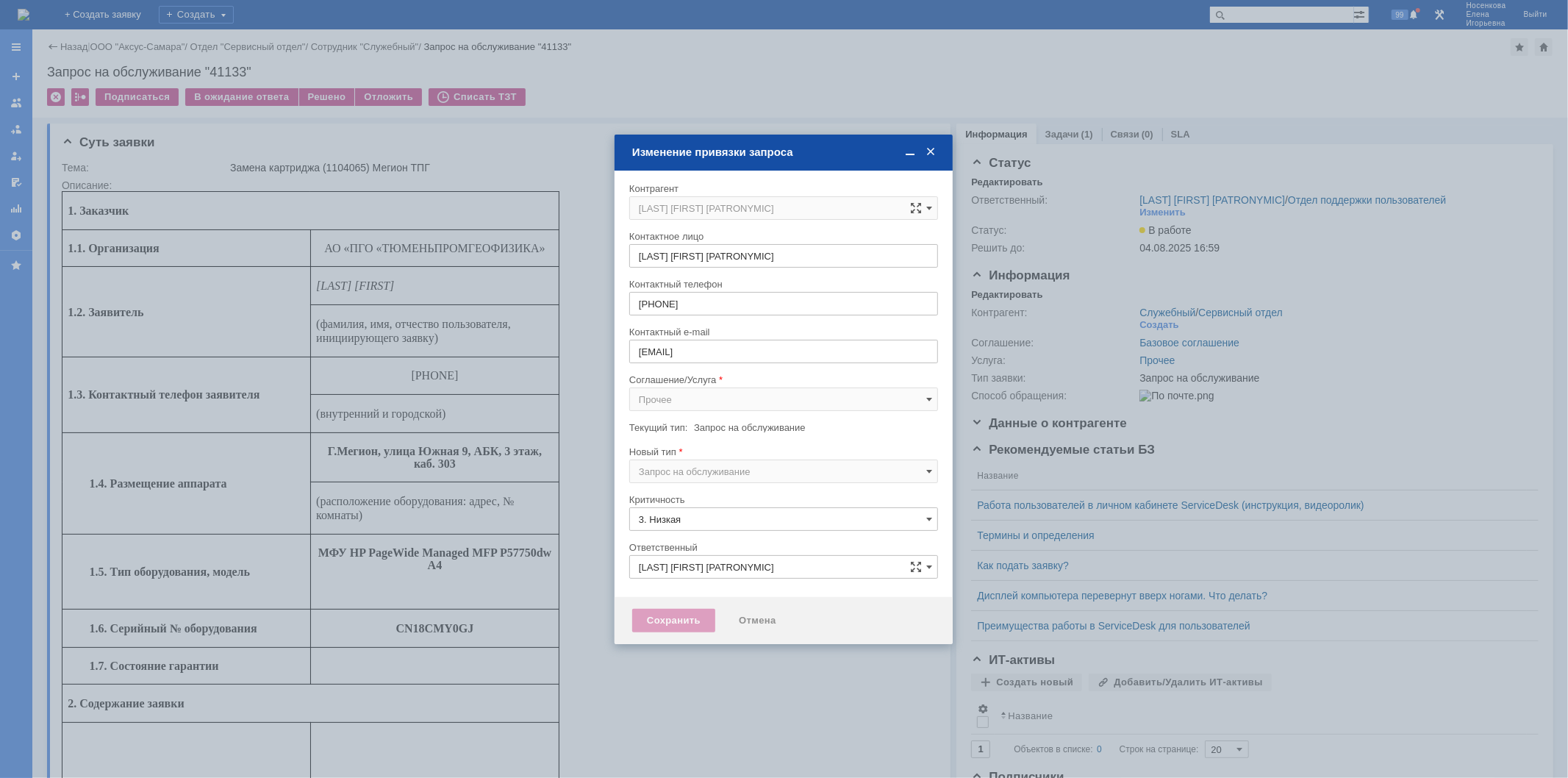 type on "[не указано]" 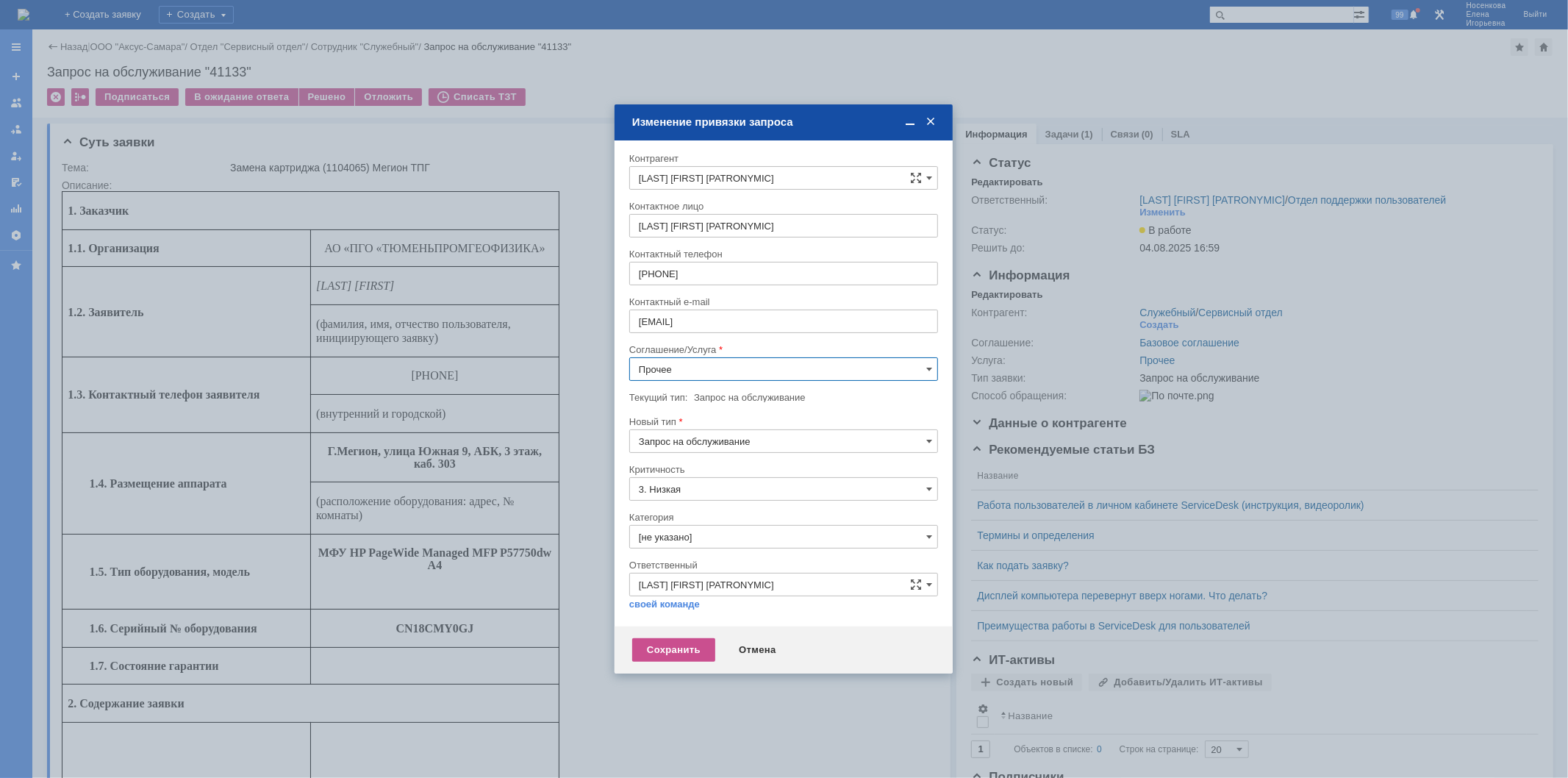 click on "Прочее" at bounding box center [784, 369] 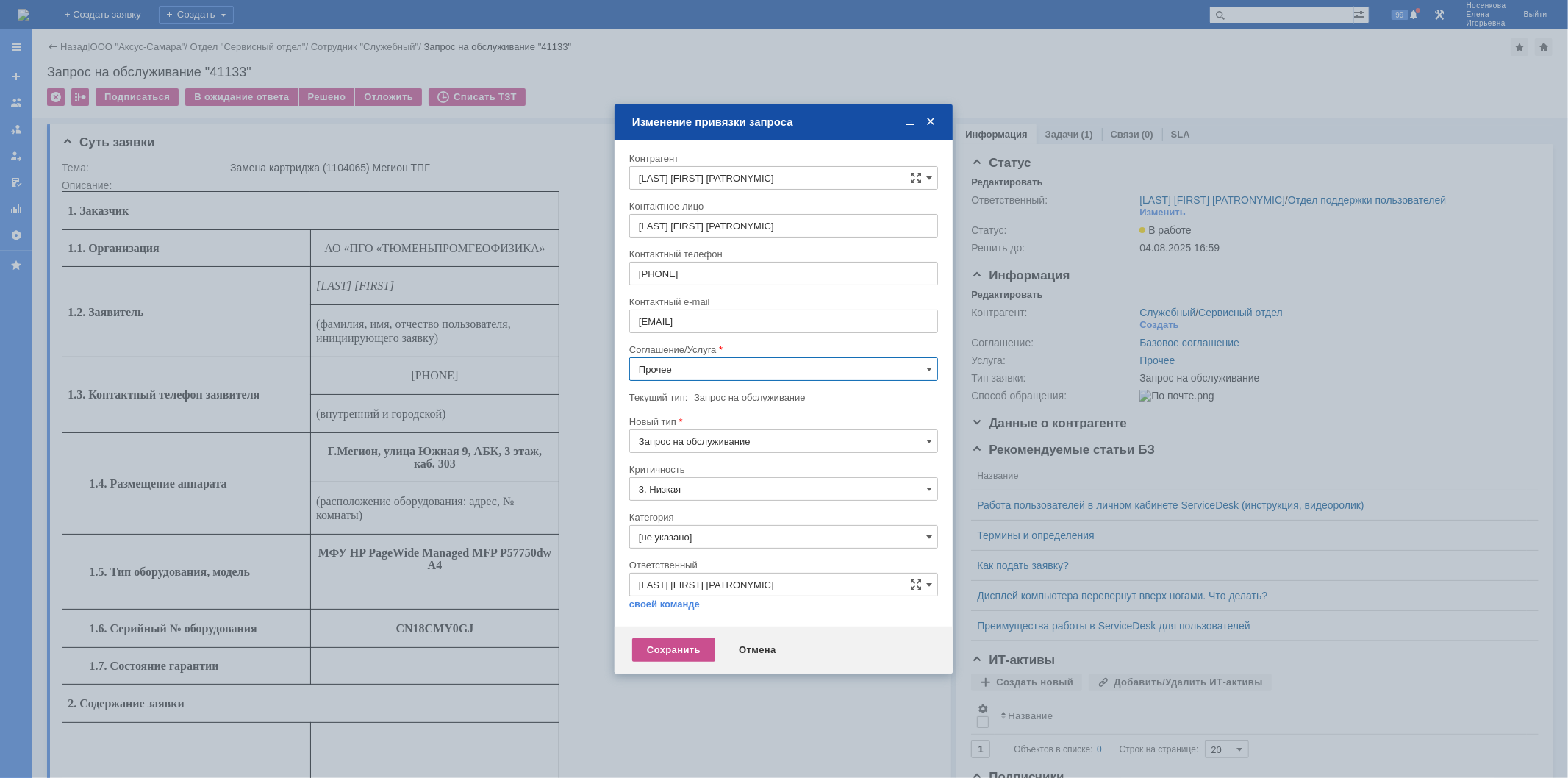 scroll, scrollTop: 130, scrollLeft: 0, axis: vertical 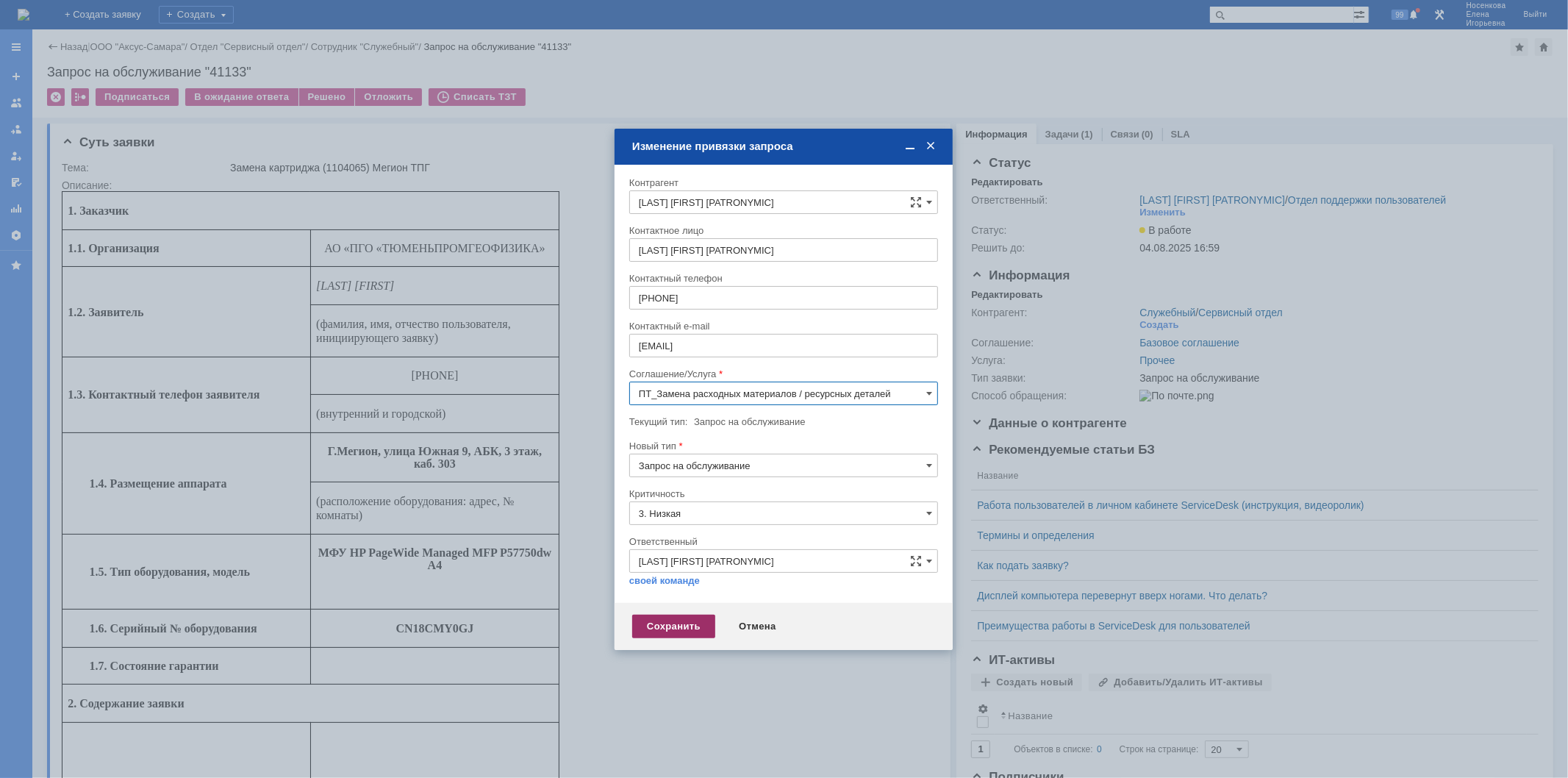type on "ПТ_Замена расходных материалов / ресурсных деталей" 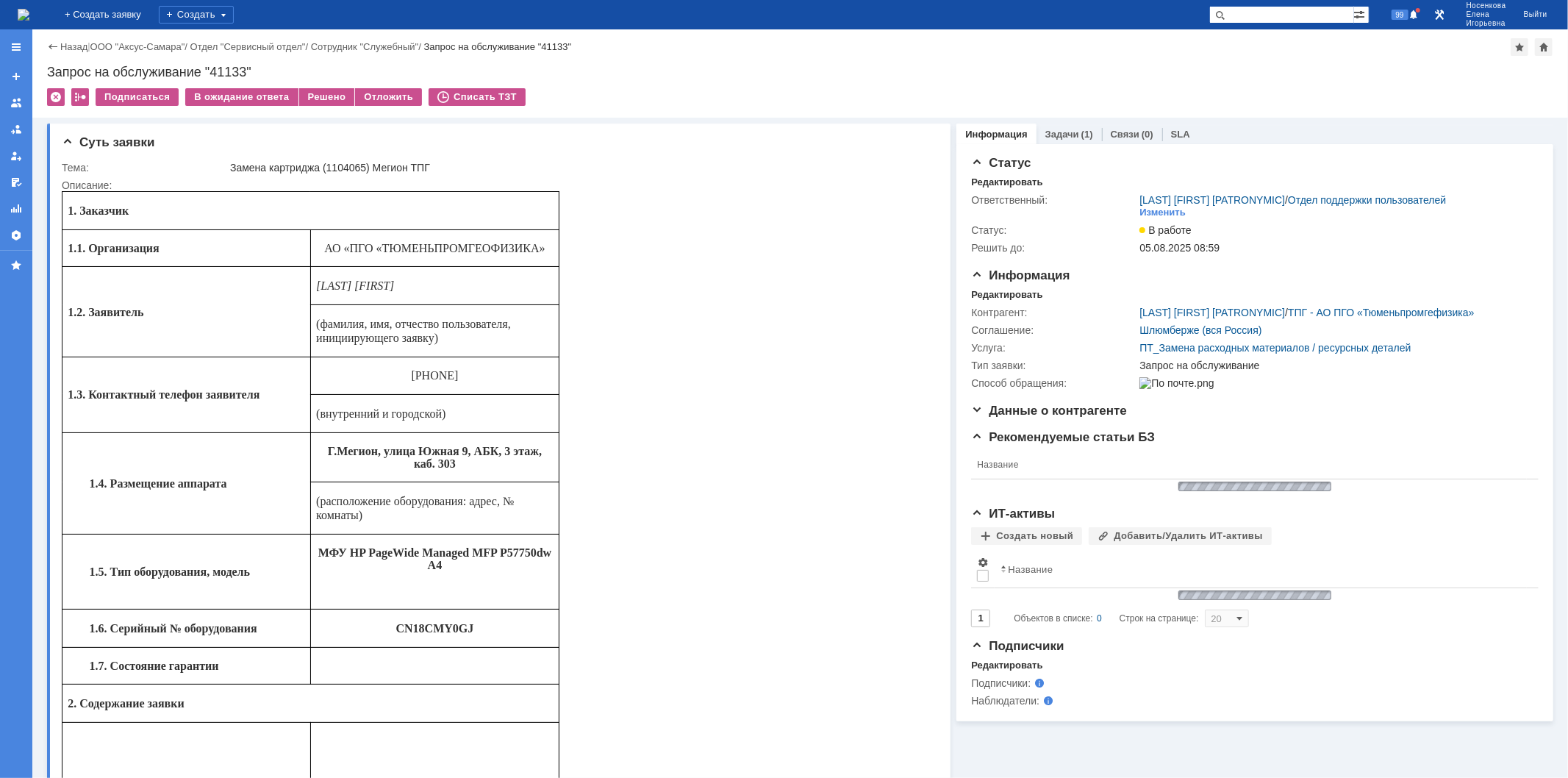 scroll, scrollTop: 0, scrollLeft: 0, axis: both 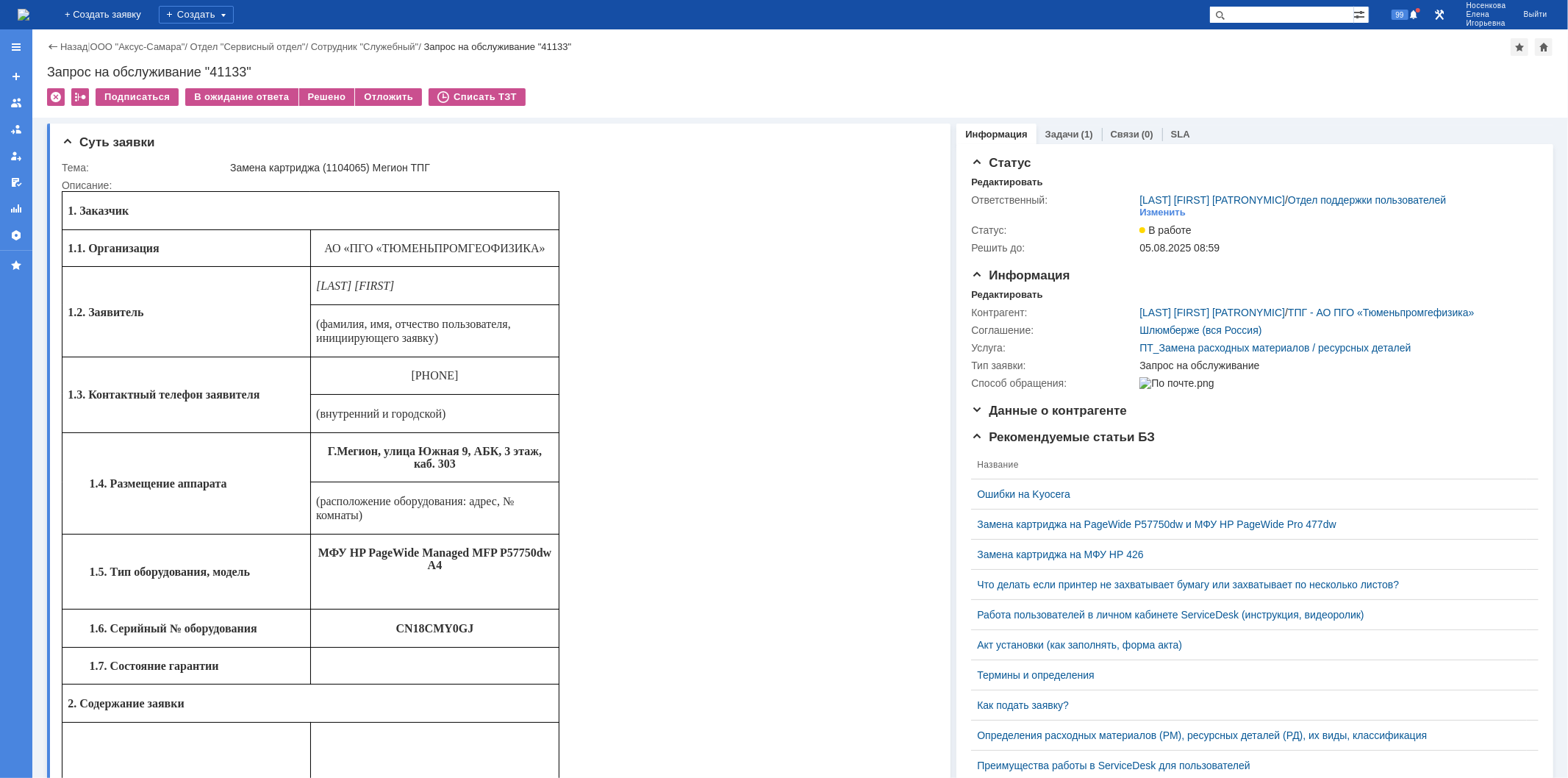 click at bounding box center [24, 15] 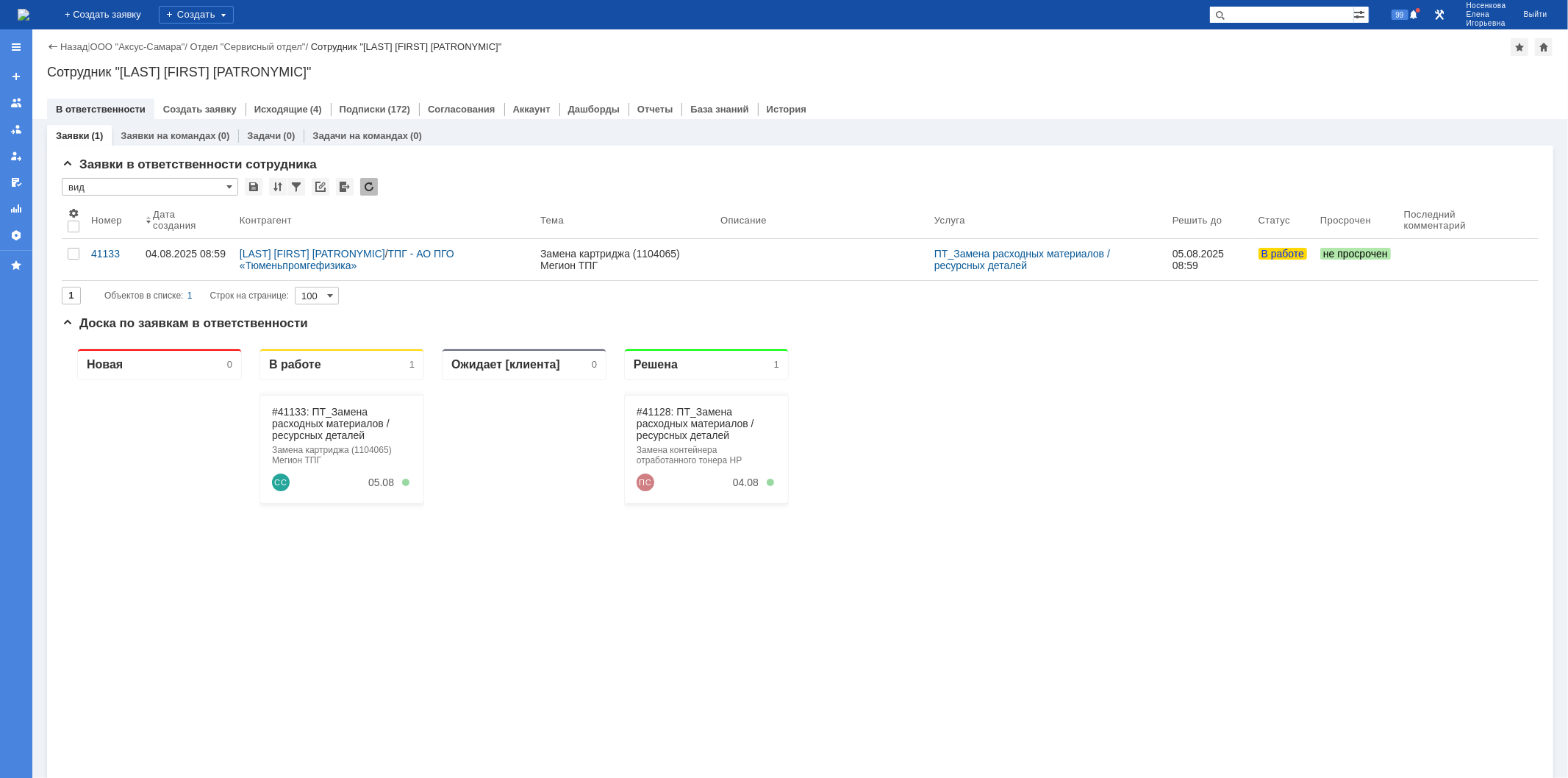 scroll, scrollTop: 0, scrollLeft: 0, axis: both 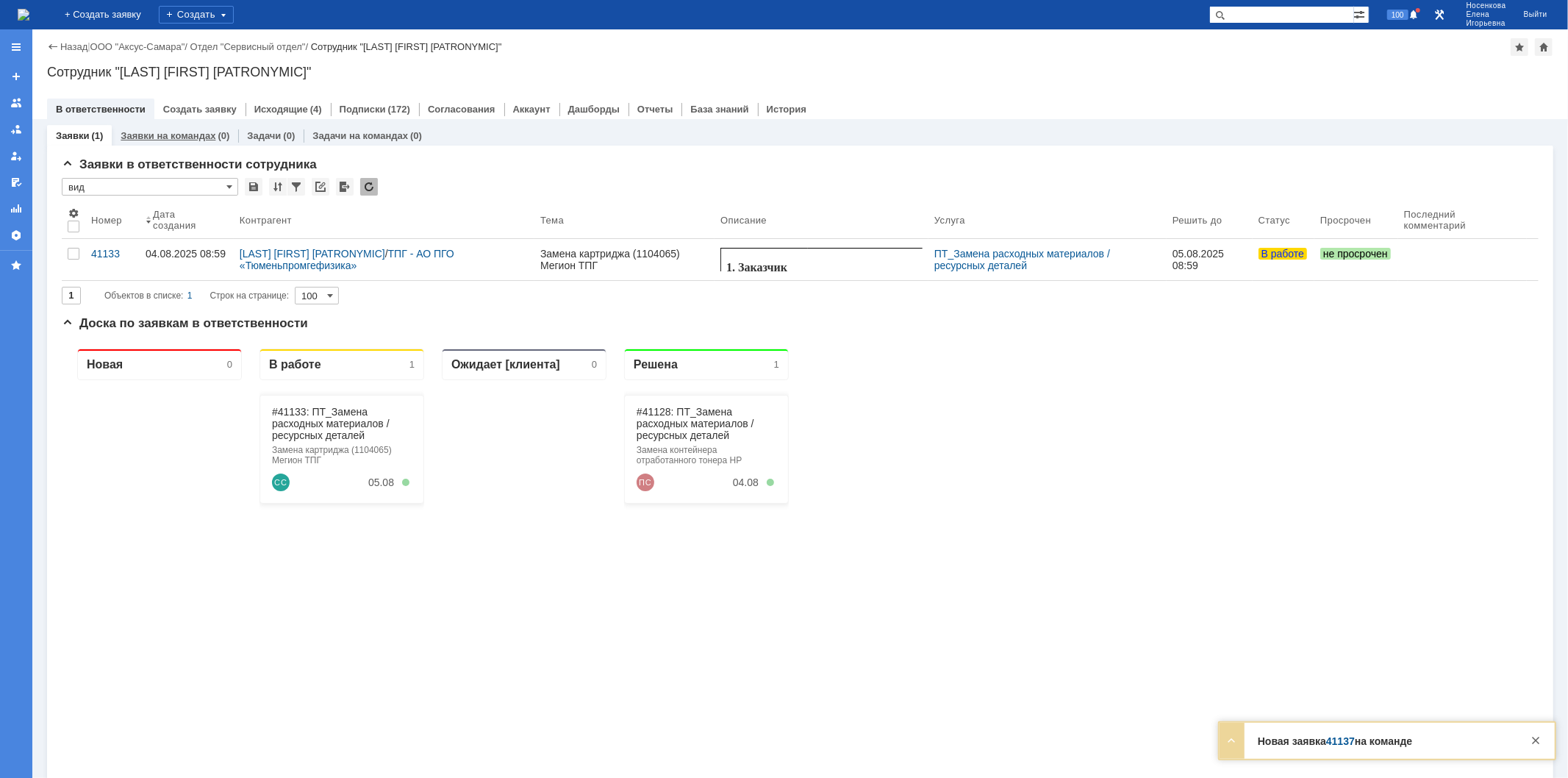 click on "Заявки на командах" at bounding box center (168, 135) 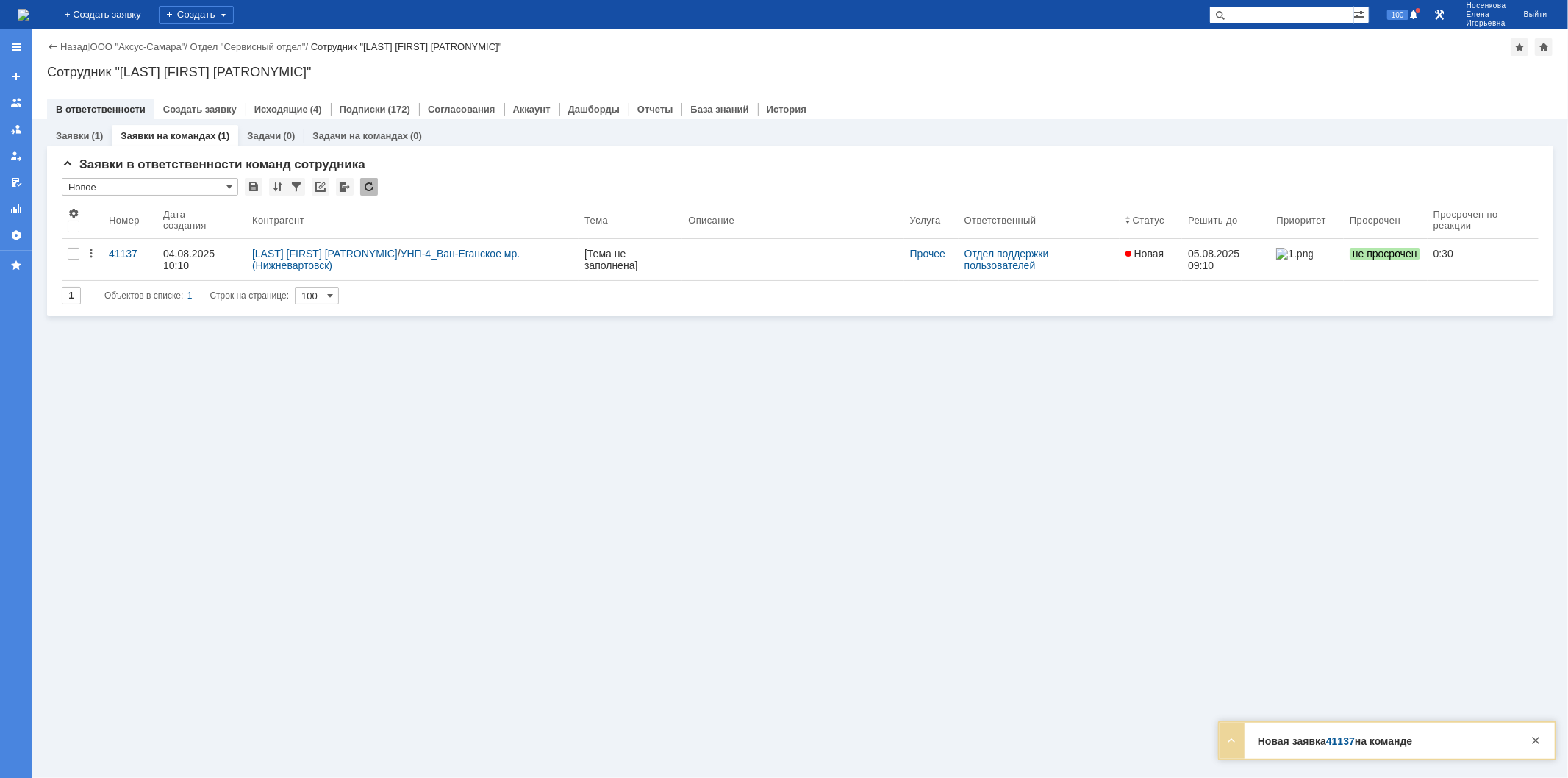 scroll, scrollTop: 0, scrollLeft: 0, axis: both 